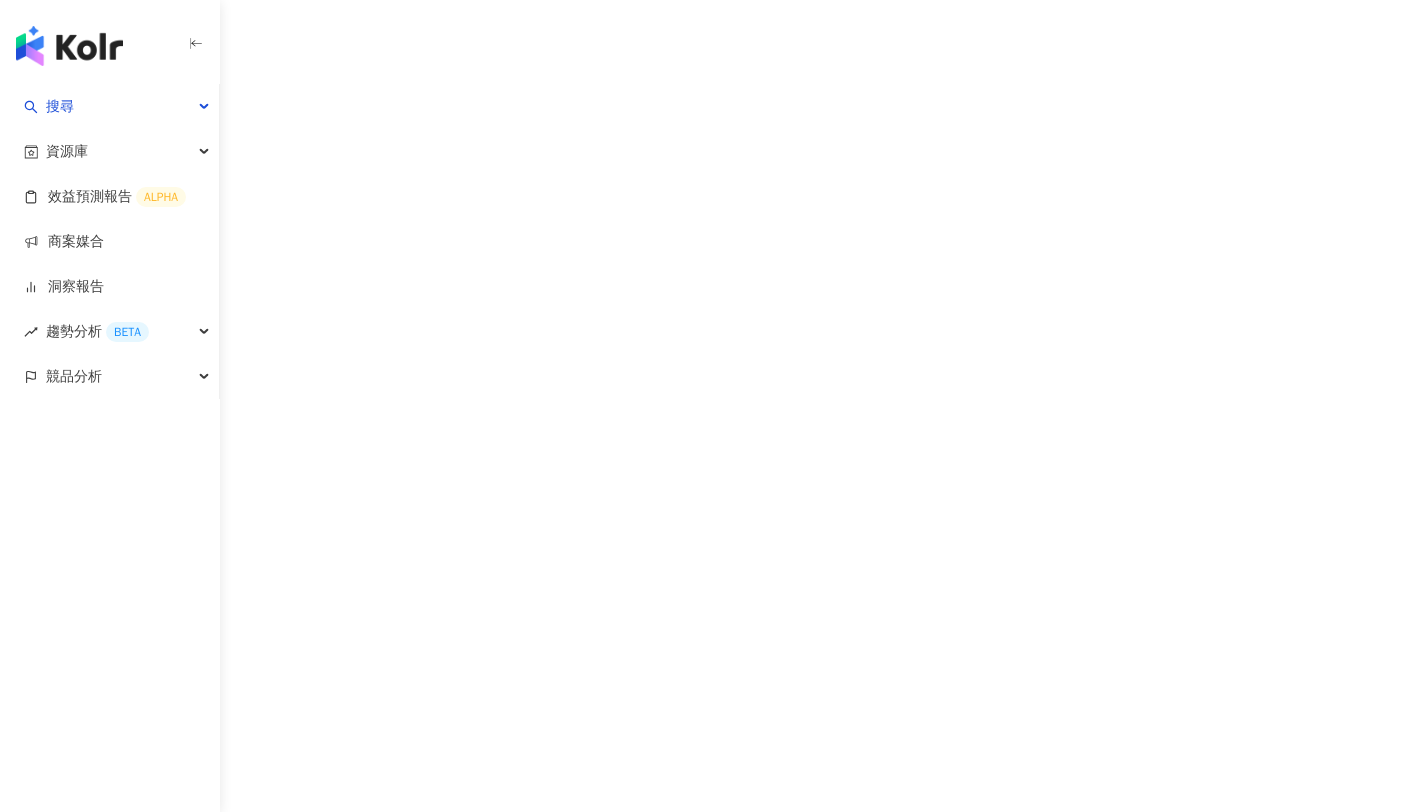 scroll, scrollTop: 0, scrollLeft: 0, axis: both 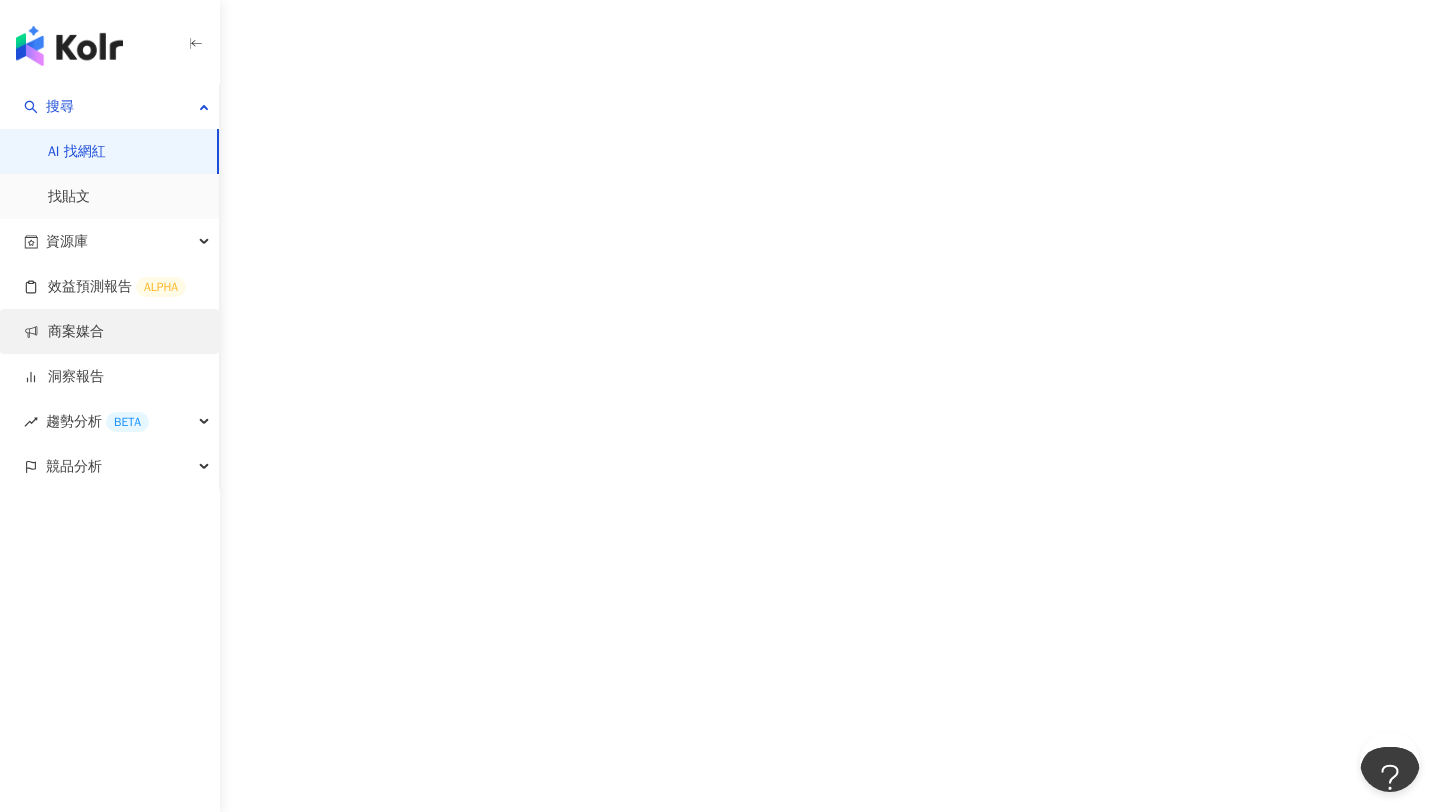 click on "商案媒合" at bounding box center (64, 332) 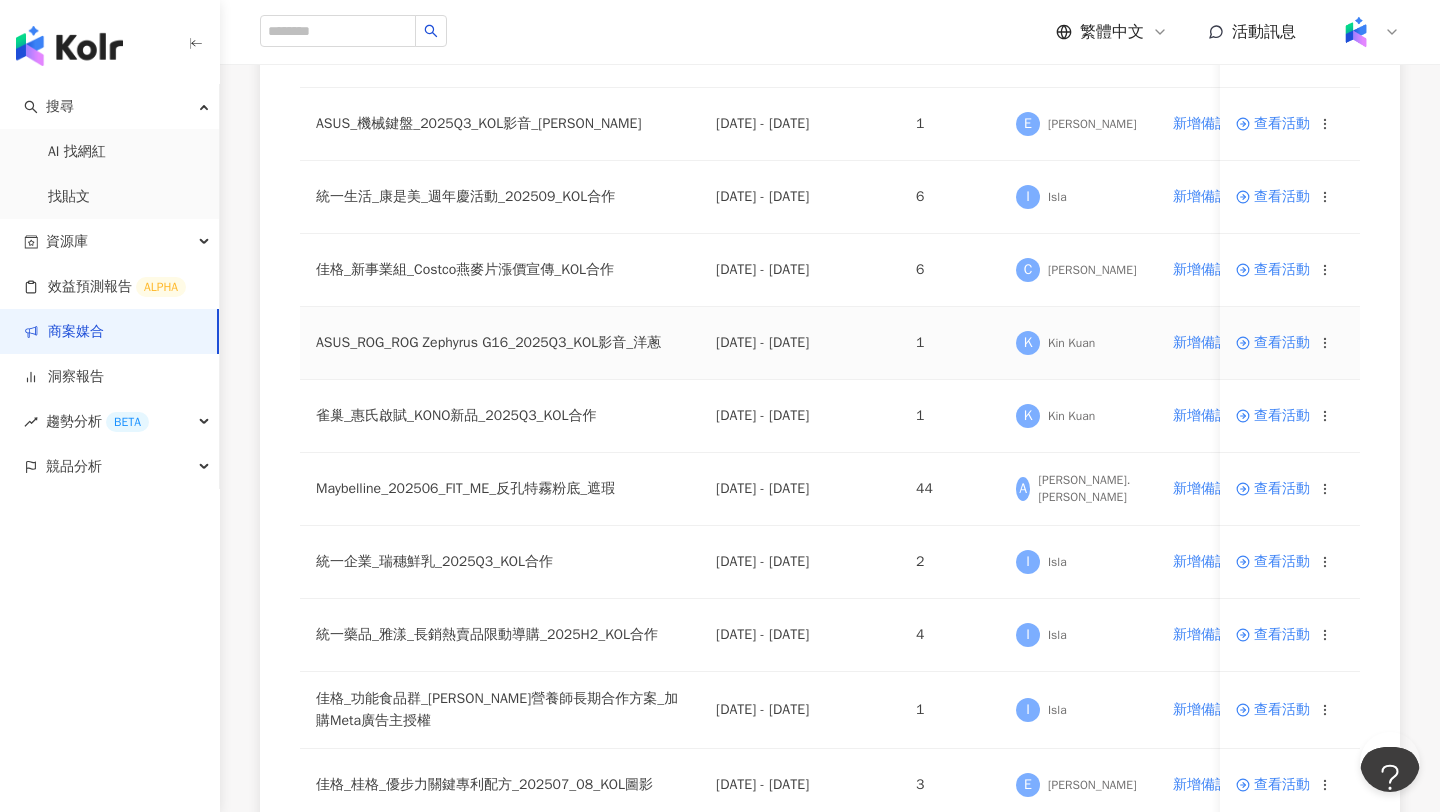 scroll, scrollTop: 390, scrollLeft: 0, axis: vertical 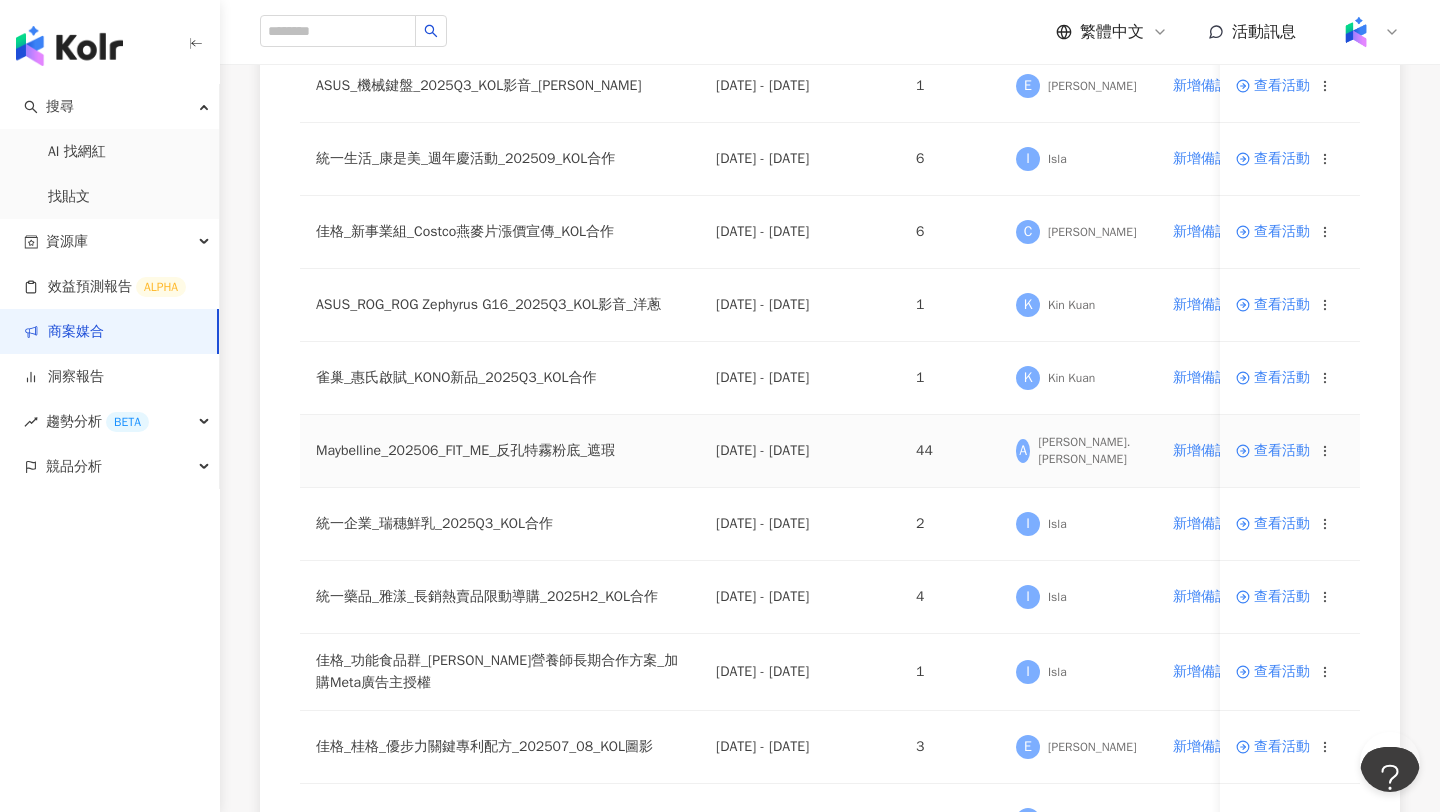 click on "查看活動" at bounding box center (1290, 451) 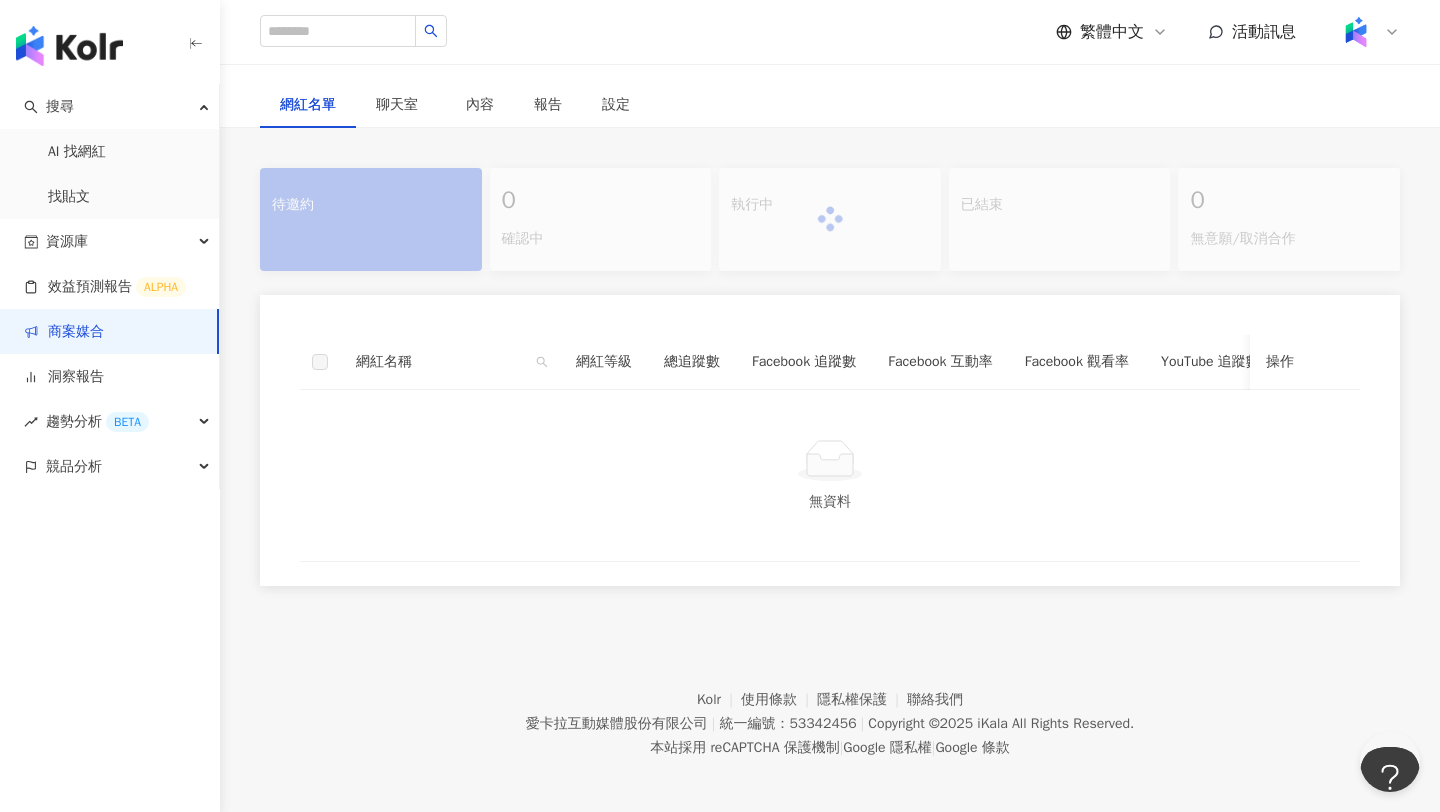 scroll, scrollTop: 328, scrollLeft: 0, axis: vertical 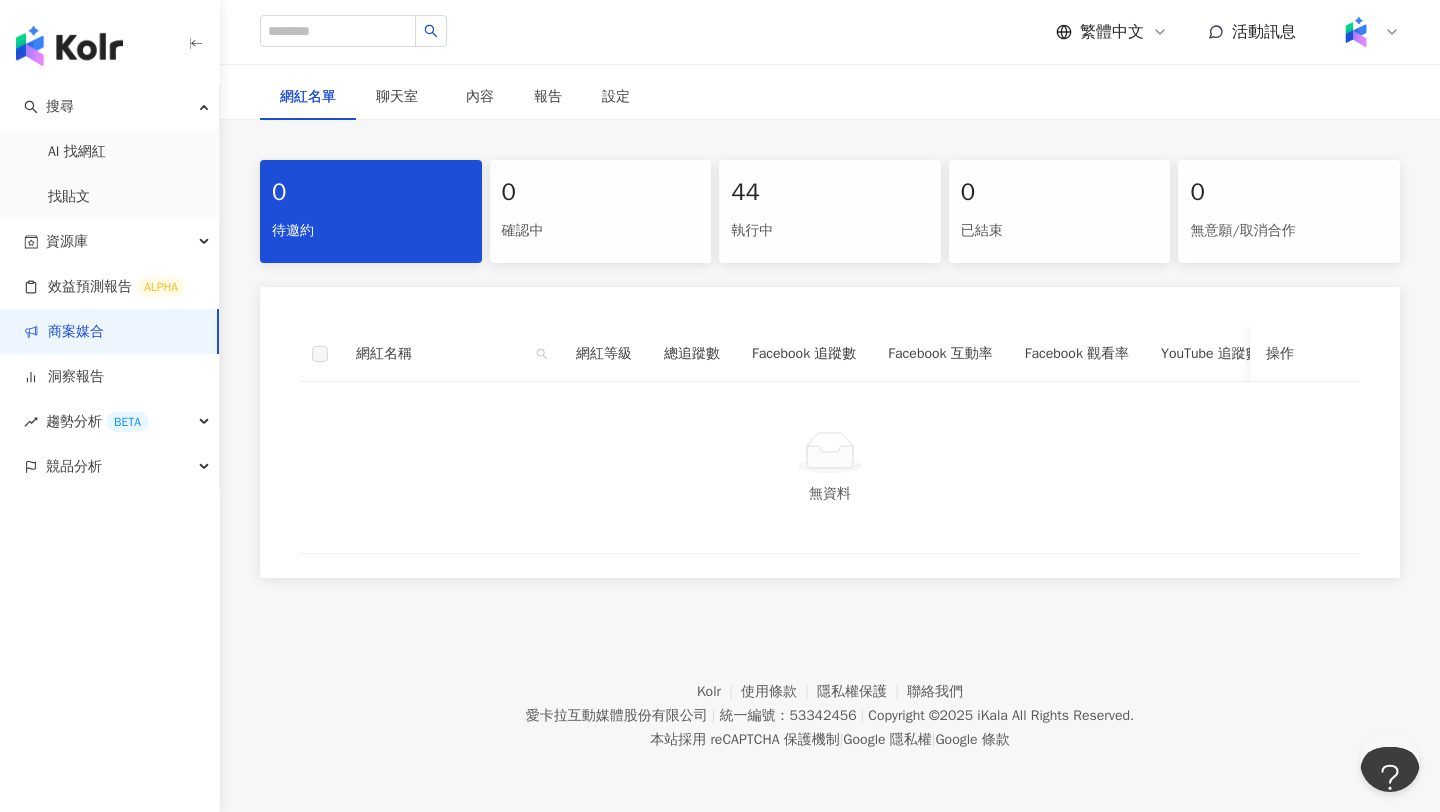 click on "執行中" at bounding box center (830, 231) 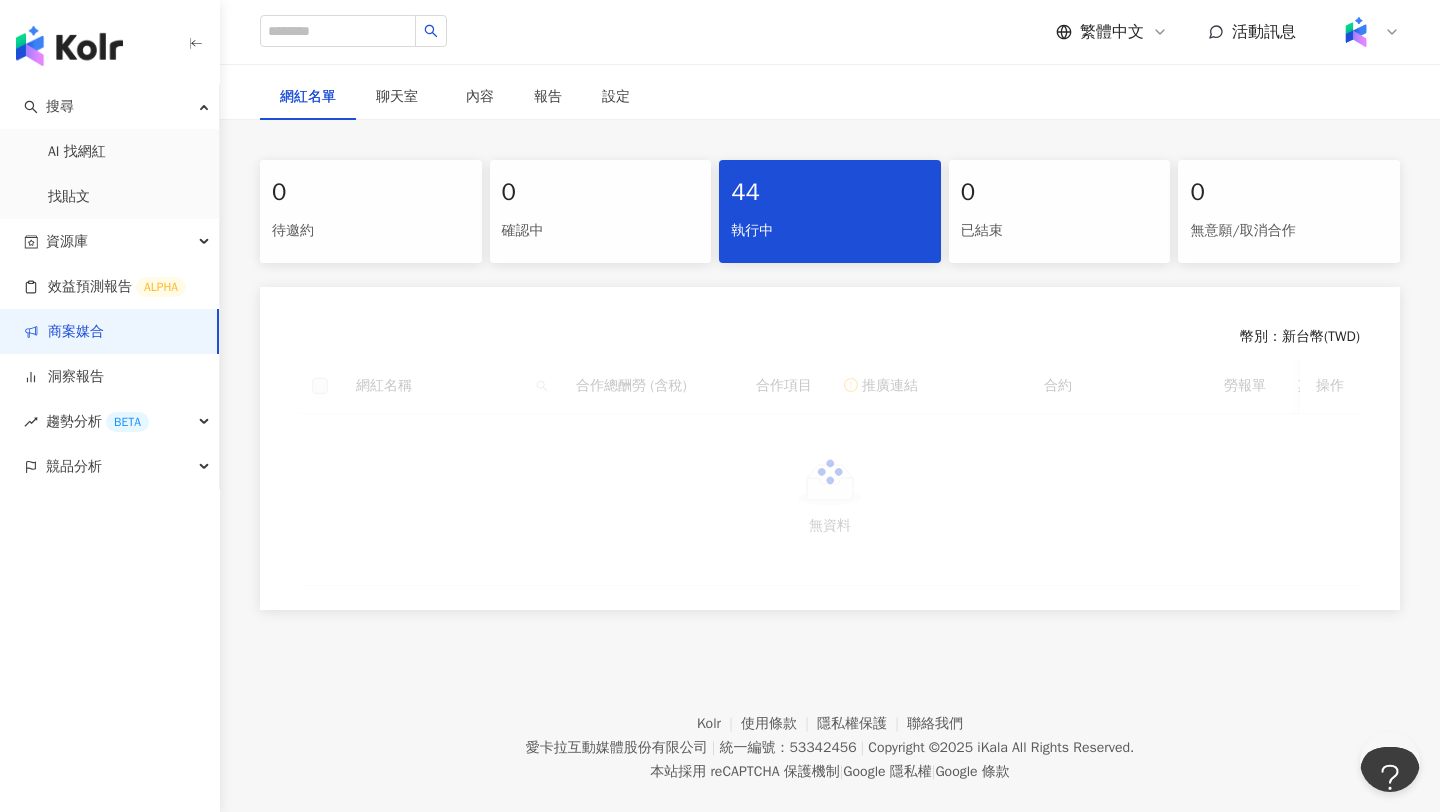 click at bounding box center (830, 472) 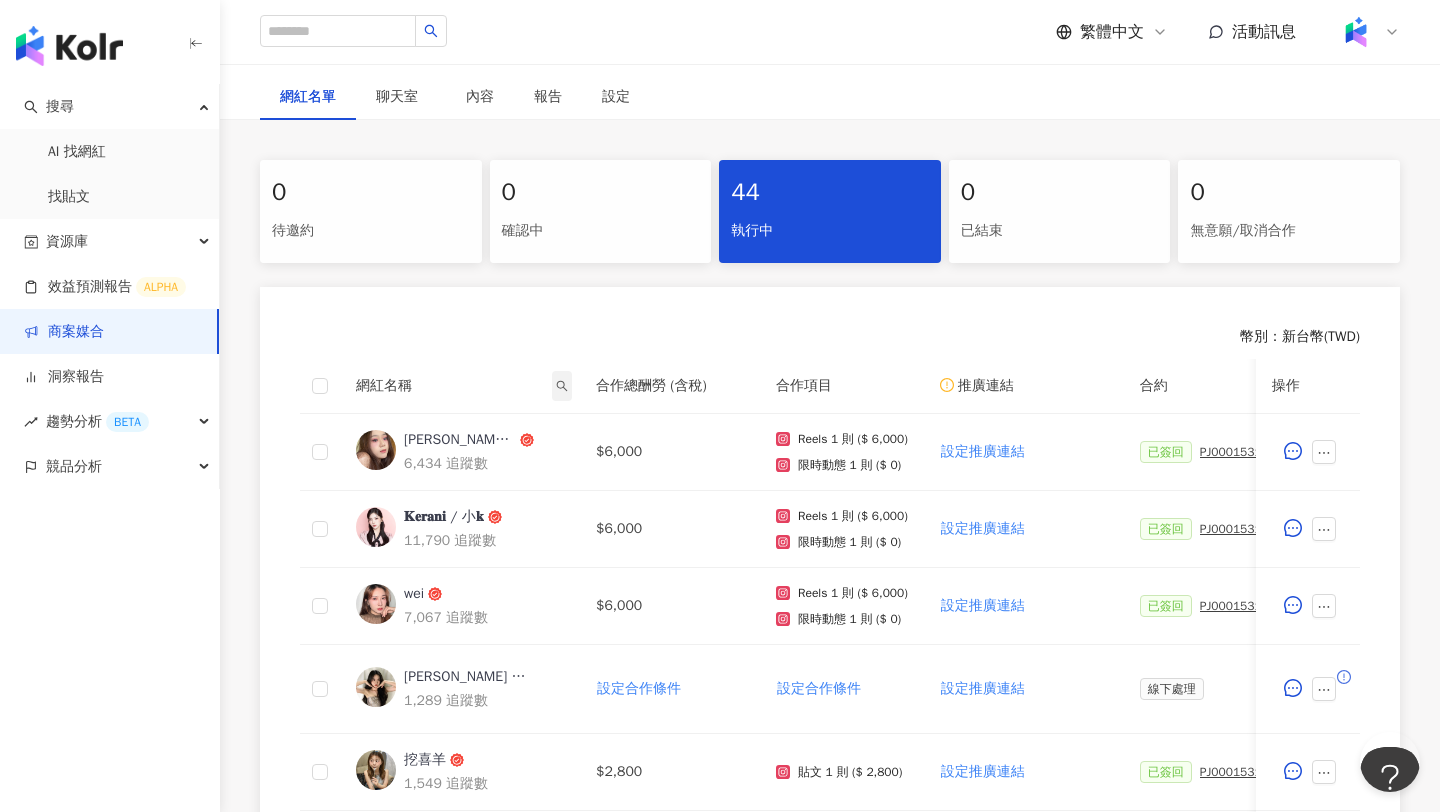 click 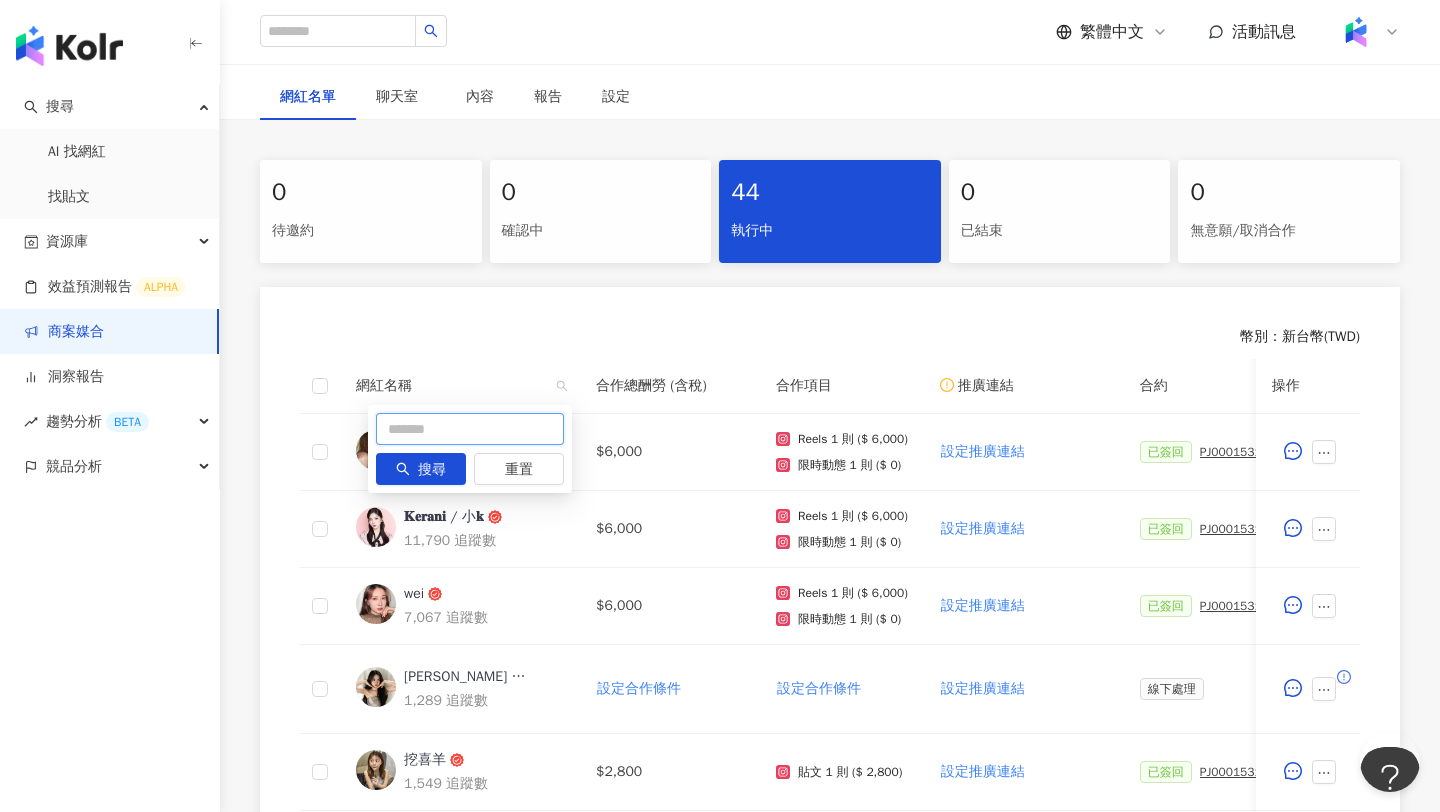 click at bounding box center [470, 429] 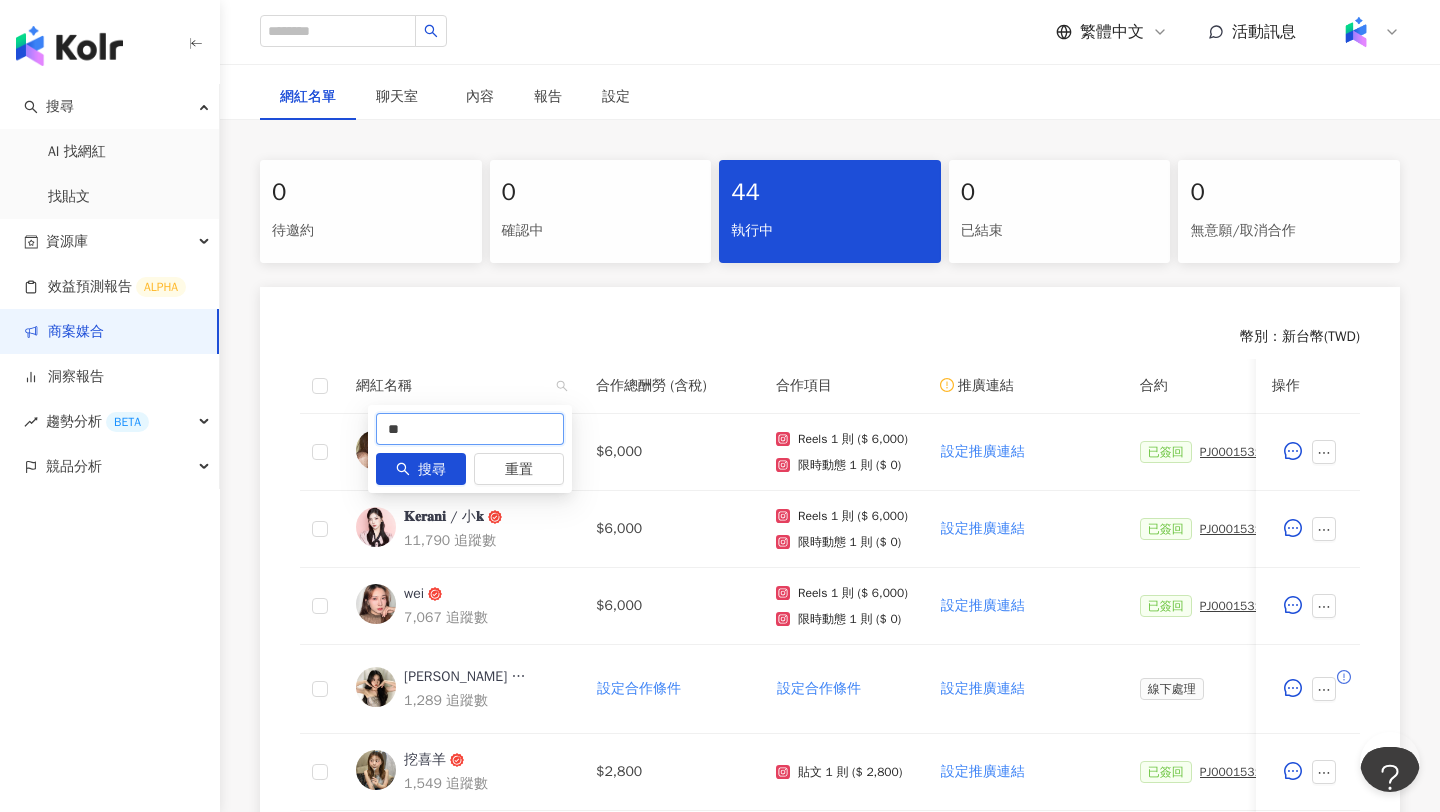 type on "*" 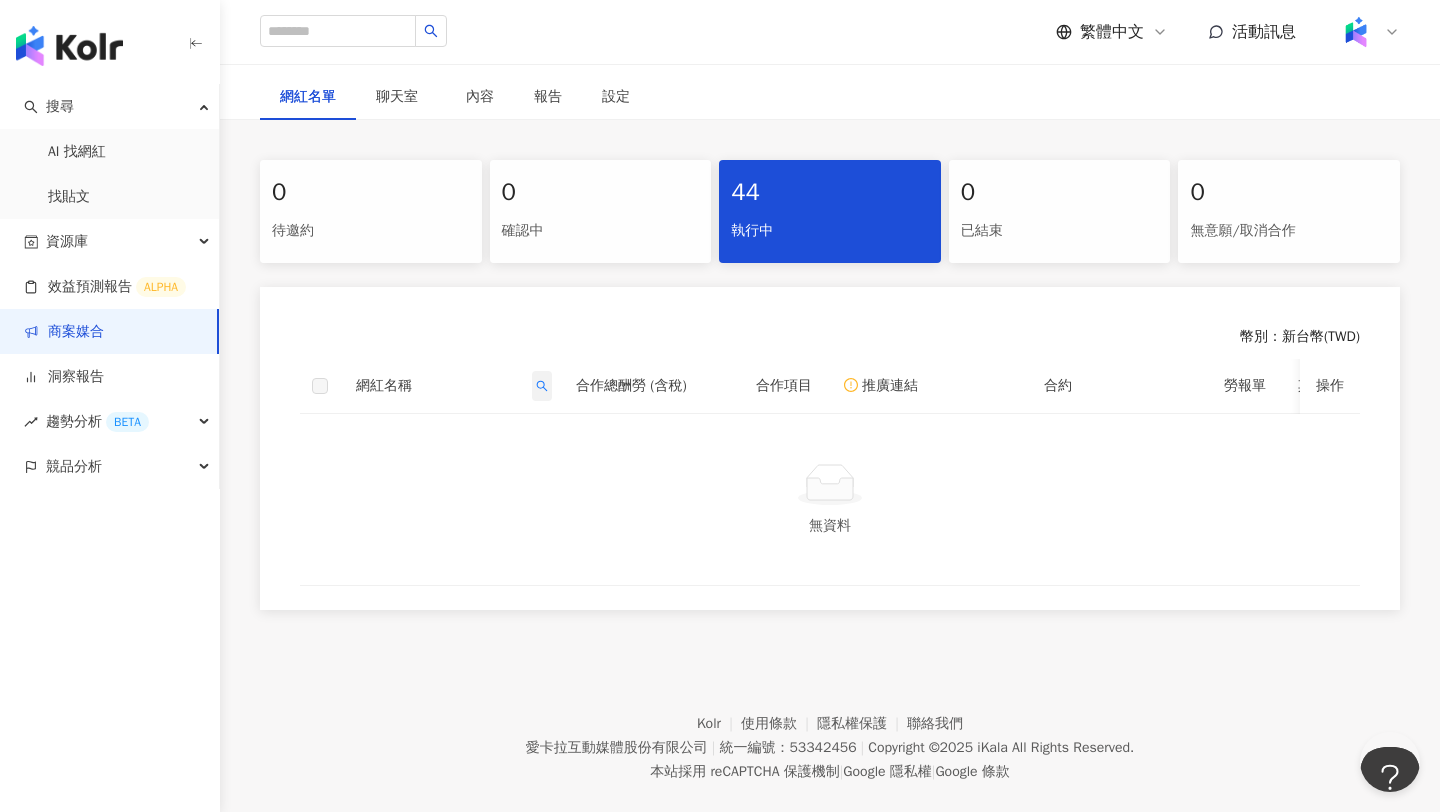 click 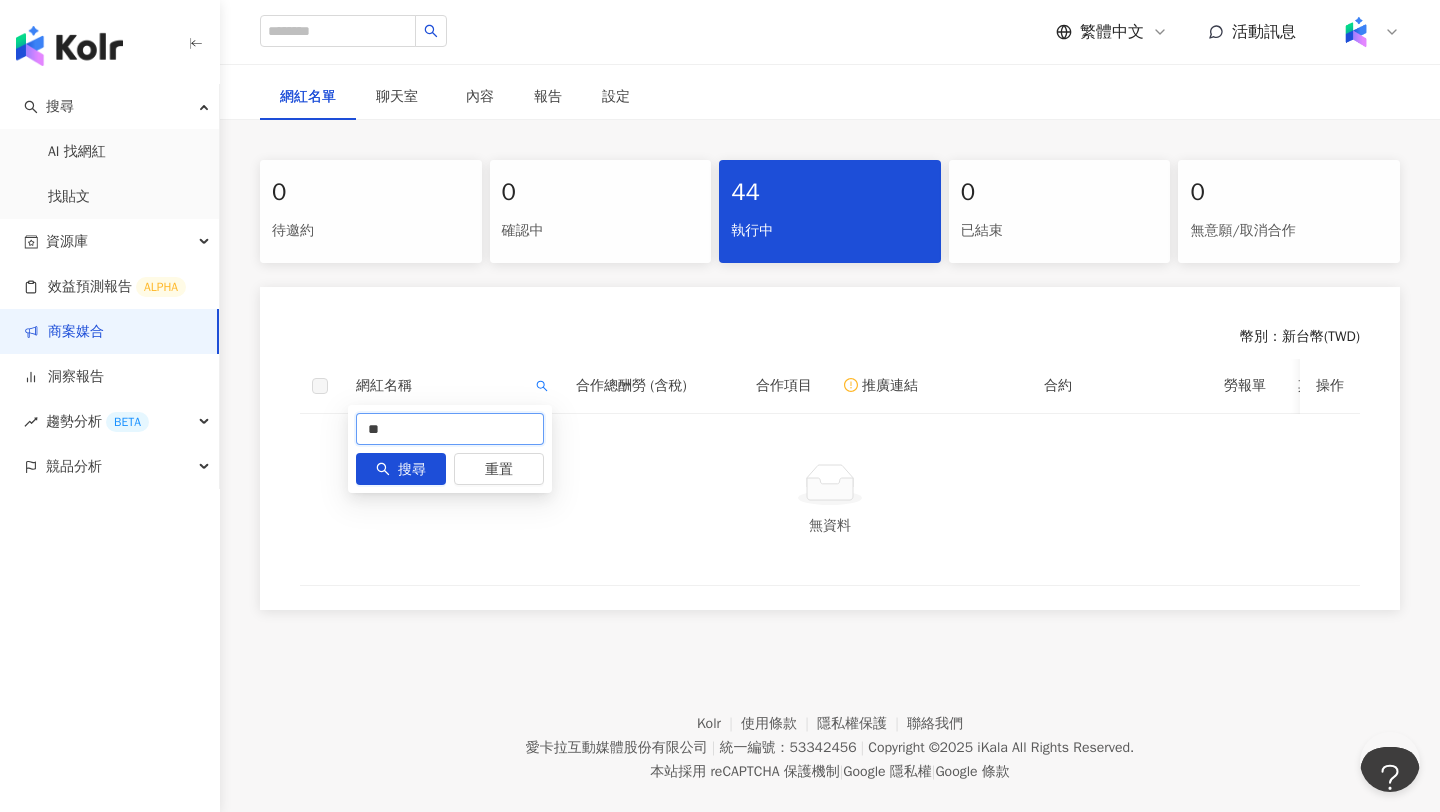 click on "**" at bounding box center [450, 429] 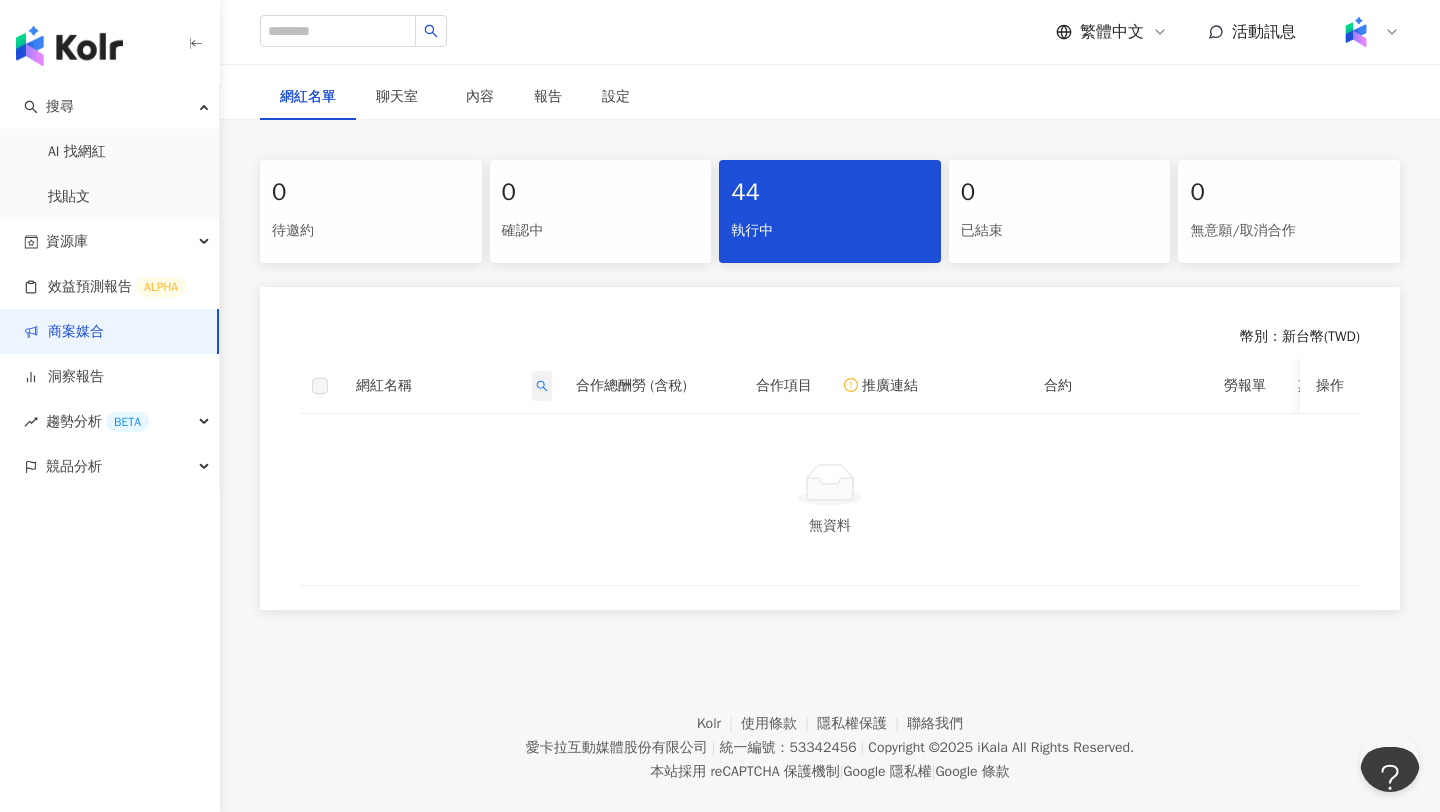 click 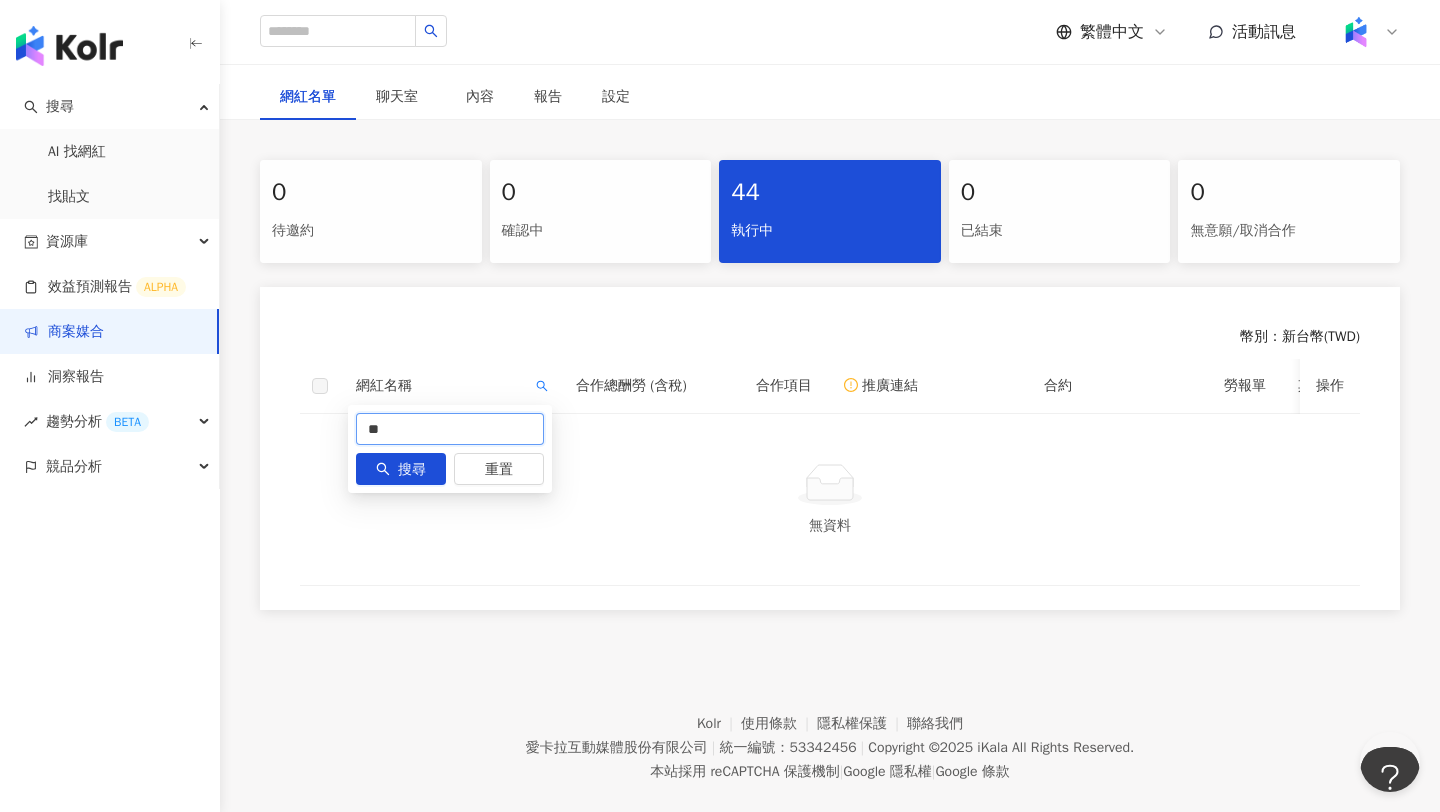 click on "**" at bounding box center (450, 429) 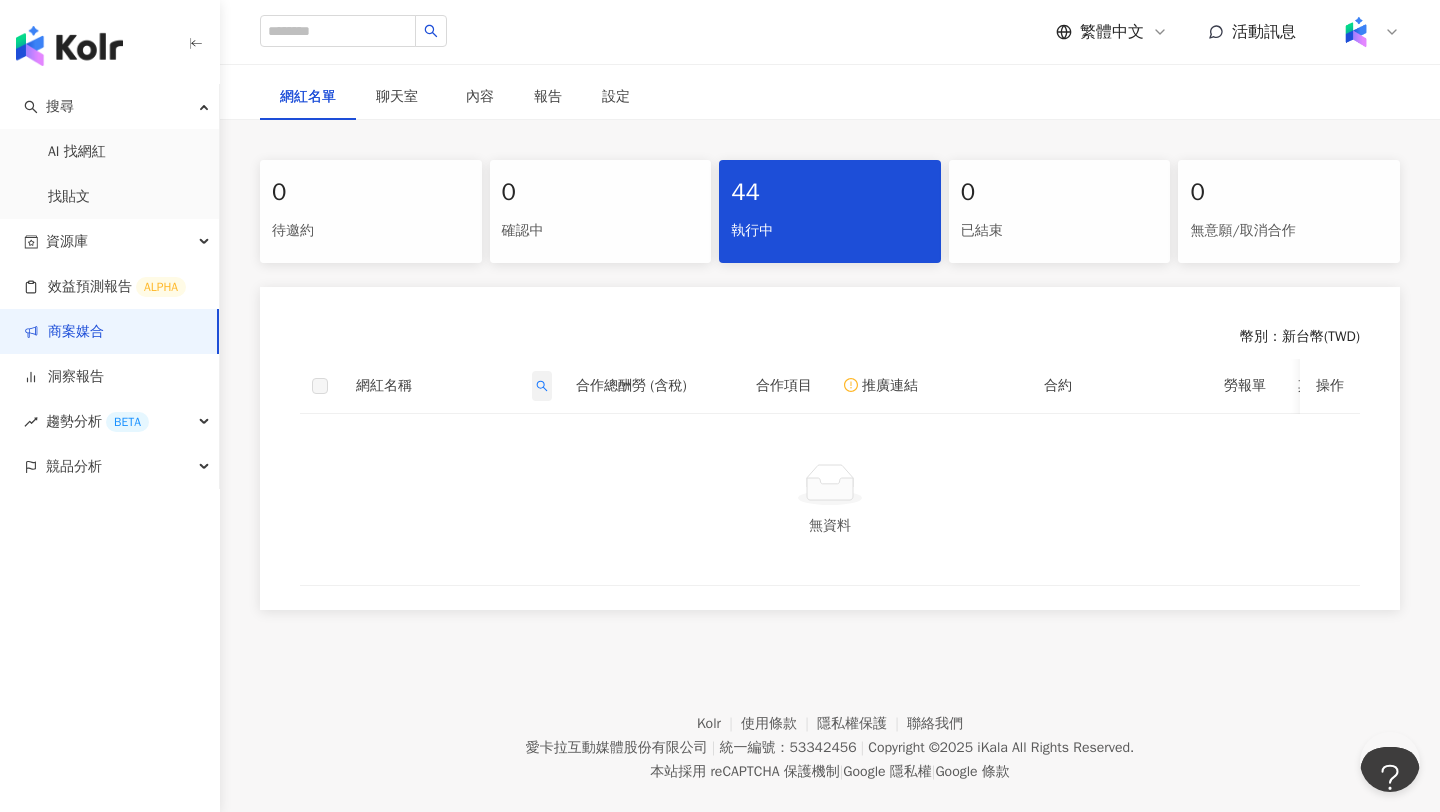 click 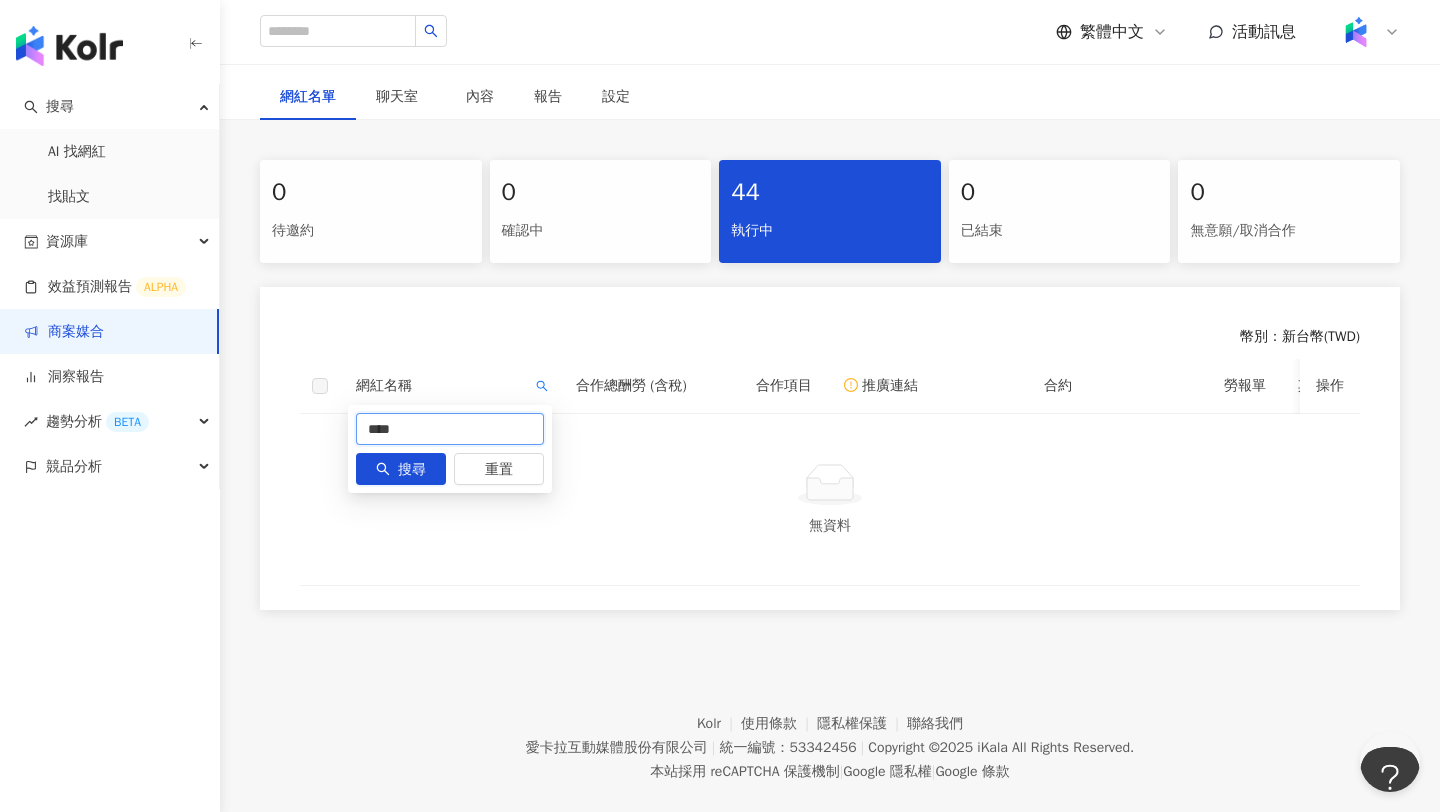 click on "****" at bounding box center [450, 429] 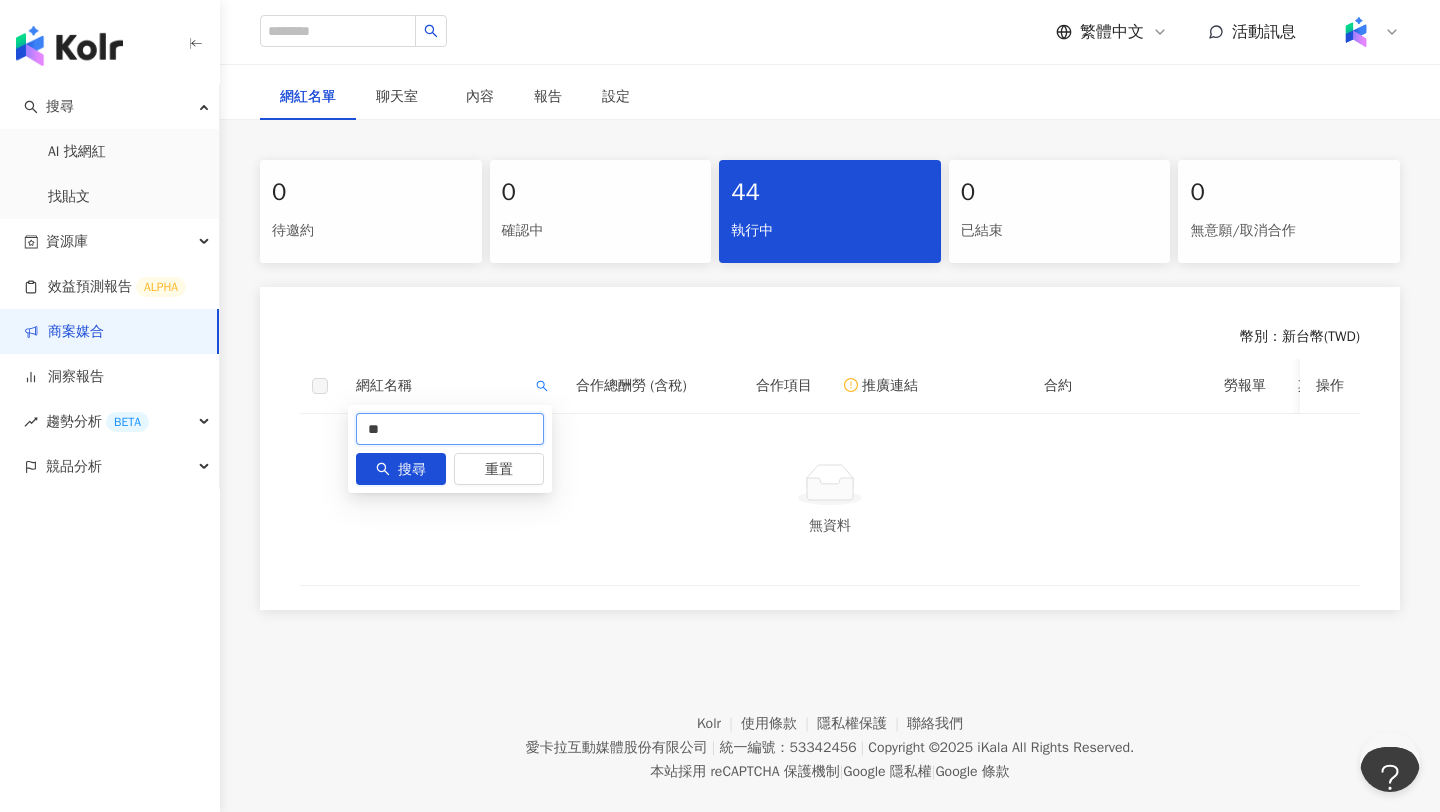 type on "**" 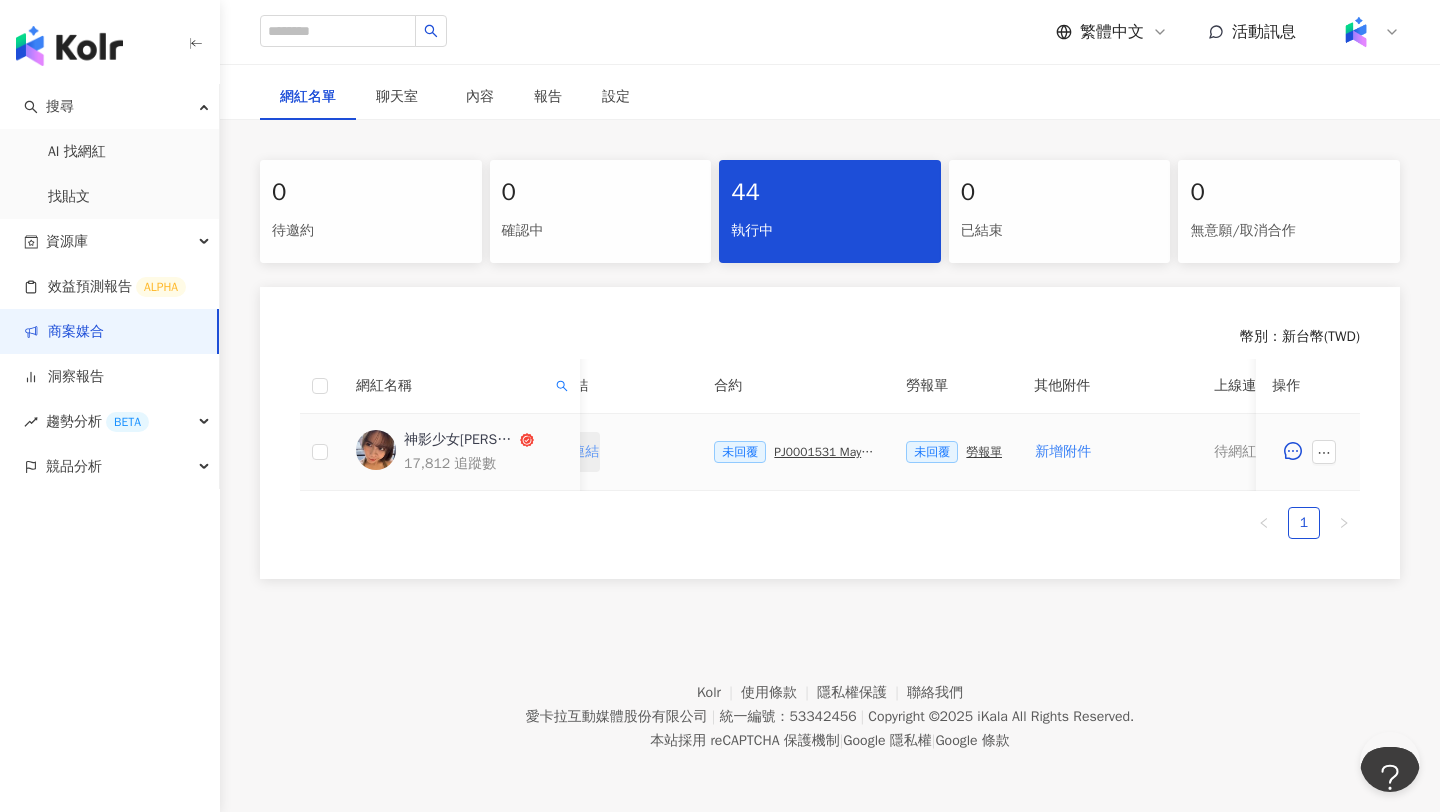 scroll, scrollTop: 0, scrollLeft: 491, axis: horizontal 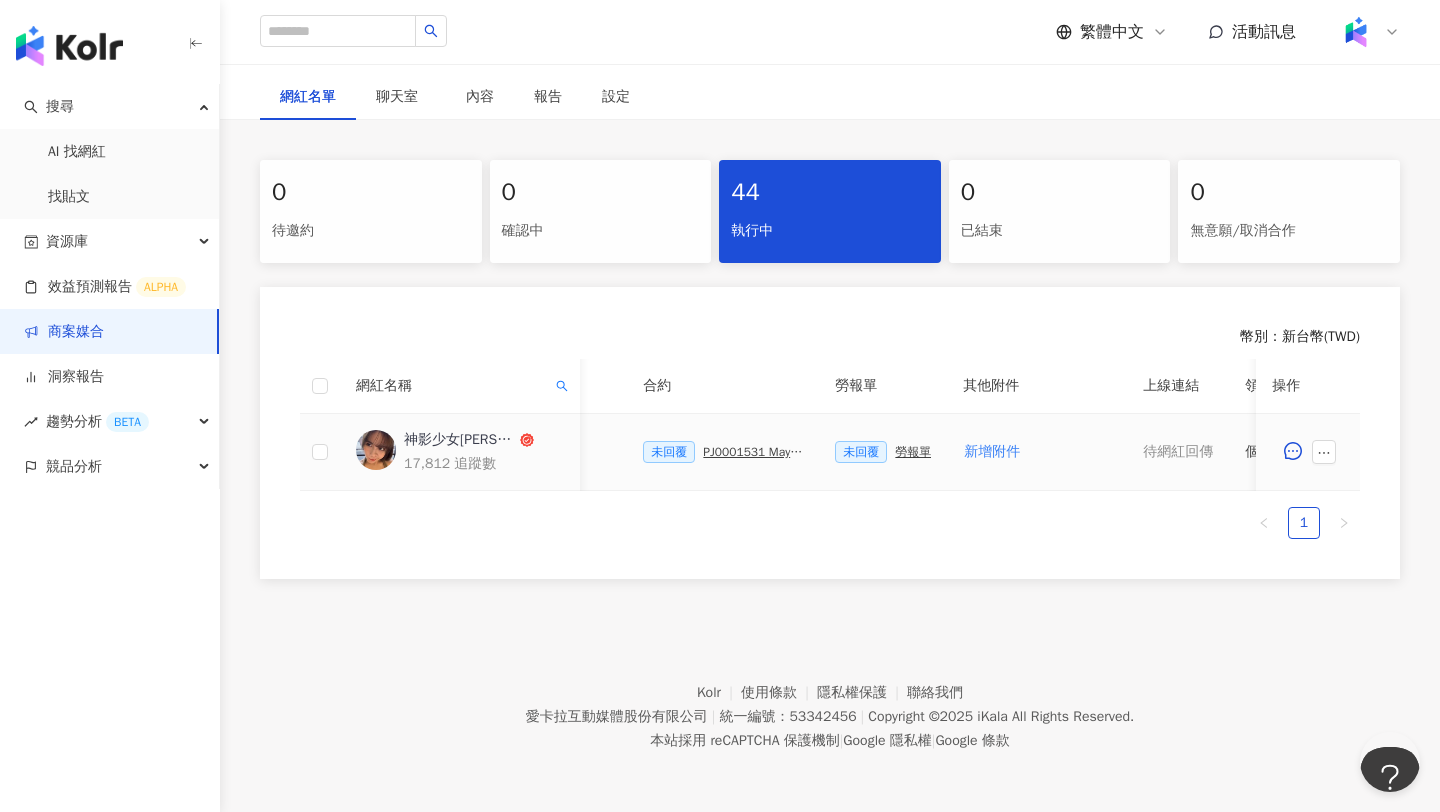 click on "新增附件" at bounding box center [992, 452] 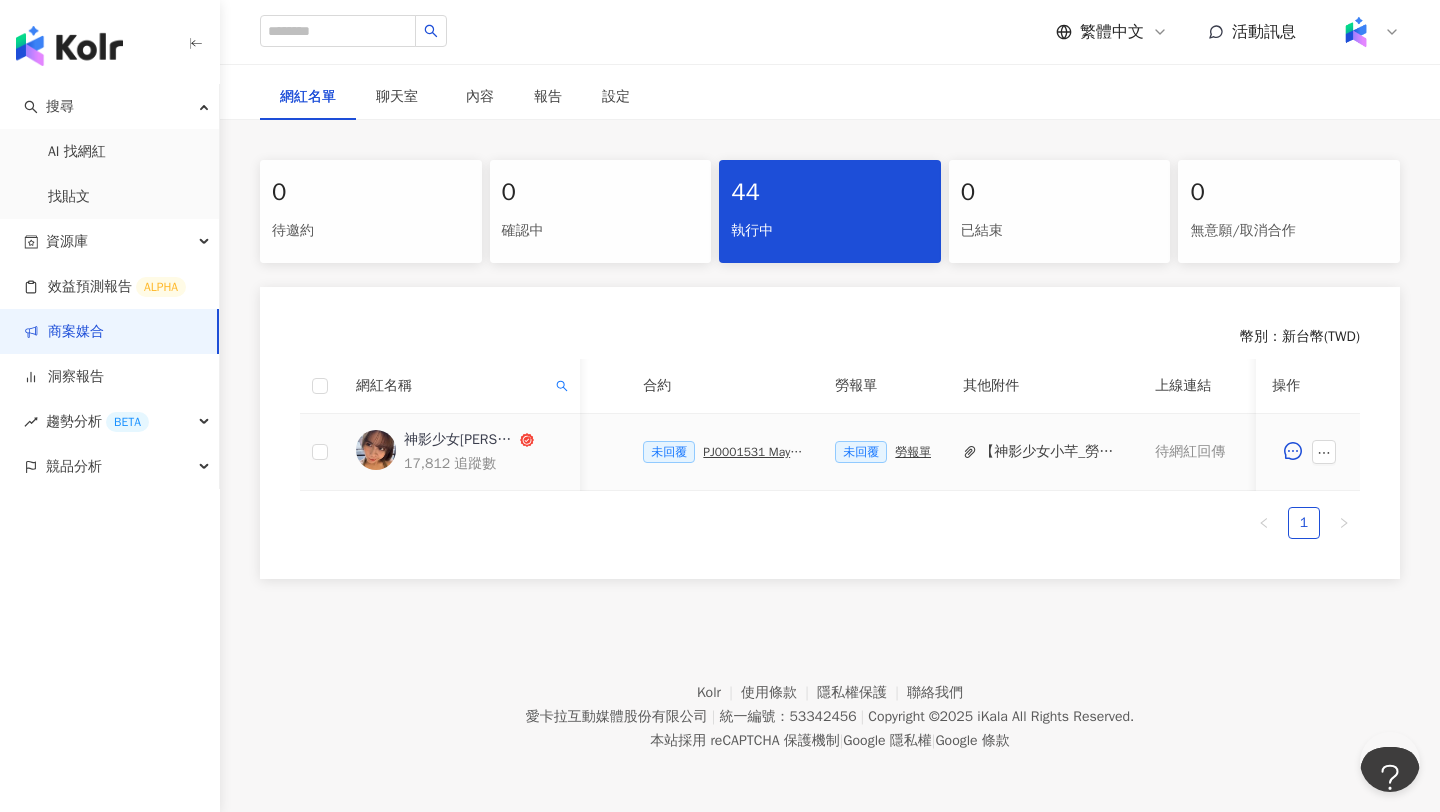 click on "【神影少女小芊_勞報】PJ0001531 Maybelline_202506_FIT_ME_反孔特霧粉底_遮瑕.pdf" at bounding box center (1051, 452) 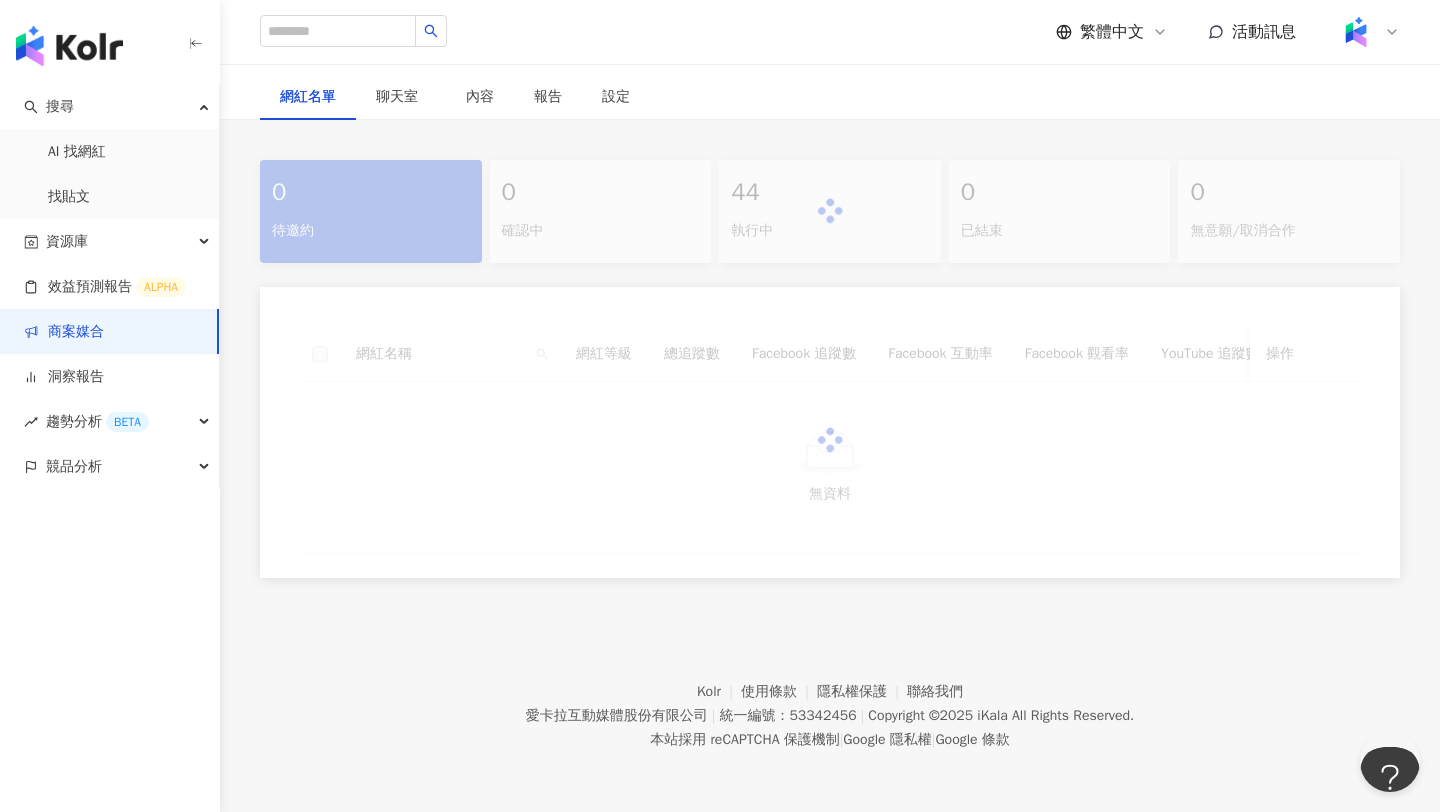 scroll, scrollTop: 0, scrollLeft: 0, axis: both 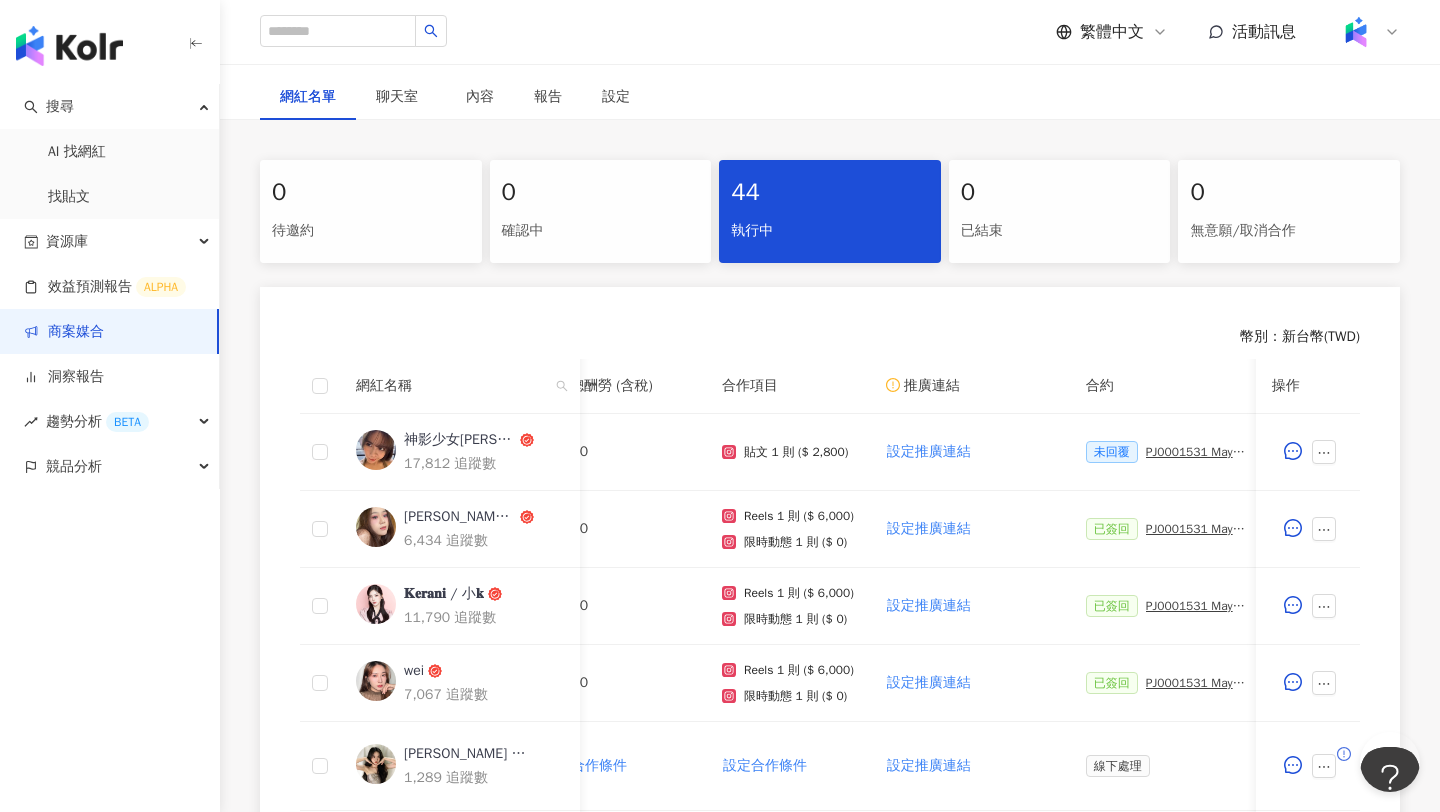 click on "網紅名單 聊天室 內容 報告 設定" at bounding box center (830, 97) 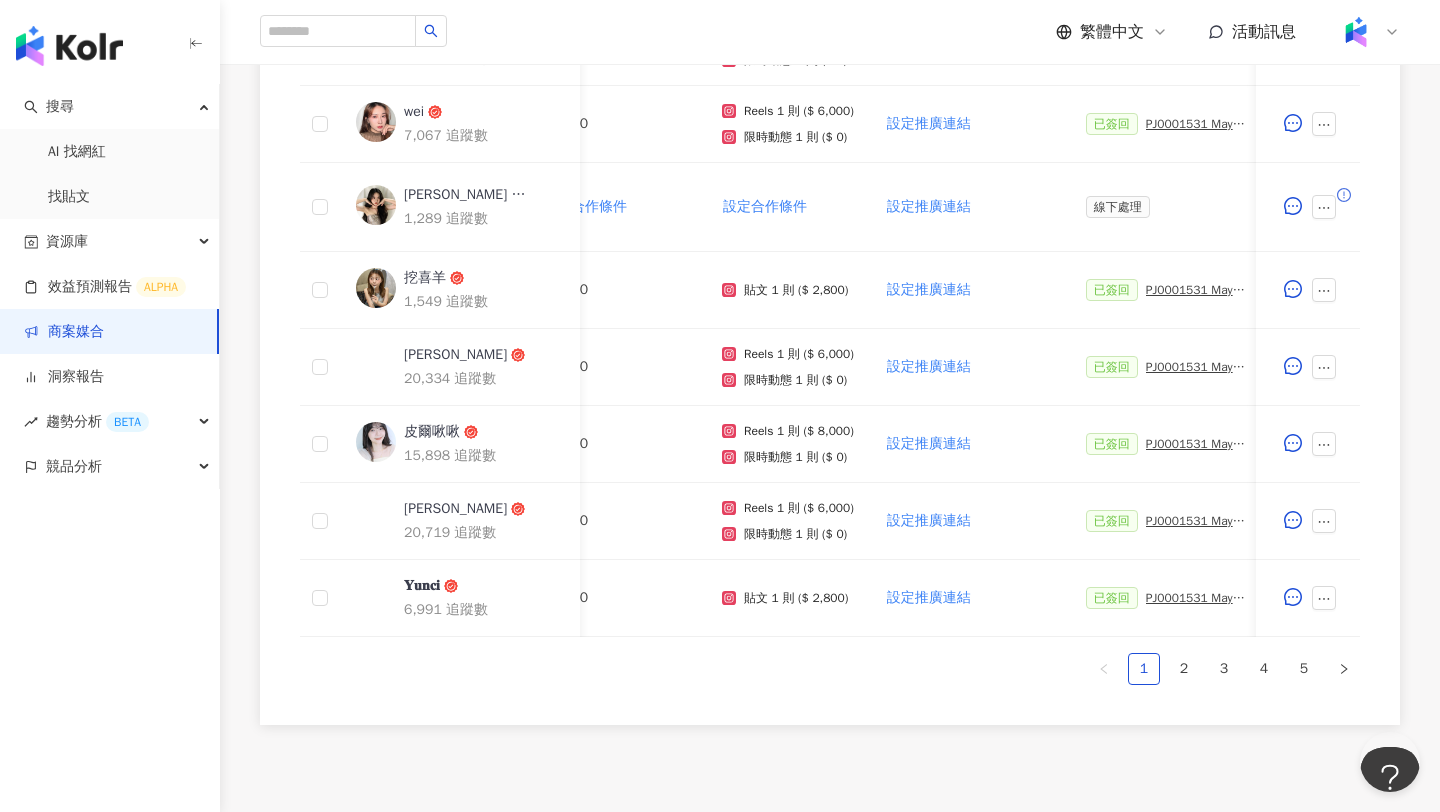 scroll, scrollTop: 1034, scrollLeft: 0, axis: vertical 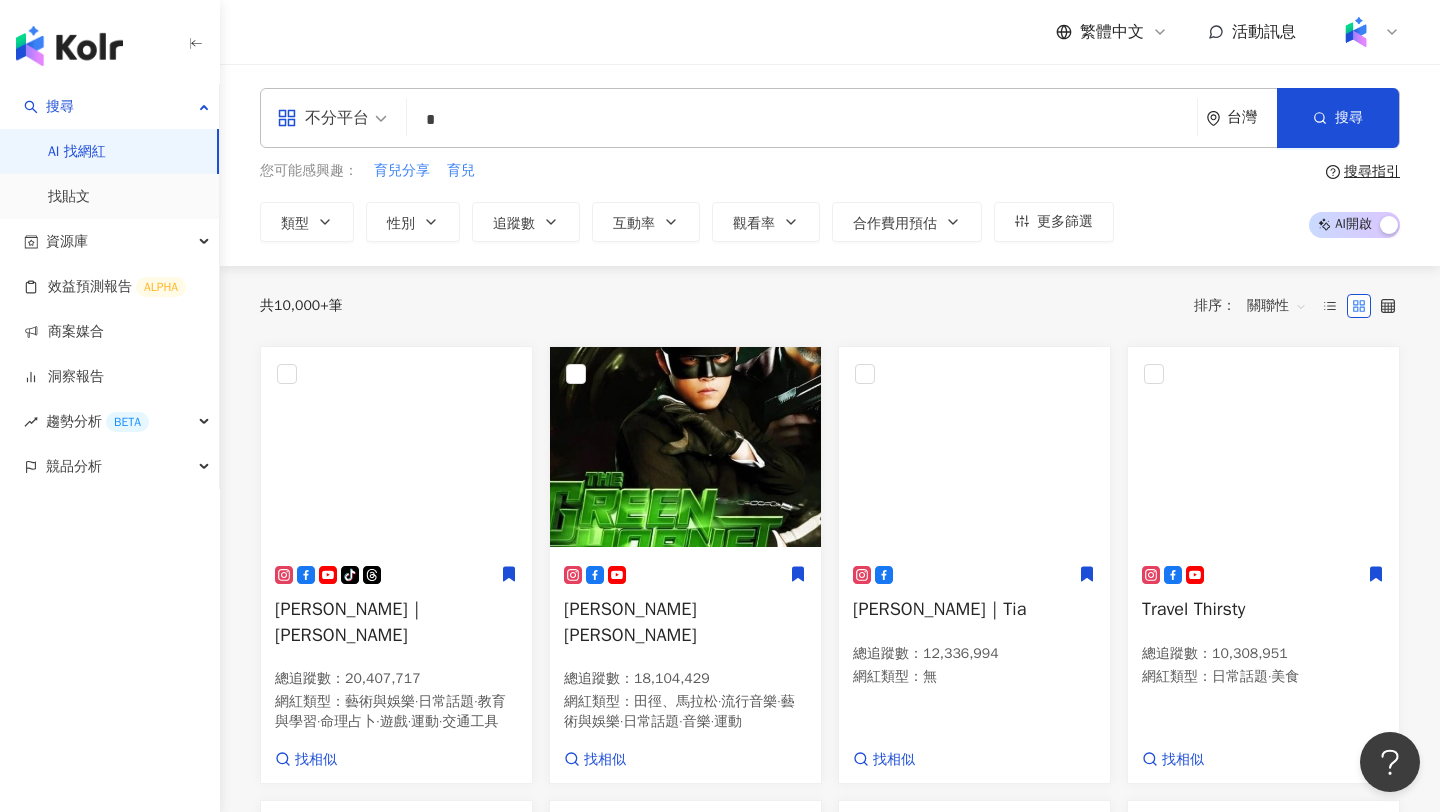 type on "*" 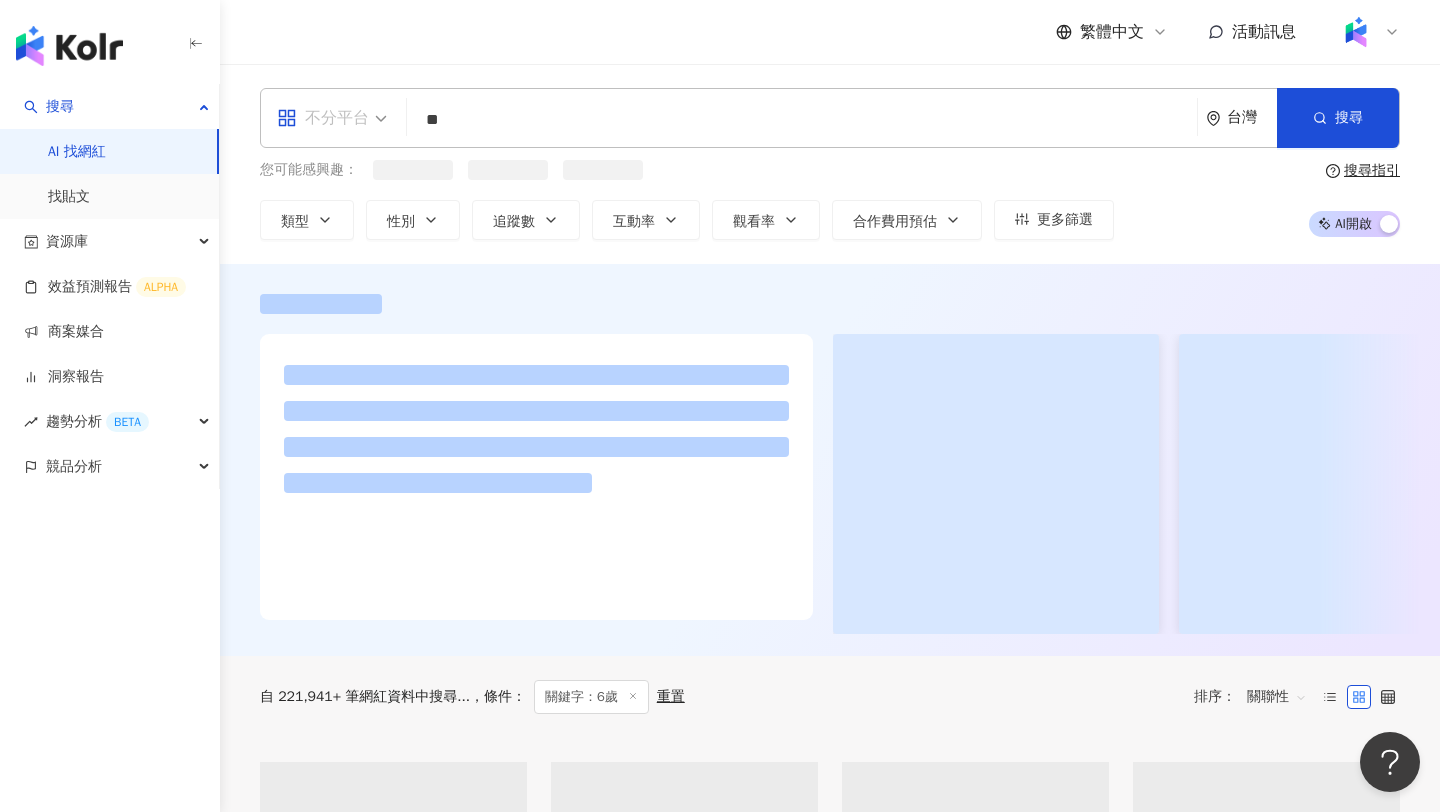 click 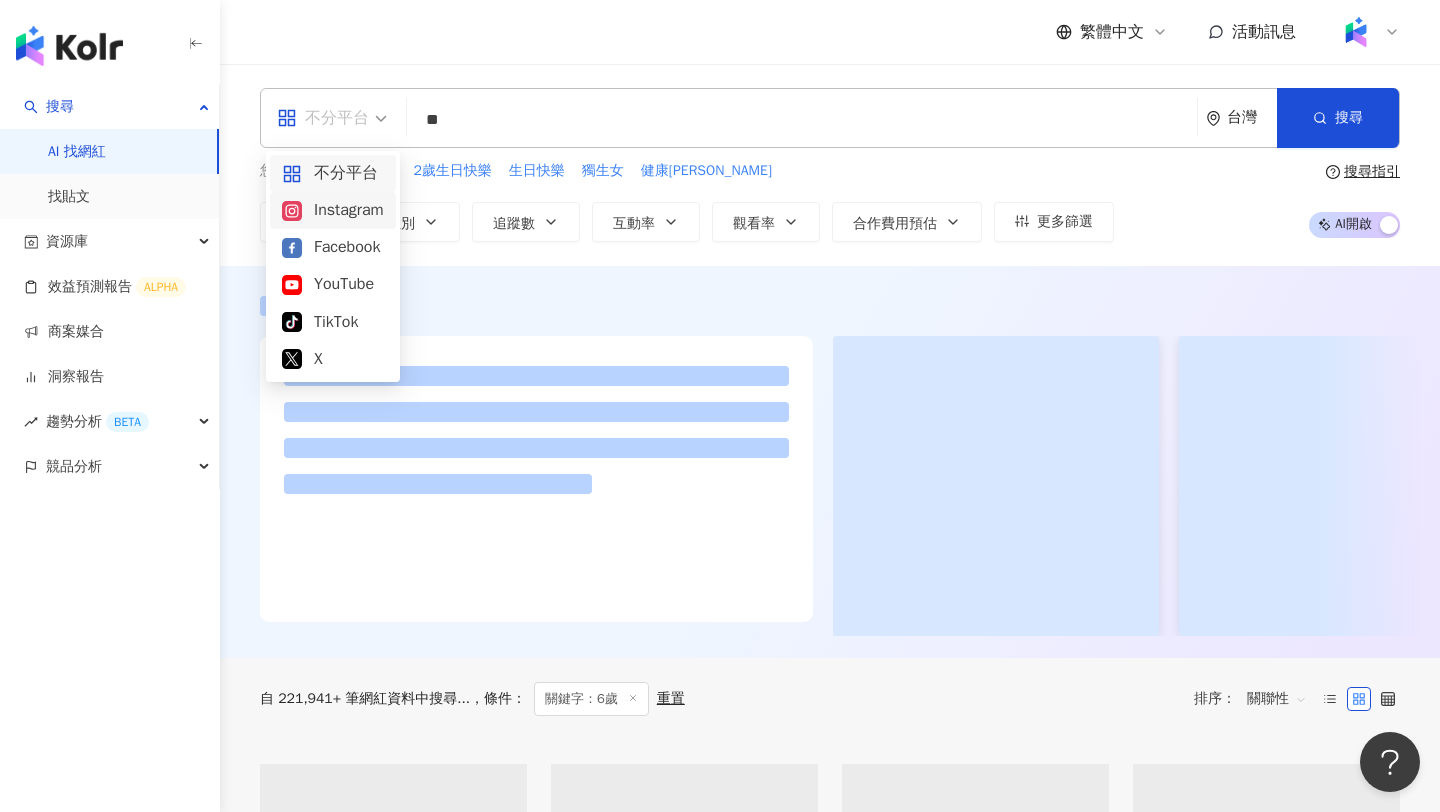 click on "Instagram" at bounding box center [333, 210] 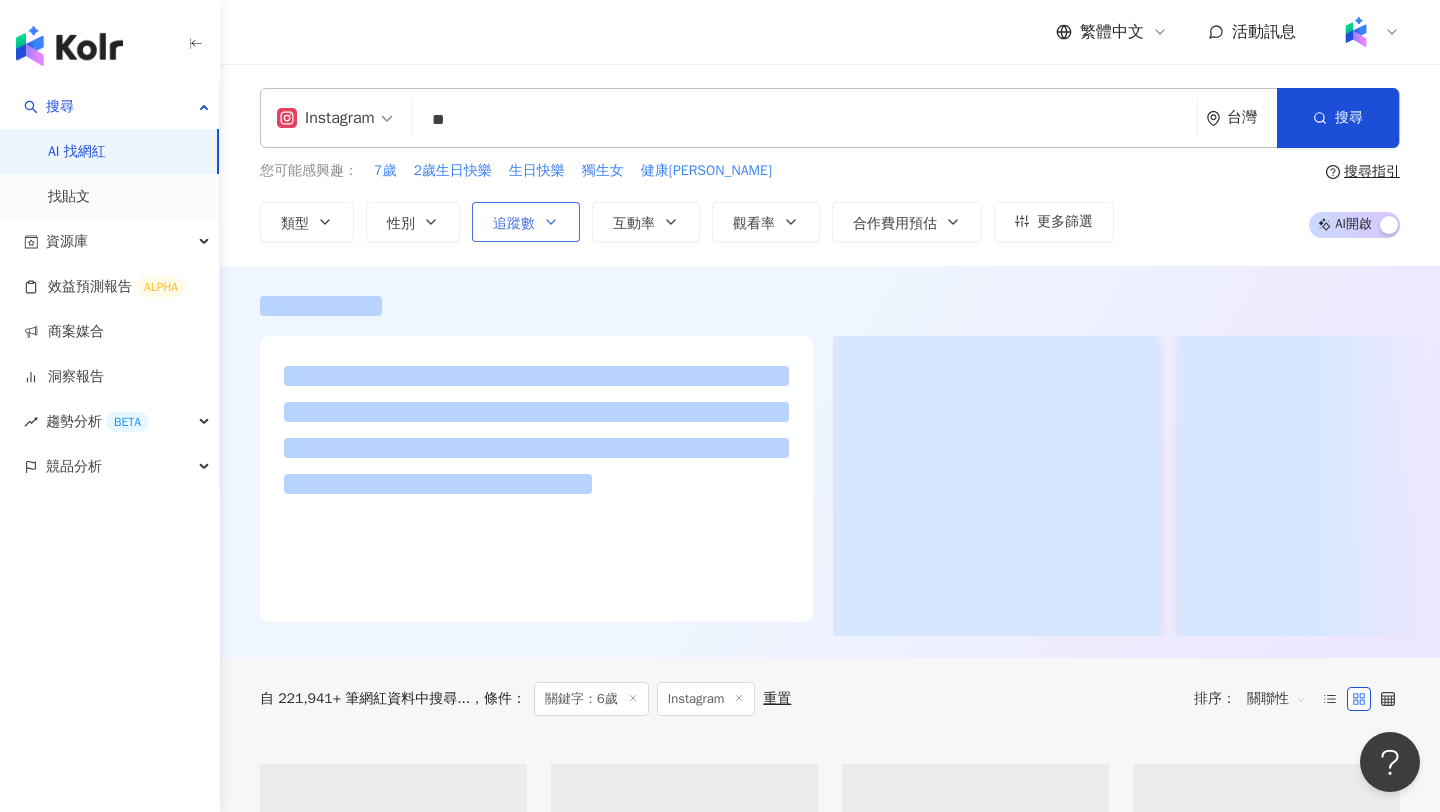 click 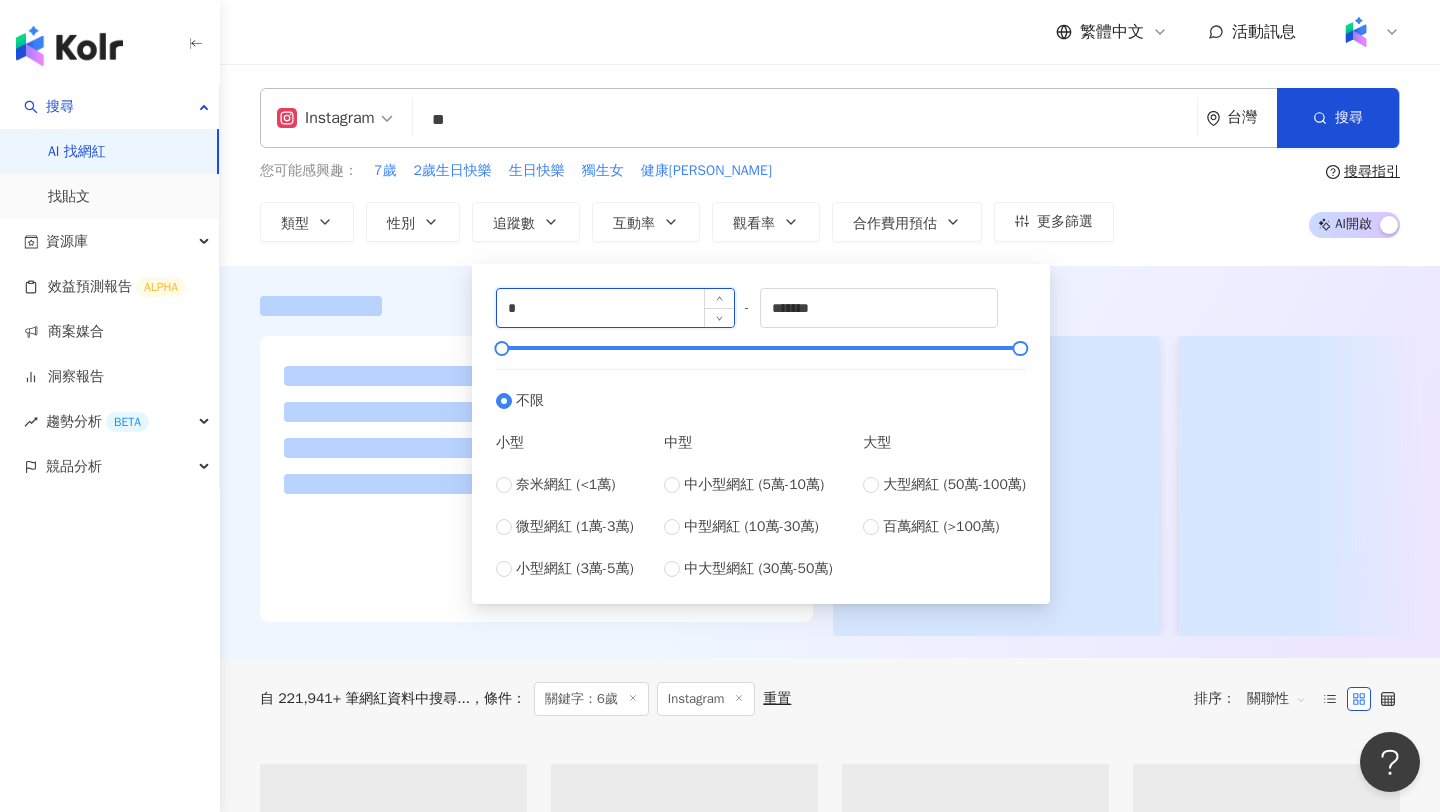 click on "*" at bounding box center (615, 308) 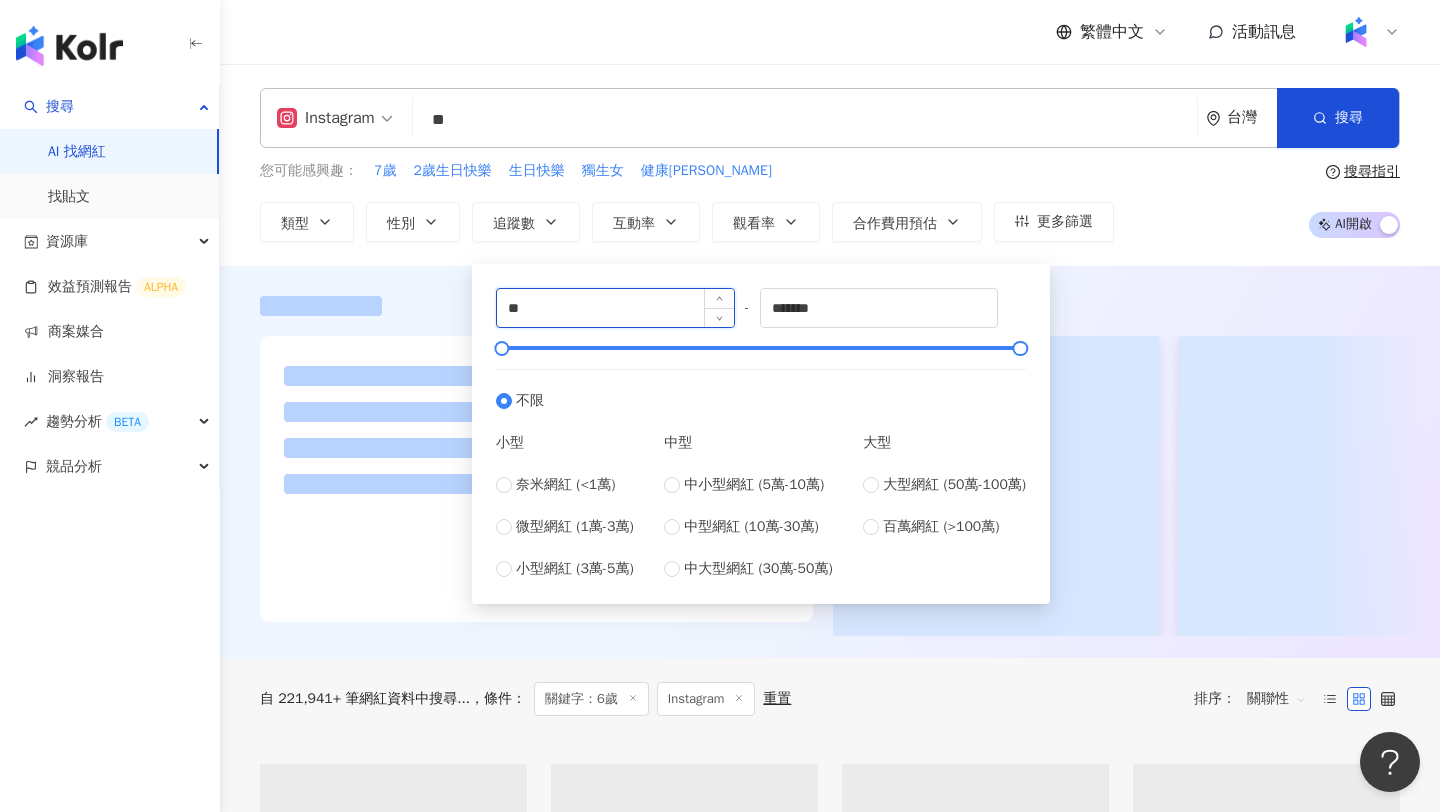 type on "*" 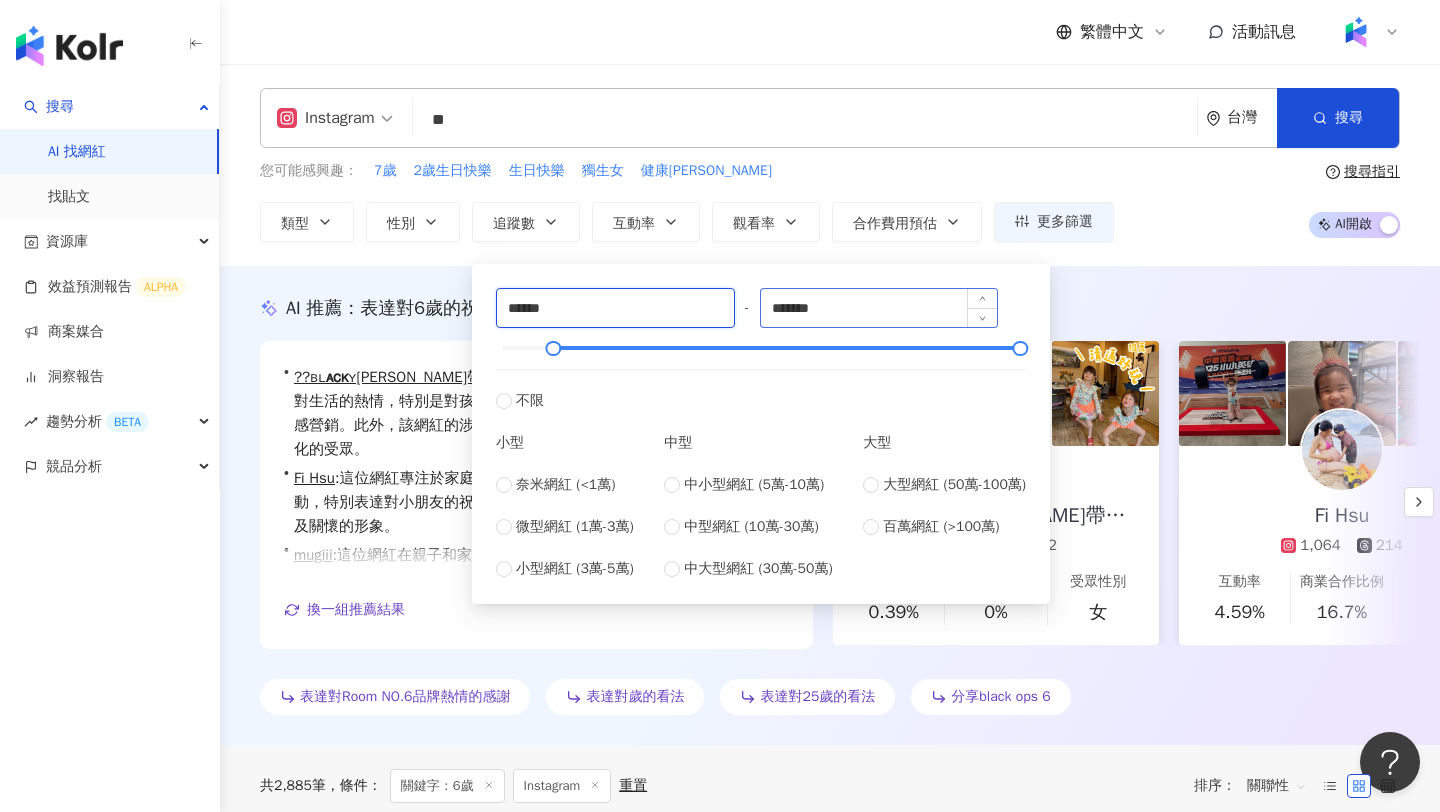 type on "******" 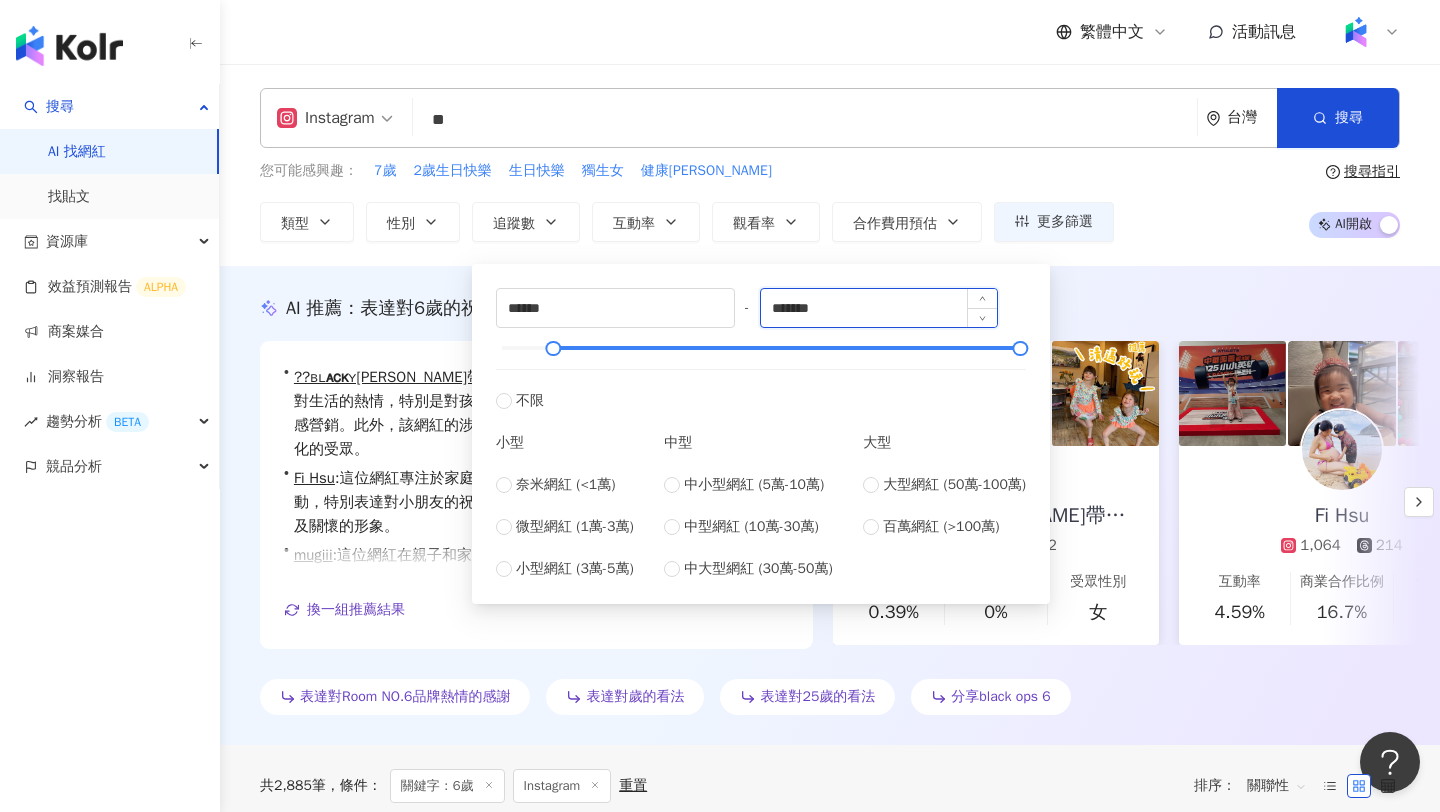click on "*******" at bounding box center [879, 308] 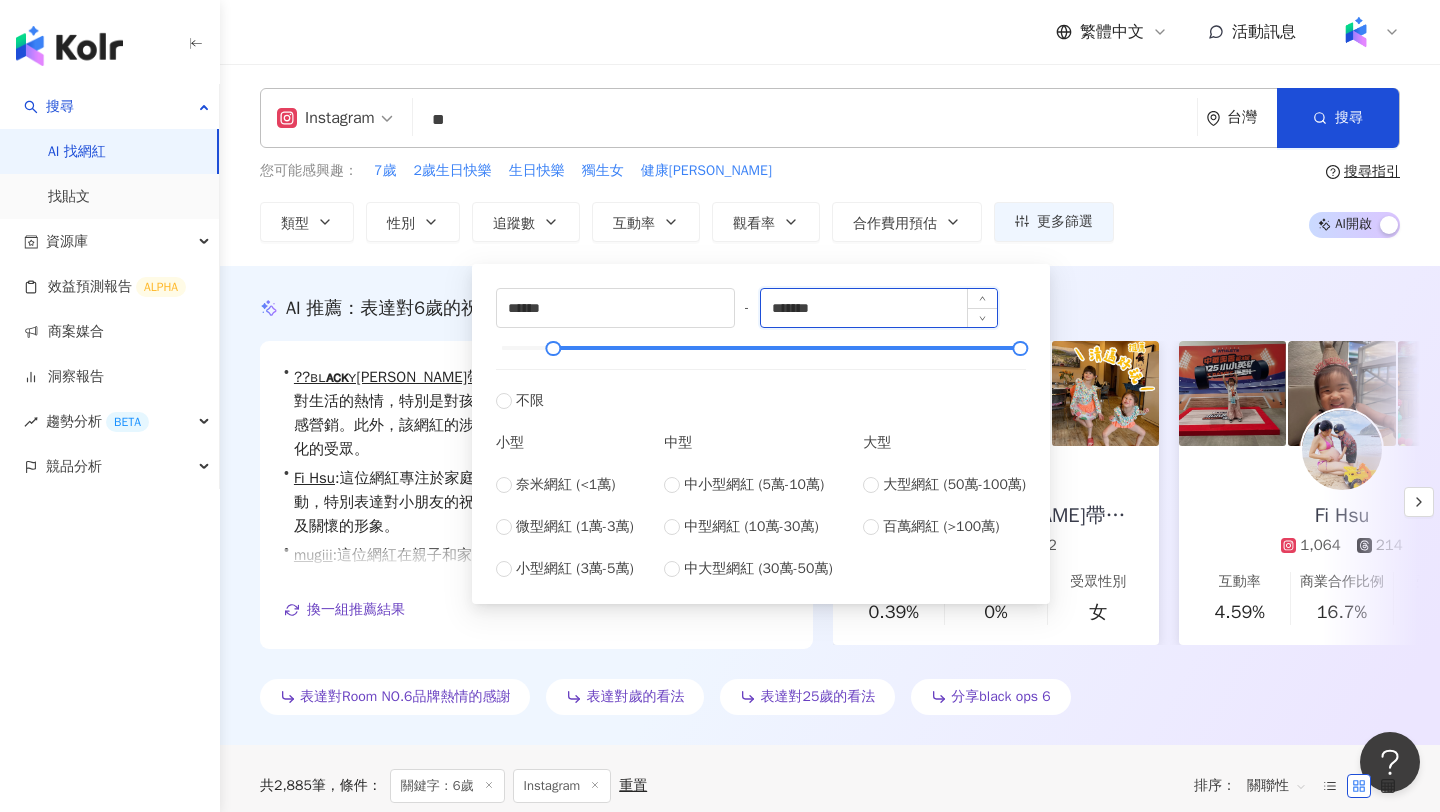 click on "*******" at bounding box center (879, 308) 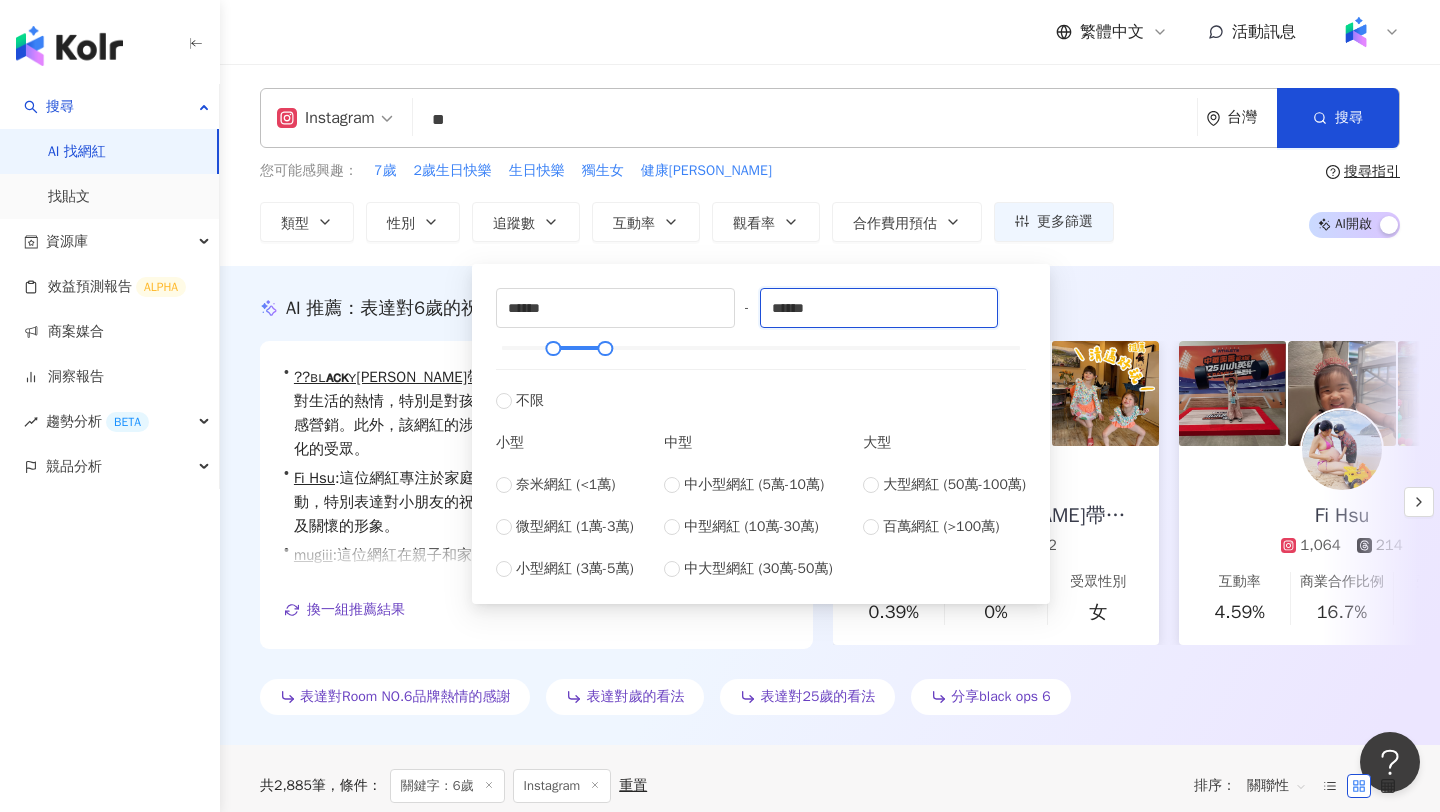 type on "******" 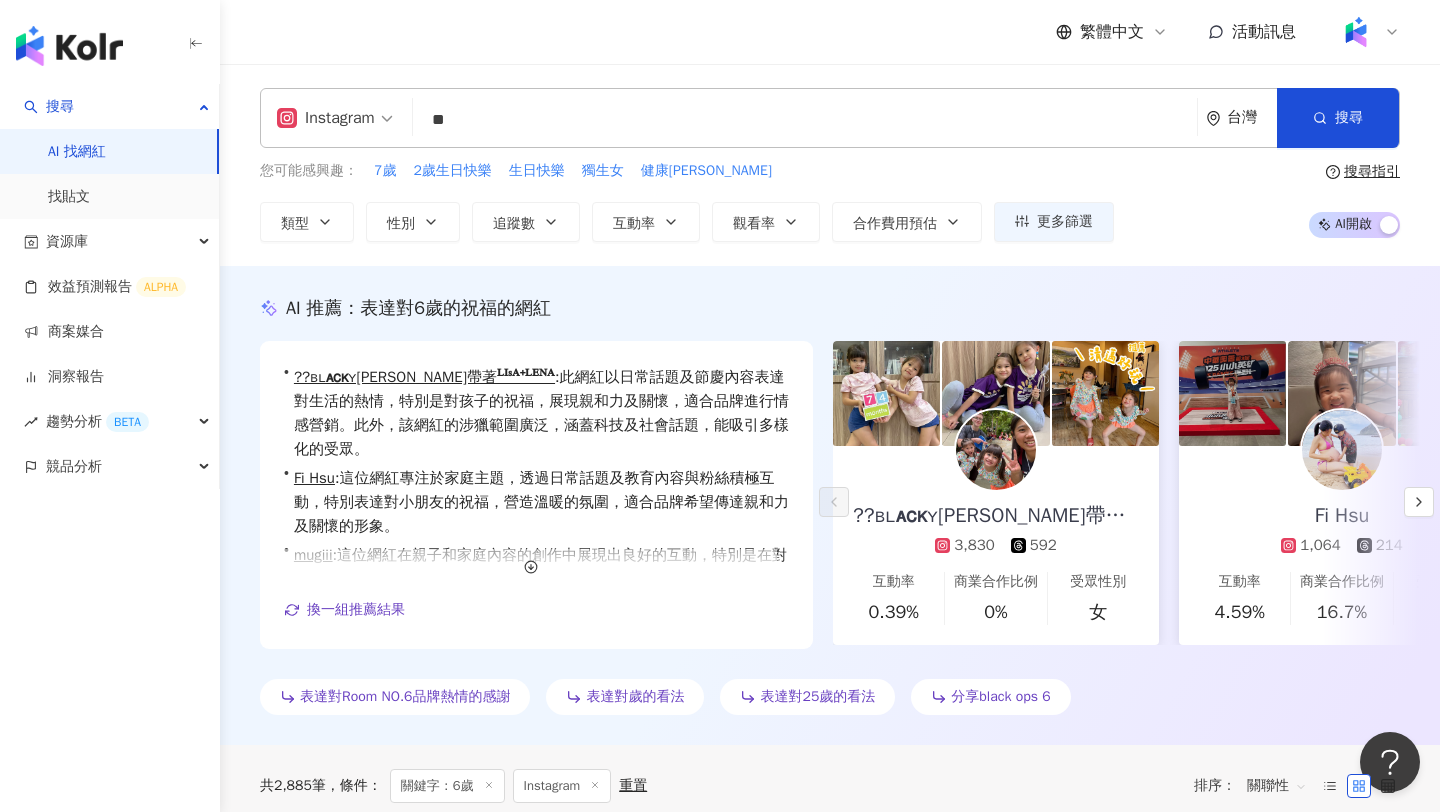 click on "Instagram ** 台灣 搜尋 loading 搜尋名稱、敘述、貼文含有關鍵字 “ 6歲 ” 的網紅 您可能感興趣： 7歲  2歲生日快樂  生日快樂  獨生女  健康康  類型 性別 追蹤數 互動率 觀看率 合作費用預估  更多篩選 ******  -  ****** 不限 小型 奈米網紅 (<1萬) 微型網紅 (1萬-3萬) 小型網紅 (3萬-5萬) 中型 中小型網紅 (5萬-10萬) 中型網紅 (10萬-30萬) 中大型網紅 (30萬-50萬) 大型 大型網紅 (50萬-100萬) 百萬網紅 (>100萬) 搜尋指引 AI  開啟 AI  關閉" at bounding box center (830, 165) 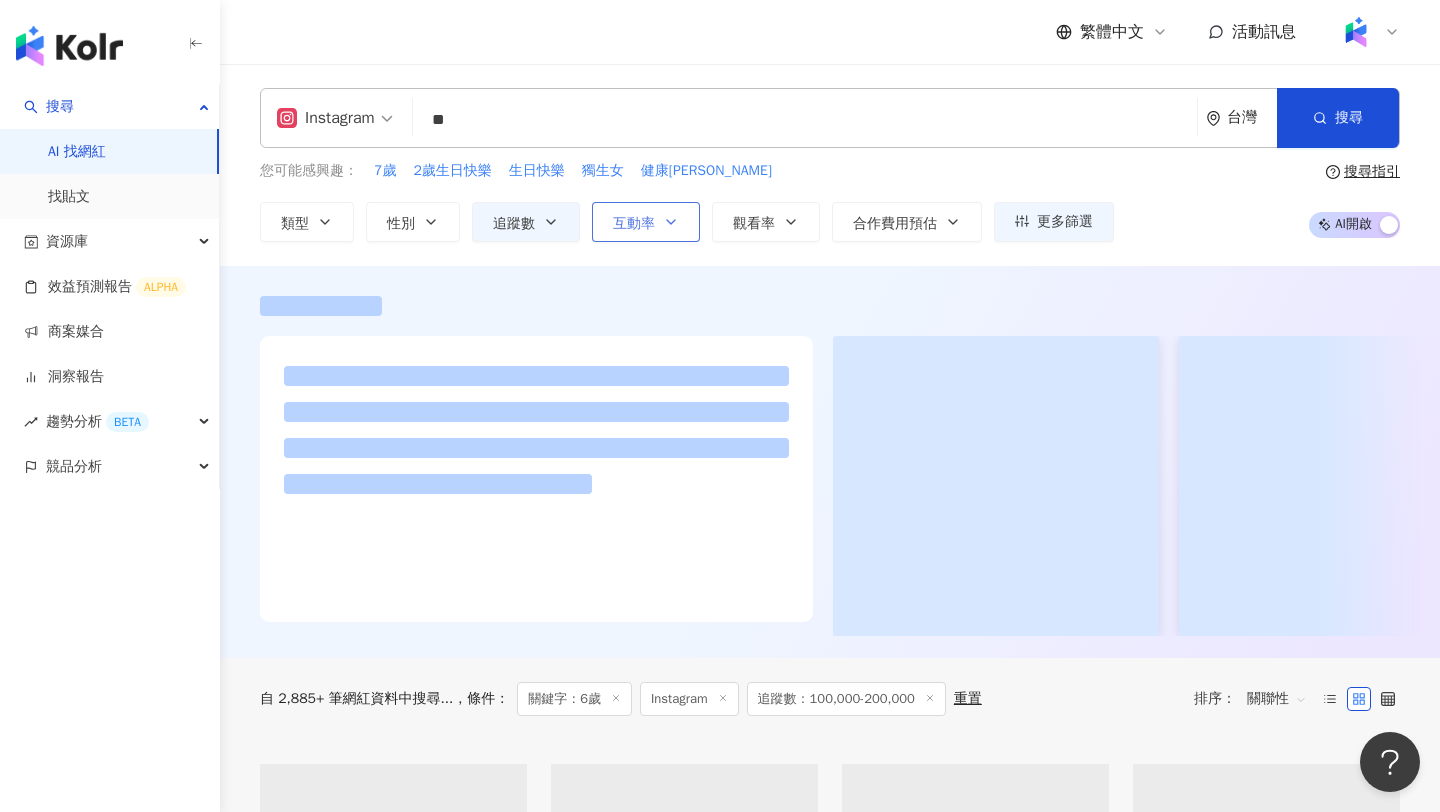 click on "互動率" at bounding box center [646, 222] 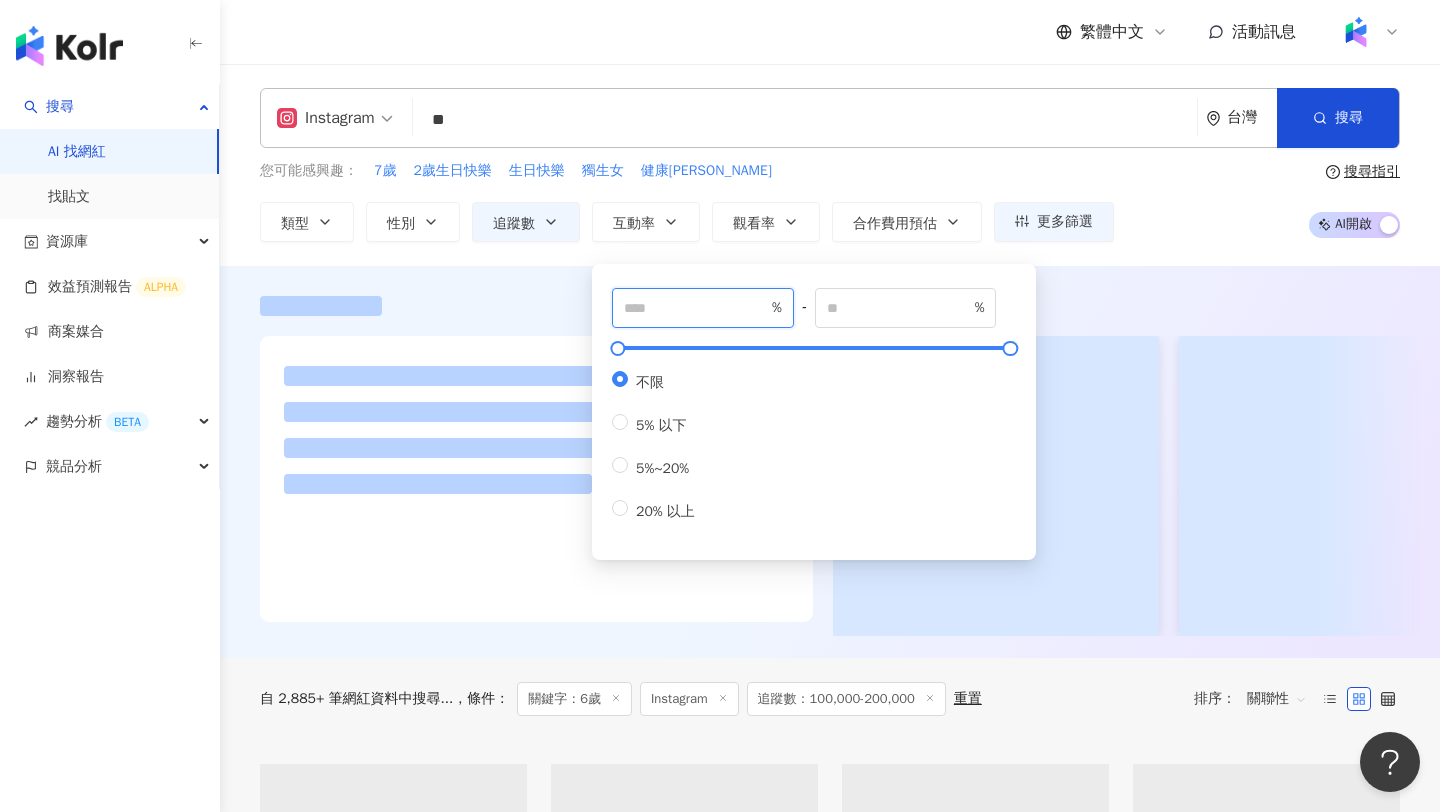 click at bounding box center [696, 308] 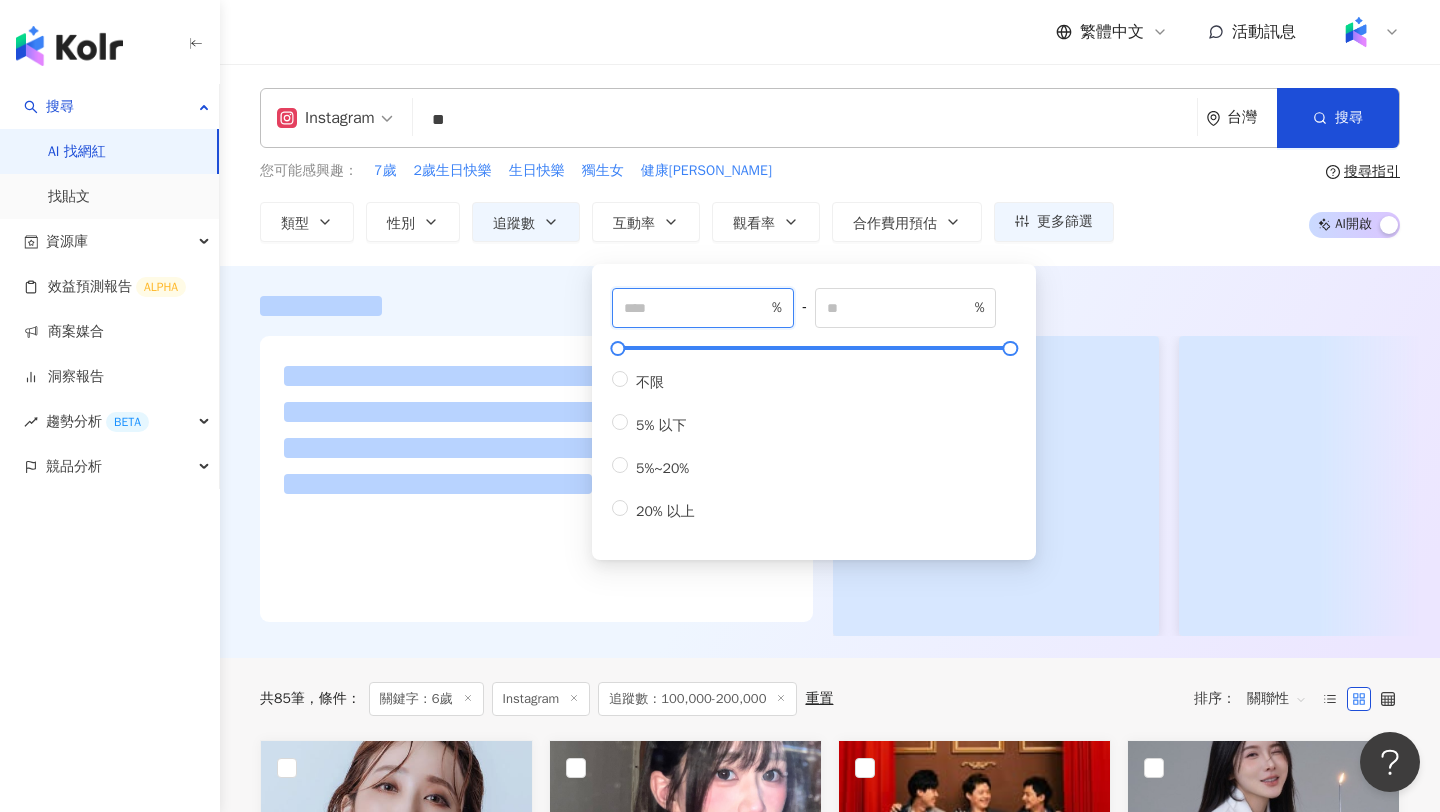 type on "*" 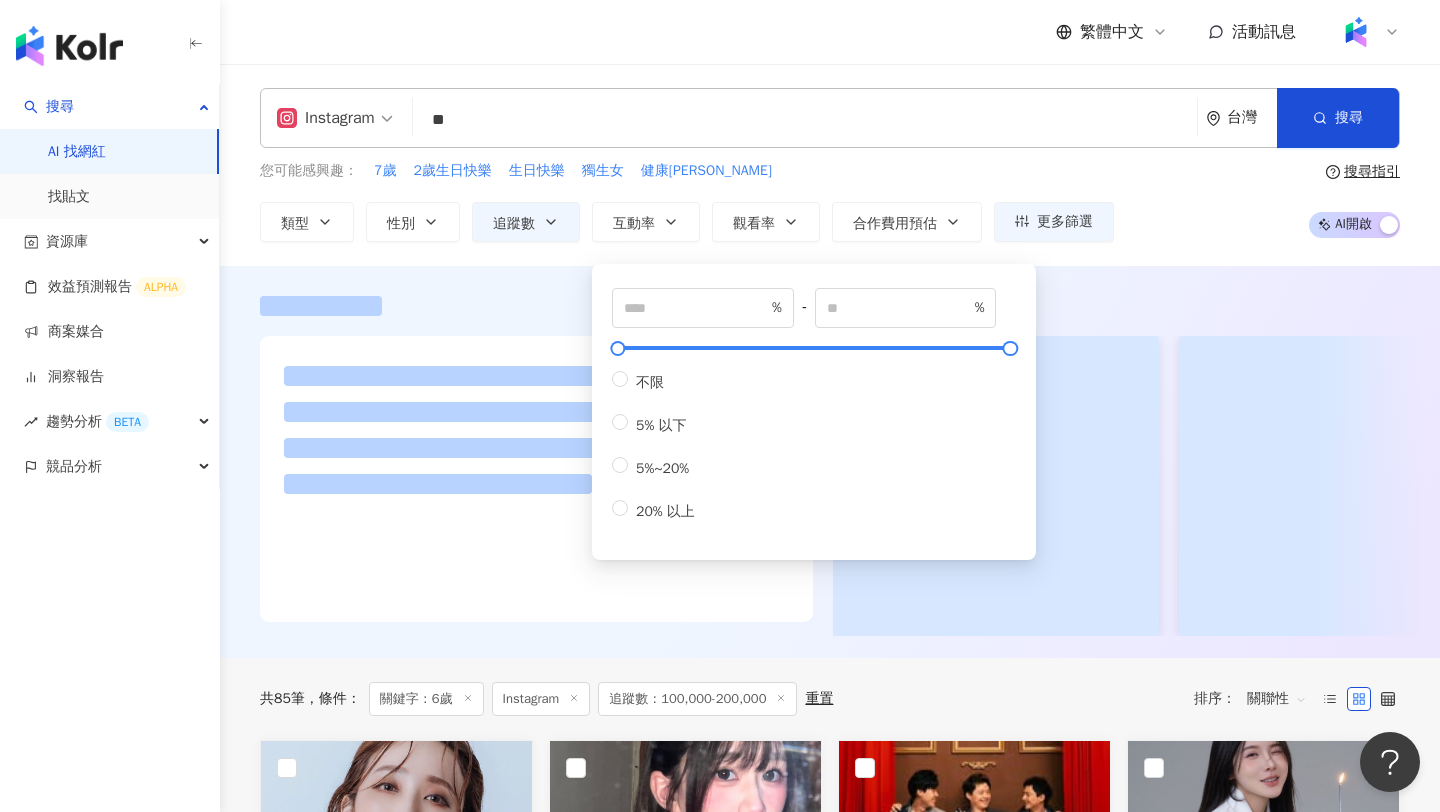 click at bounding box center [830, 462] 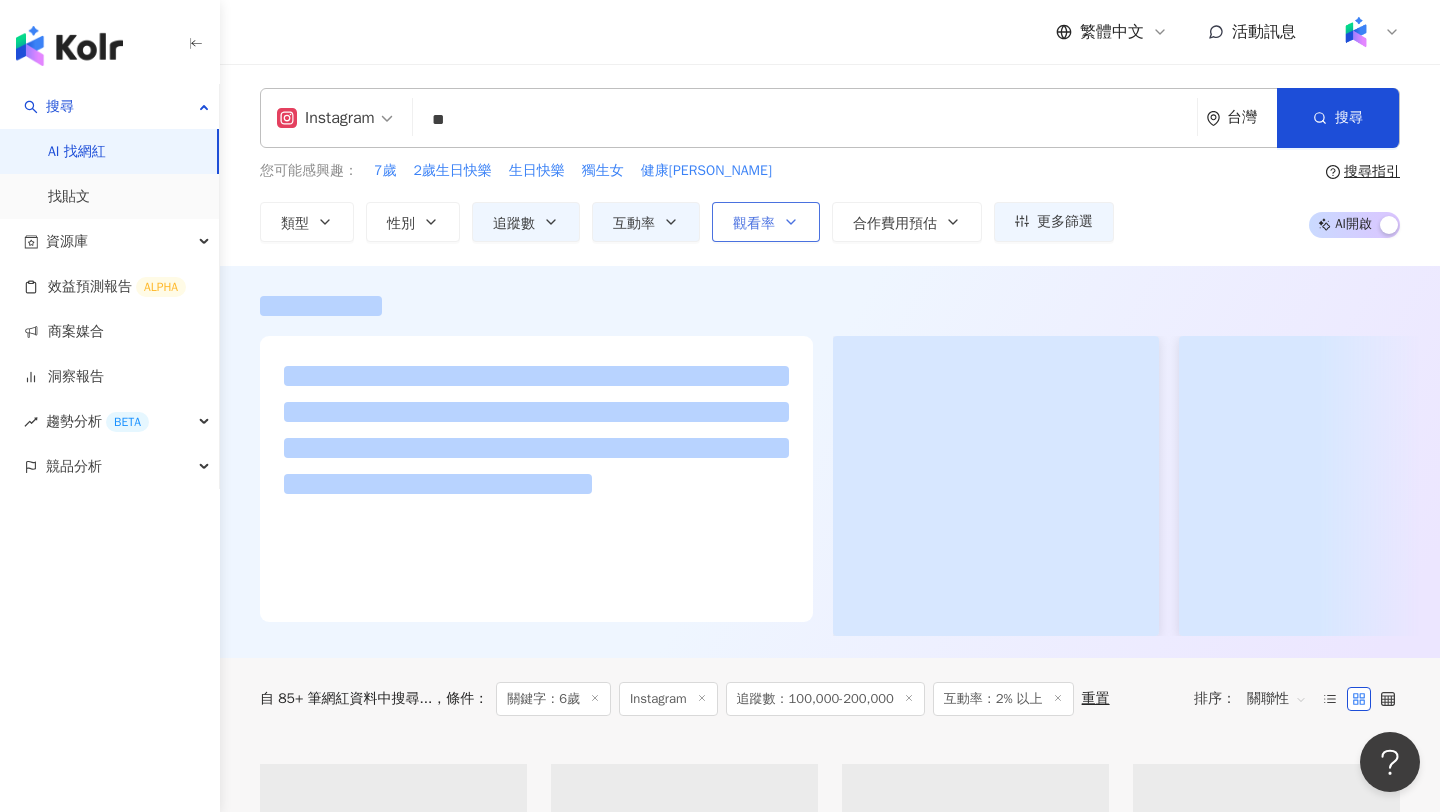 click 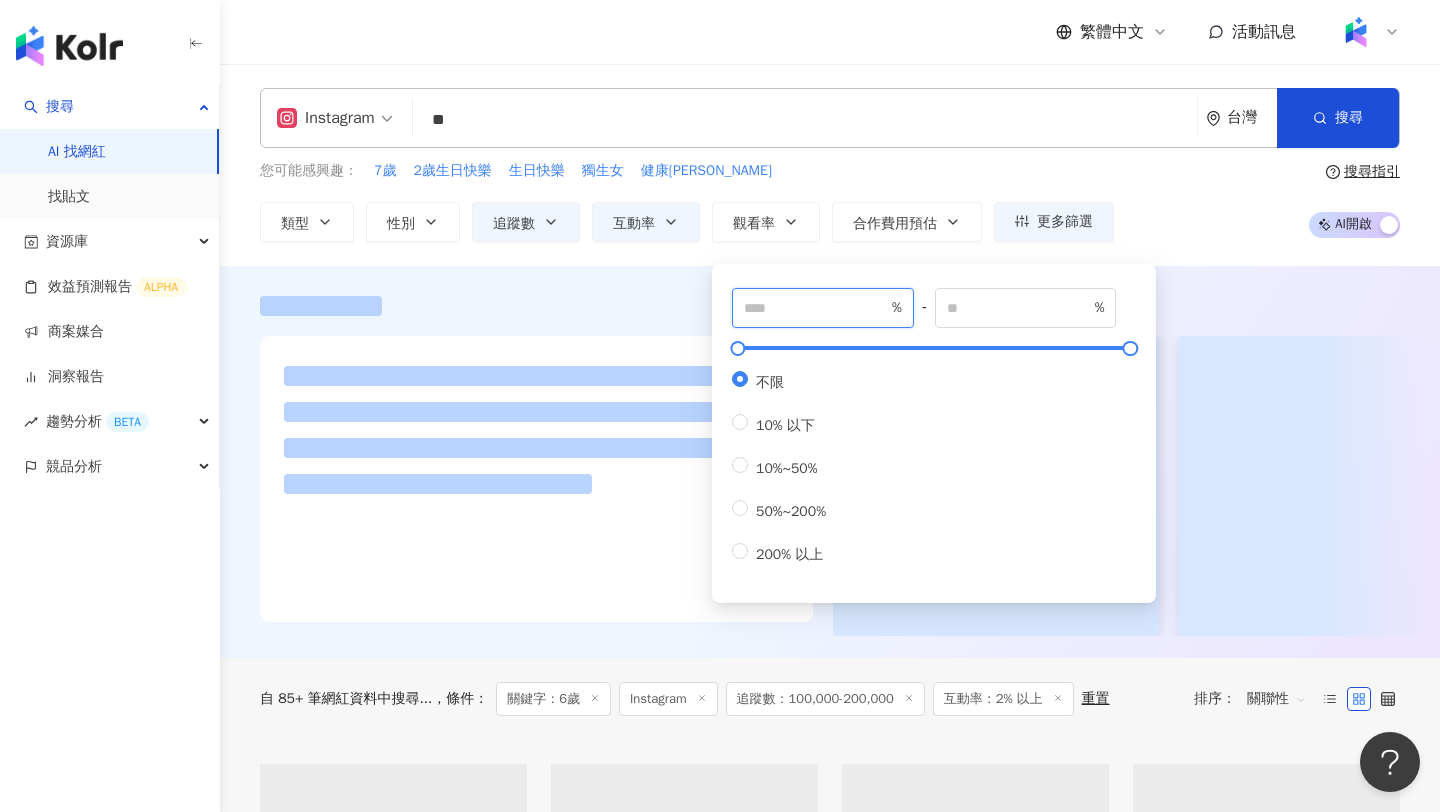 click at bounding box center [816, 308] 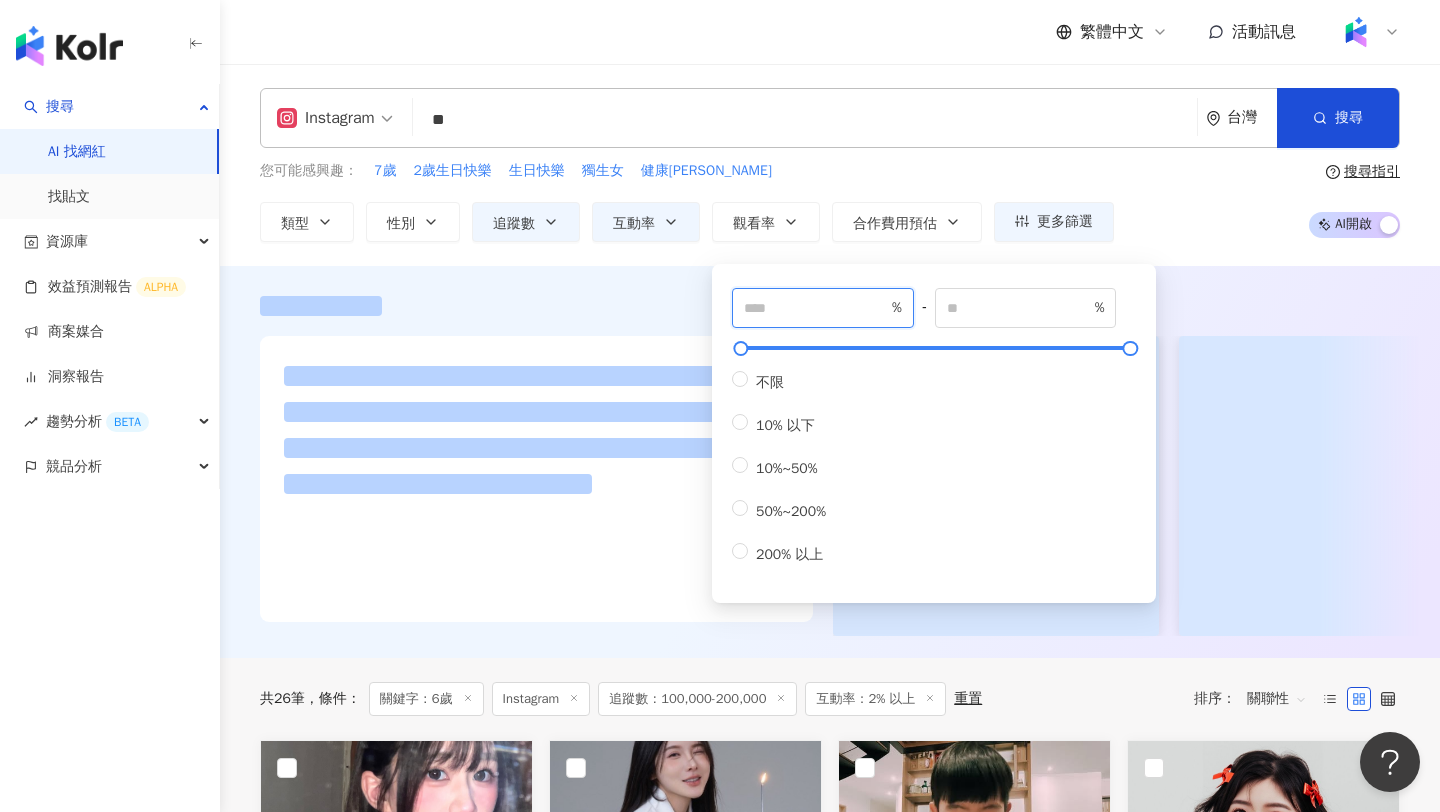type on "**" 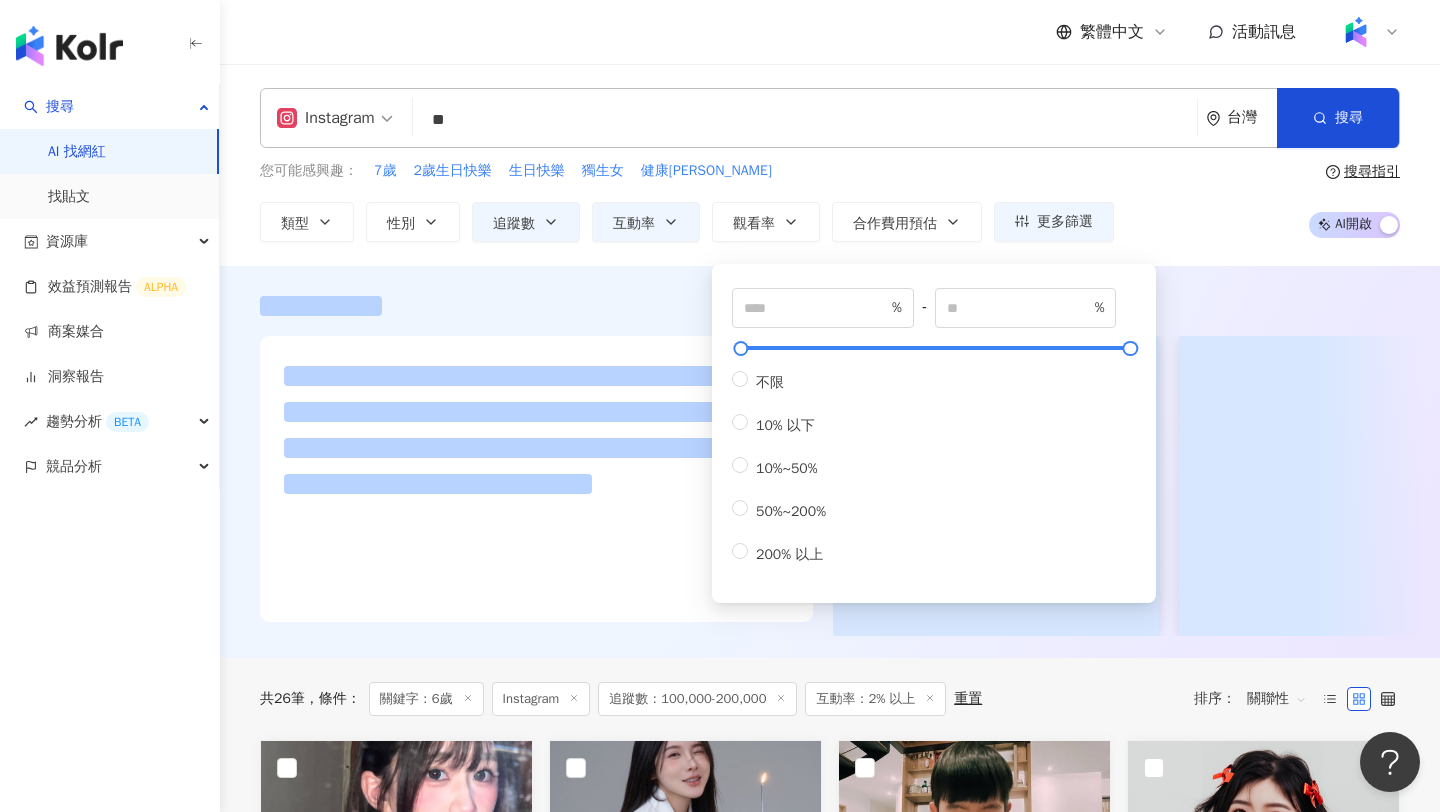 click at bounding box center [830, 466] 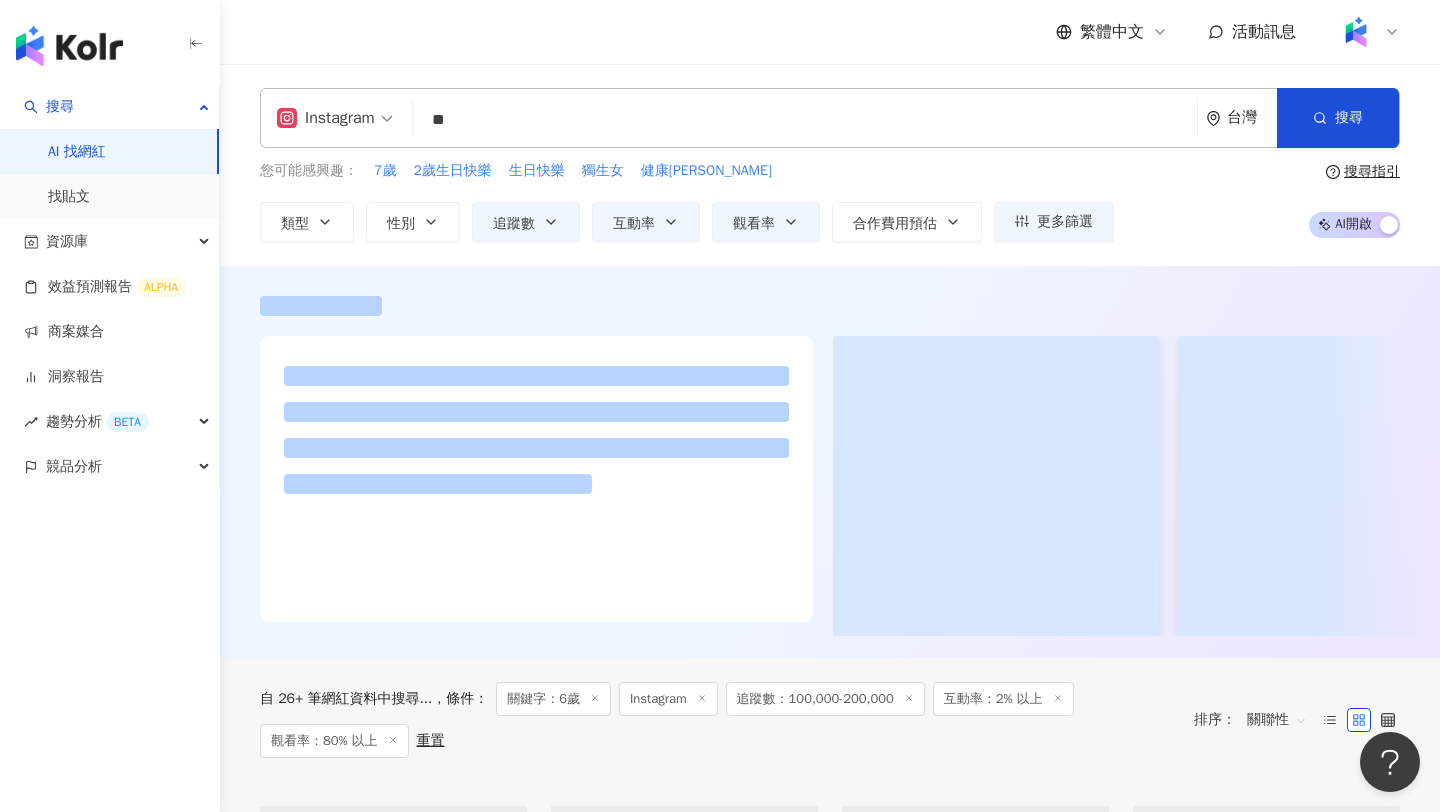 drag, startPoint x: 1211, startPoint y: 330, endPoint x: 874, endPoint y: 417, distance: 348.04886 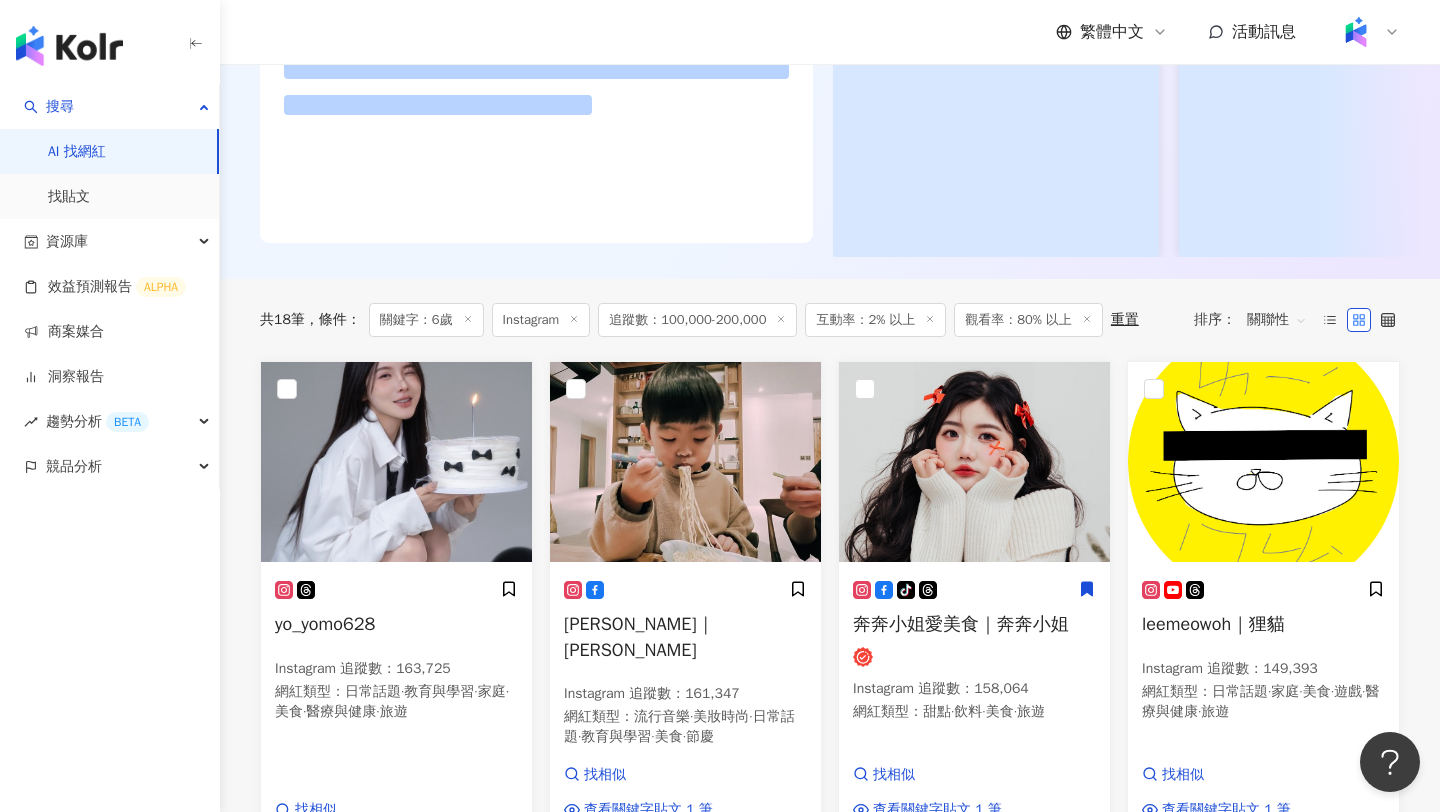 scroll, scrollTop: 457, scrollLeft: 0, axis: vertical 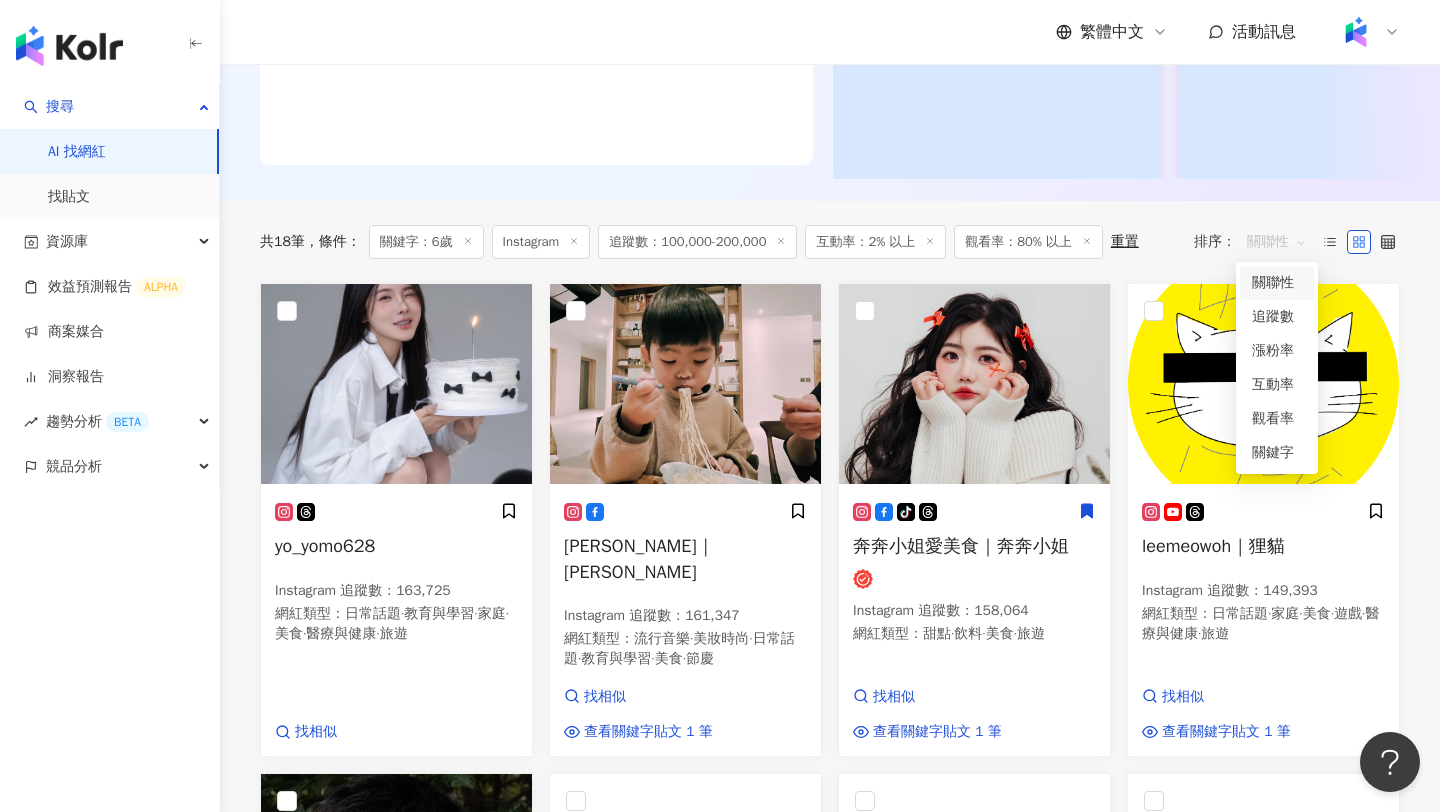click on "關聯性" at bounding box center [1277, 242] 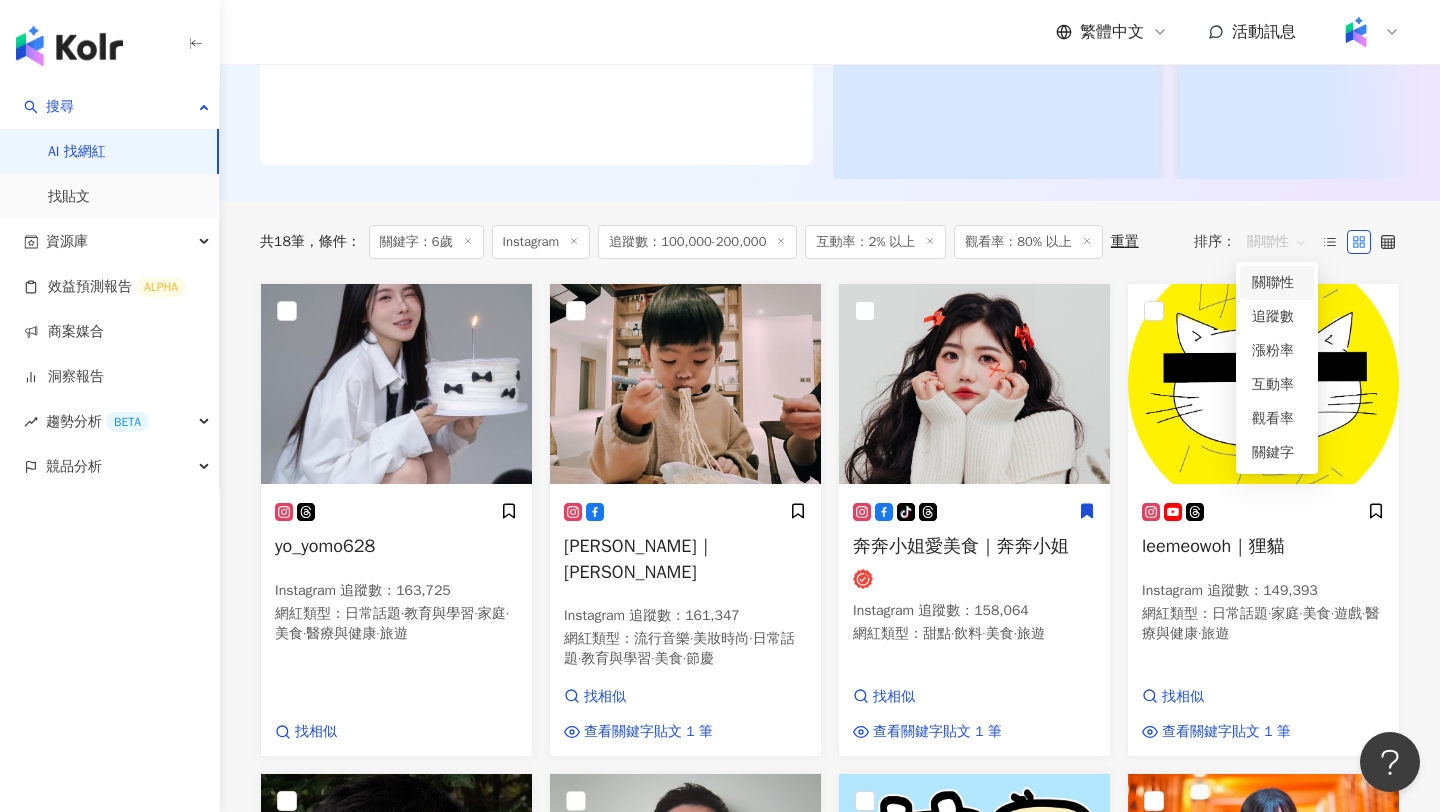 scroll, scrollTop: 484, scrollLeft: 0, axis: vertical 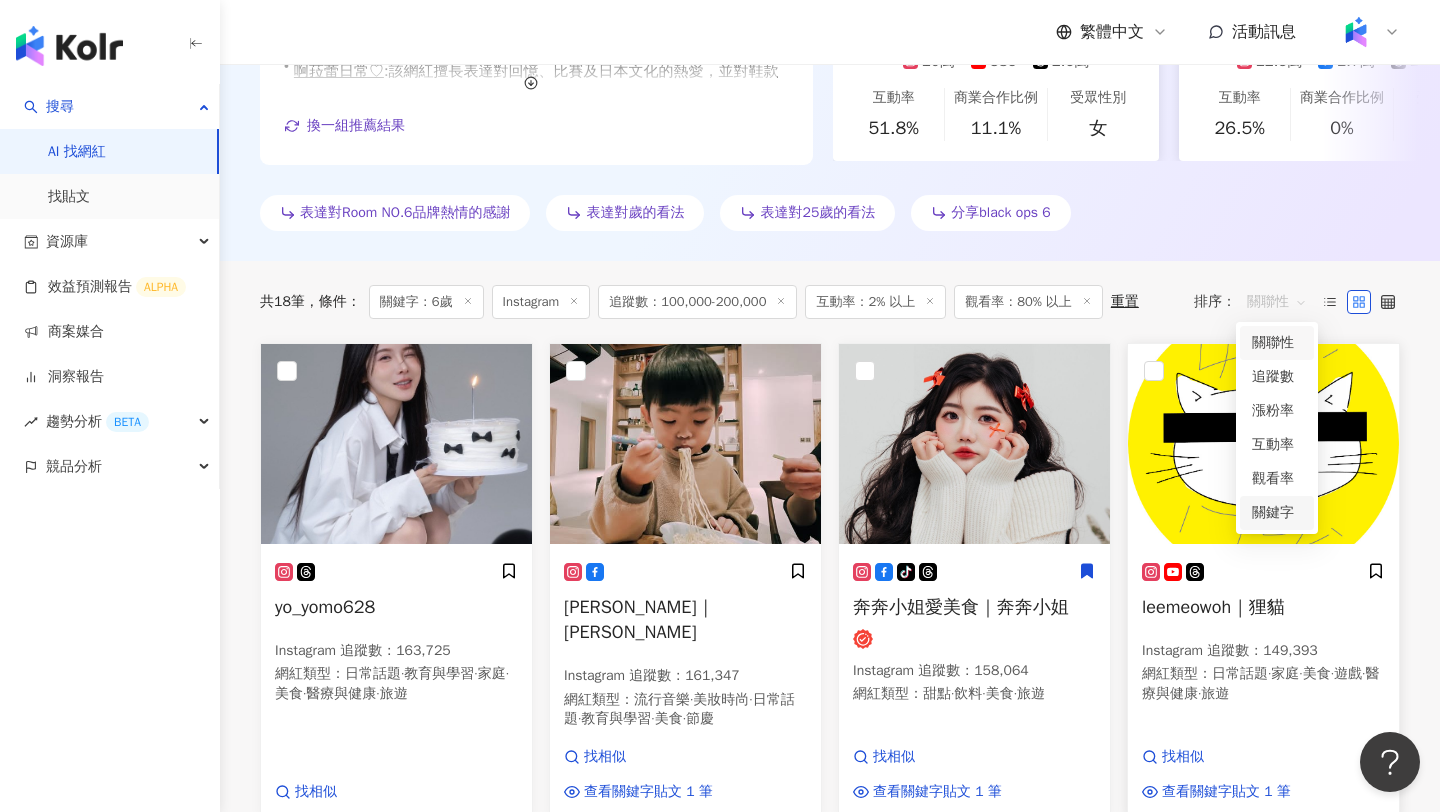 click on "關鍵字" at bounding box center [1277, 513] 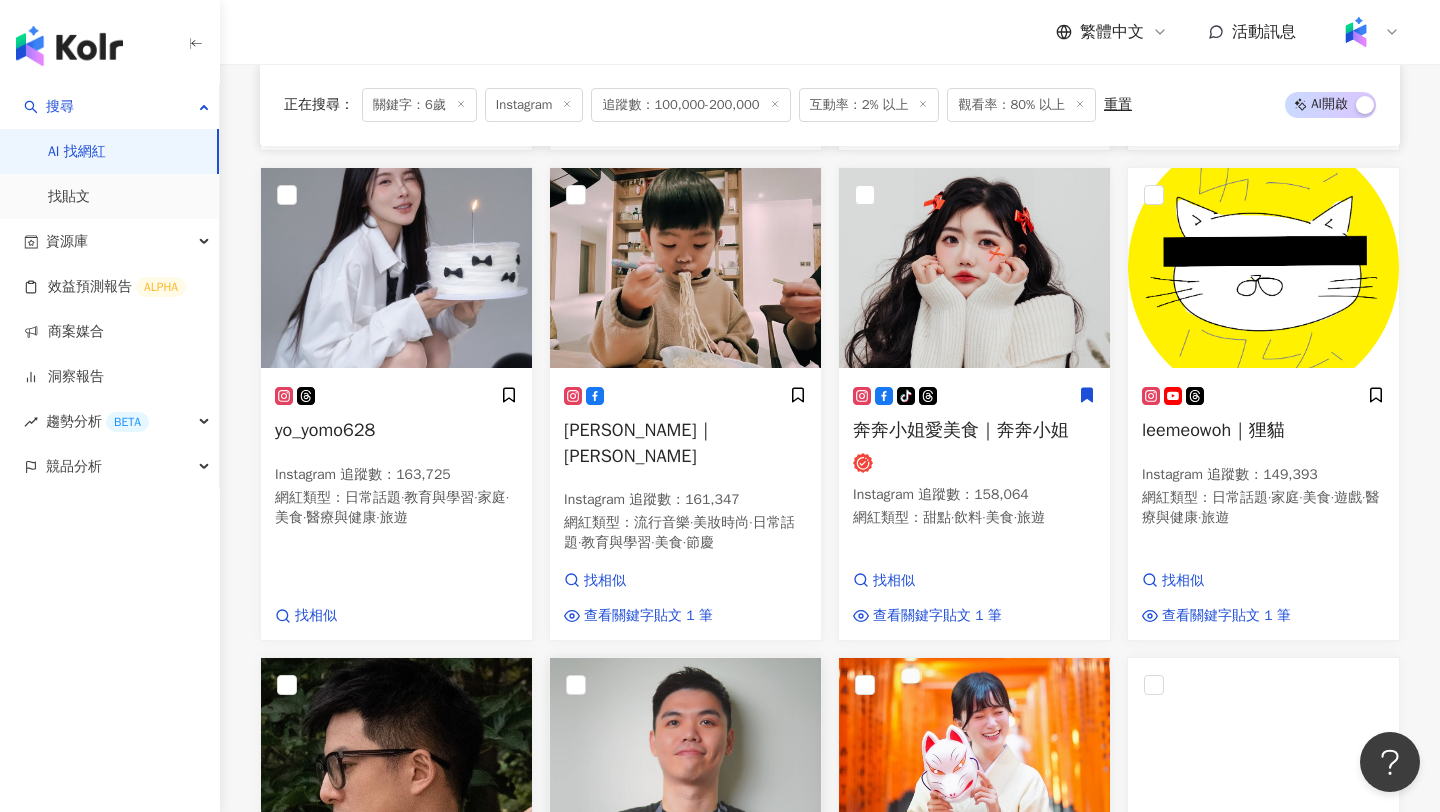 scroll, scrollTop: 1161, scrollLeft: 0, axis: vertical 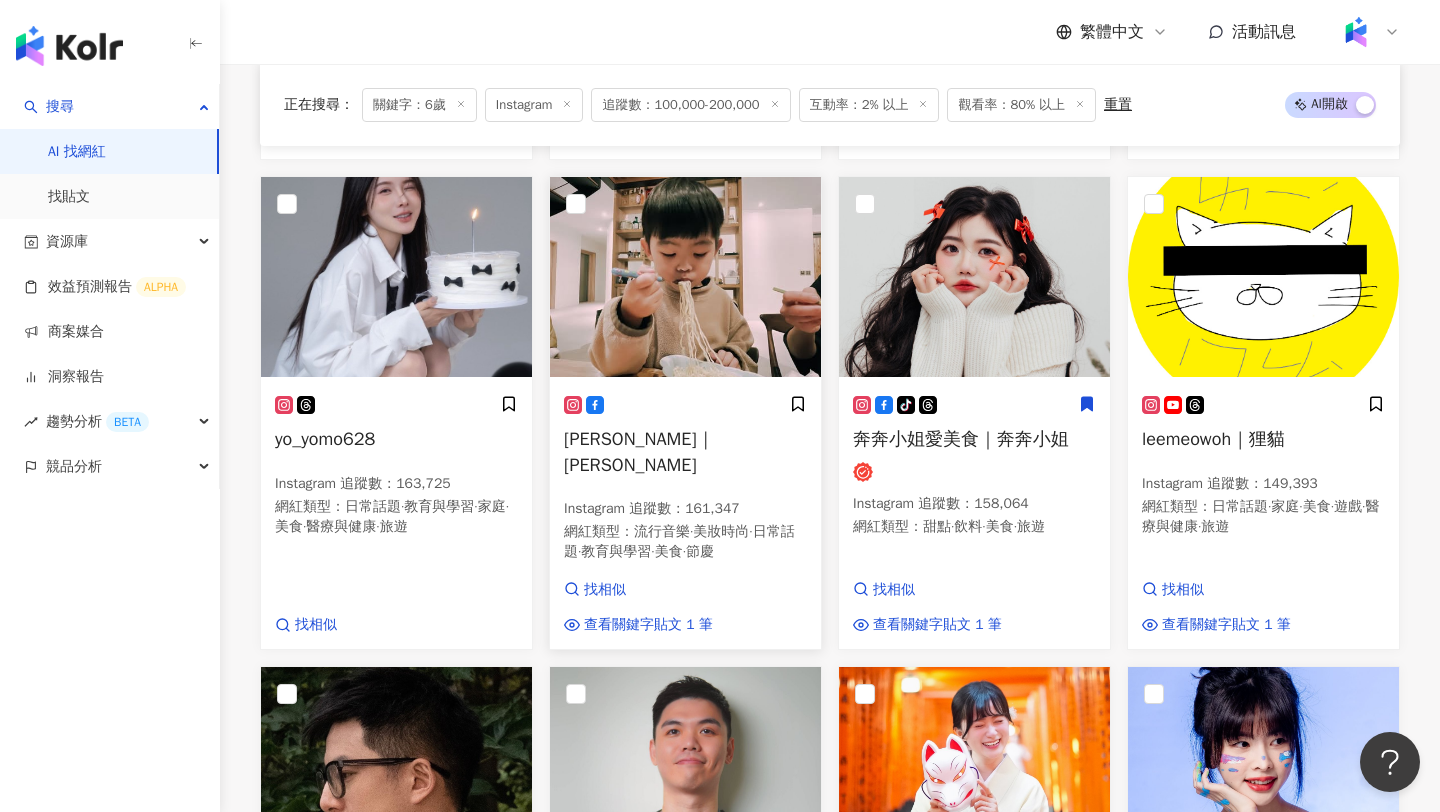 click at bounding box center [685, 277] 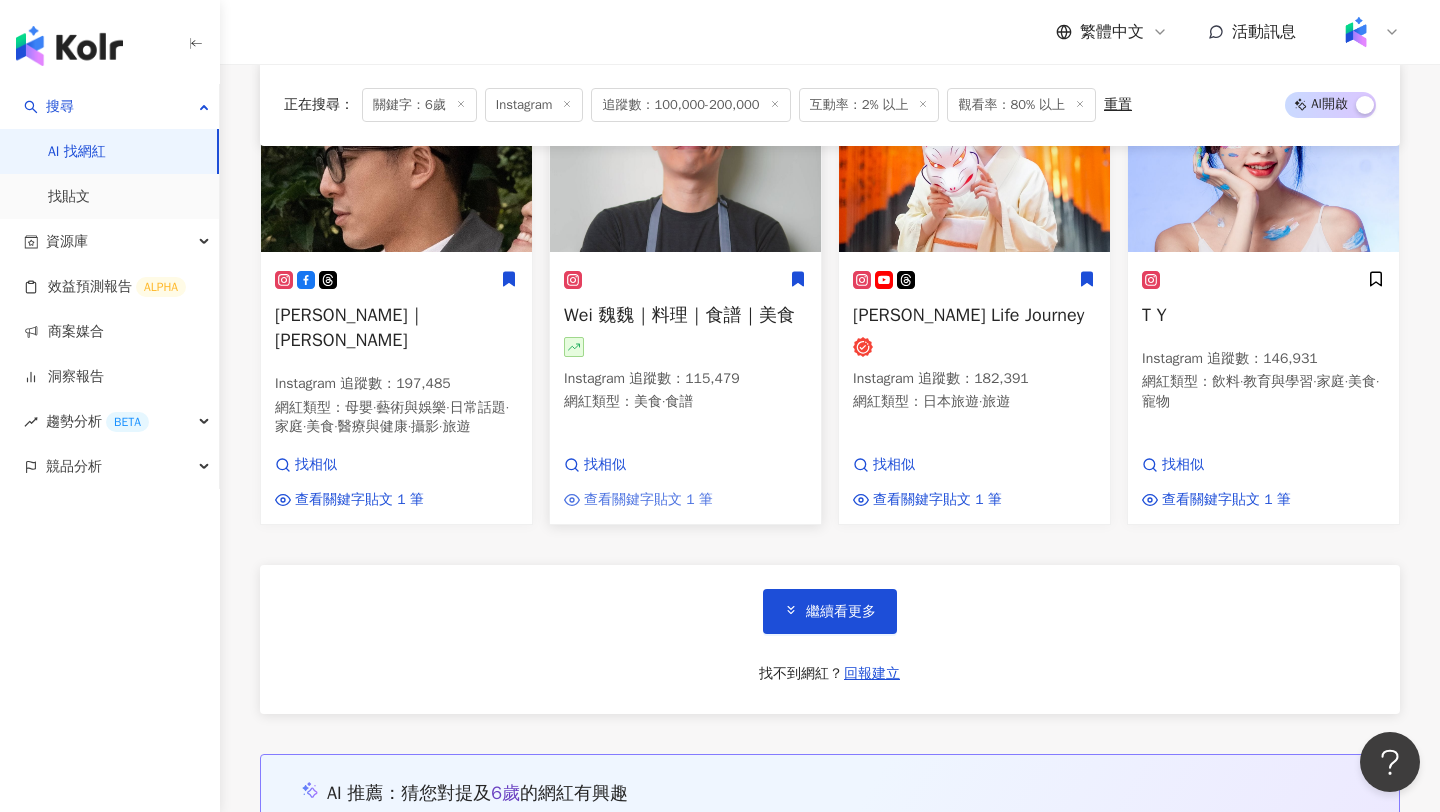 scroll, scrollTop: 1814, scrollLeft: 0, axis: vertical 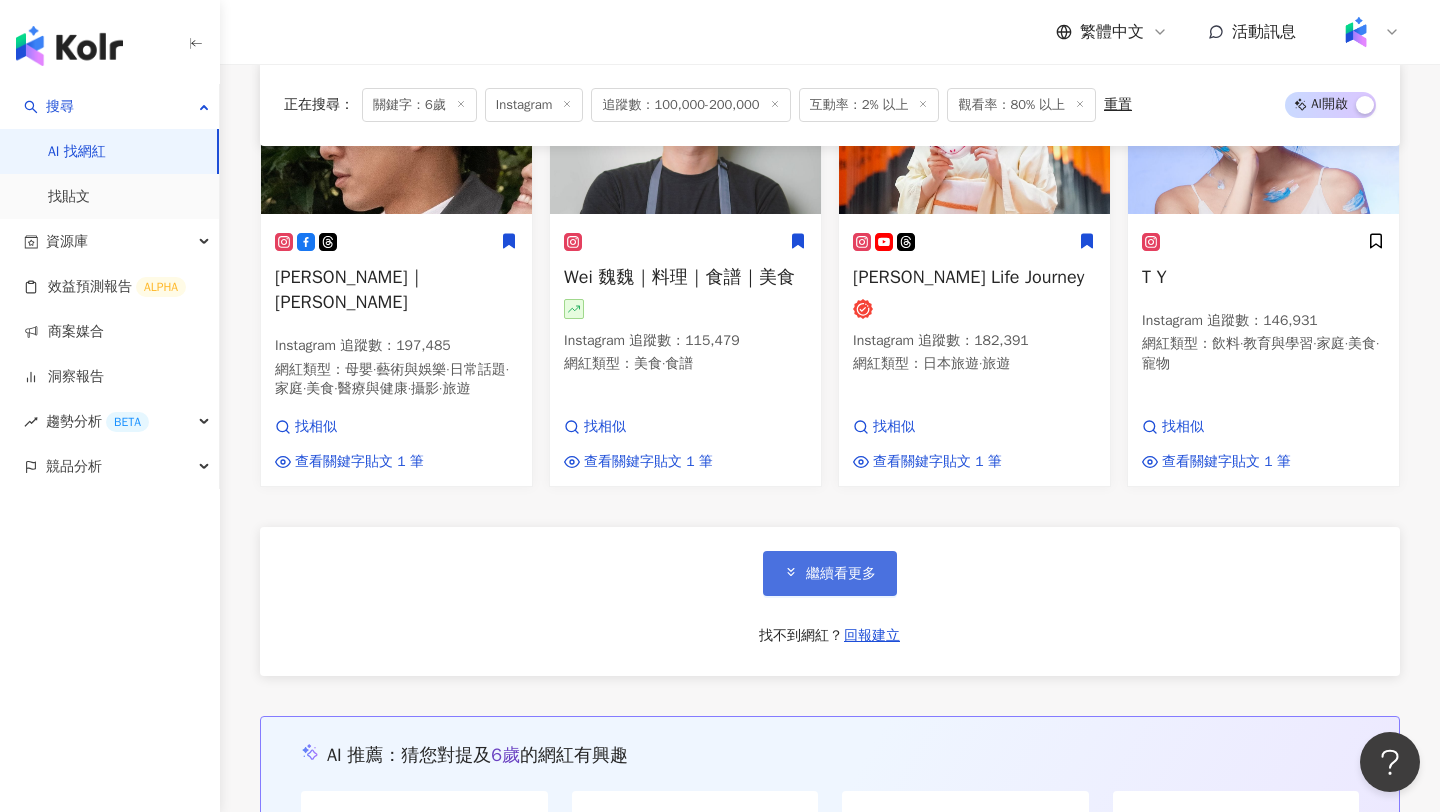click on "繼續看更多" at bounding box center (841, 574) 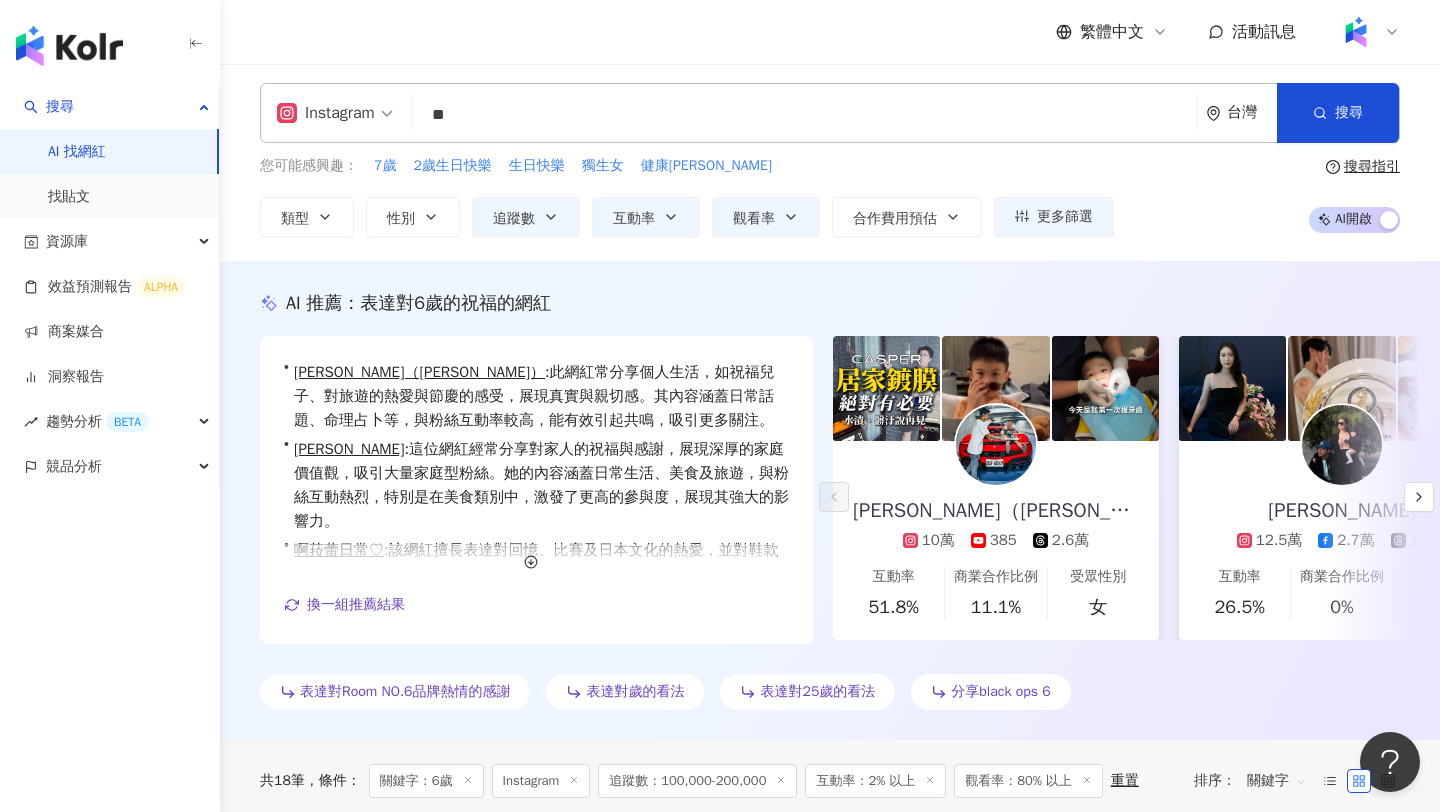 scroll, scrollTop: 0, scrollLeft: 0, axis: both 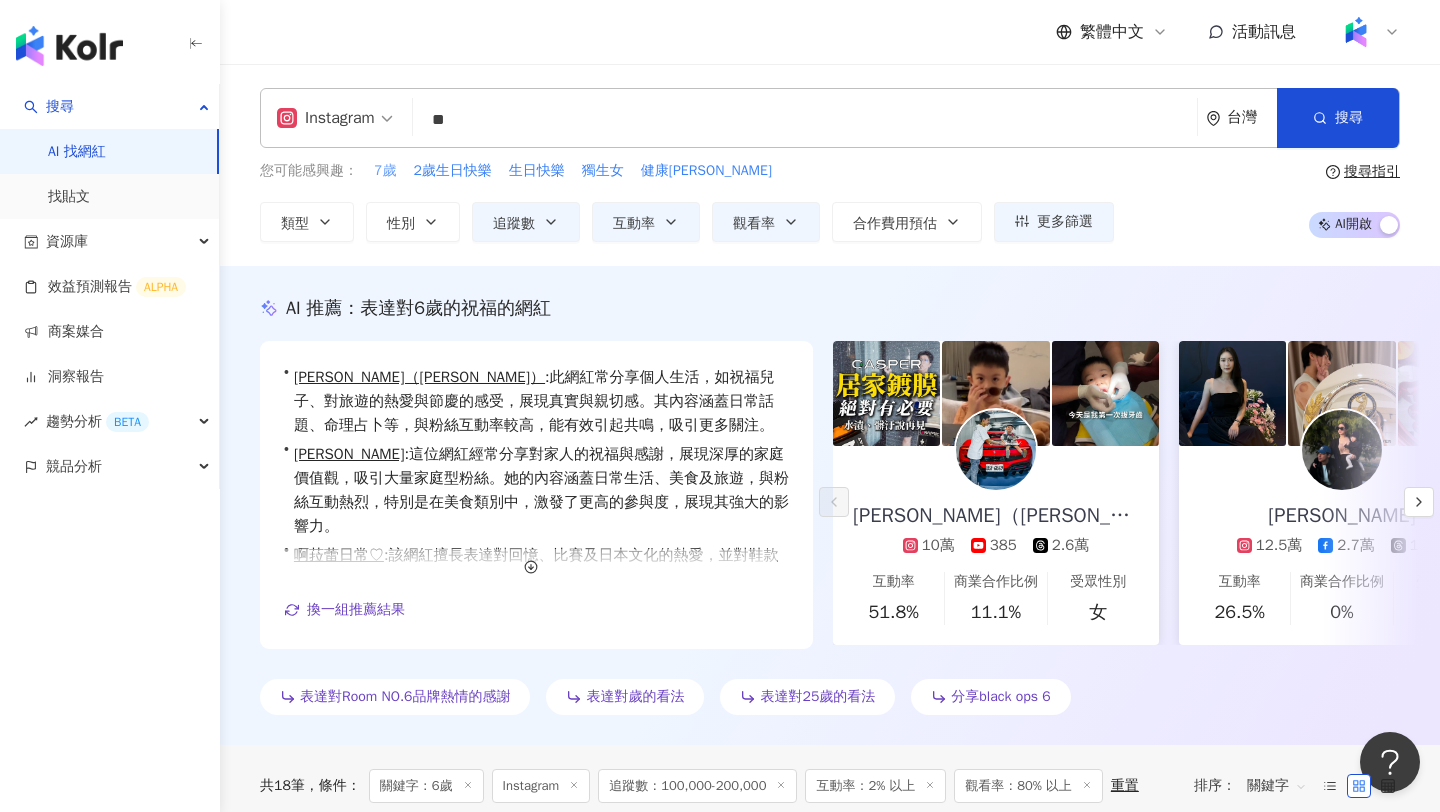 click on "7歲" at bounding box center [385, 171] 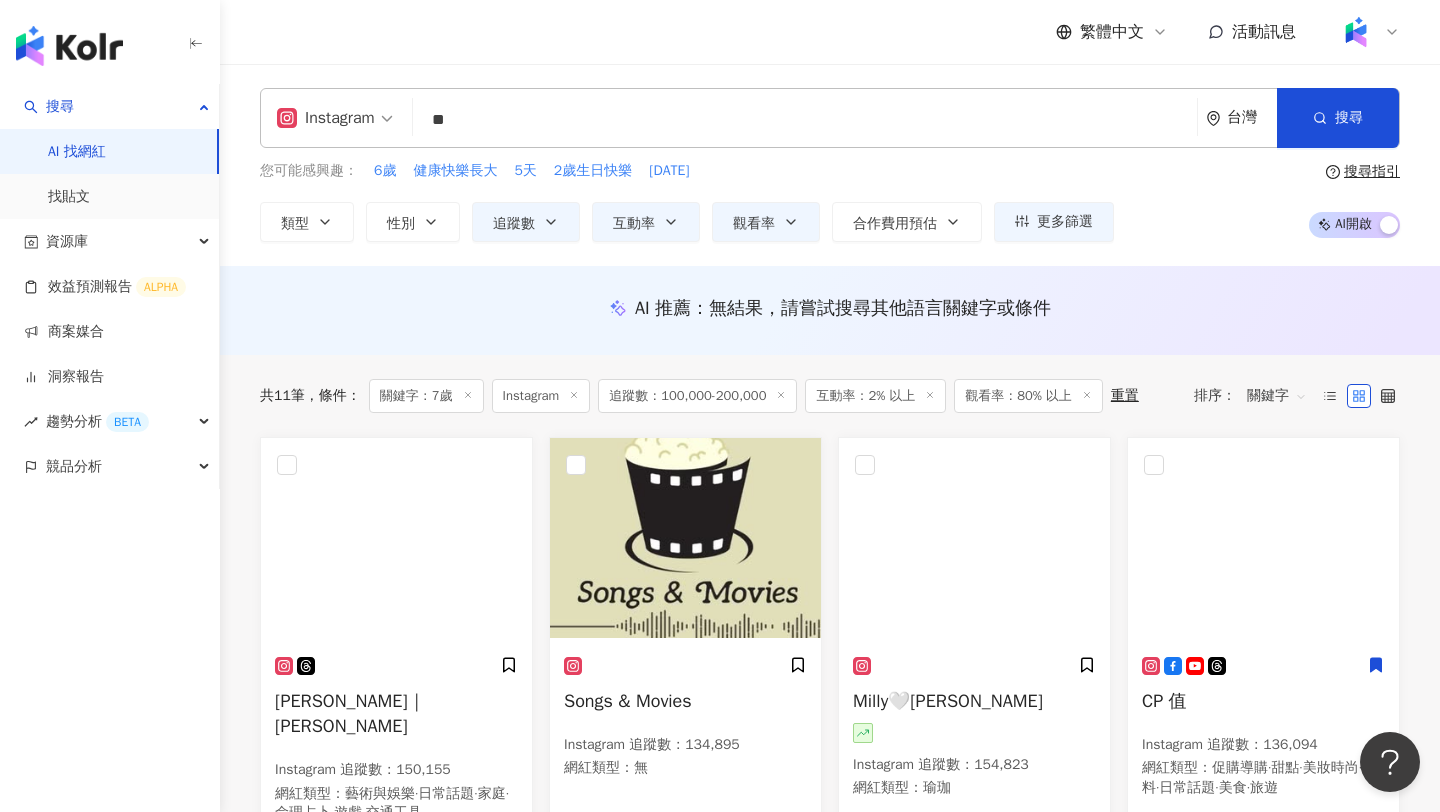 scroll, scrollTop: 249, scrollLeft: 0, axis: vertical 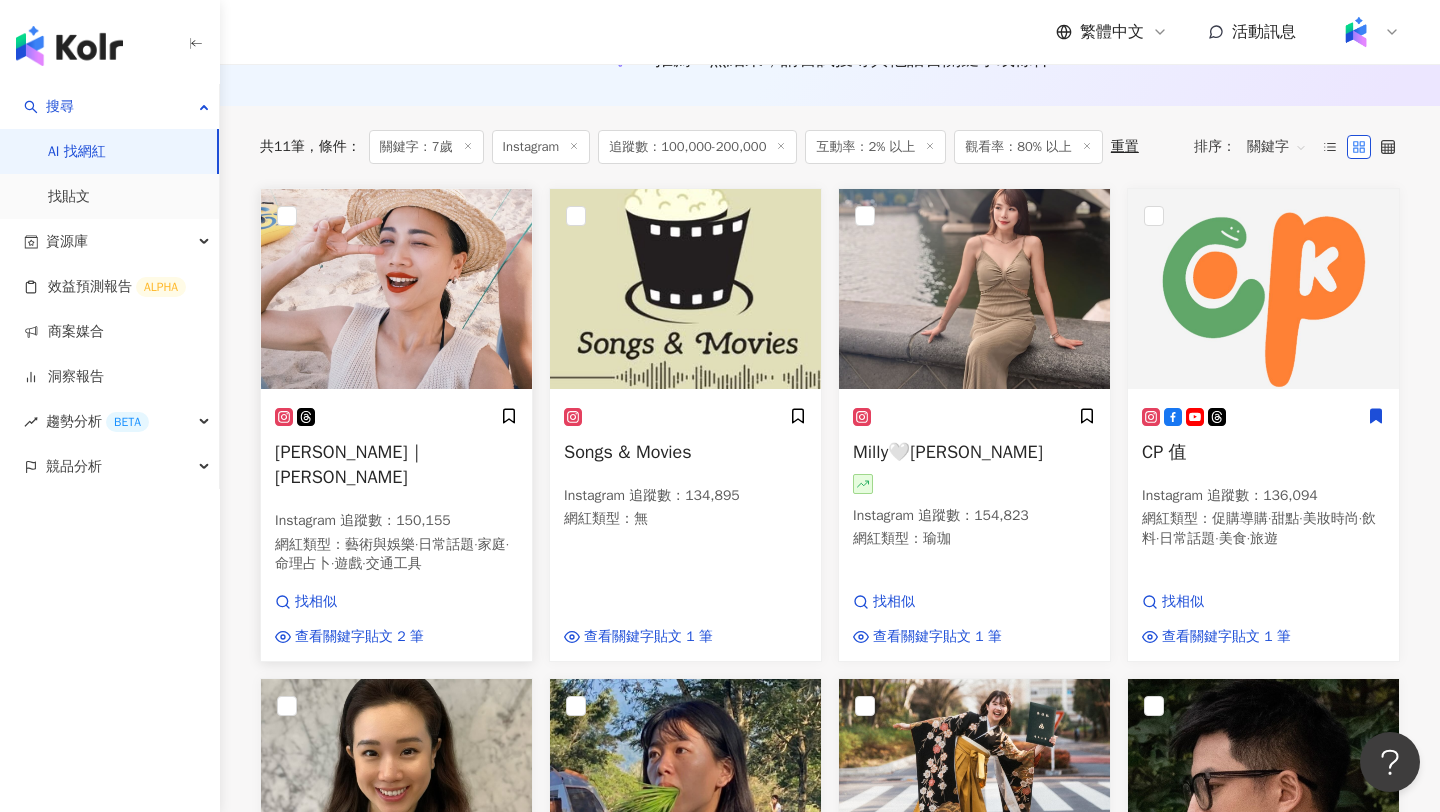 click on "Anuwai Hamawaki｜安努艾" at bounding box center (350, 464) 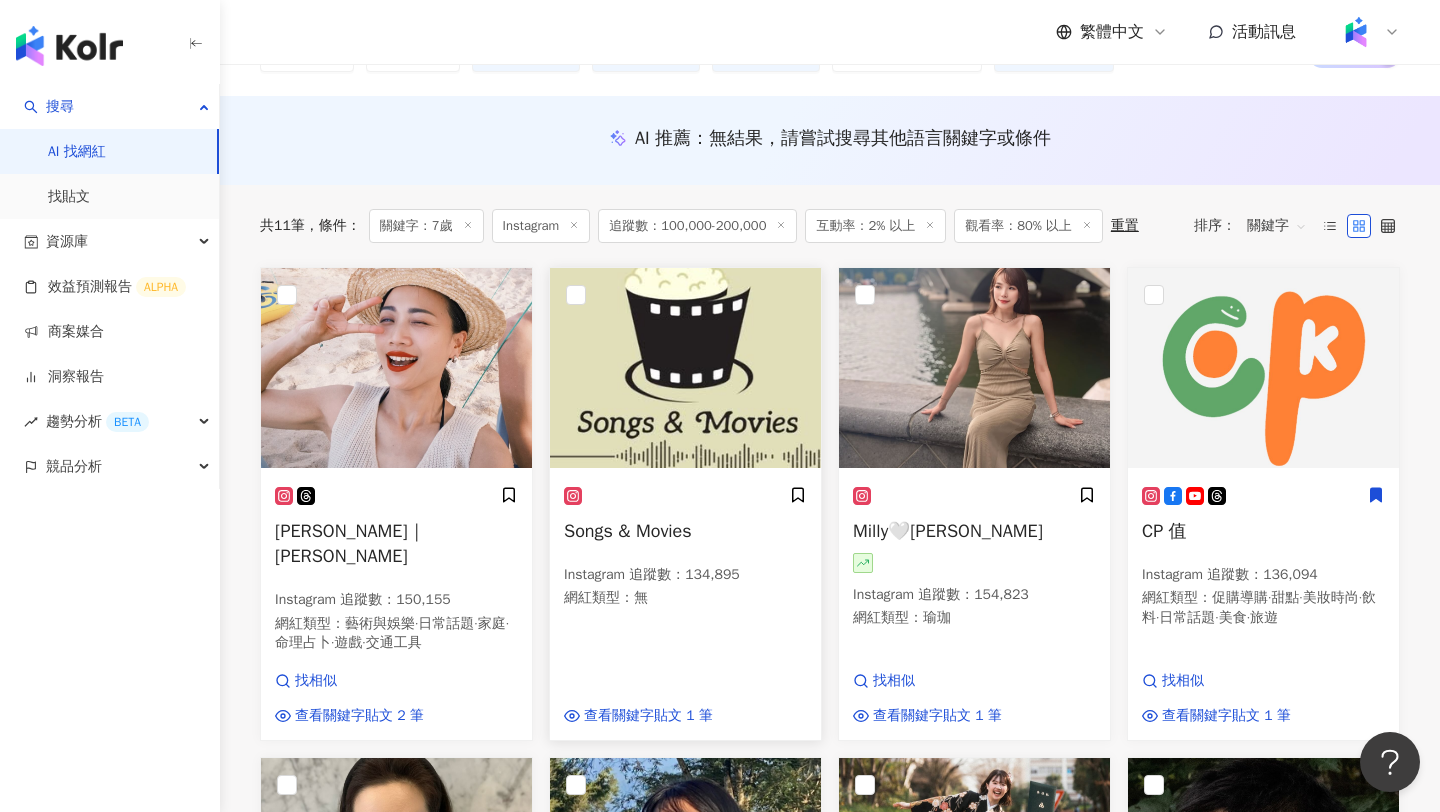 scroll, scrollTop: 364, scrollLeft: 0, axis: vertical 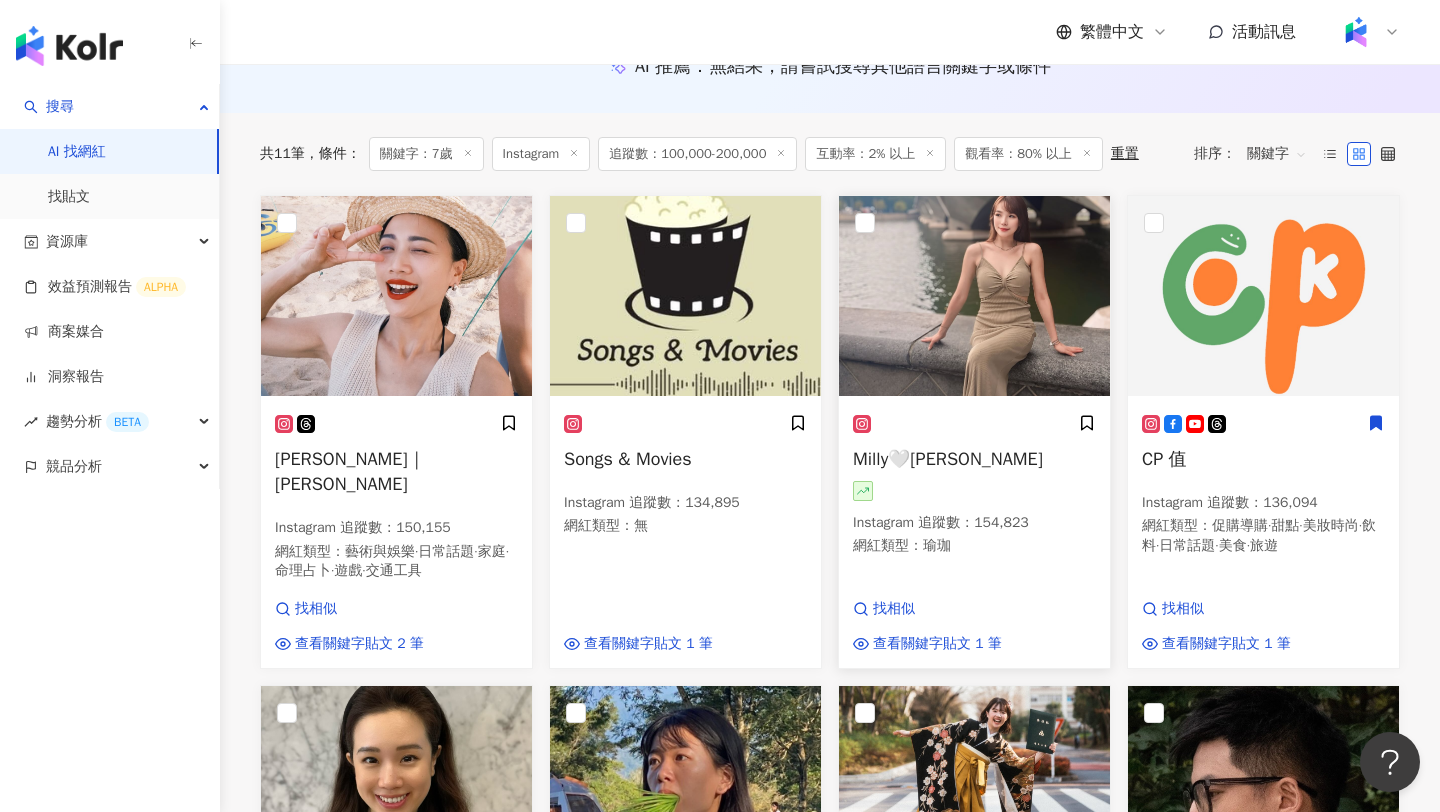 click on "Milly🤍鈺婷" at bounding box center [948, 459] 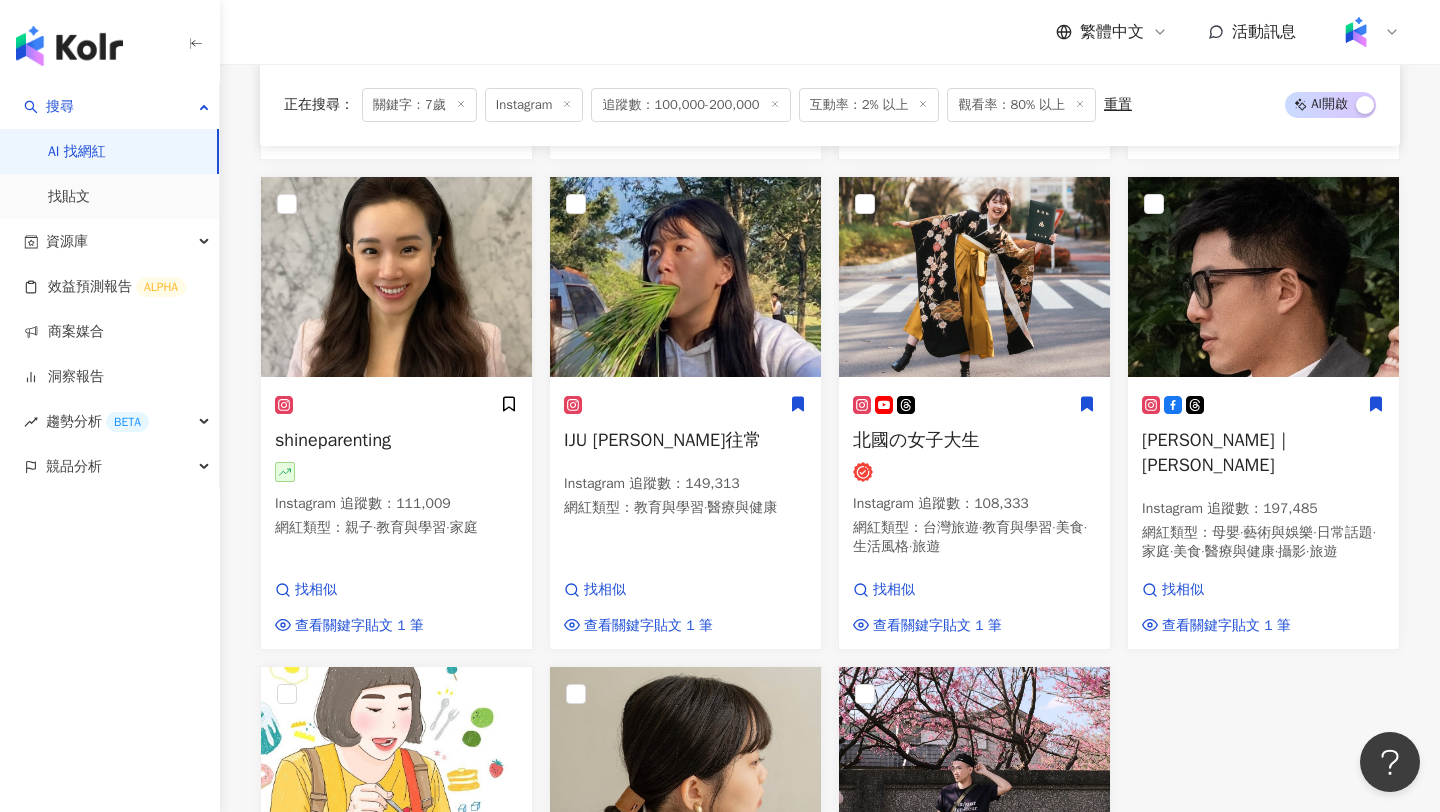 scroll, scrollTop: 0, scrollLeft: 0, axis: both 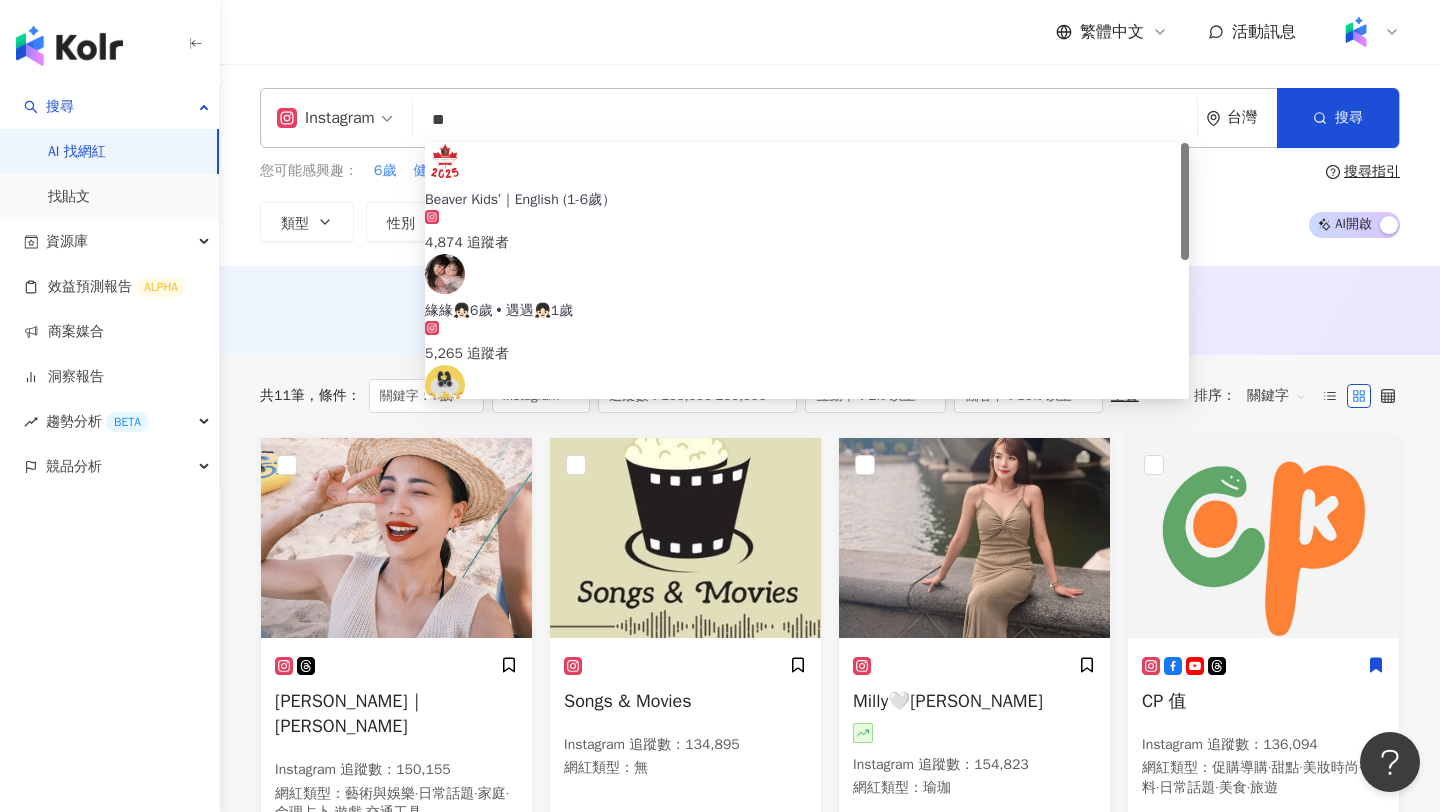 drag, startPoint x: 490, startPoint y: 115, endPoint x: 406, endPoint y: 115, distance: 84 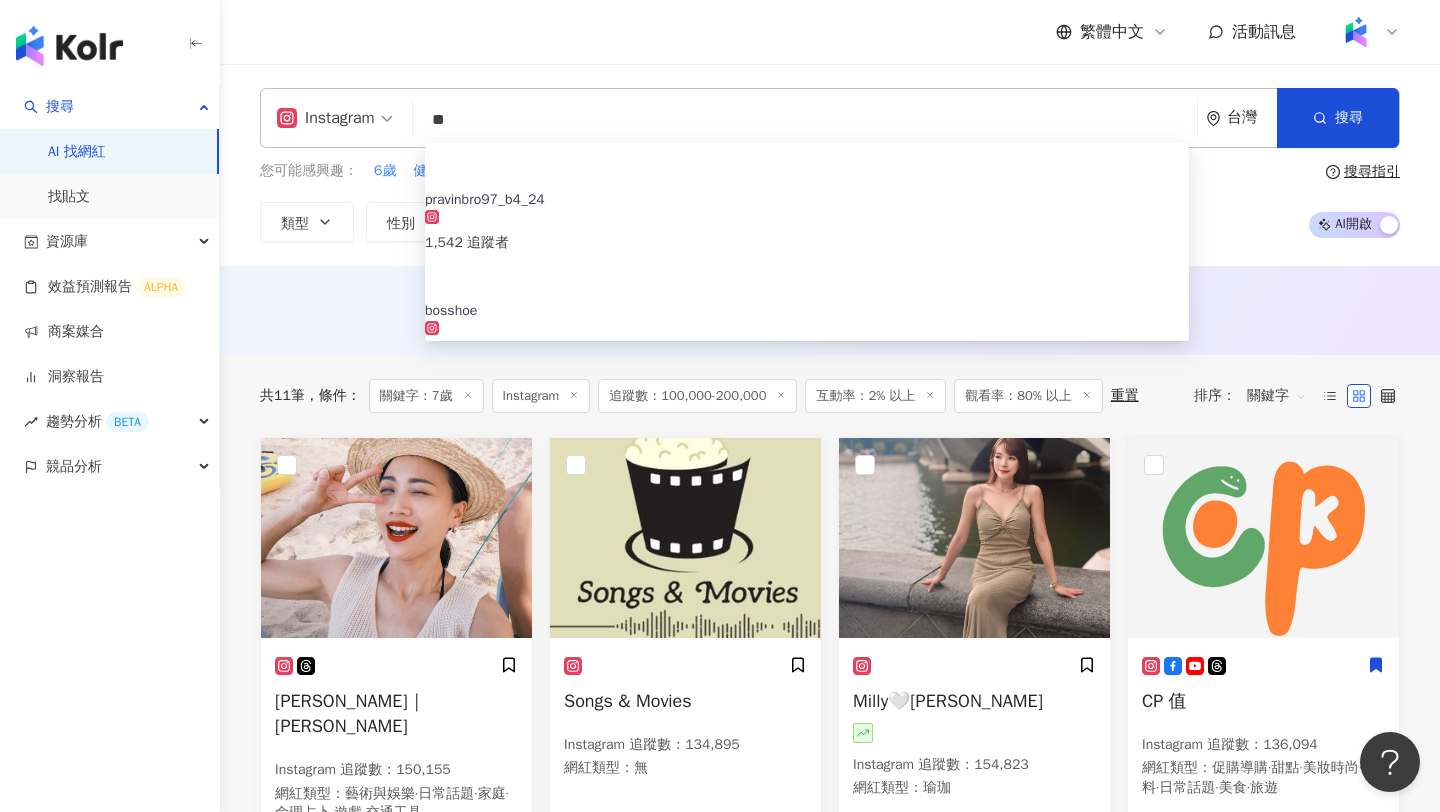 type on "*" 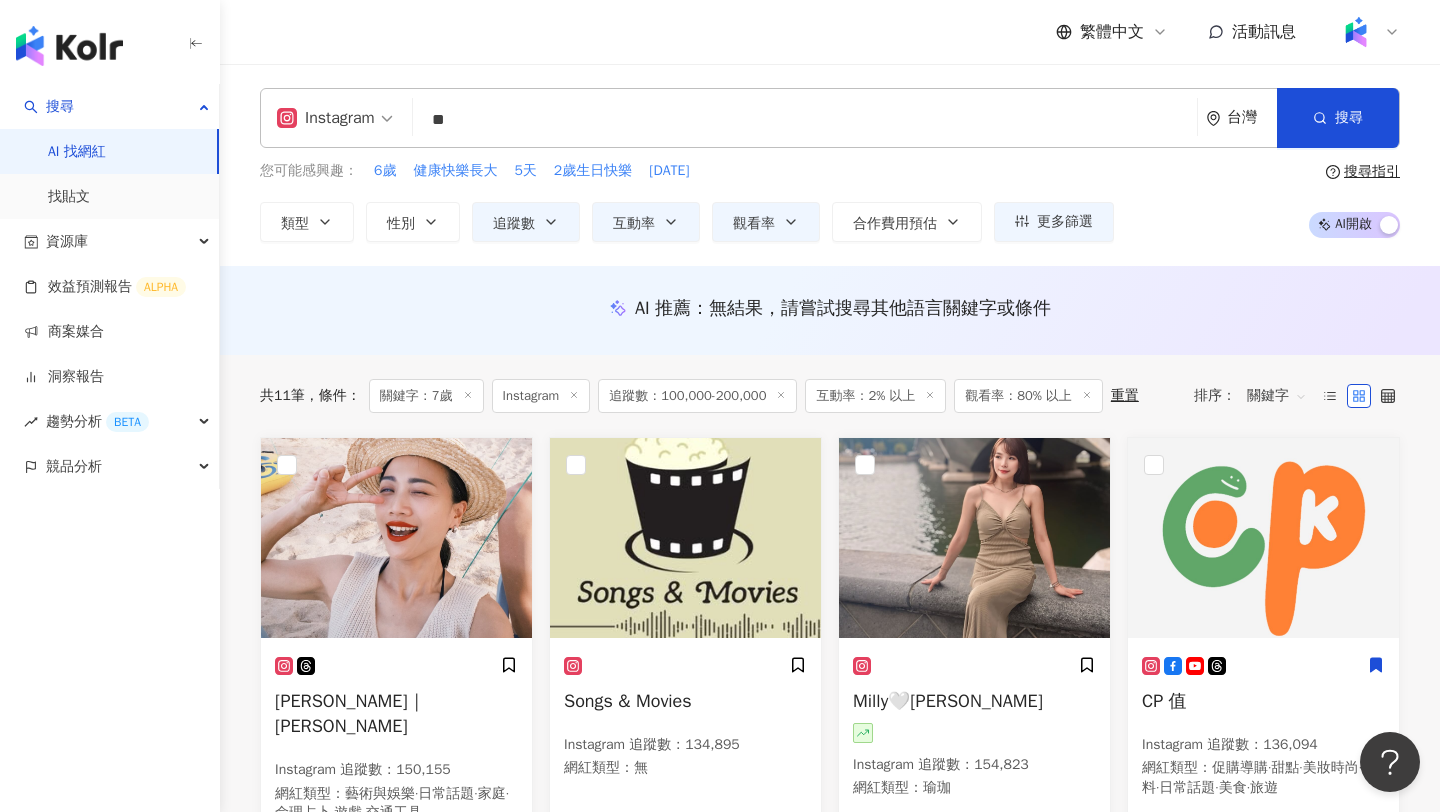 type on "**" 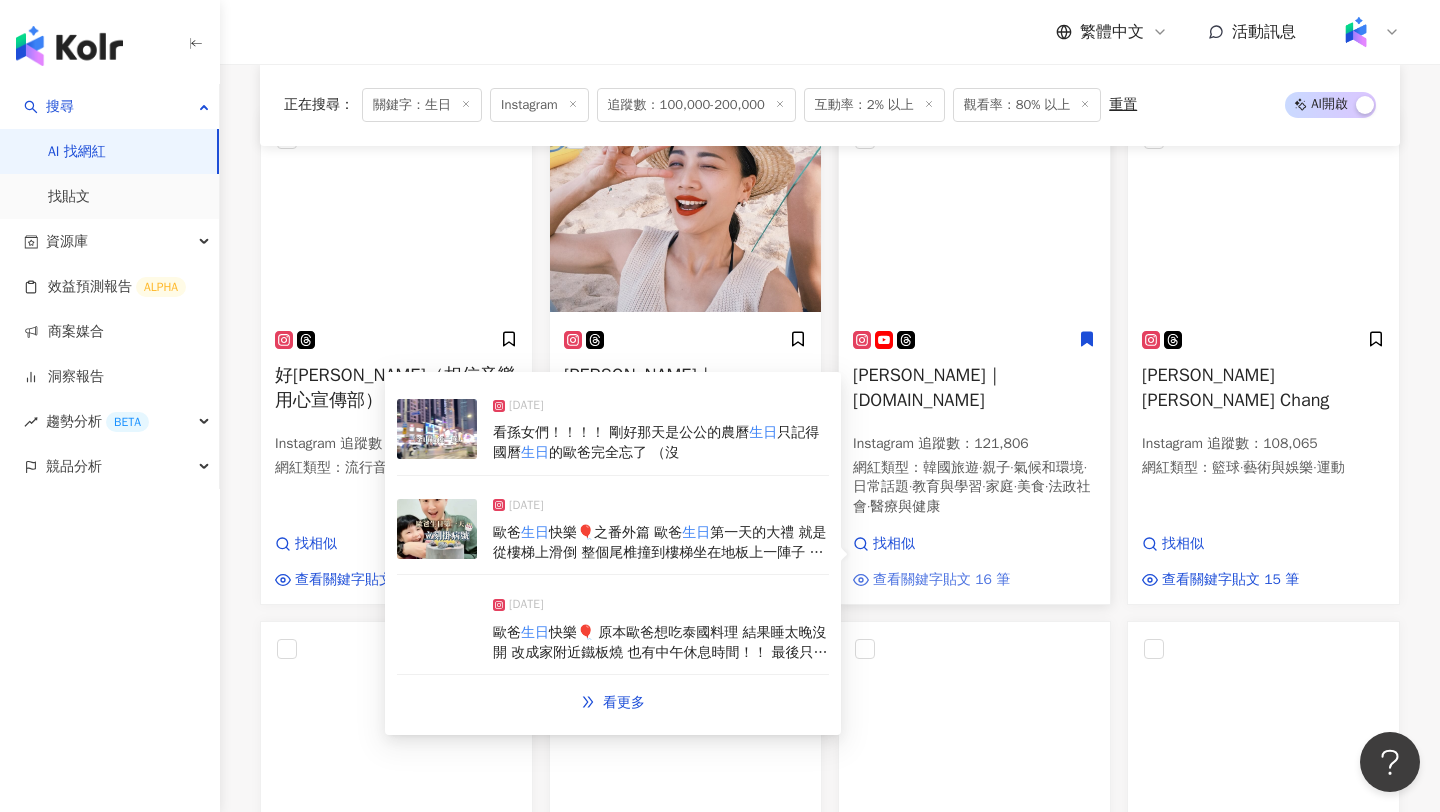 scroll, scrollTop: 803, scrollLeft: 0, axis: vertical 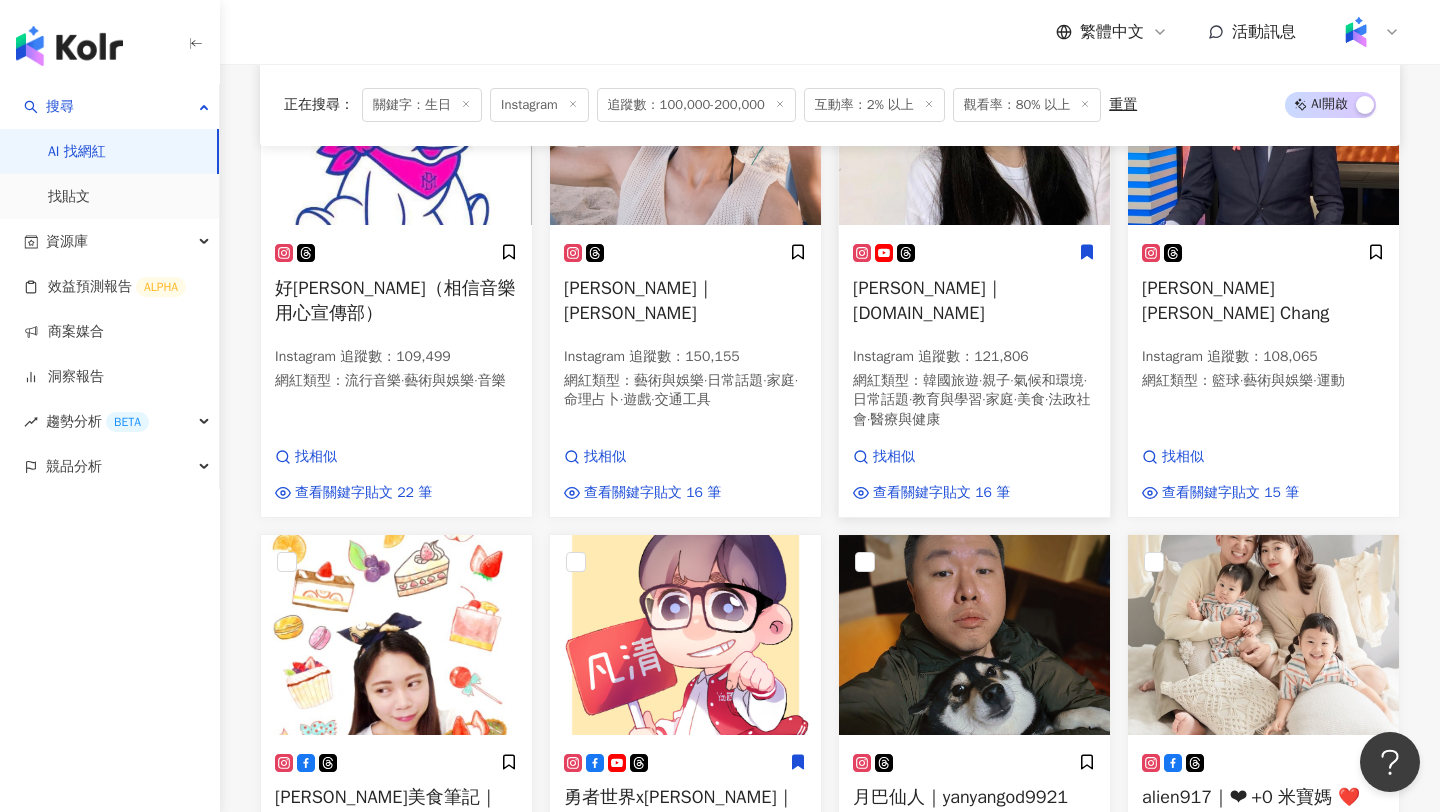 click on "Melody Tsai｜melody.c.yun" at bounding box center (928, 300) 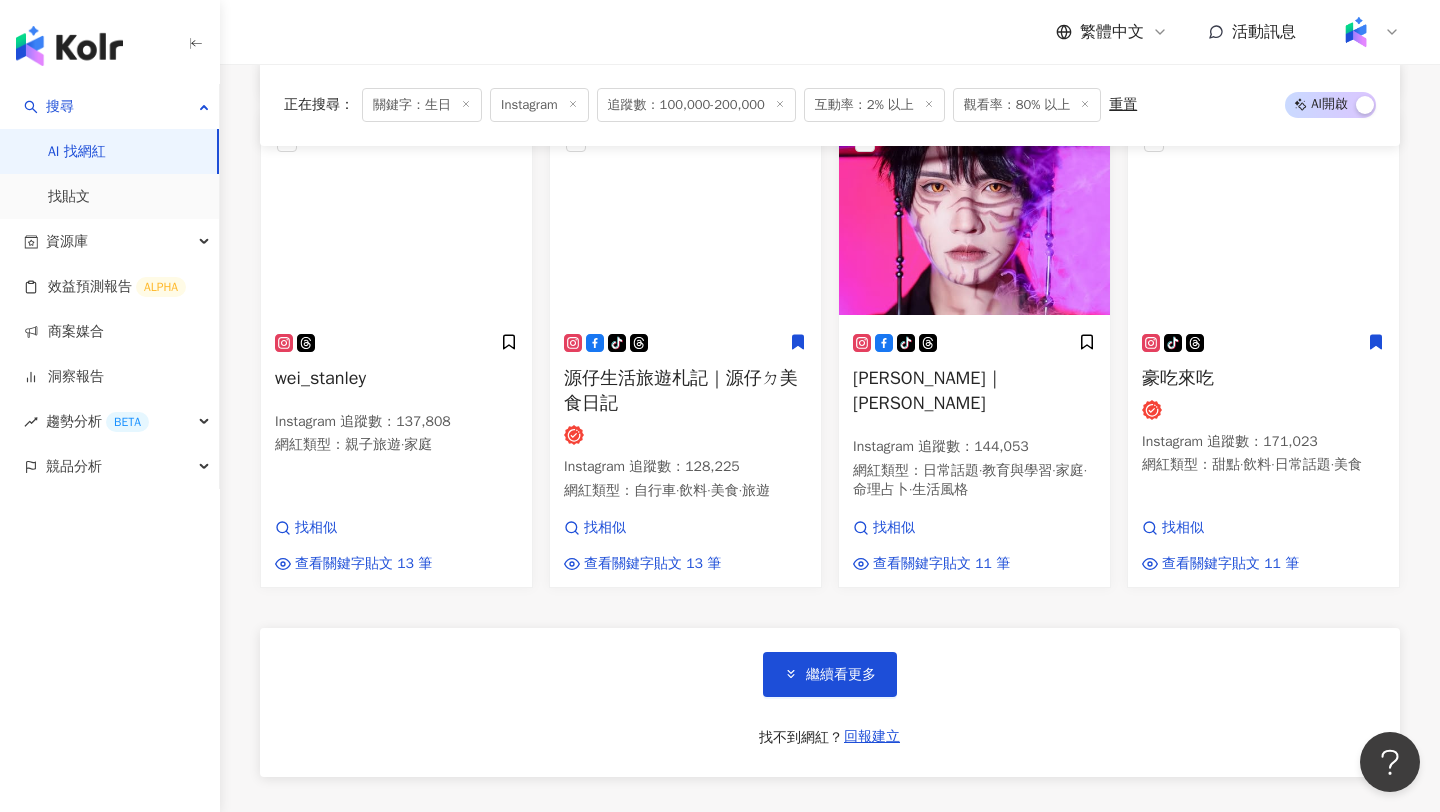 scroll, scrollTop: 1748, scrollLeft: 0, axis: vertical 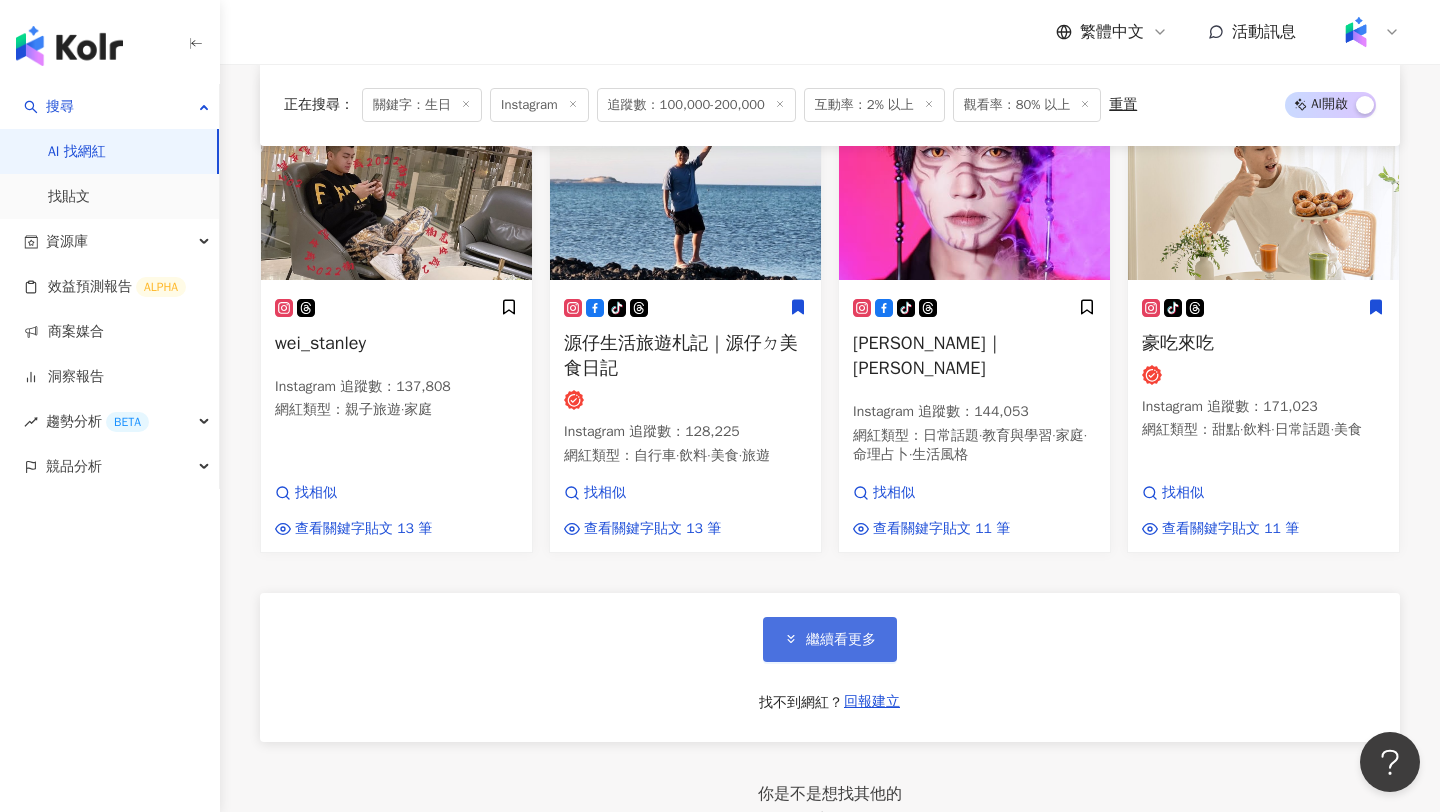 click on "繼續看更多" at bounding box center (841, 640) 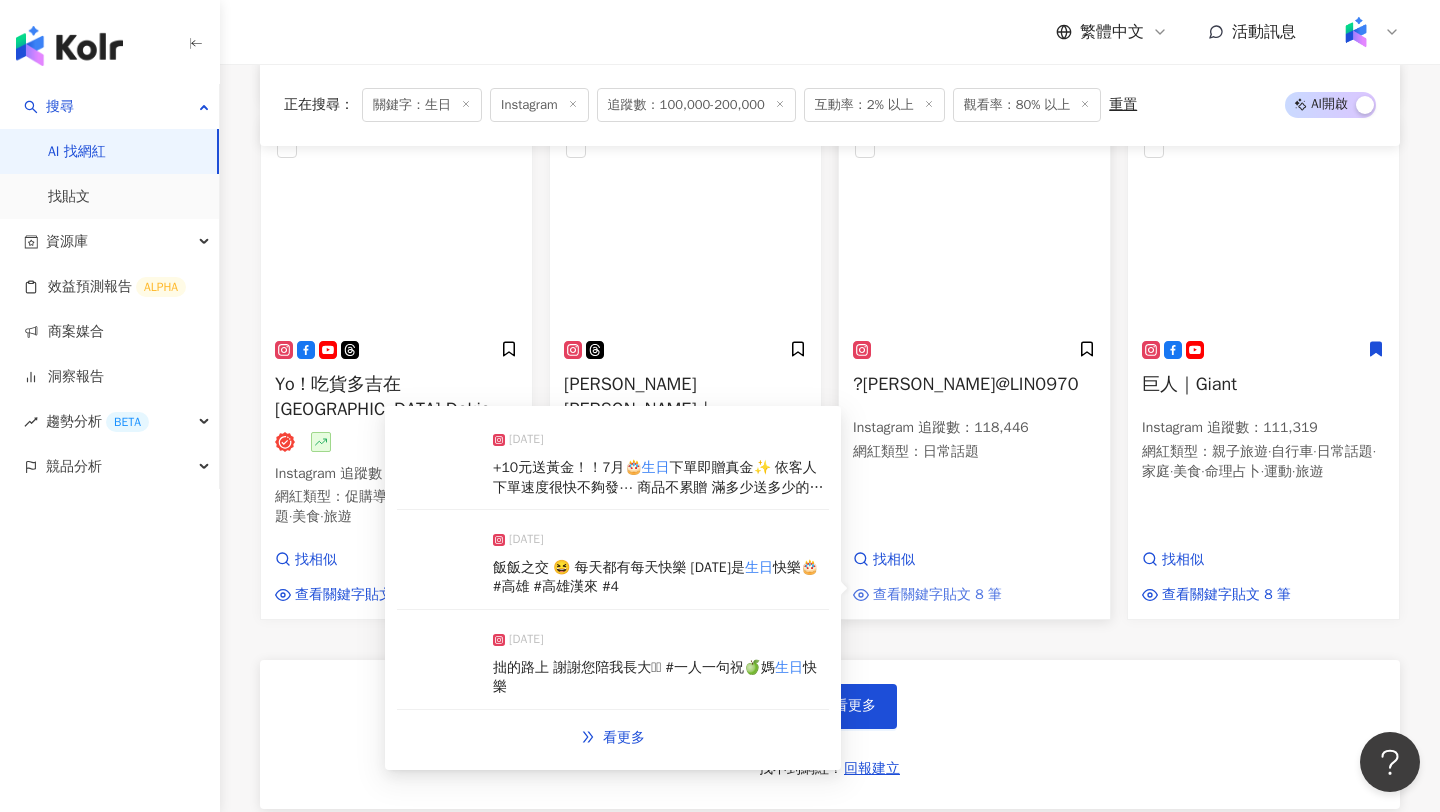scroll, scrollTop: 3173, scrollLeft: 0, axis: vertical 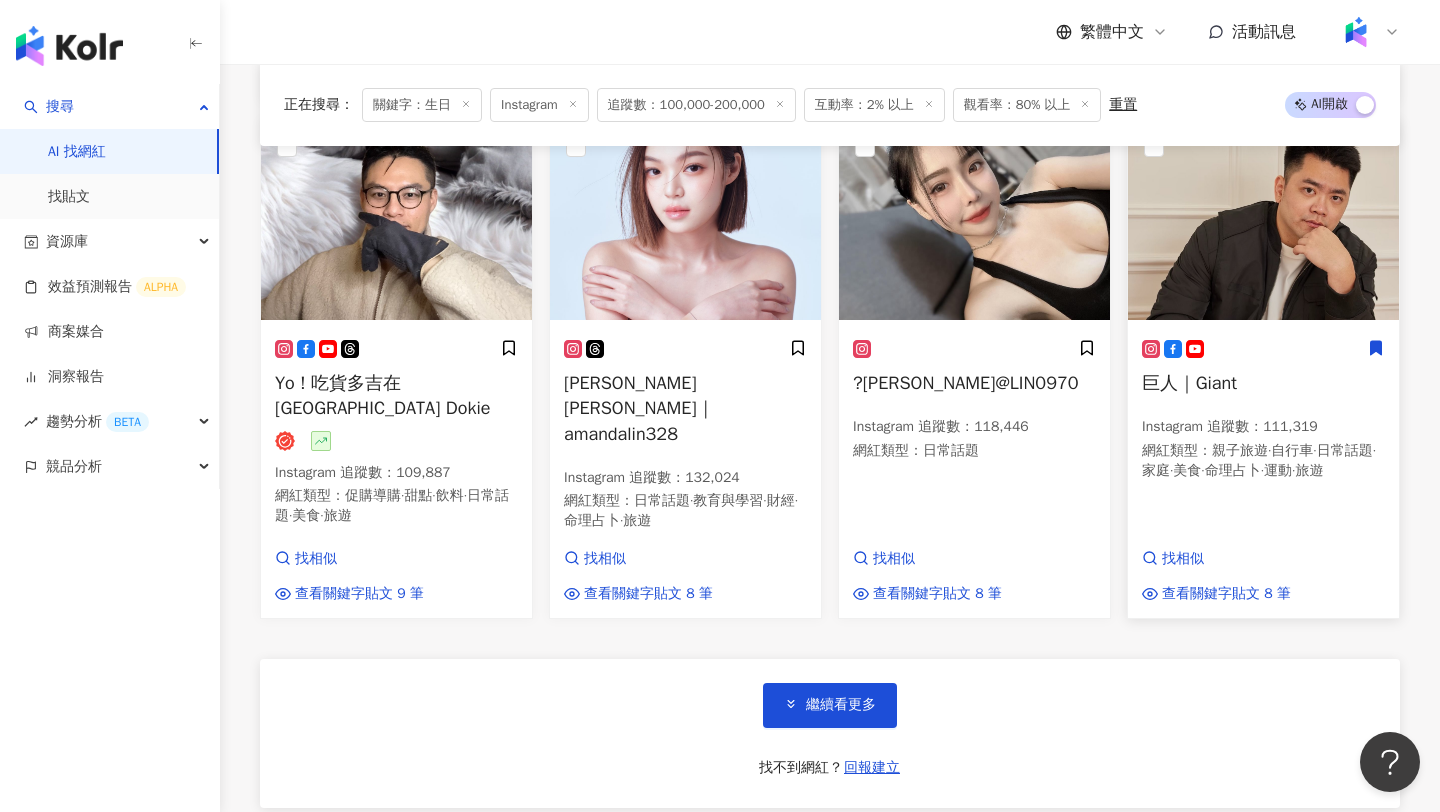 click on "巨人｜Giant" at bounding box center (1189, 383) 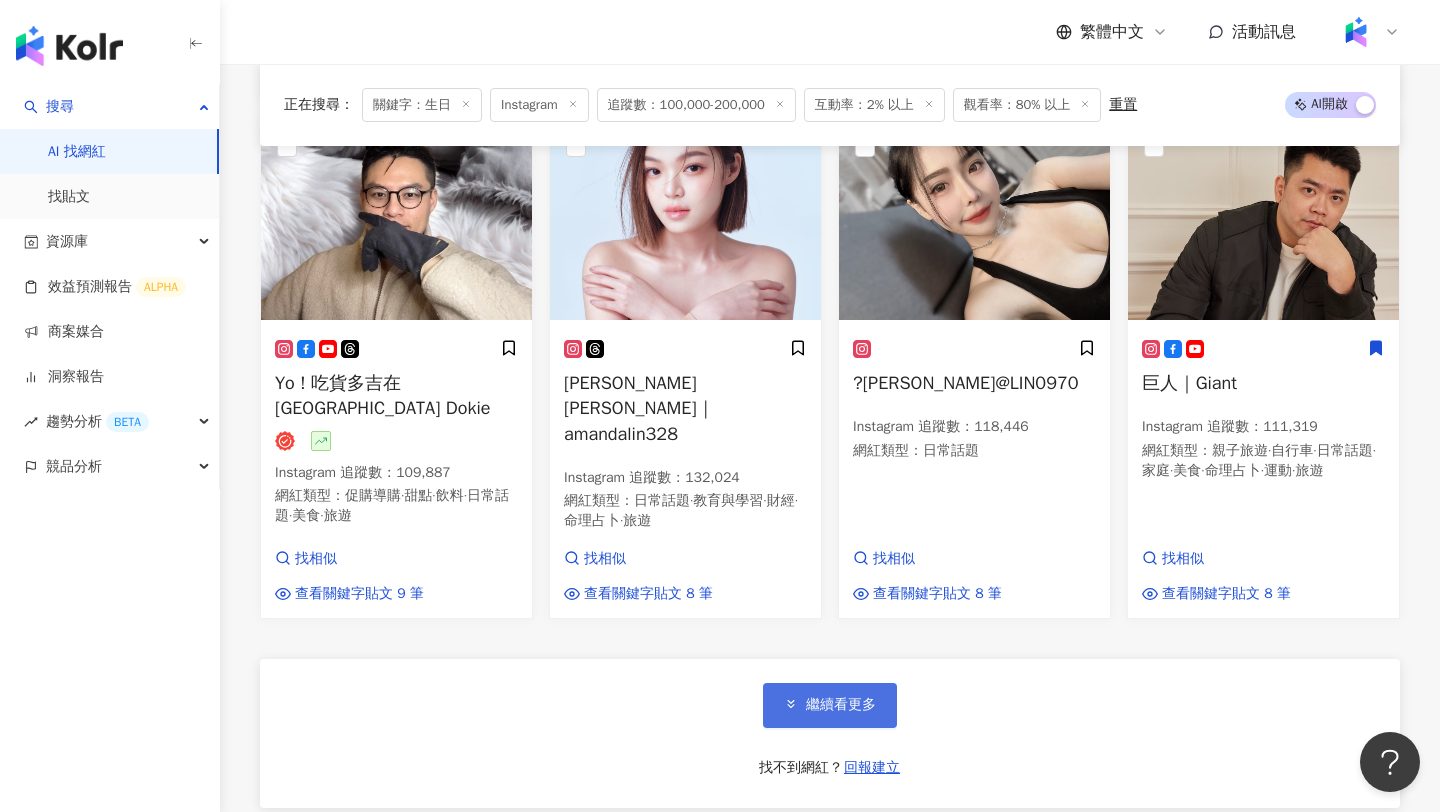 click on "繼續看更多" at bounding box center [830, 705] 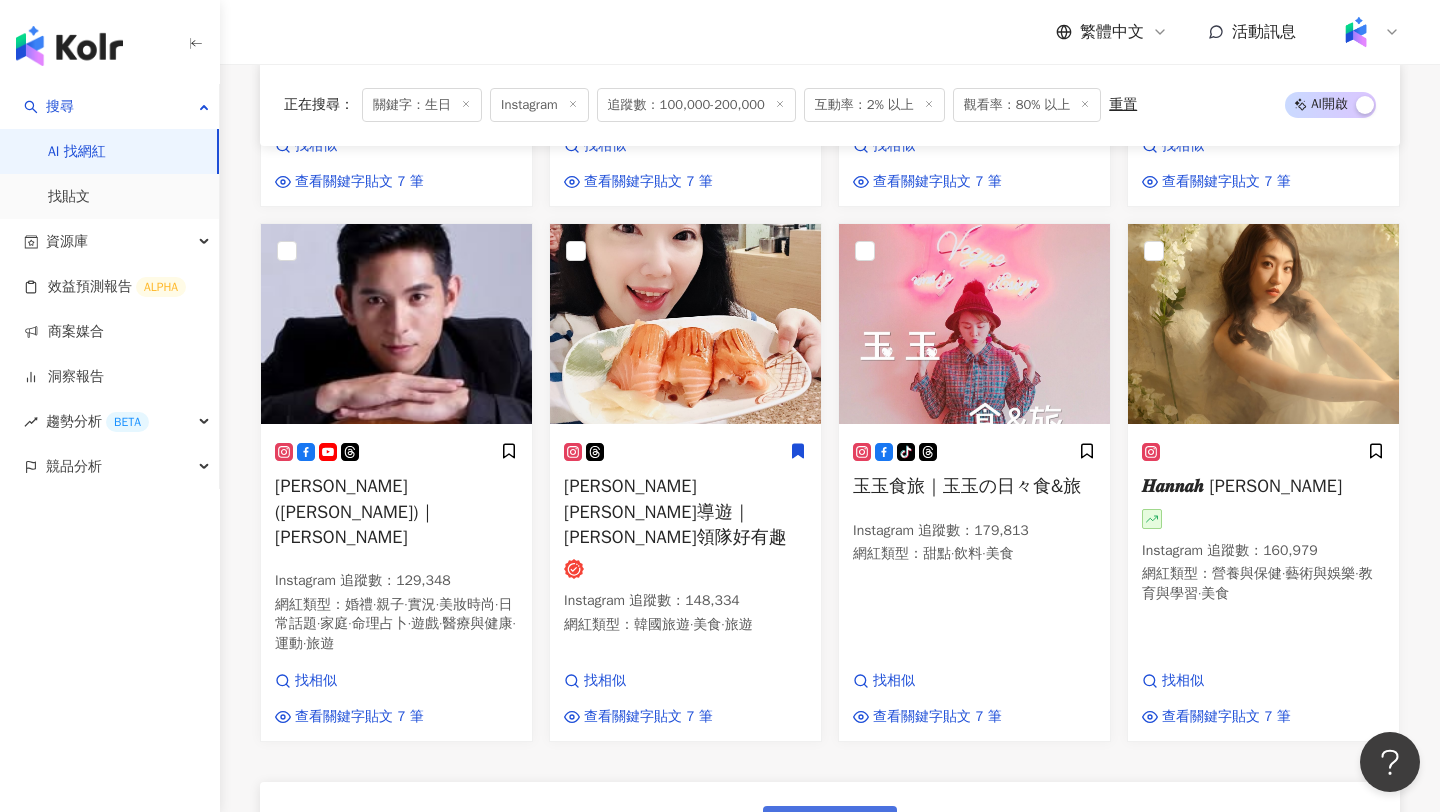 scroll, scrollTop: 4725, scrollLeft: 0, axis: vertical 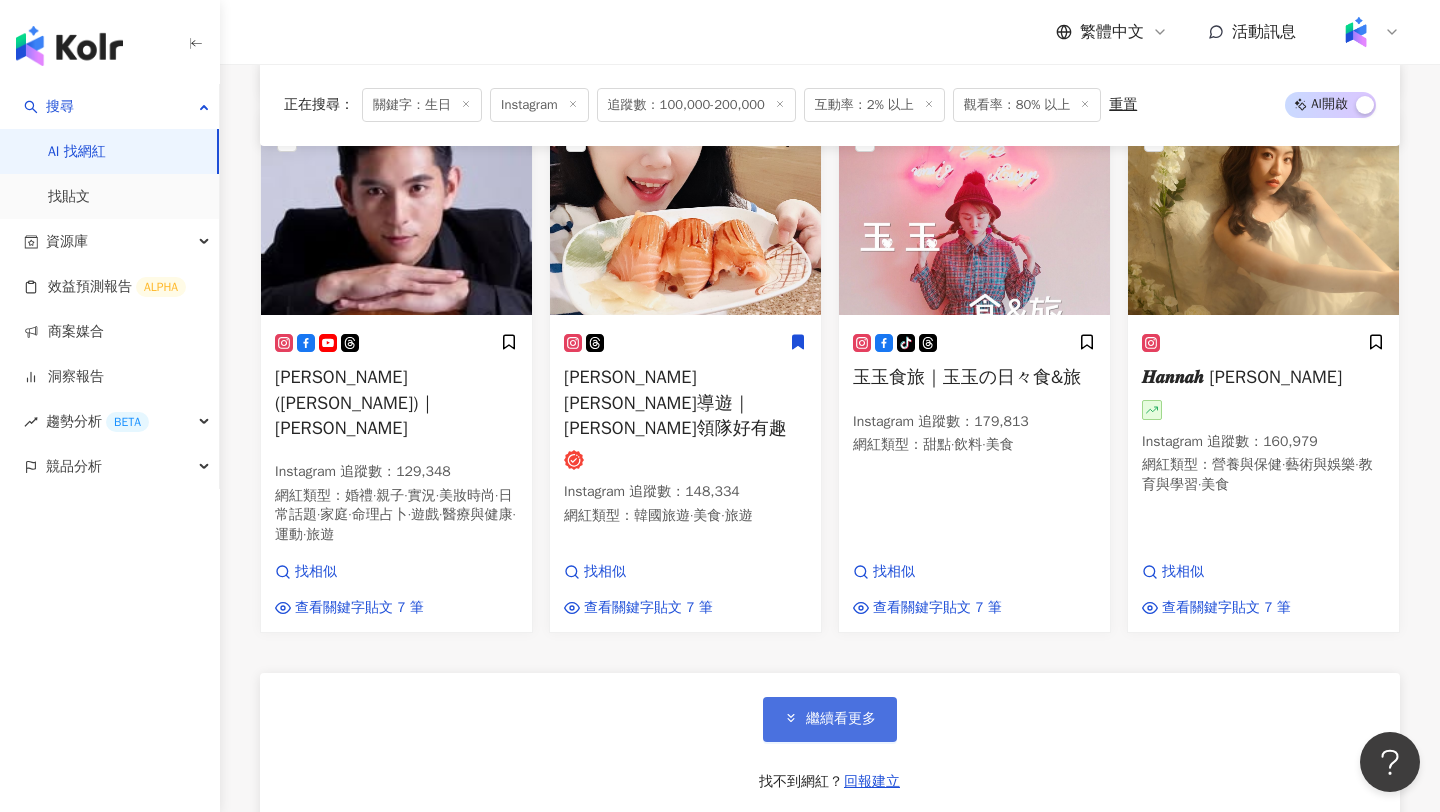 click on "繼續看更多" at bounding box center (841, 719) 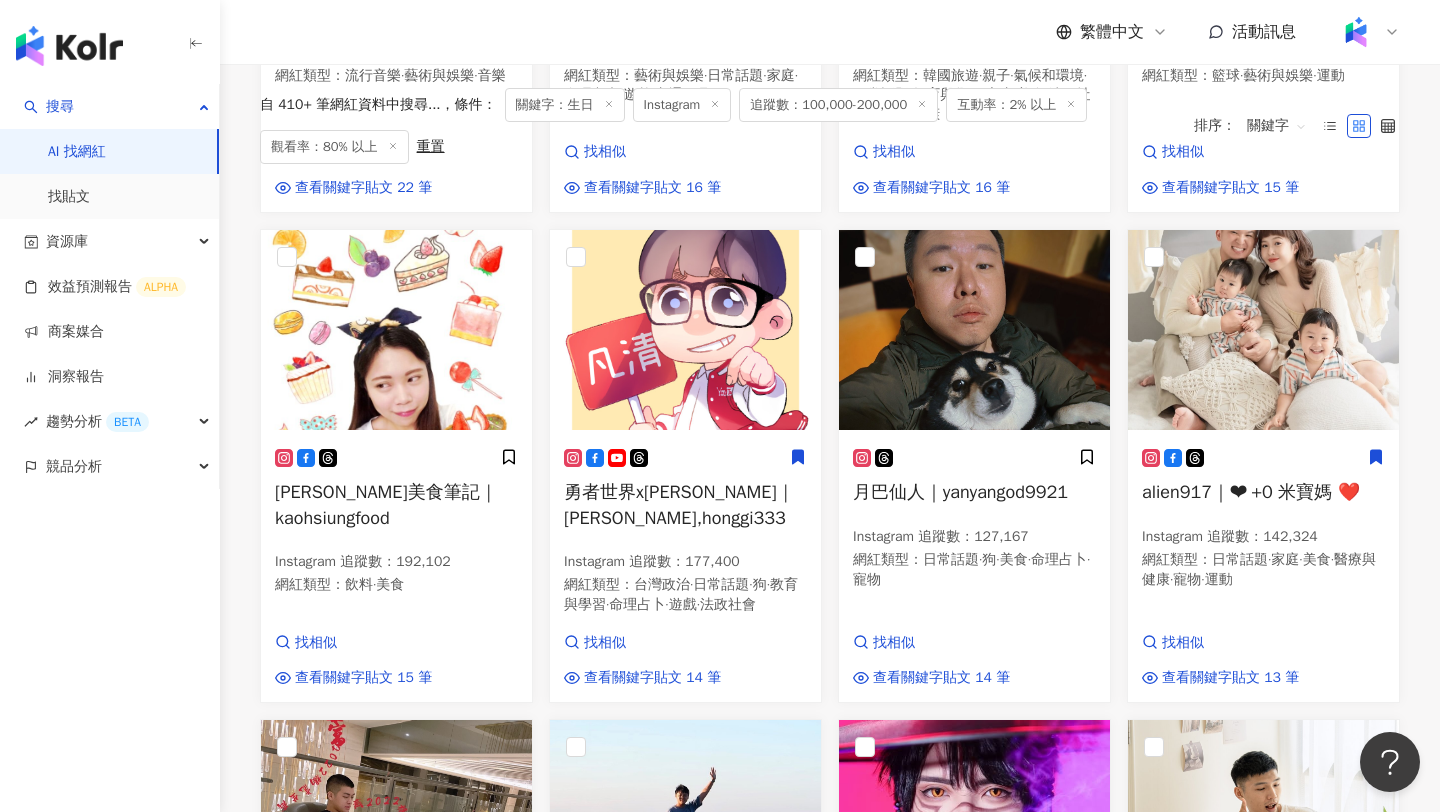 scroll, scrollTop: 0, scrollLeft: 0, axis: both 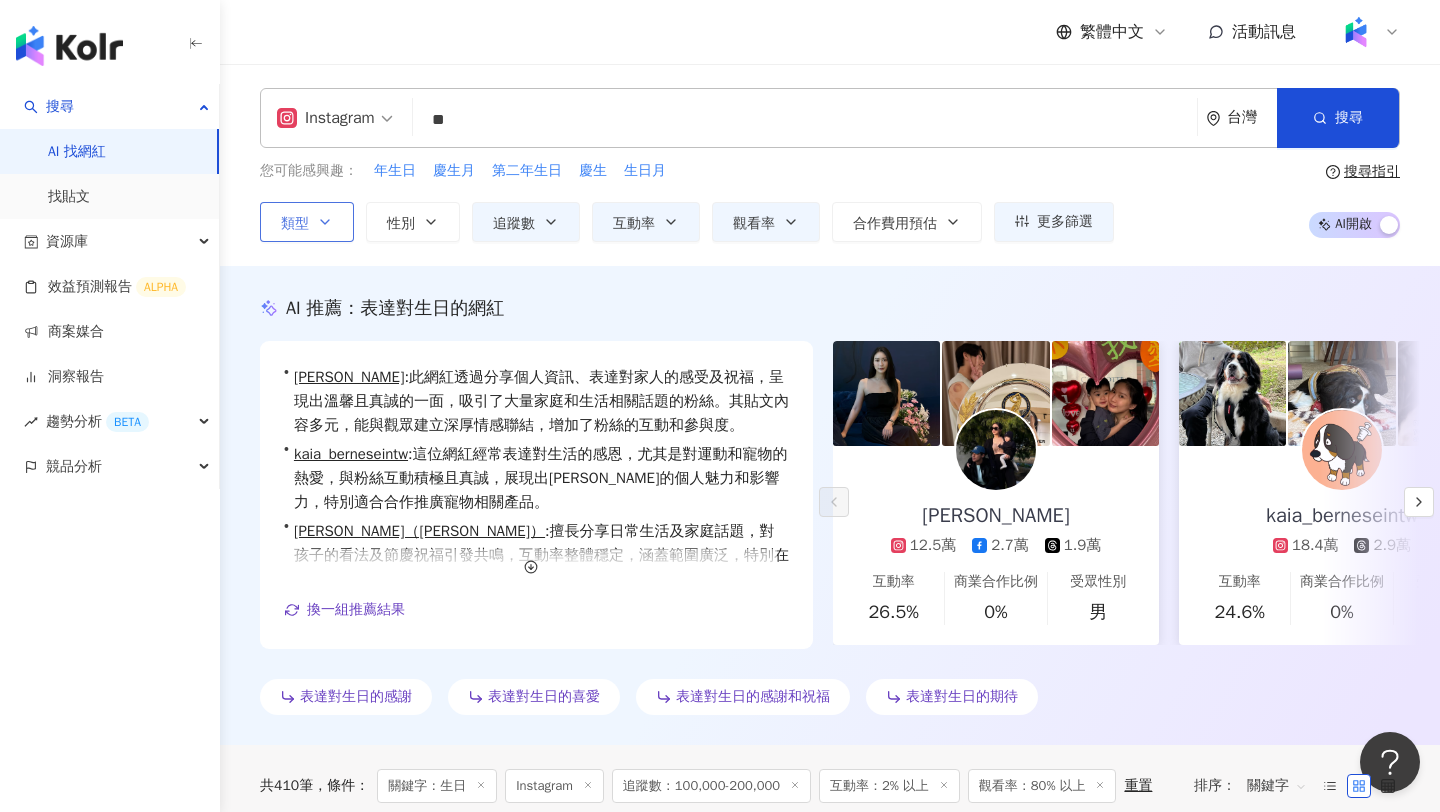 click on "類型" at bounding box center [307, 222] 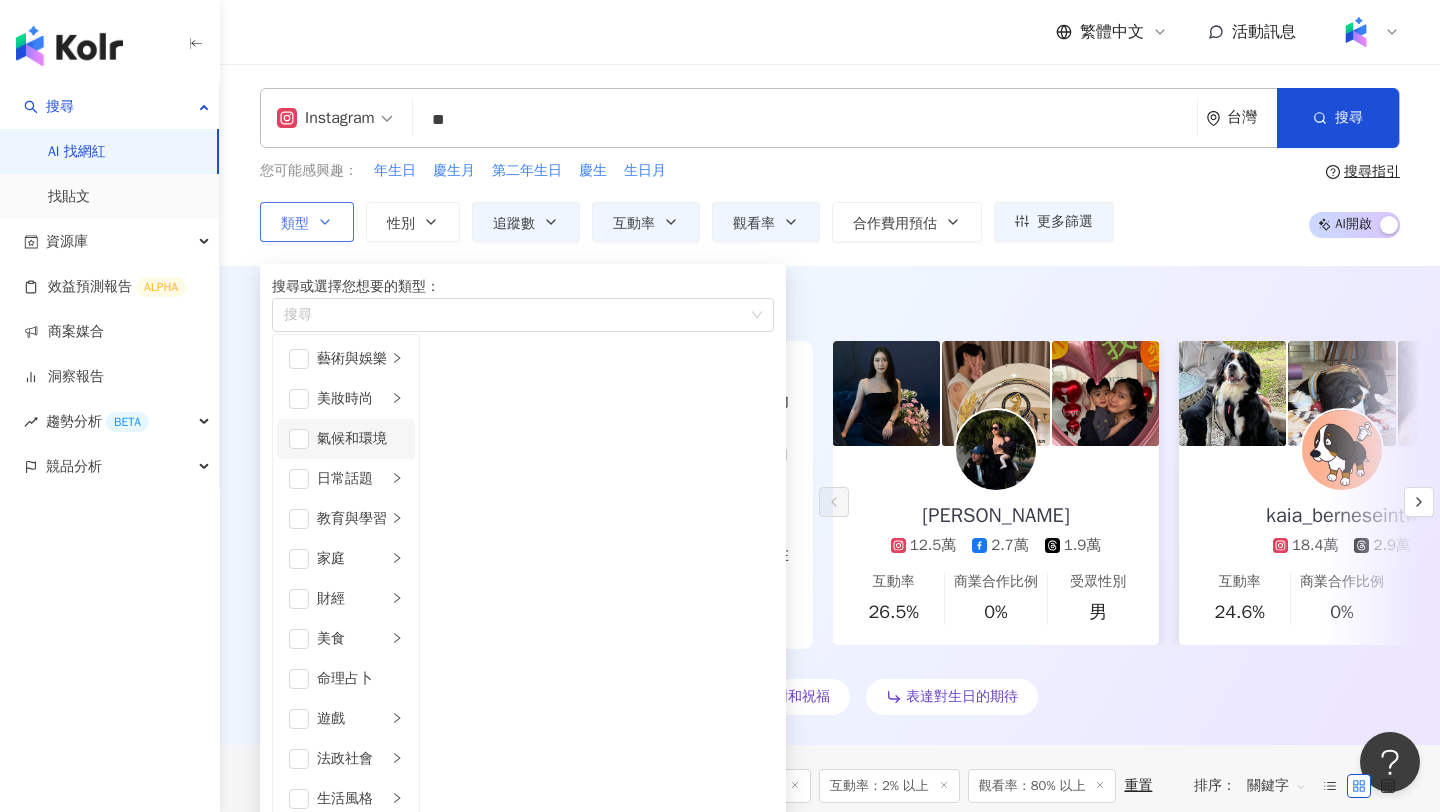 scroll, scrollTop: 589, scrollLeft: 0, axis: vertical 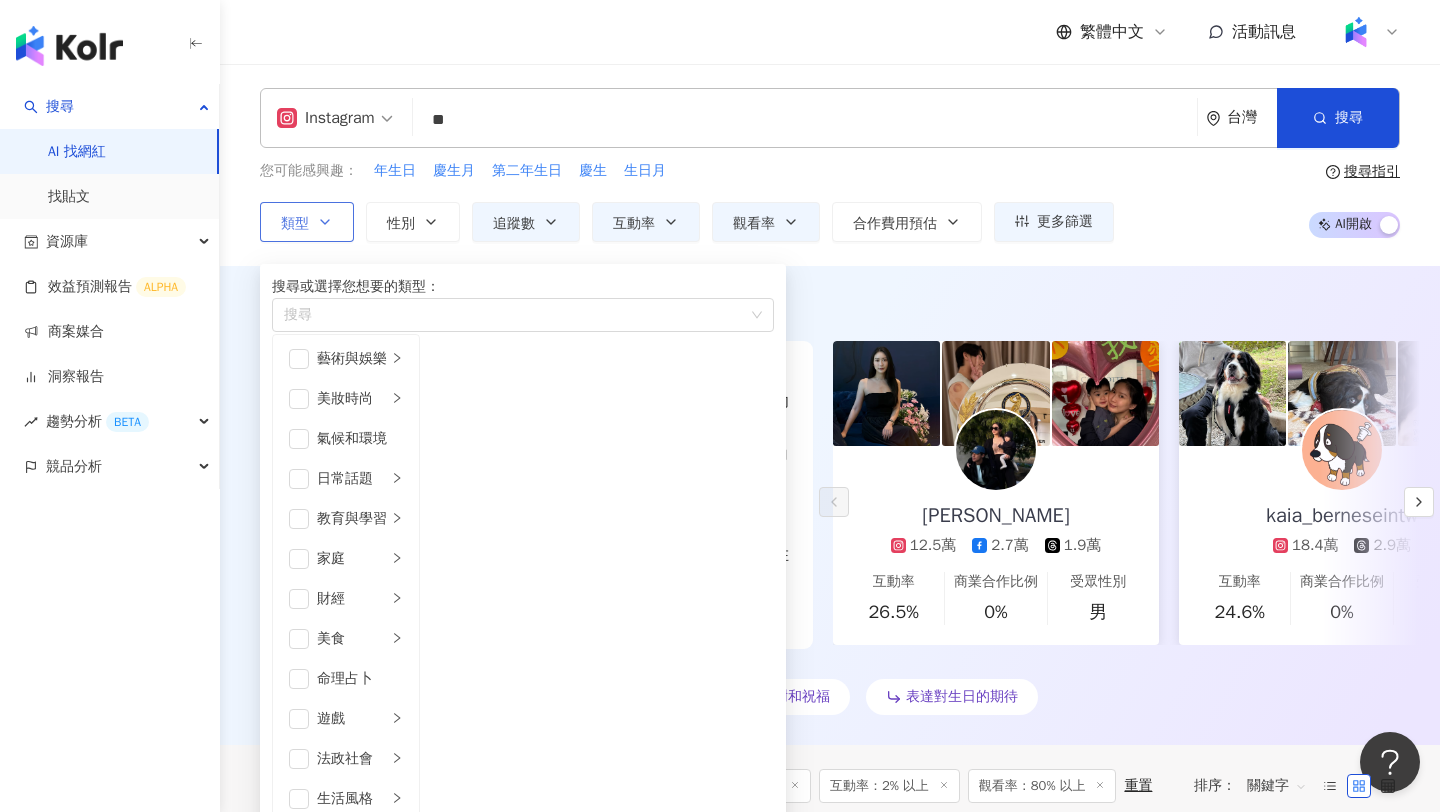 click on "感情" at bounding box center (346, 999) 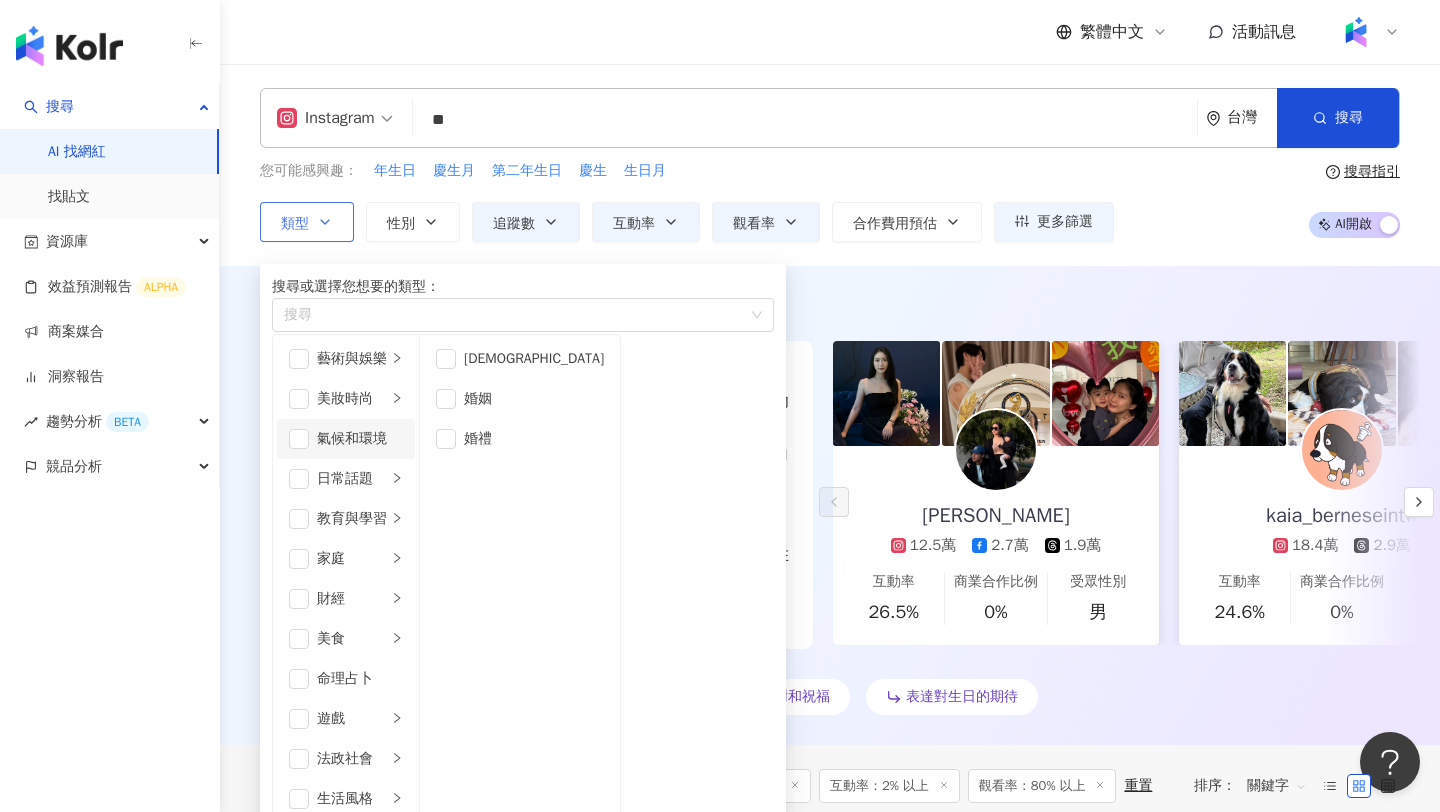 scroll, scrollTop: 83, scrollLeft: 0, axis: vertical 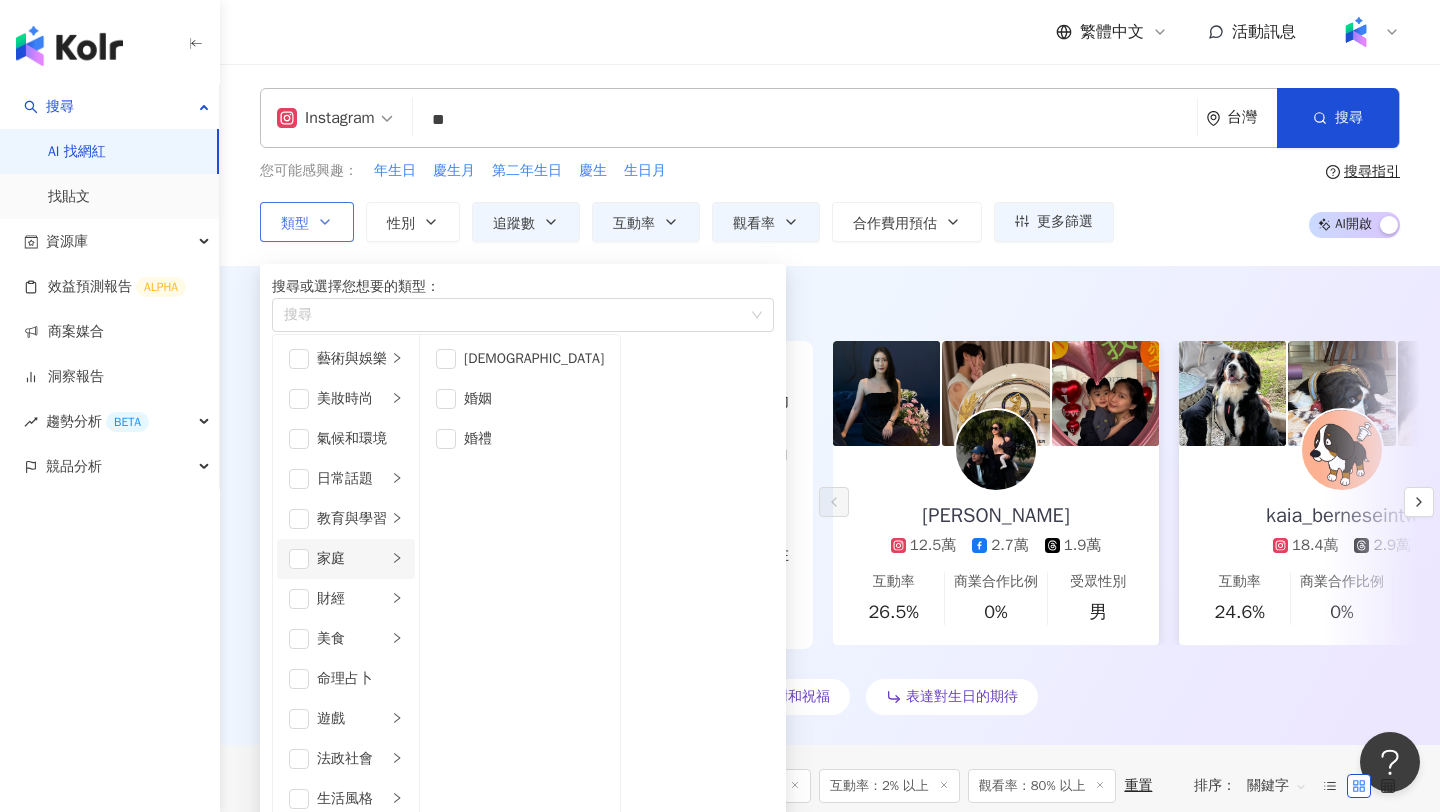 click 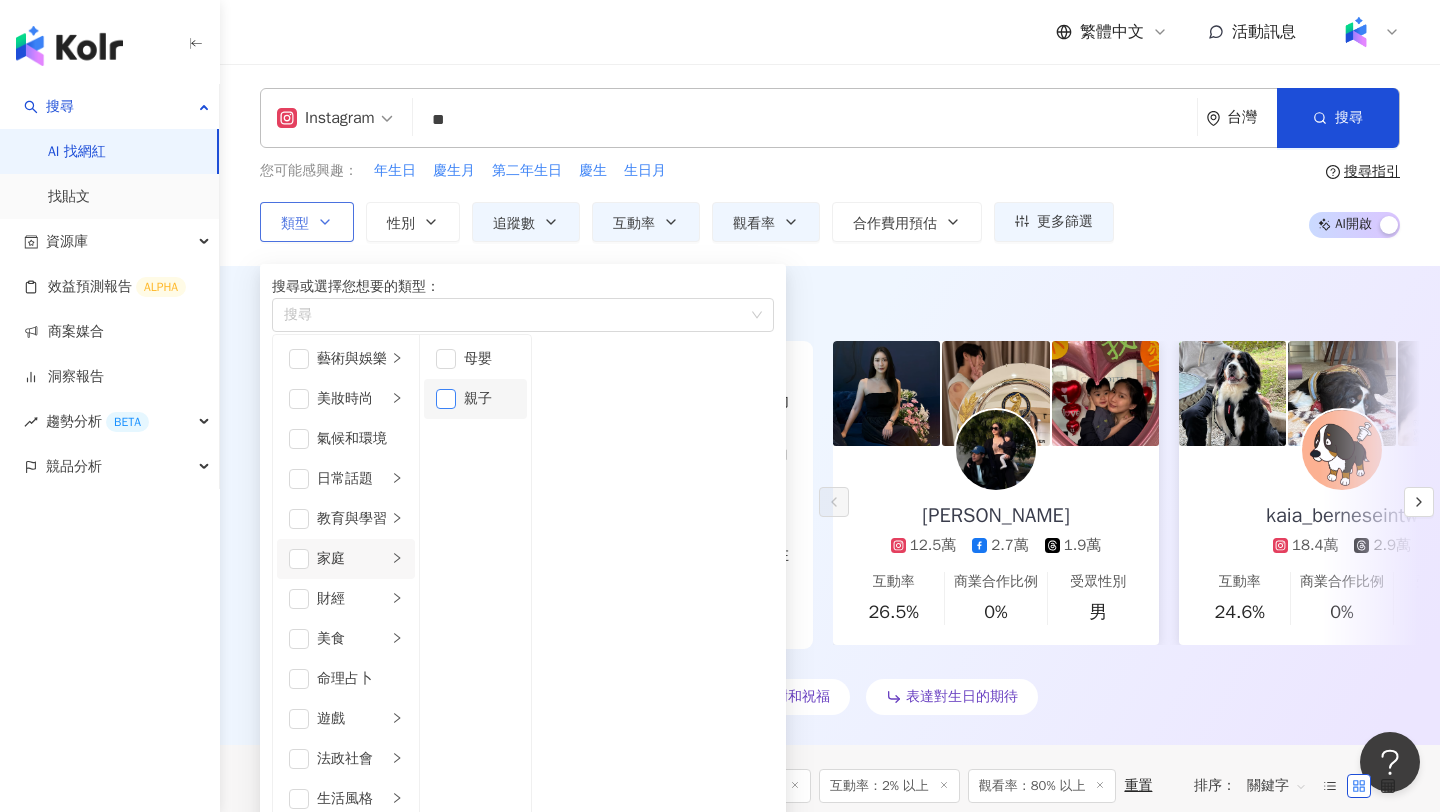 click at bounding box center (446, 399) 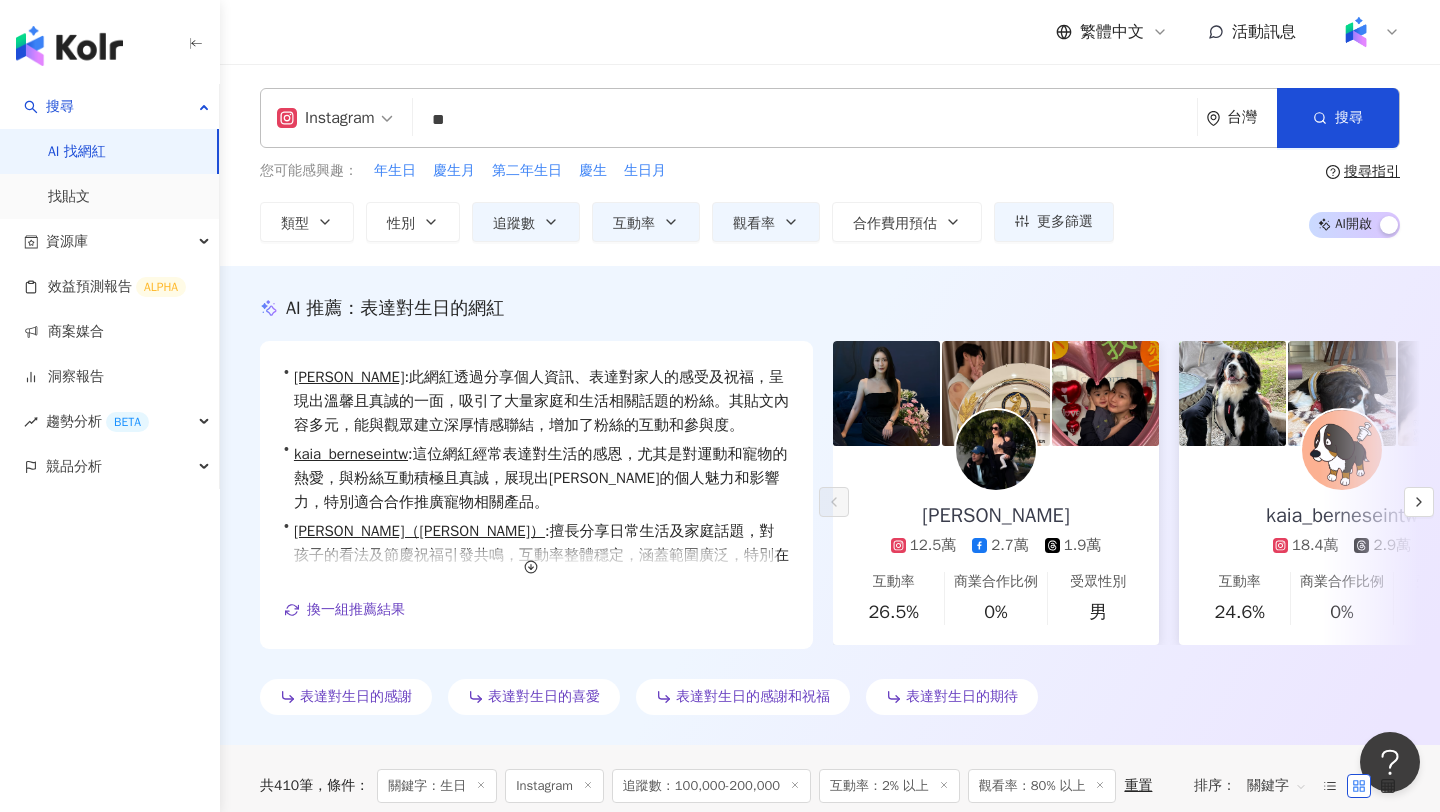 click on "AI 推薦 ： 表達對生日的網紅" at bounding box center [830, 308] 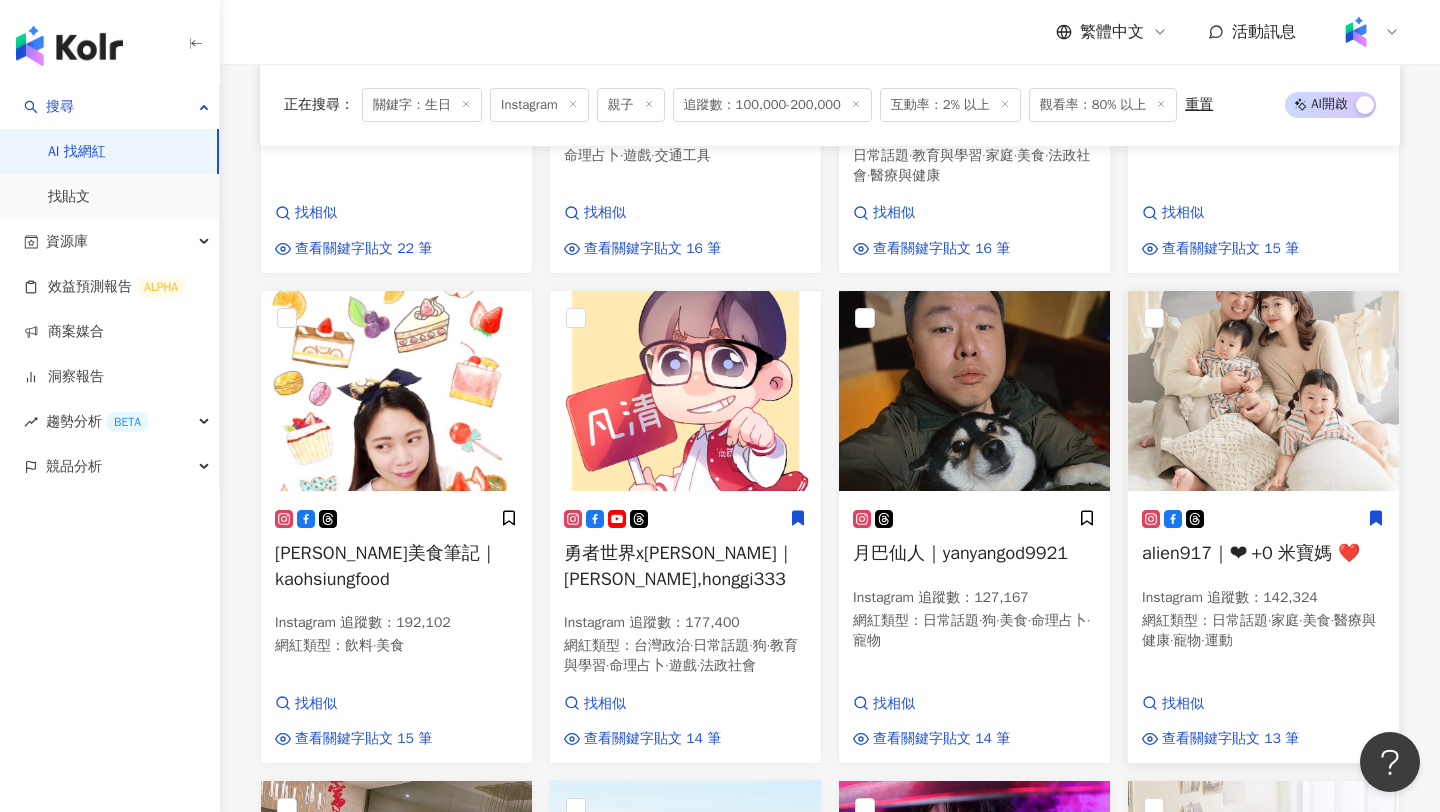 scroll, scrollTop: 1117, scrollLeft: 0, axis: vertical 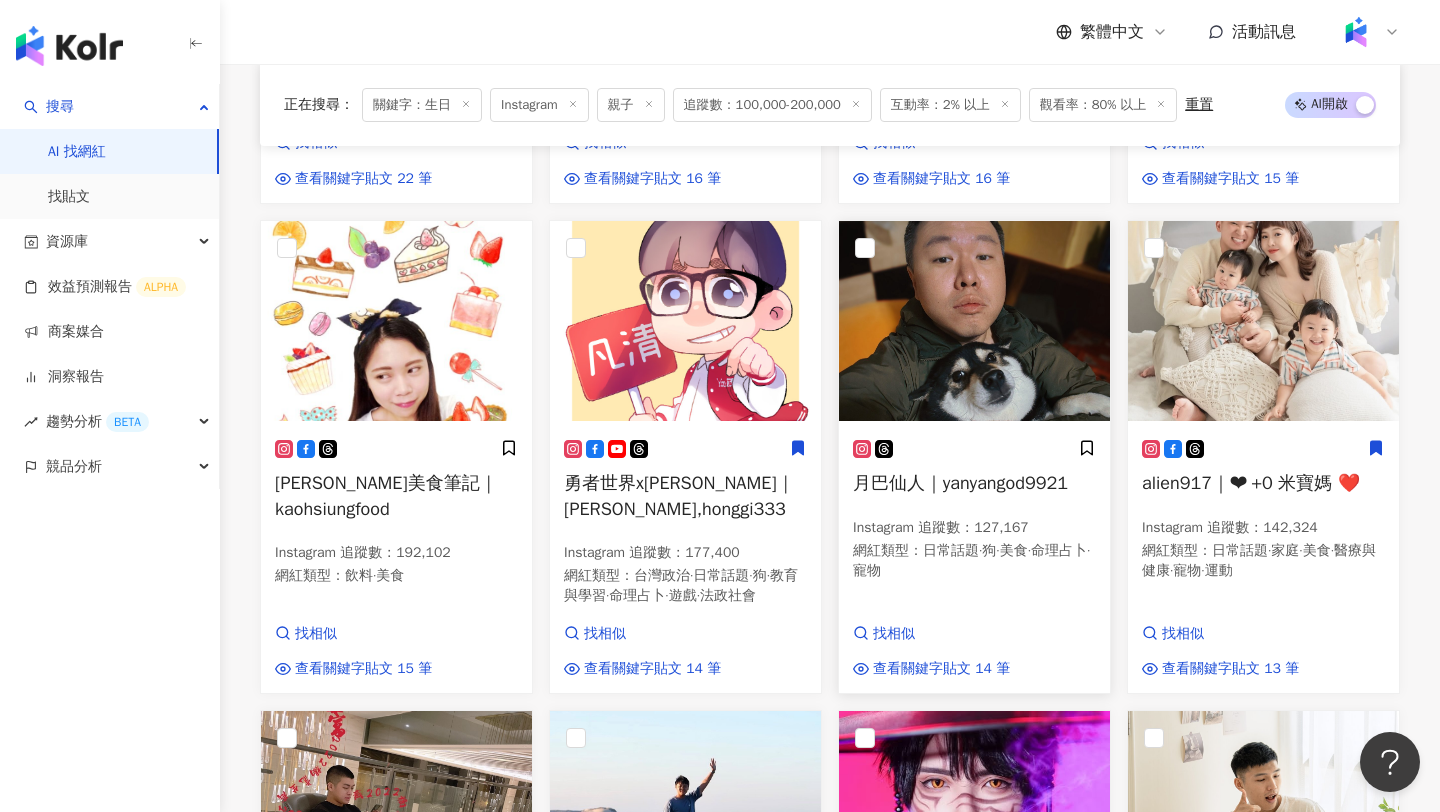 click on "月巴仙人｜yanyangod9921 Instagram   追蹤數 ： 127,167 網紅類型 ： 日常話題  ·  狗  ·  美食  ·  命理占卜  ·  寵物" at bounding box center [974, 519] 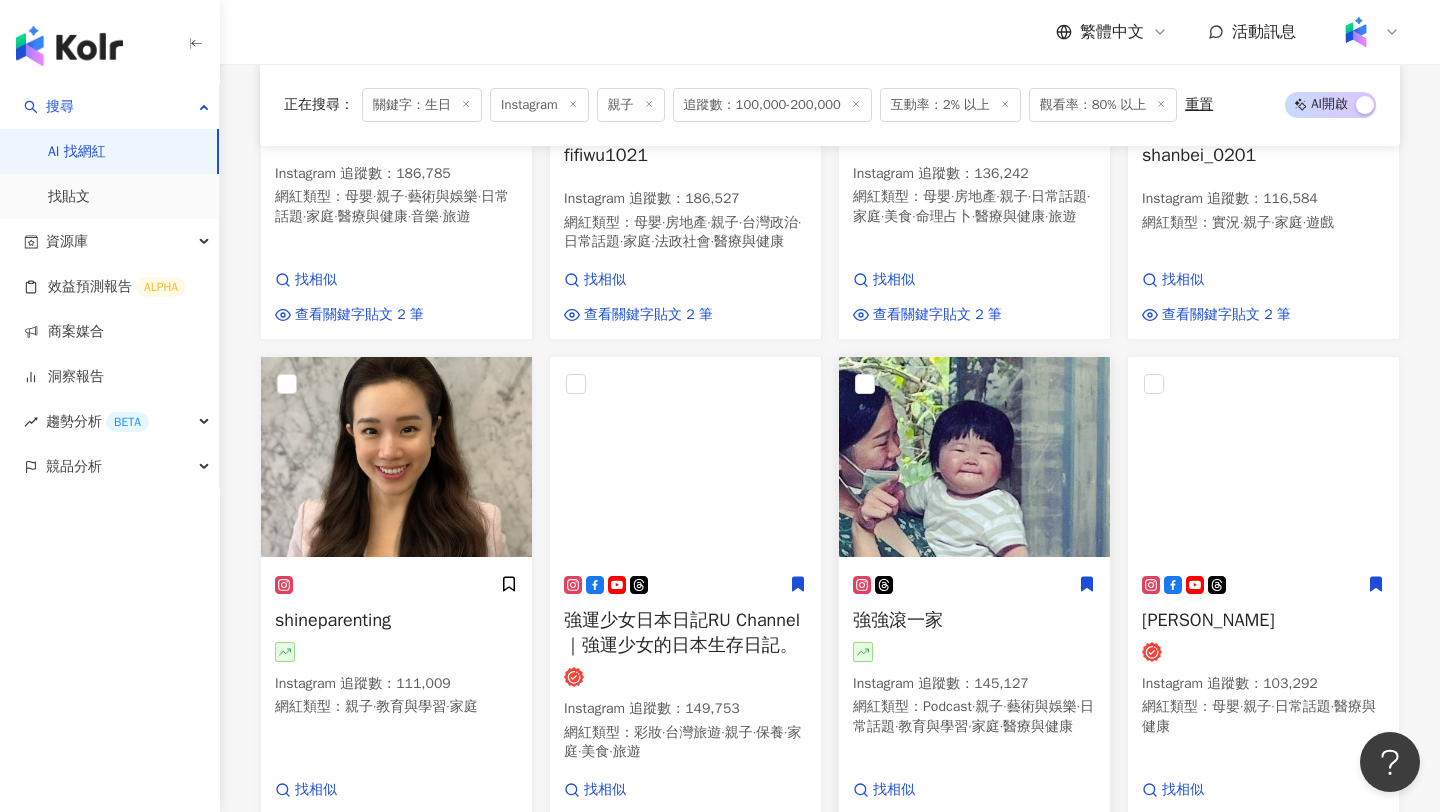 scroll, scrollTop: 7738, scrollLeft: 0, axis: vertical 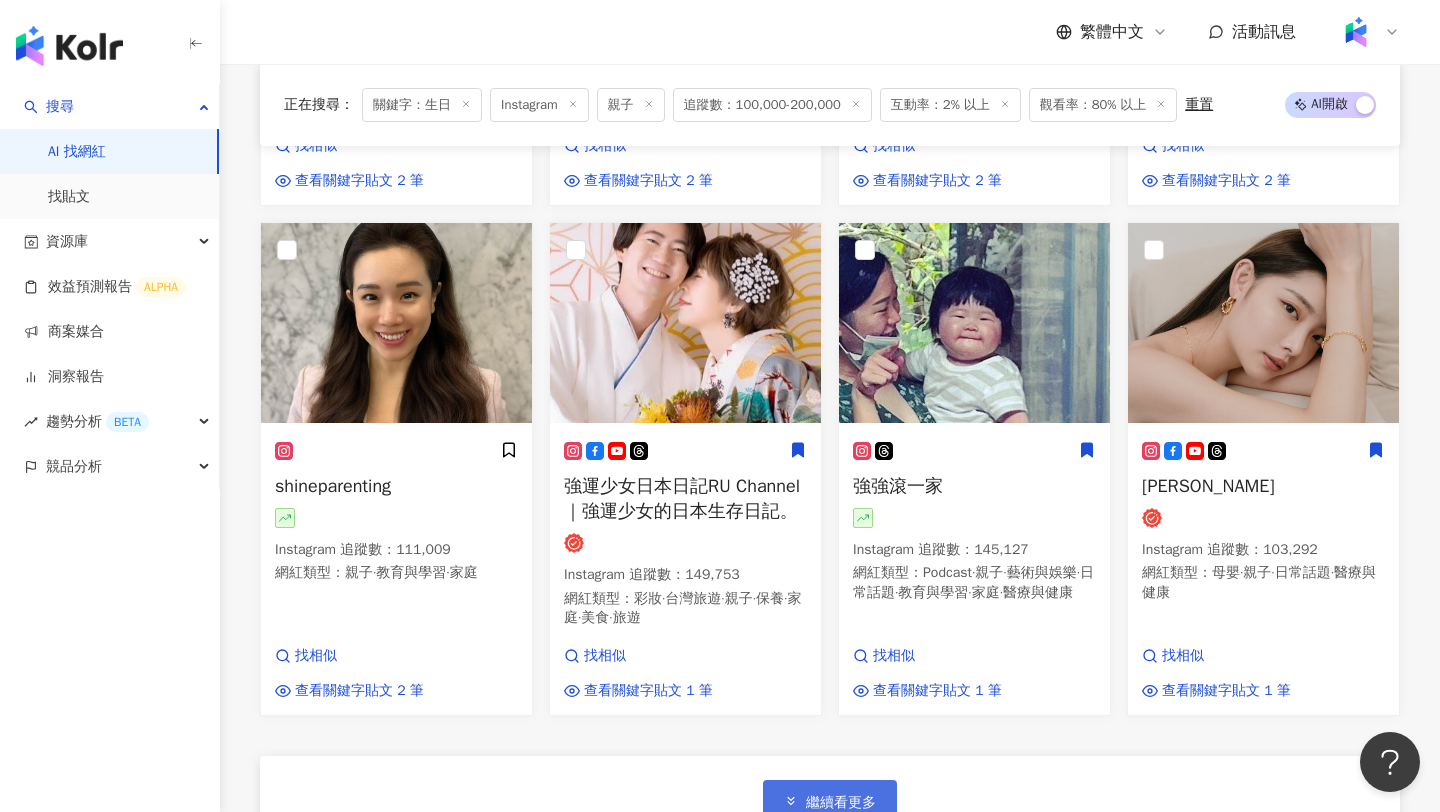 click on "繼續看更多" at bounding box center (841, 803) 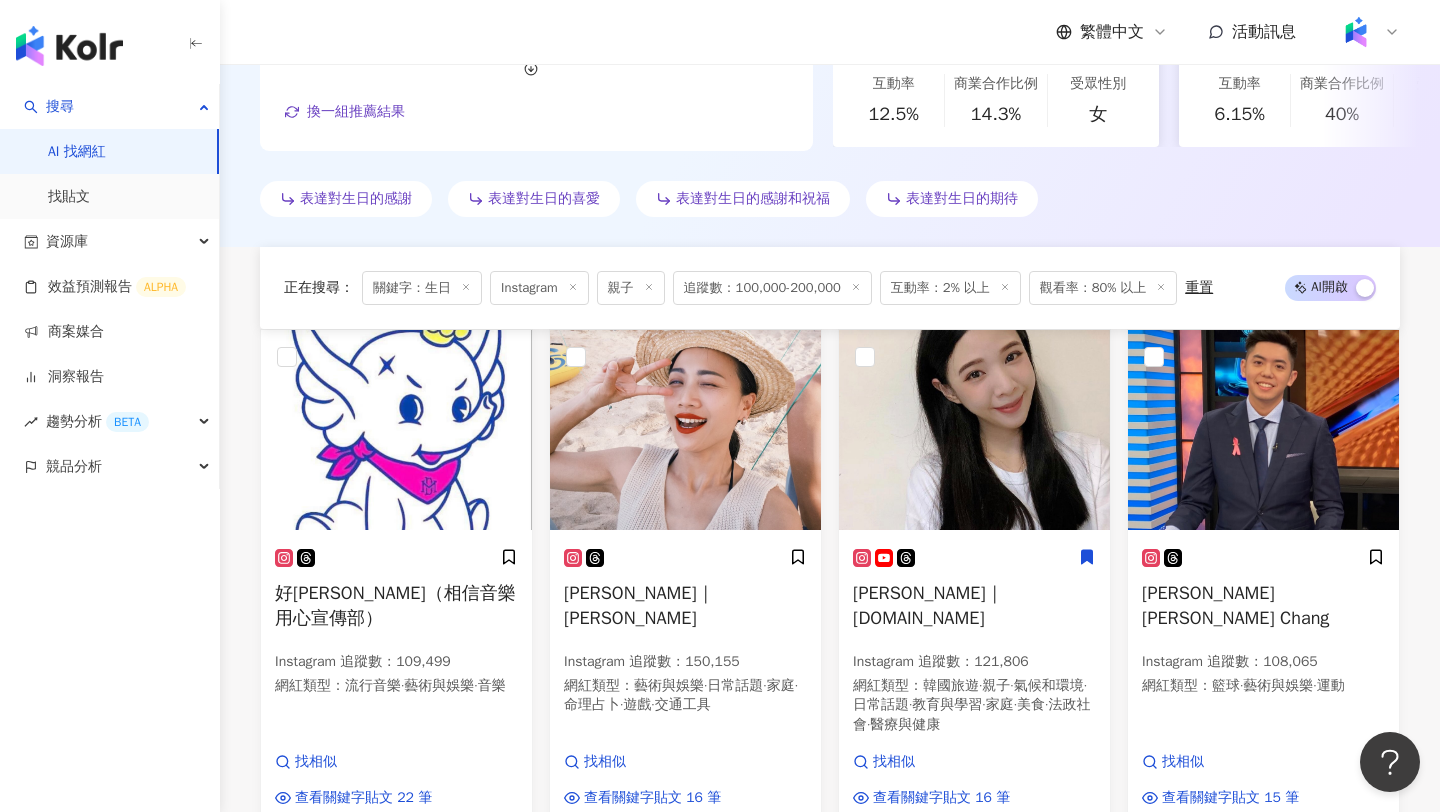scroll, scrollTop: 0, scrollLeft: 0, axis: both 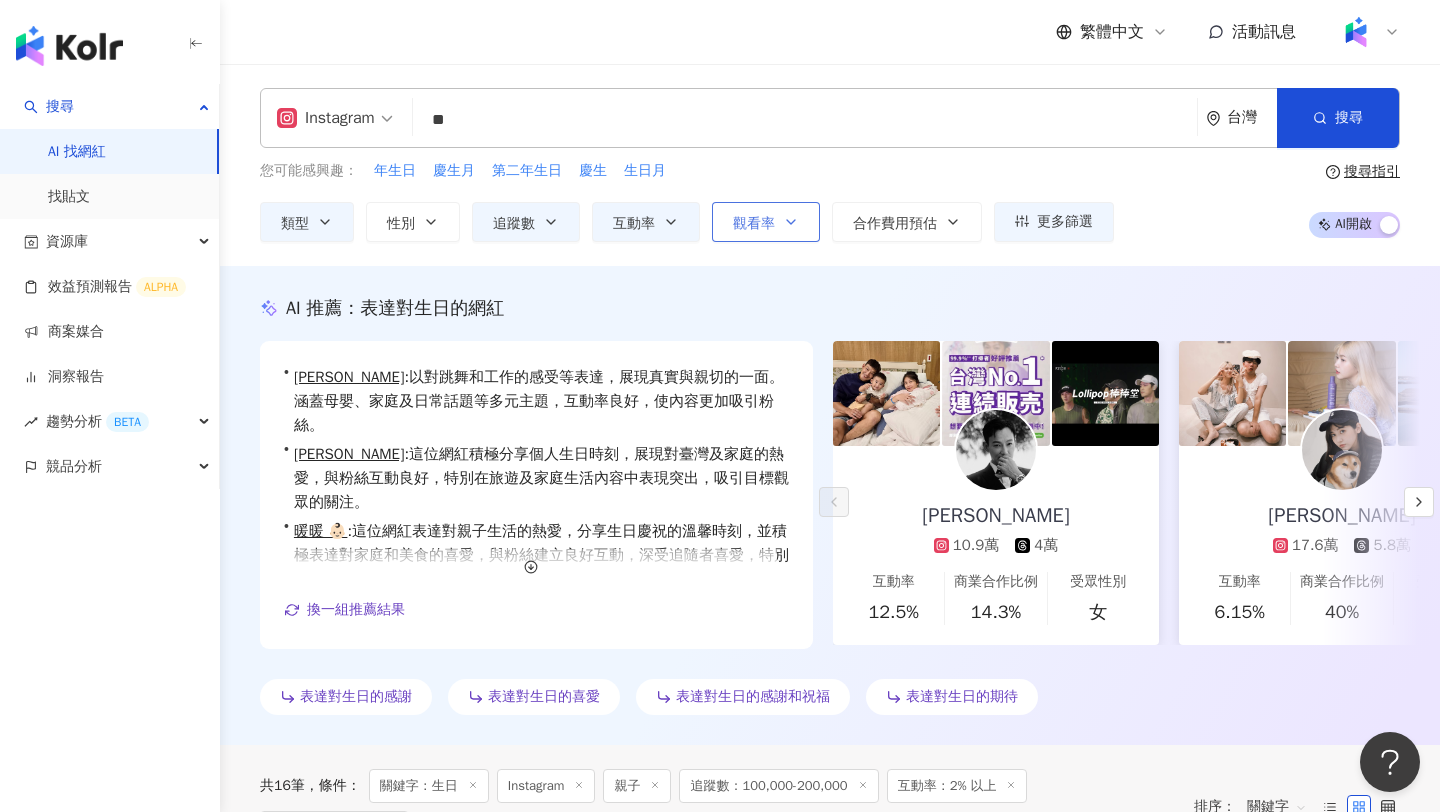 click 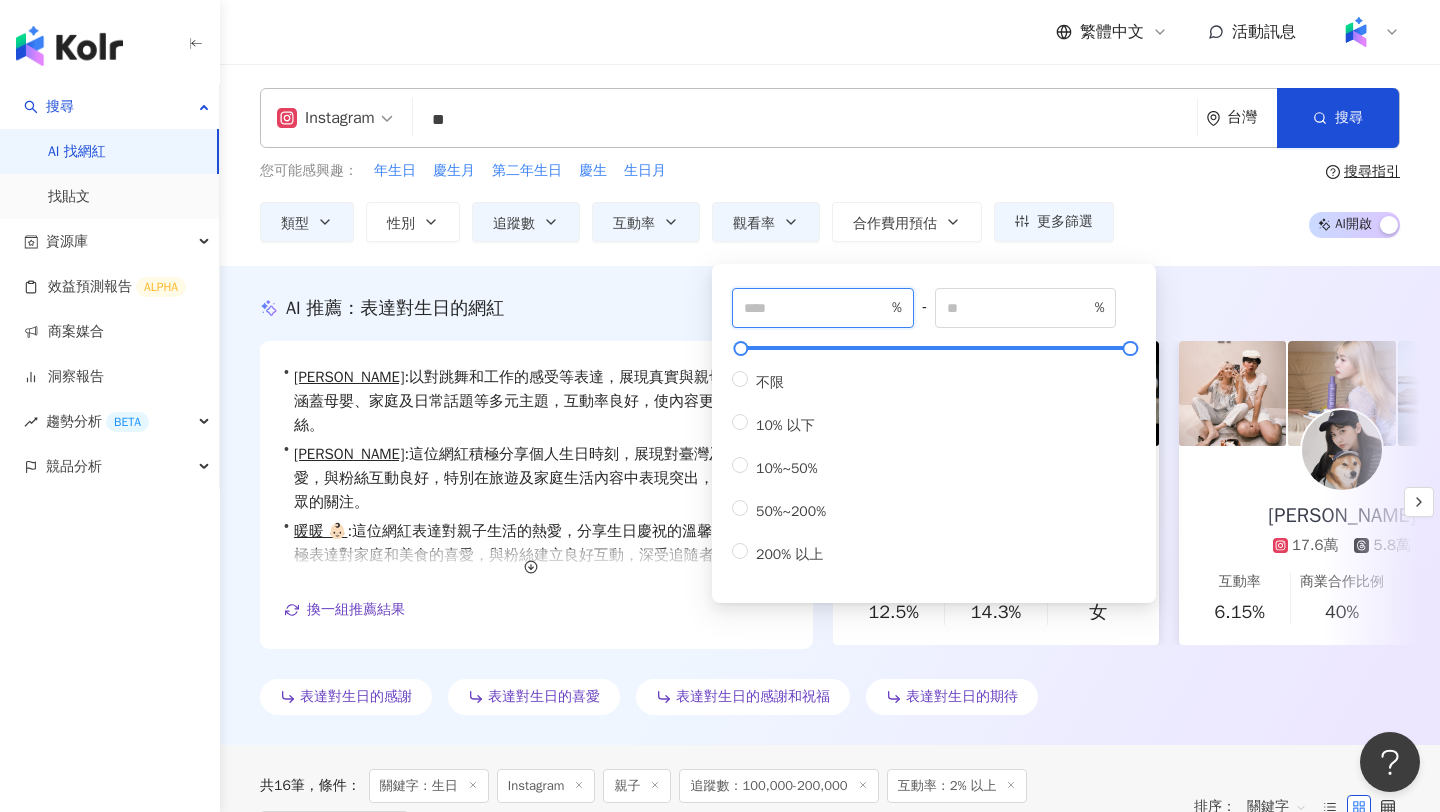 click on "**" at bounding box center (816, 308) 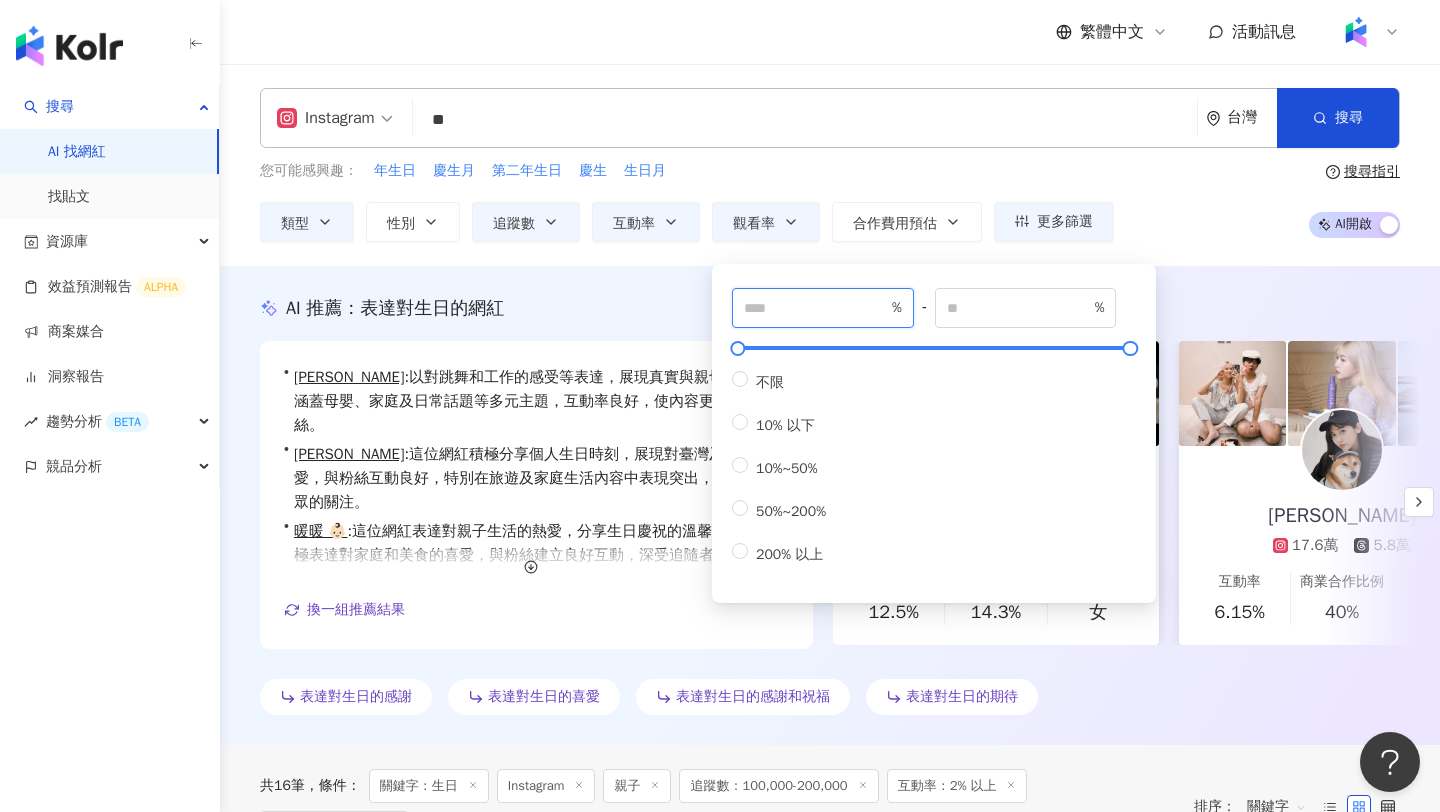 type on "*" 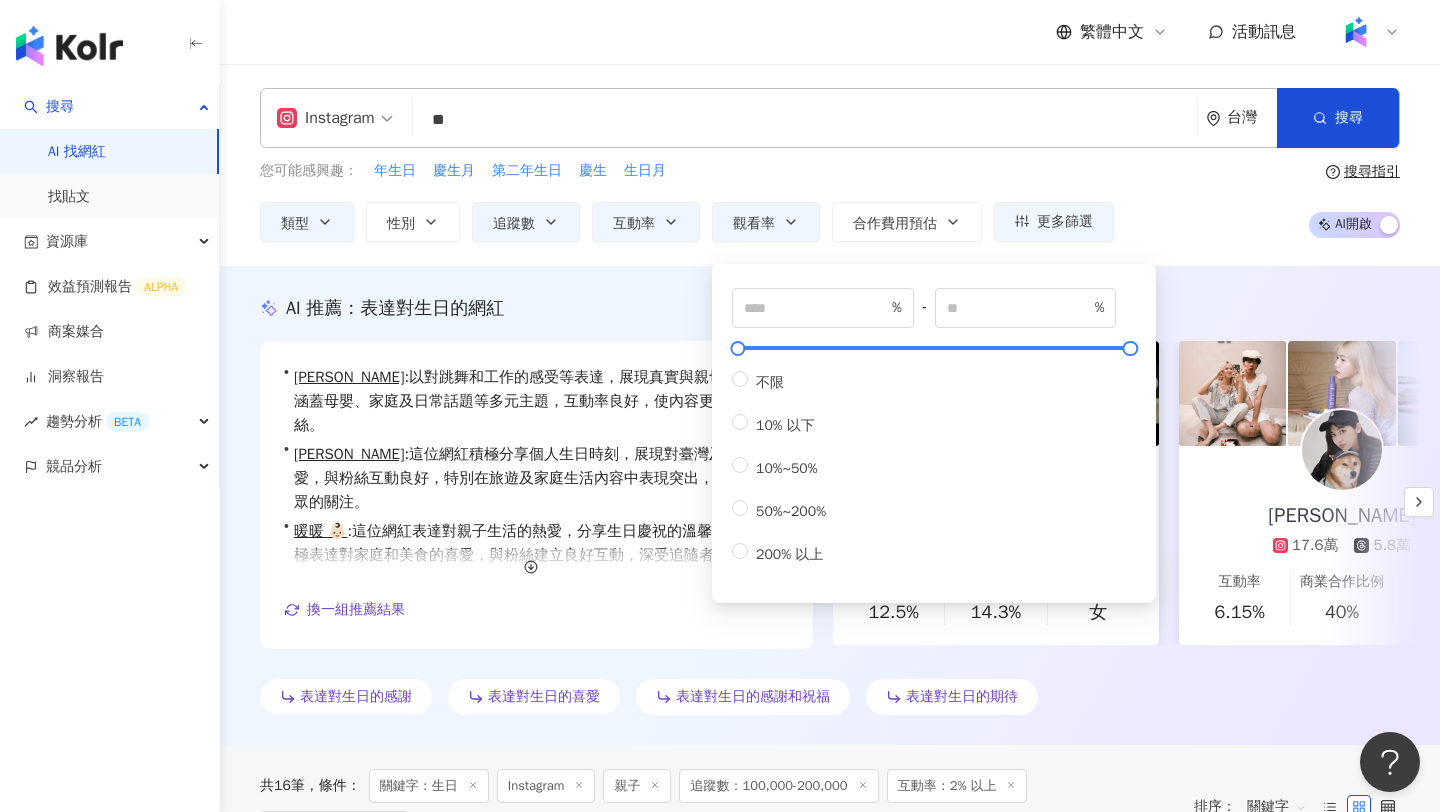 click on "AI 推薦 ： 表達對生日的網紅" at bounding box center [830, 308] 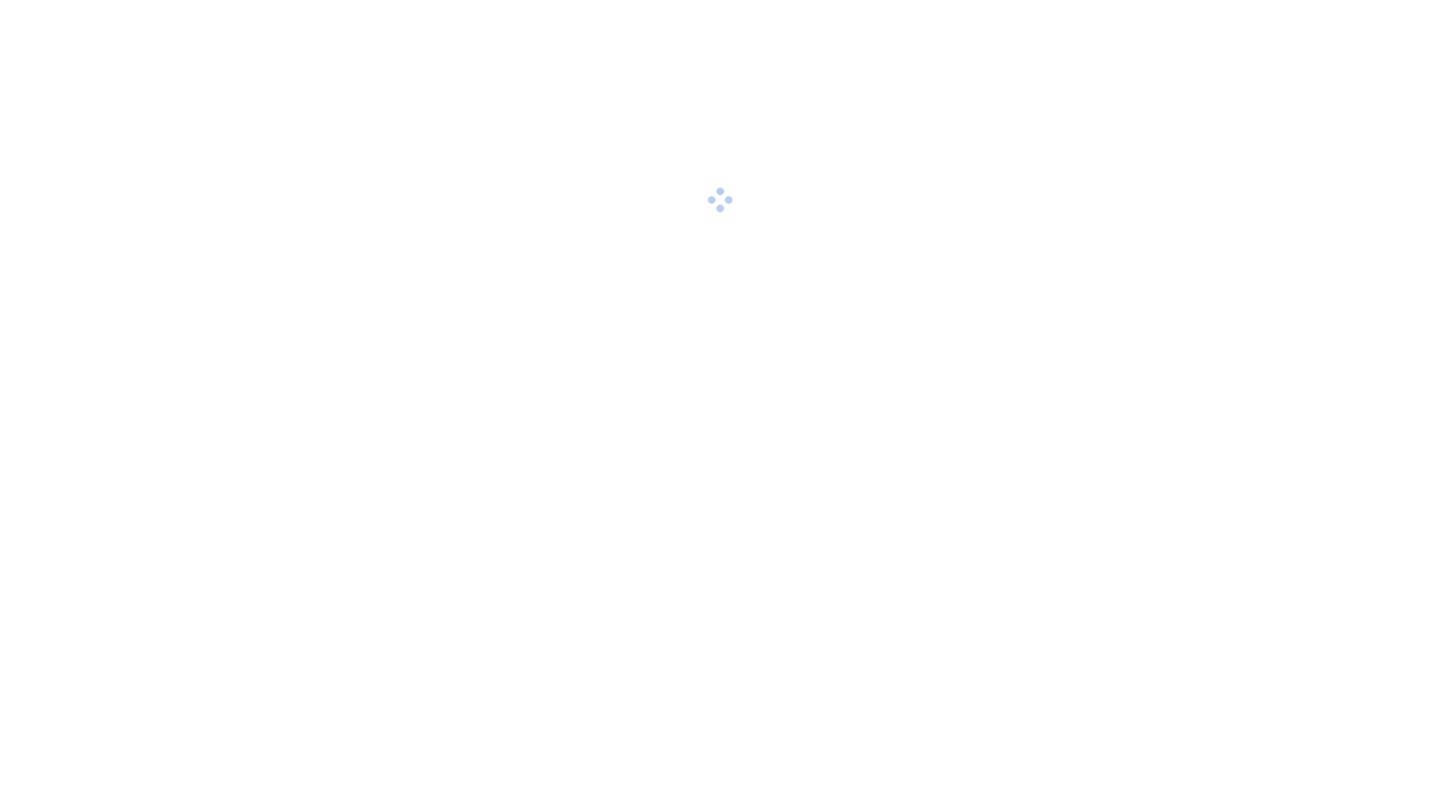 scroll, scrollTop: 0, scrollLeft: 0, axis: both 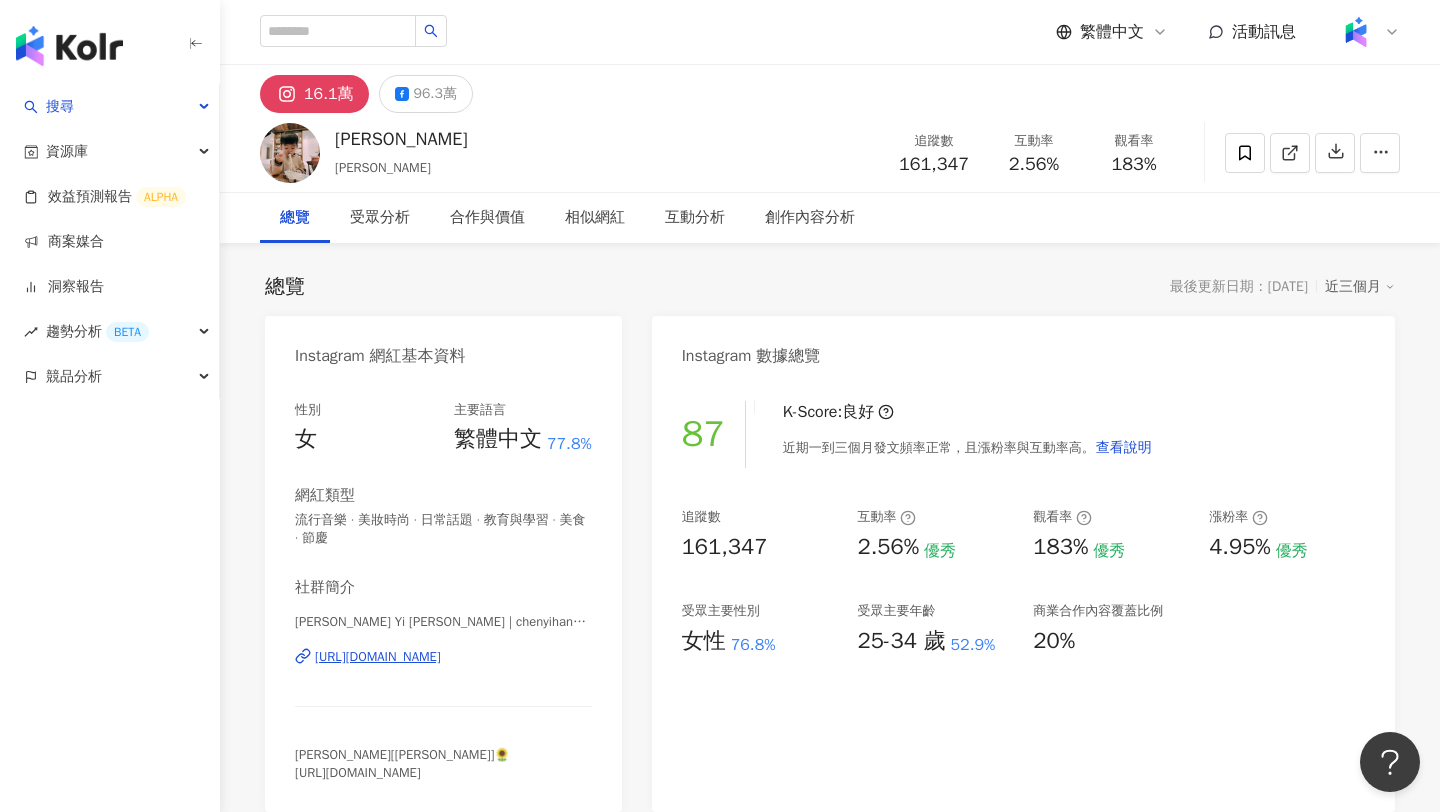 click on "https://www.instagram.com/chenyihan1112/" at bounding box center [378, 657] 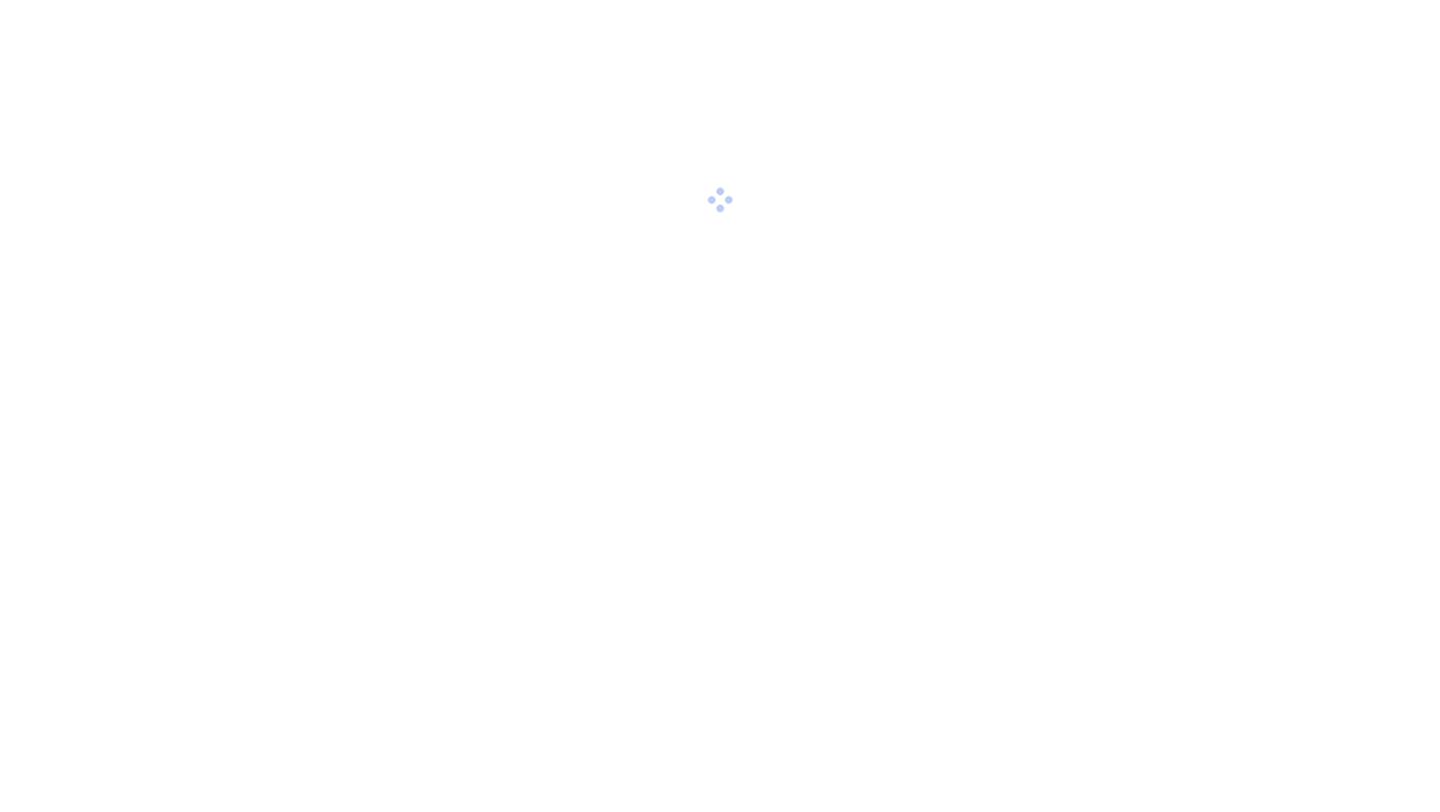 scroll, scrollTop: 0, scrollLeft: 0, axis: both 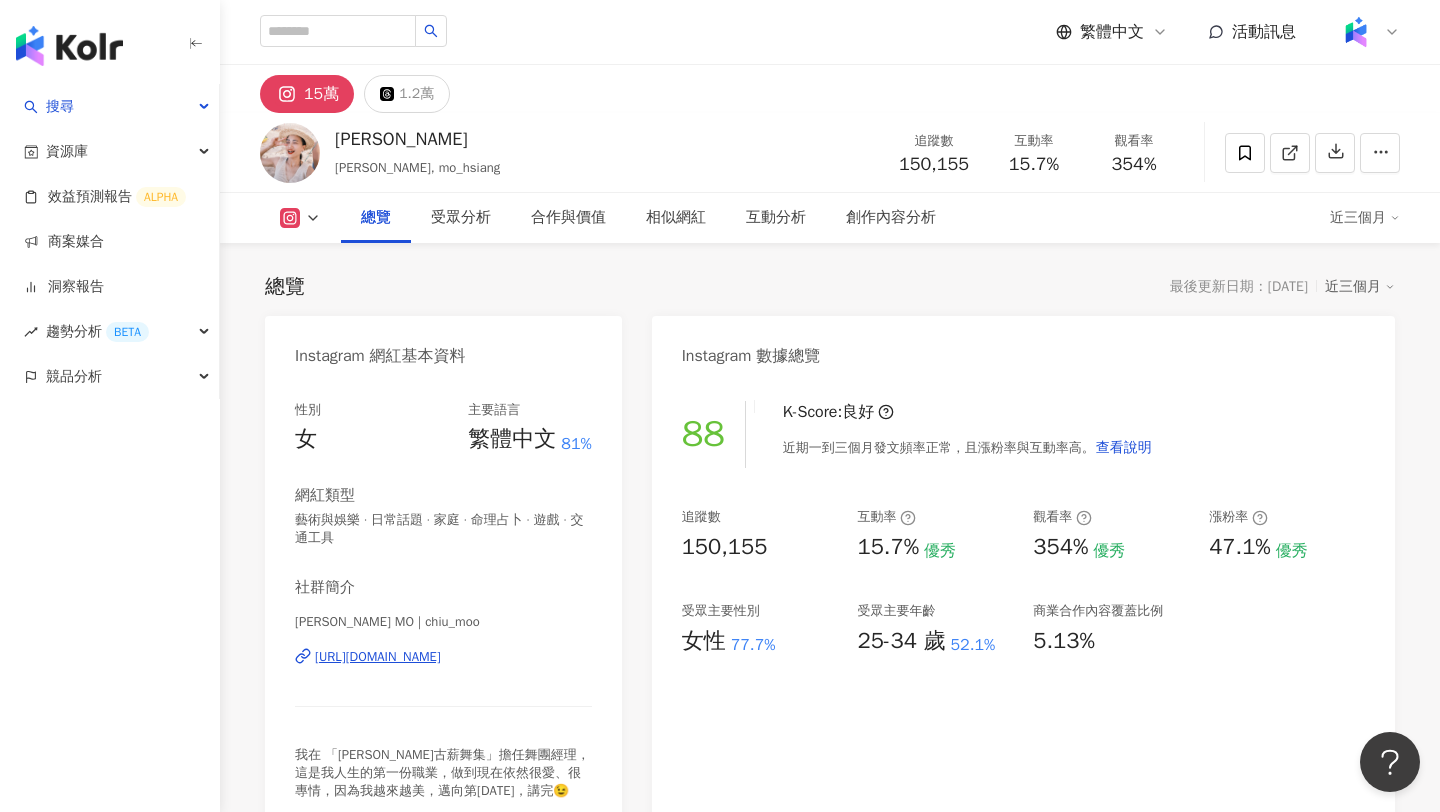 click on "https://www.instagram.com/chiu_moo/" at bounding box center (378, 657) 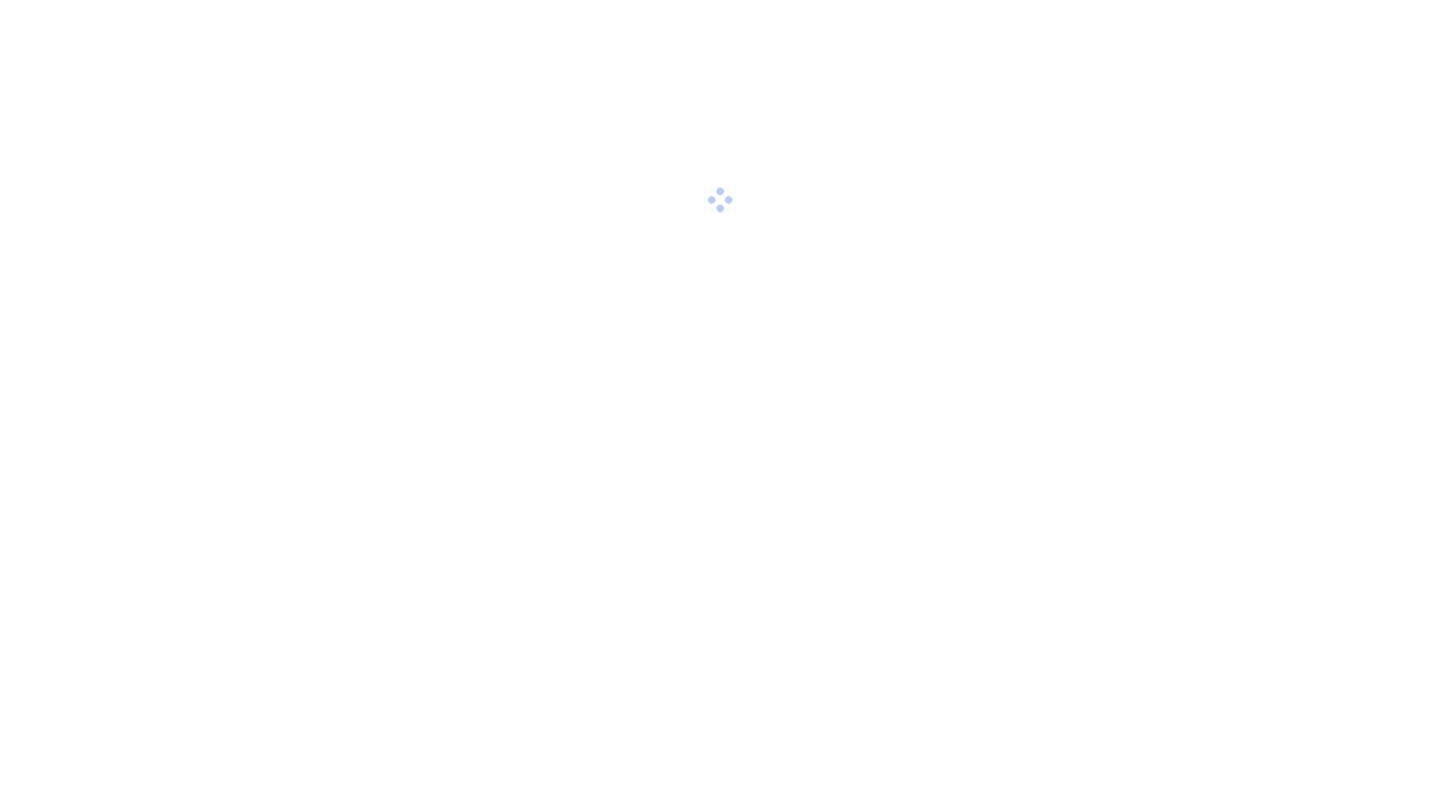 scroll, scrollTop: 0, scrollLeft: 0, axis: both 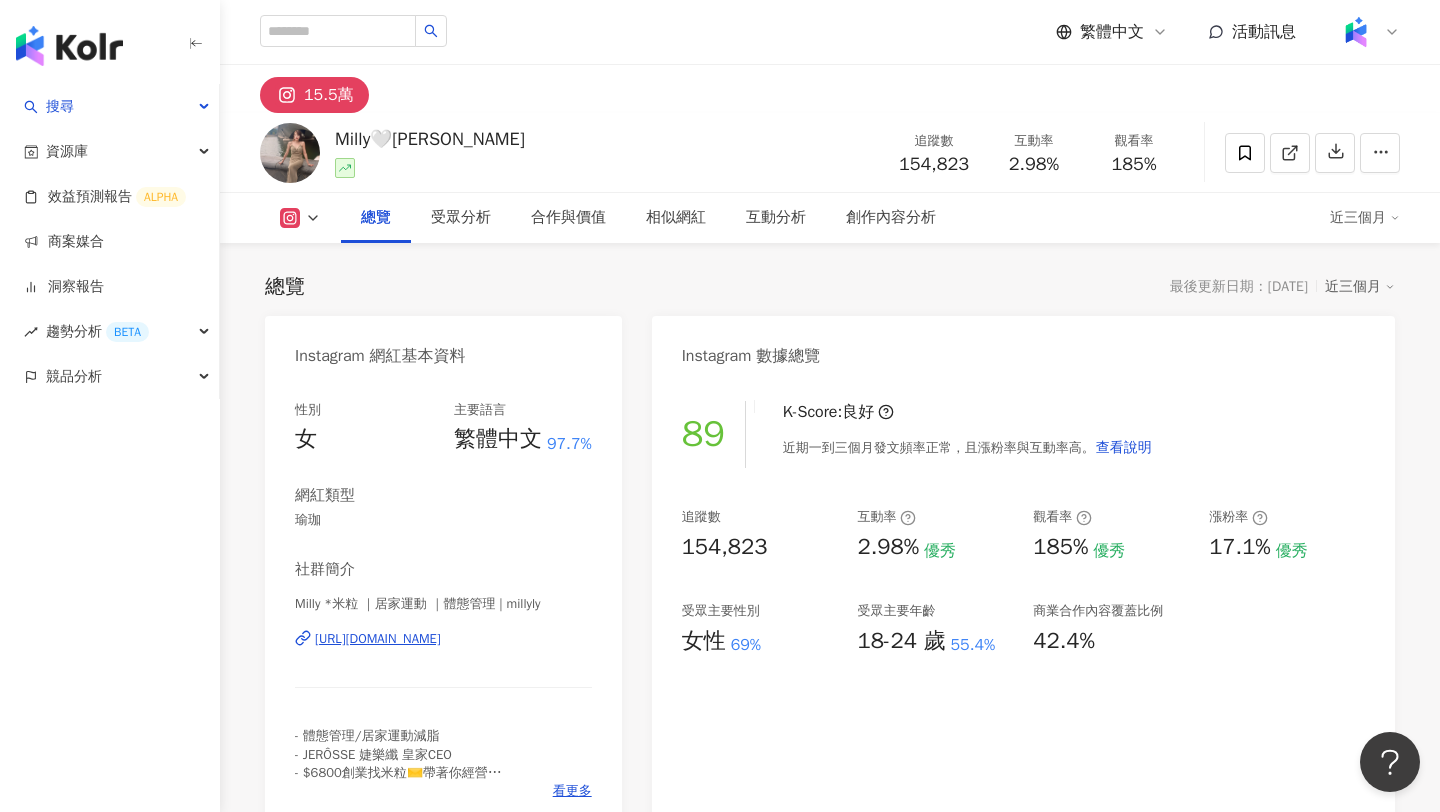 click on "https://www.instagram.com/millyly/" at bounding box center [378, 639] 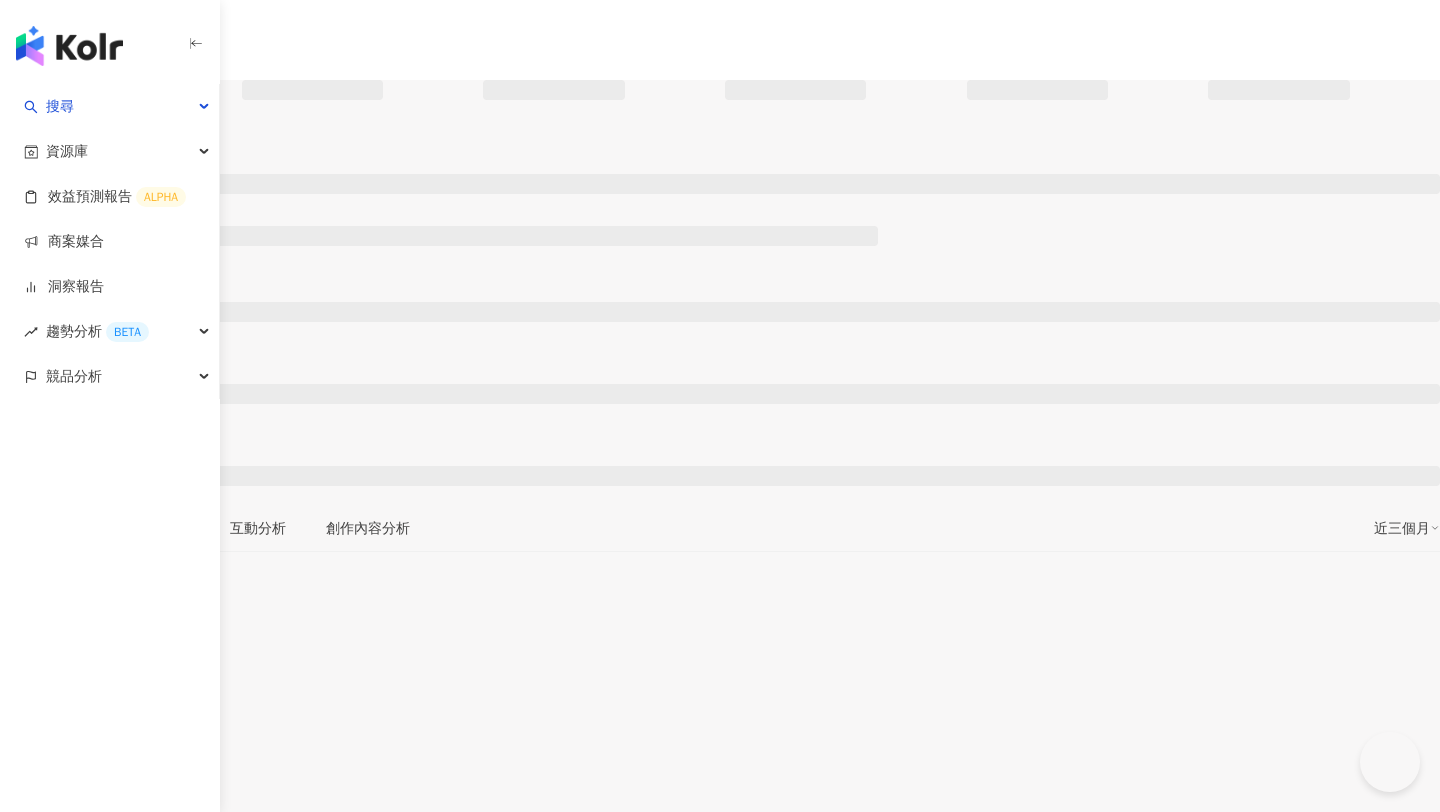 scroll, scrollTop: 0, scrollLeft: 0, axis: both 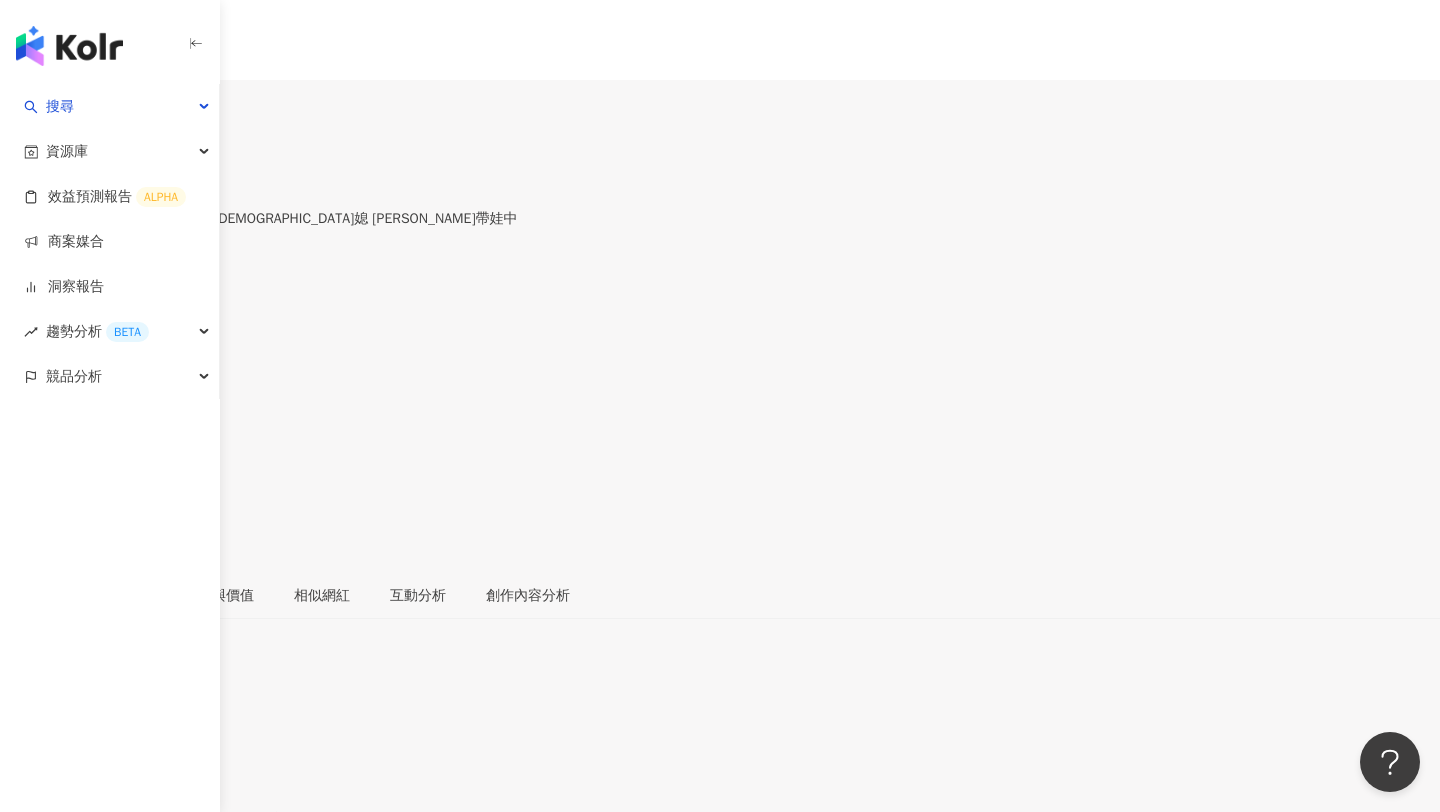 click on "[URL][DOMAIN_NAME][DOMAIN_NAME]" at bounding box center [139, 885] 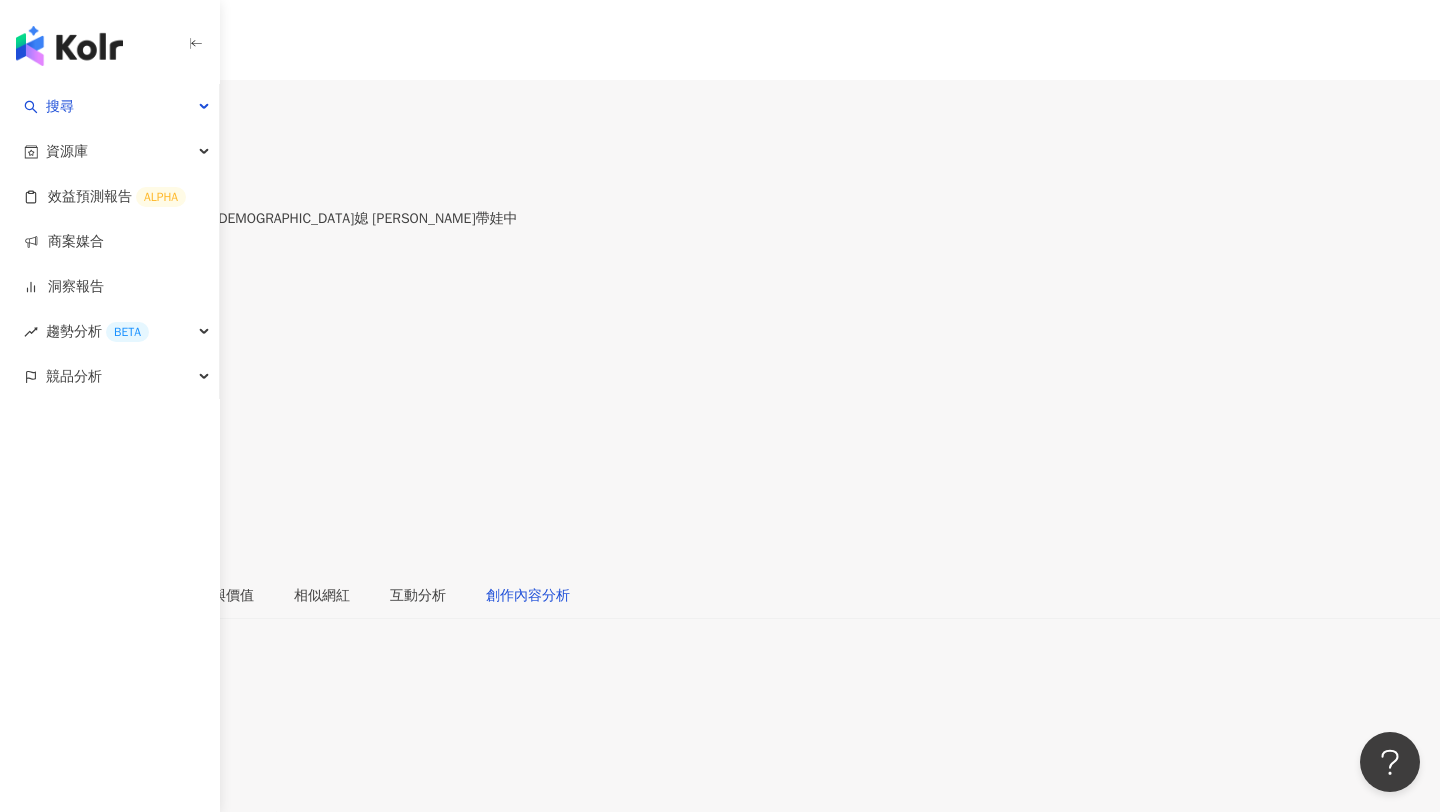 click on "創作內容分析" at bounding box center (528, 596) 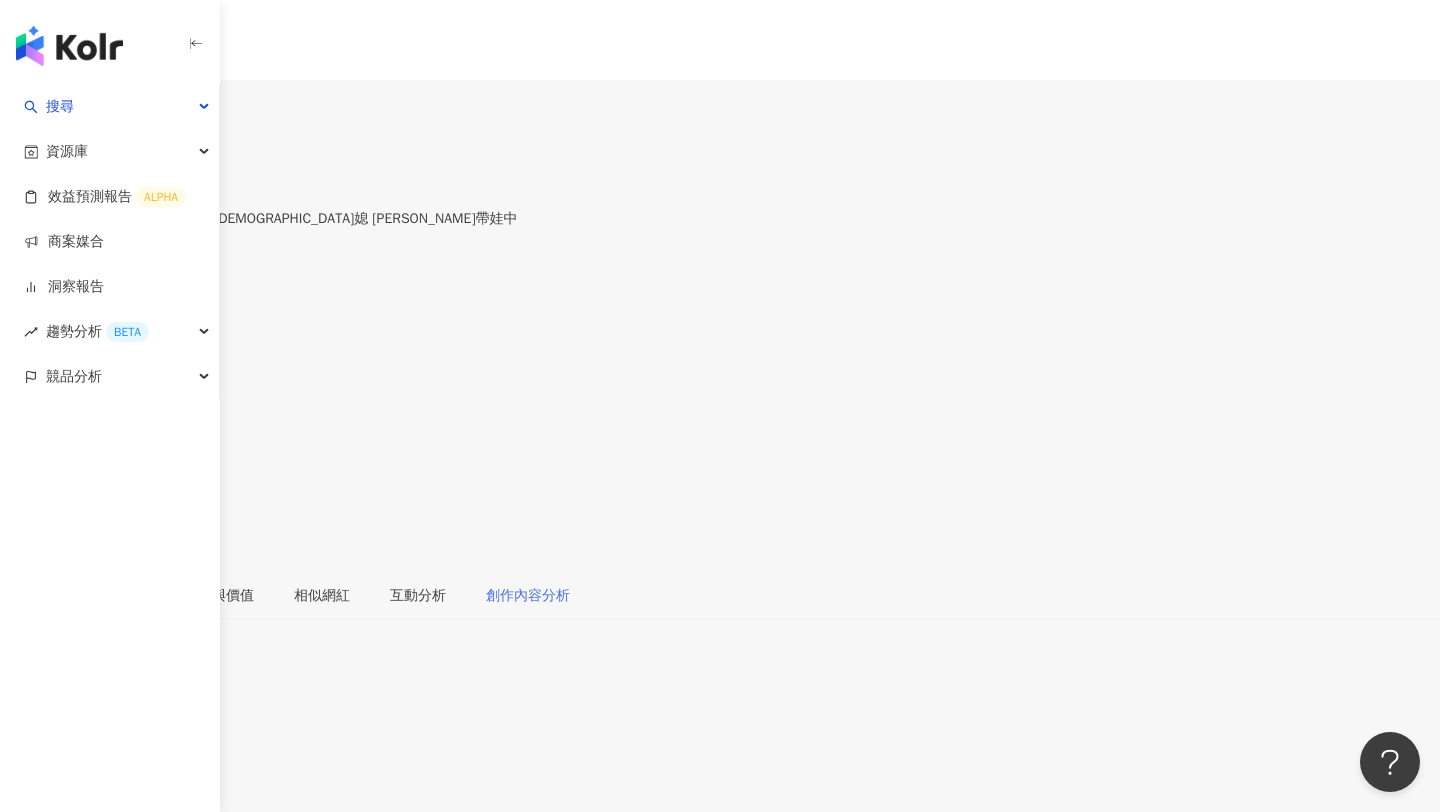 scroll, scrollTop: 5678, scrollLeft: 0, axis: vertical 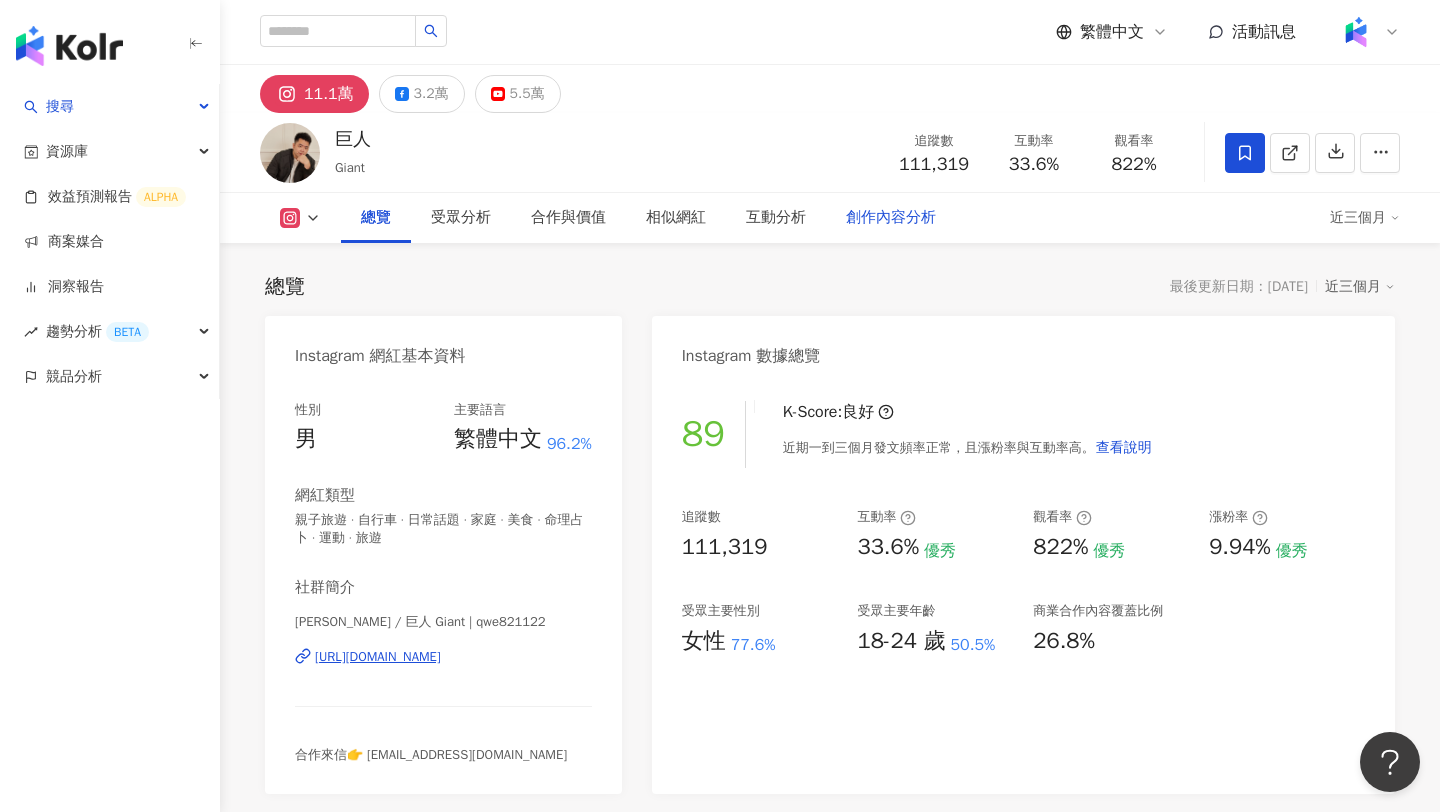 click on "創作內容分析" at bounding box center (891, 218) 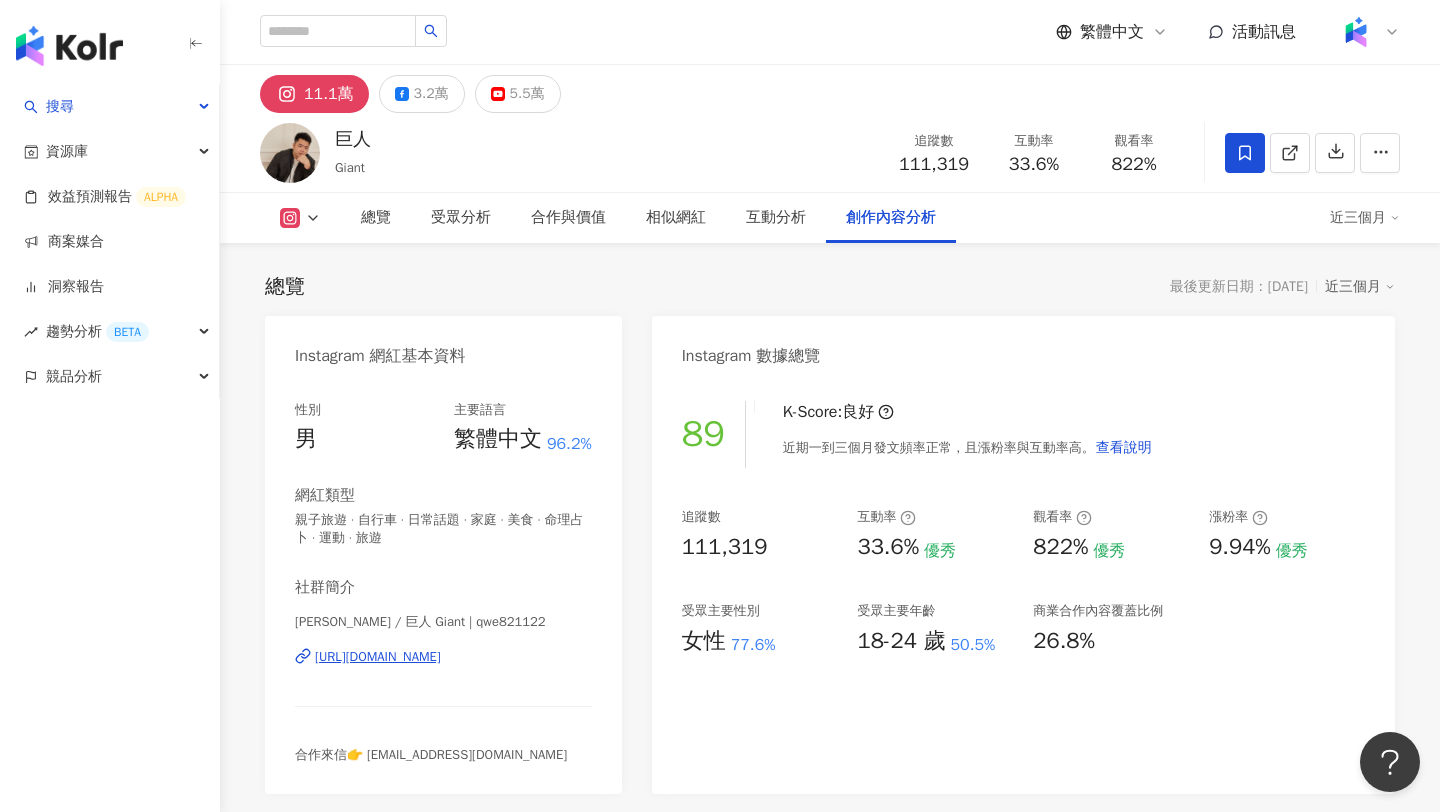 scroll, scrollTop: 5680, scrollLeft: 0, axis: vertical 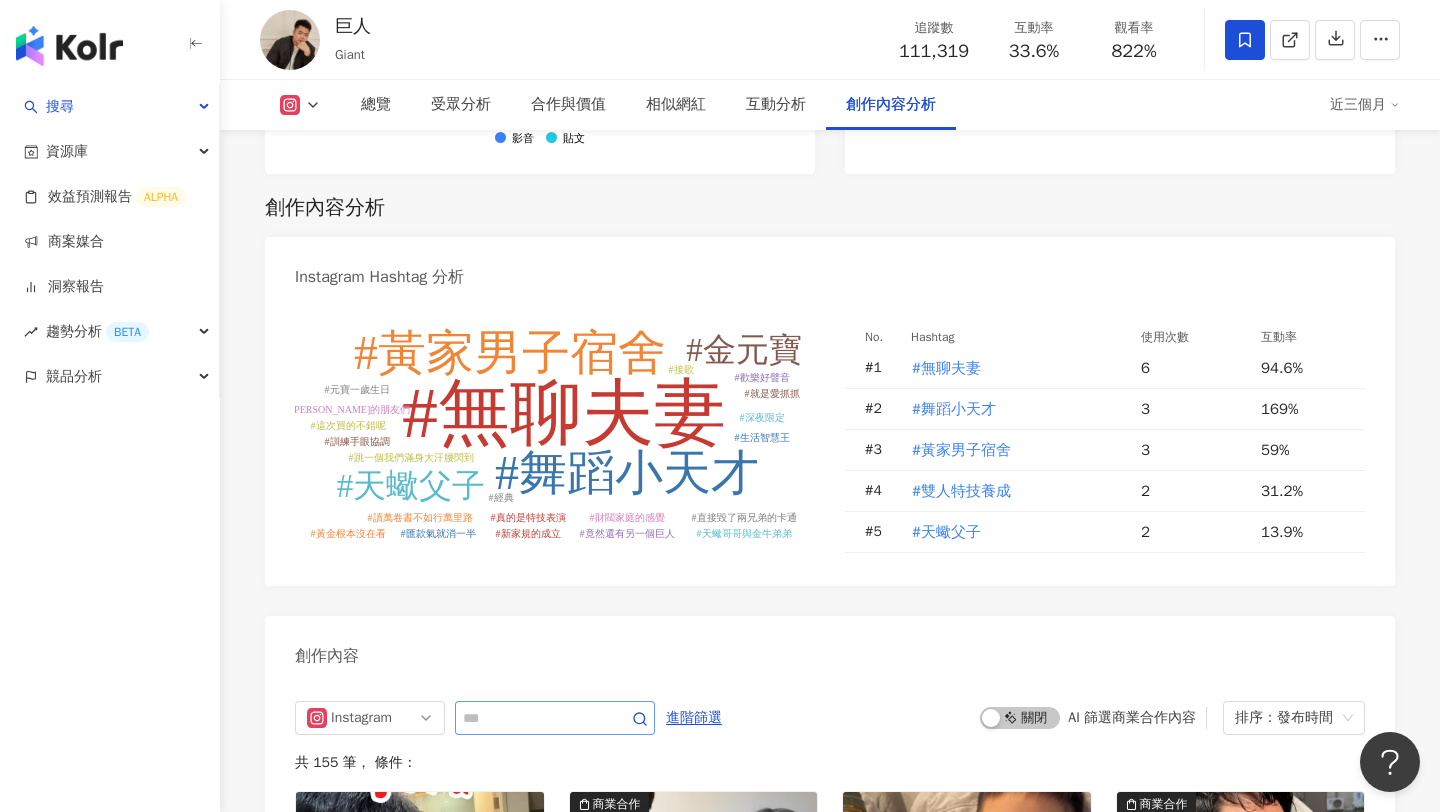 click at bounding box center [555, 718] 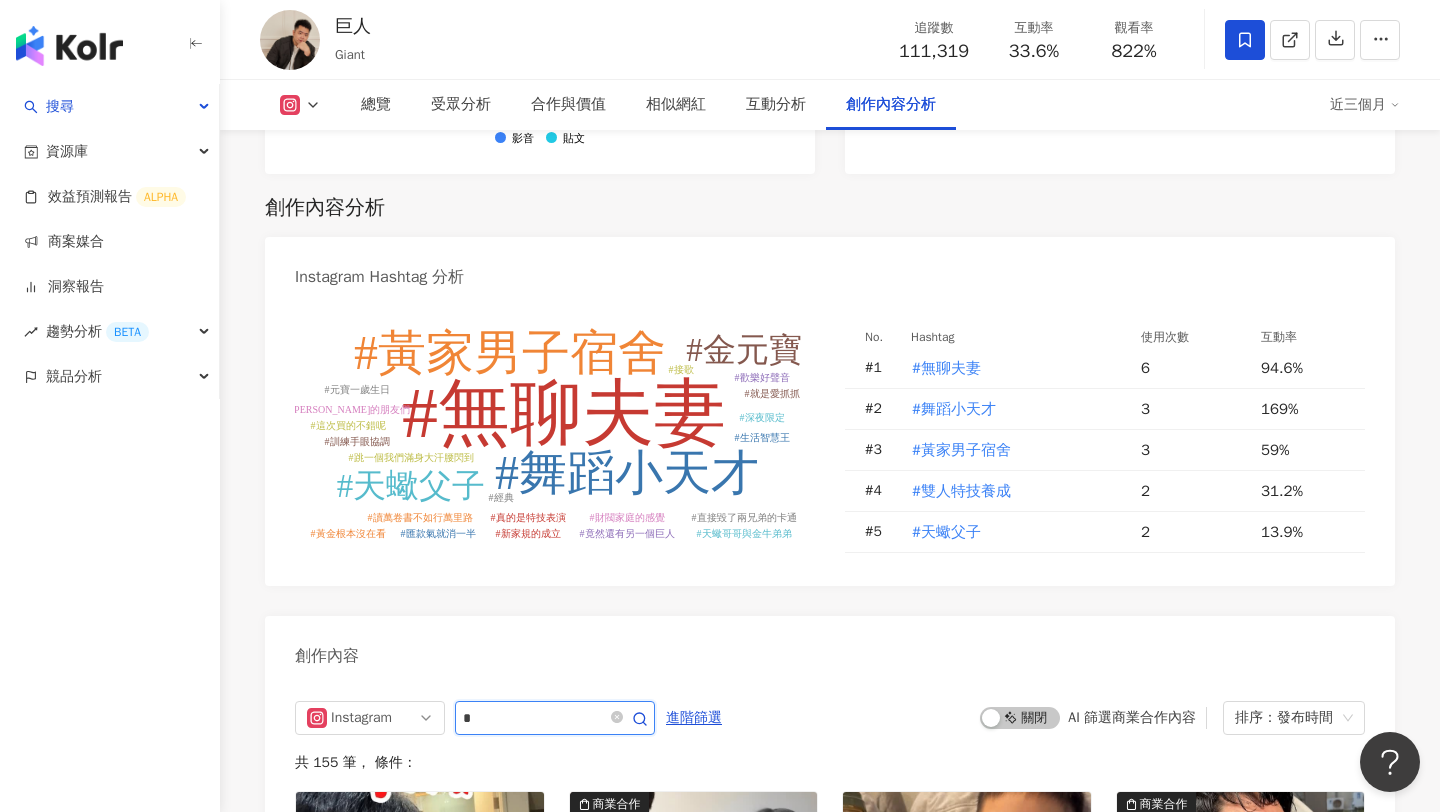 type on "*" 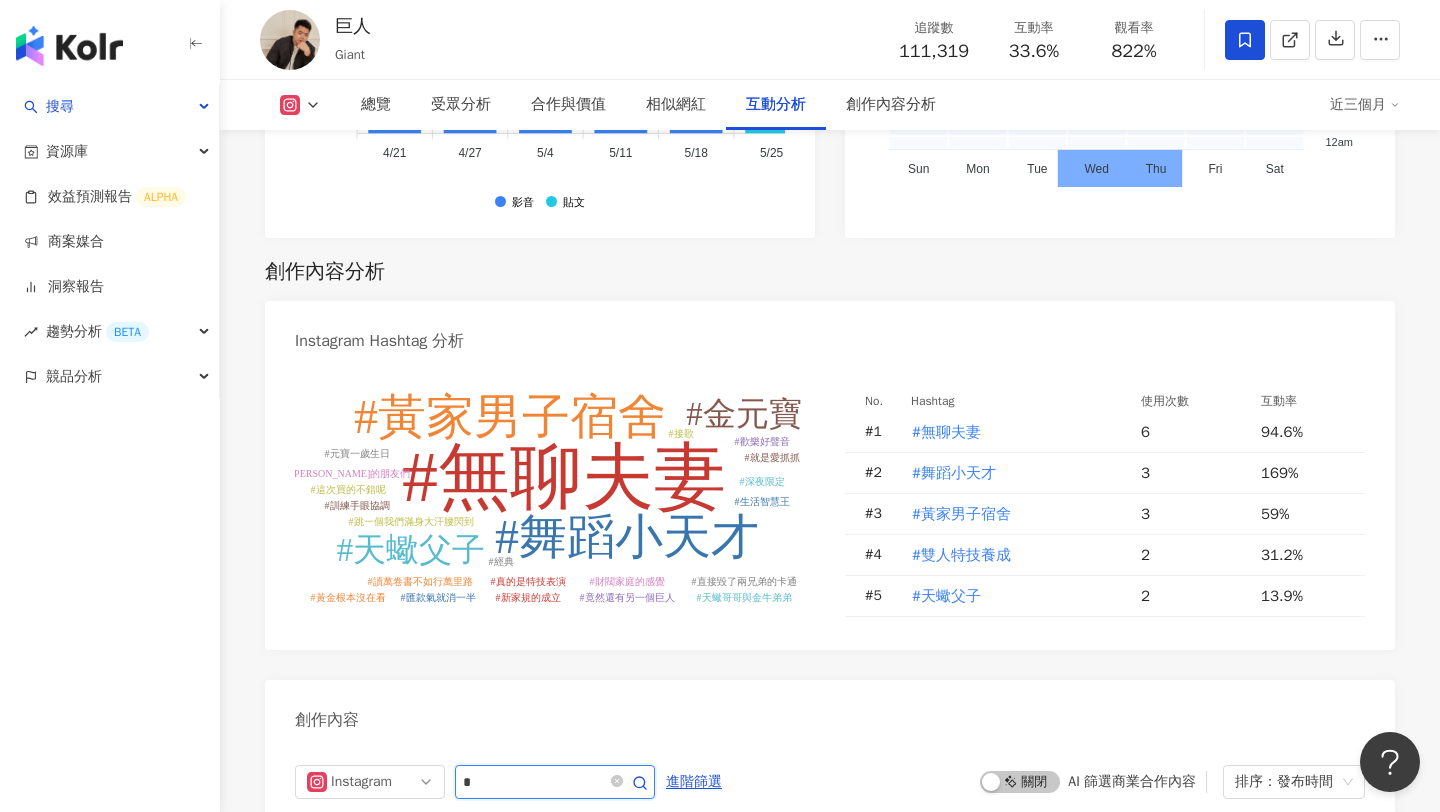 scroll, scrollTop: 5496, scrollLeft: 0, axis: vertical 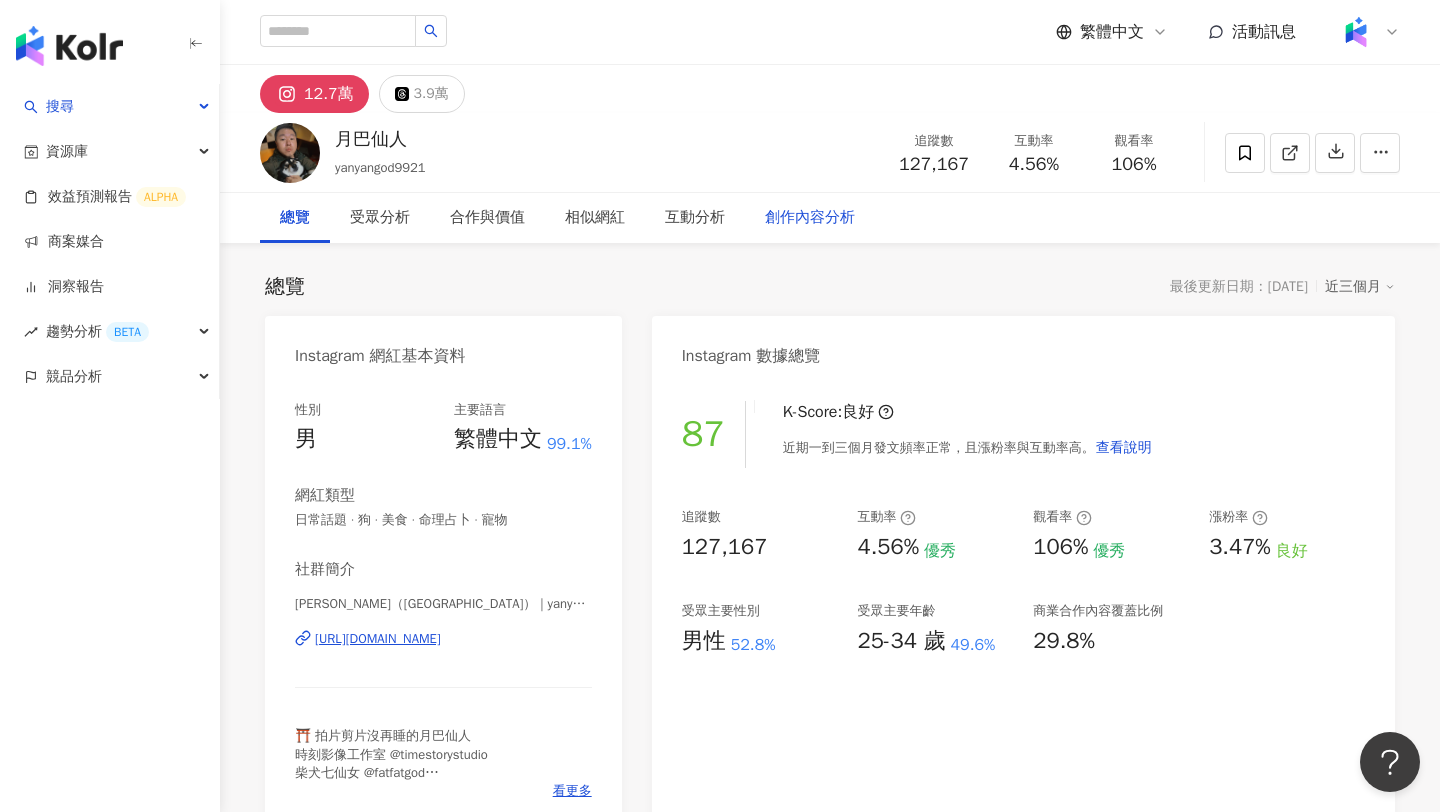 click on "創作內容分析" at bounding box center (810, 218) 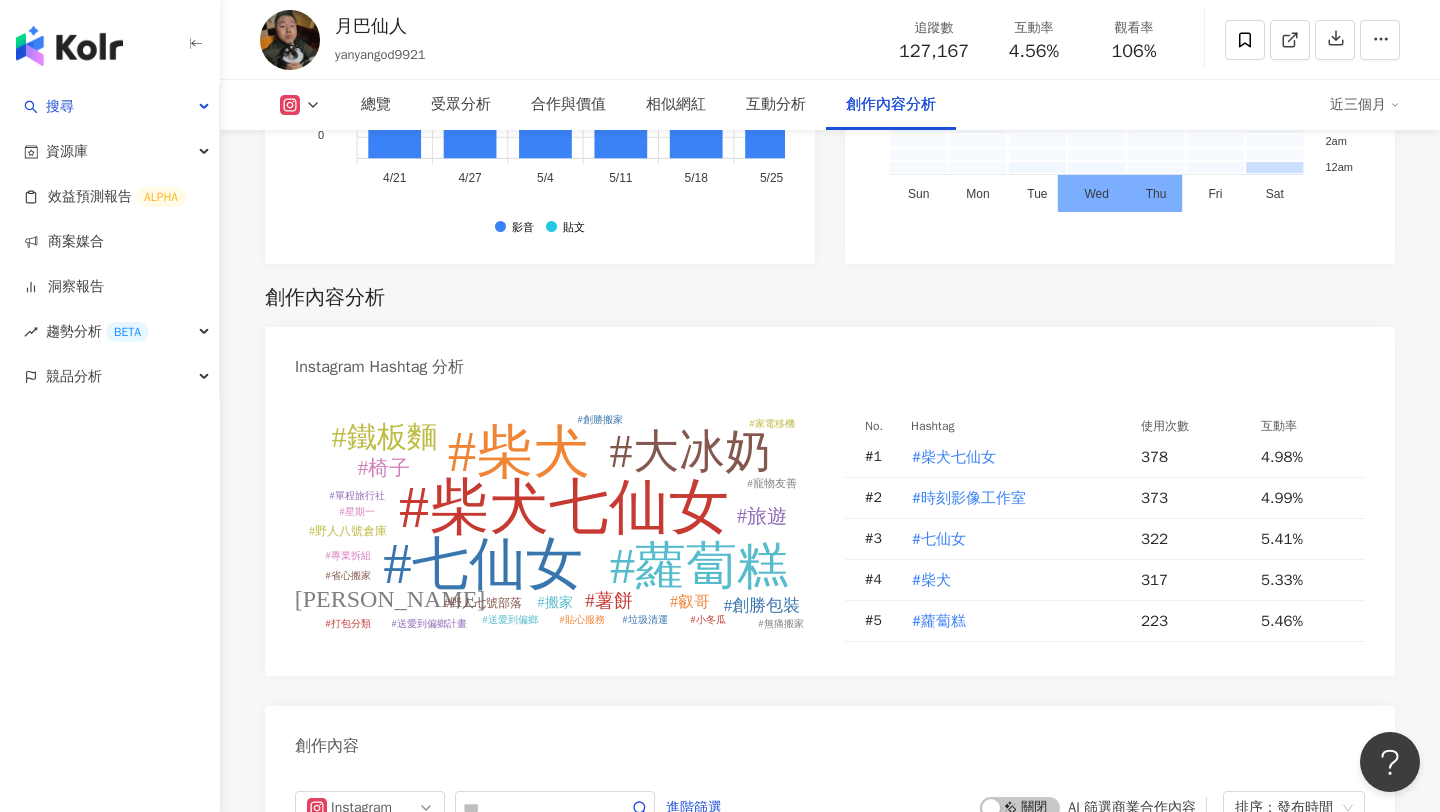 scroll, scrollTop: 6038, scrollLeft: 0, axis: vertical 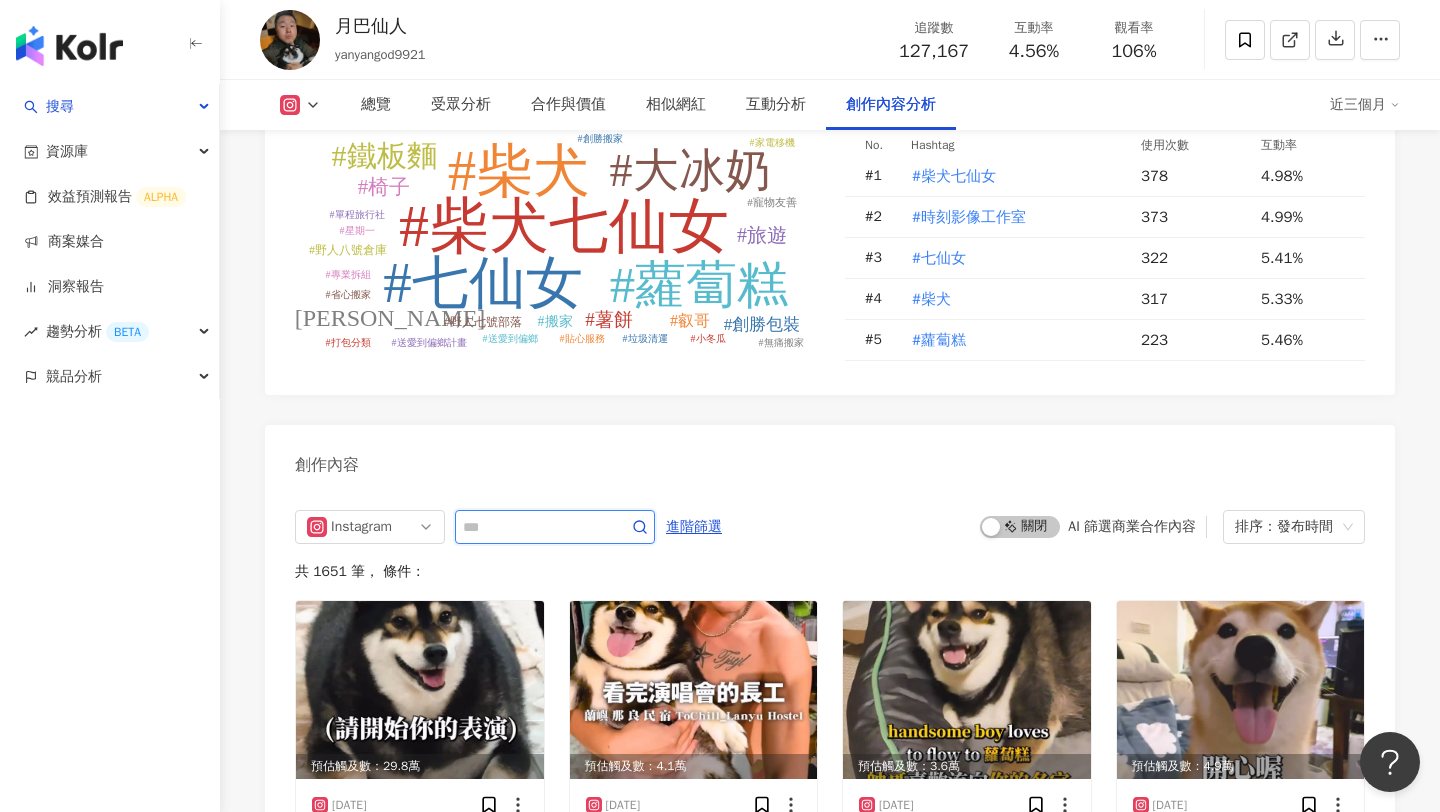 click at bounding box center [533, 527] 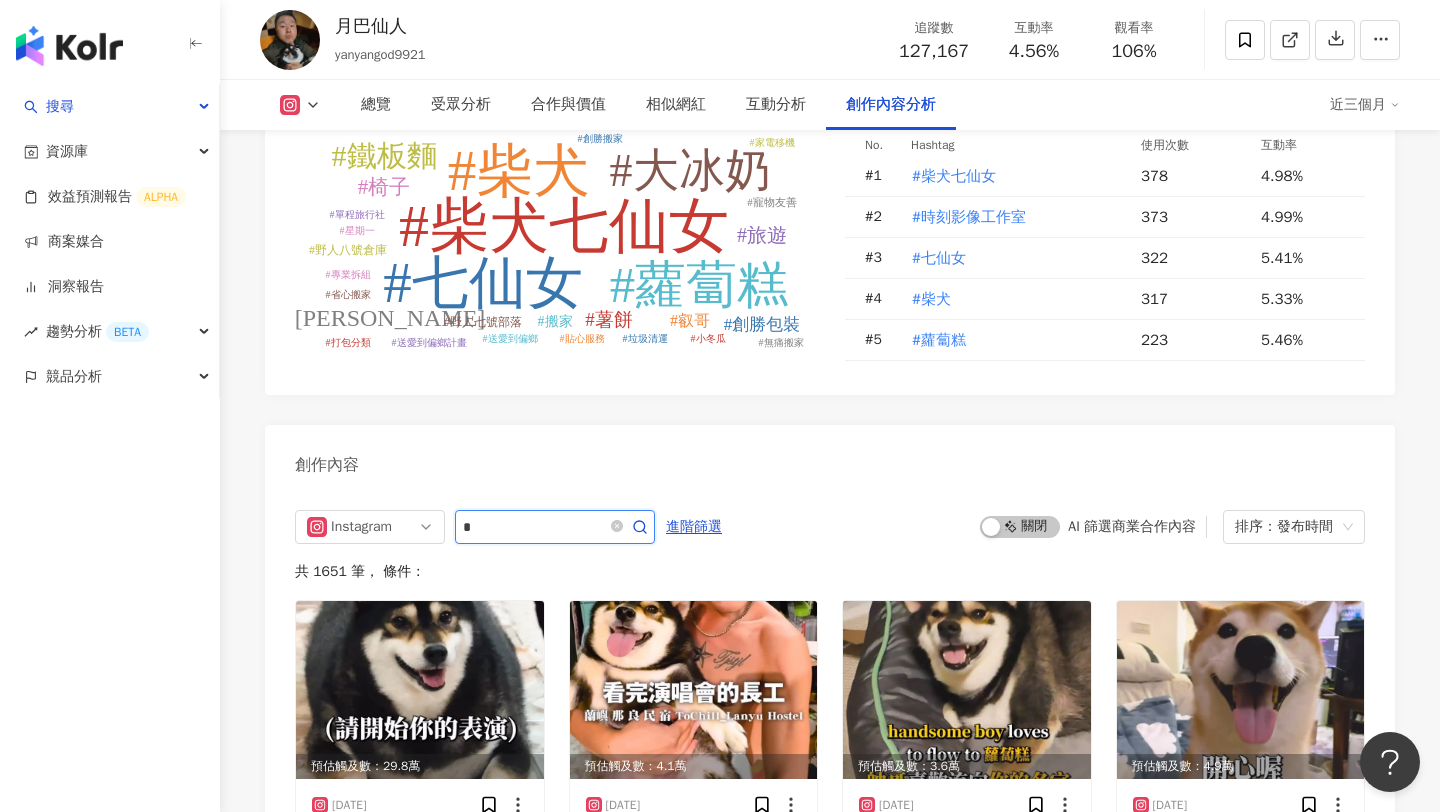 type on "*" 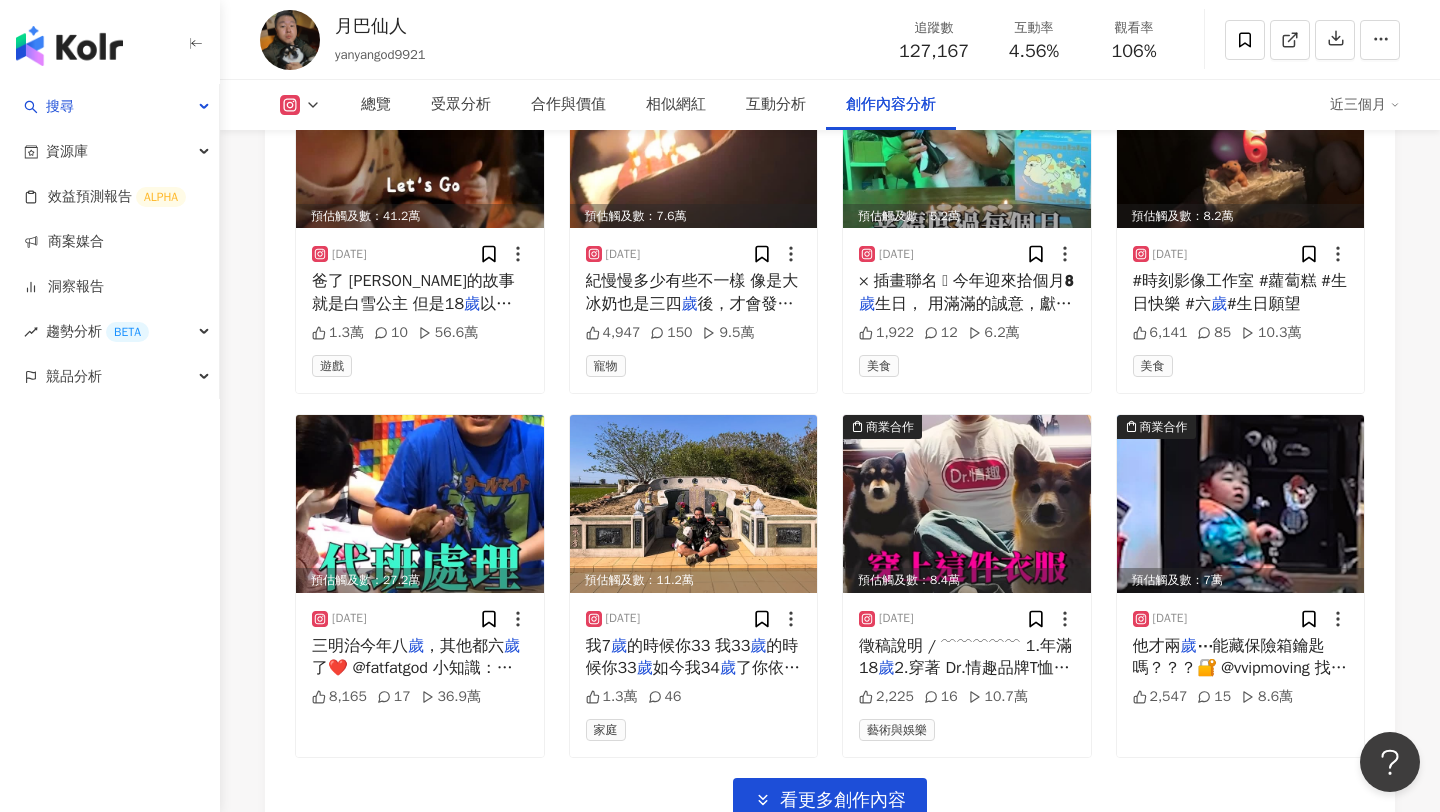 scroll, scrollTop: 6975, scrollLeft: 0, axis: vertical 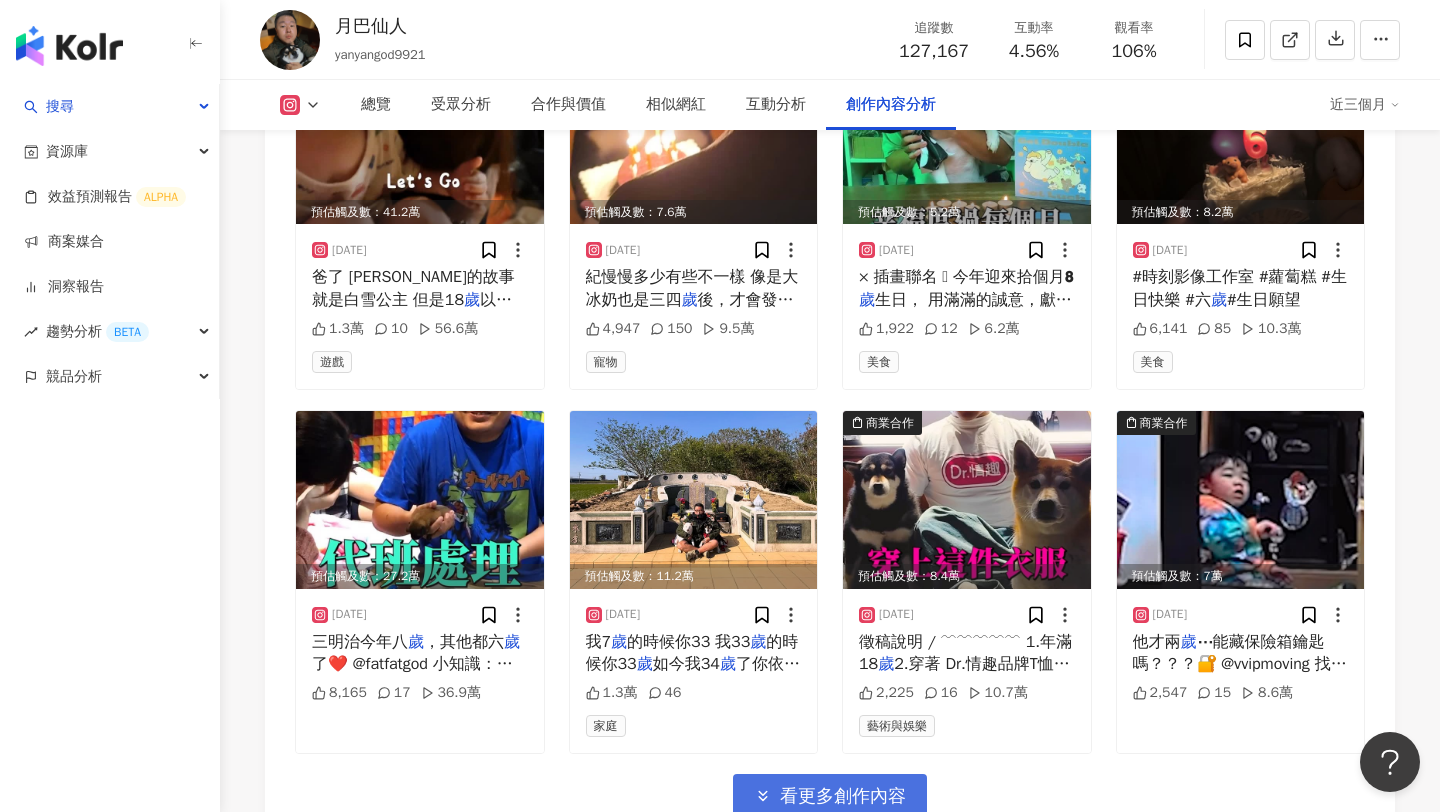 click on "看更多創作內容" at bounding box center [843, 797] 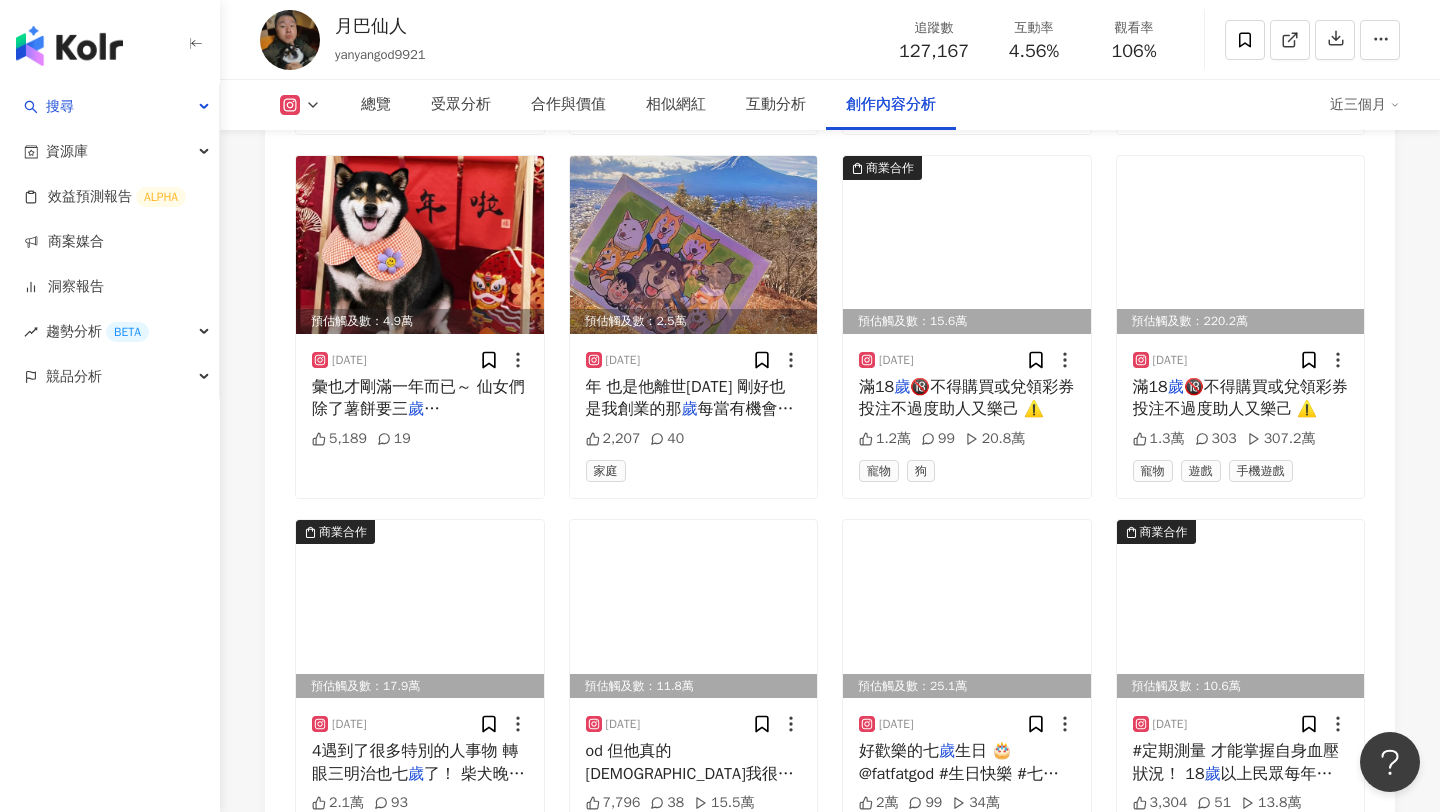 scroll, scrollTop: 7641, scrollLeft: 0, axis: vertical 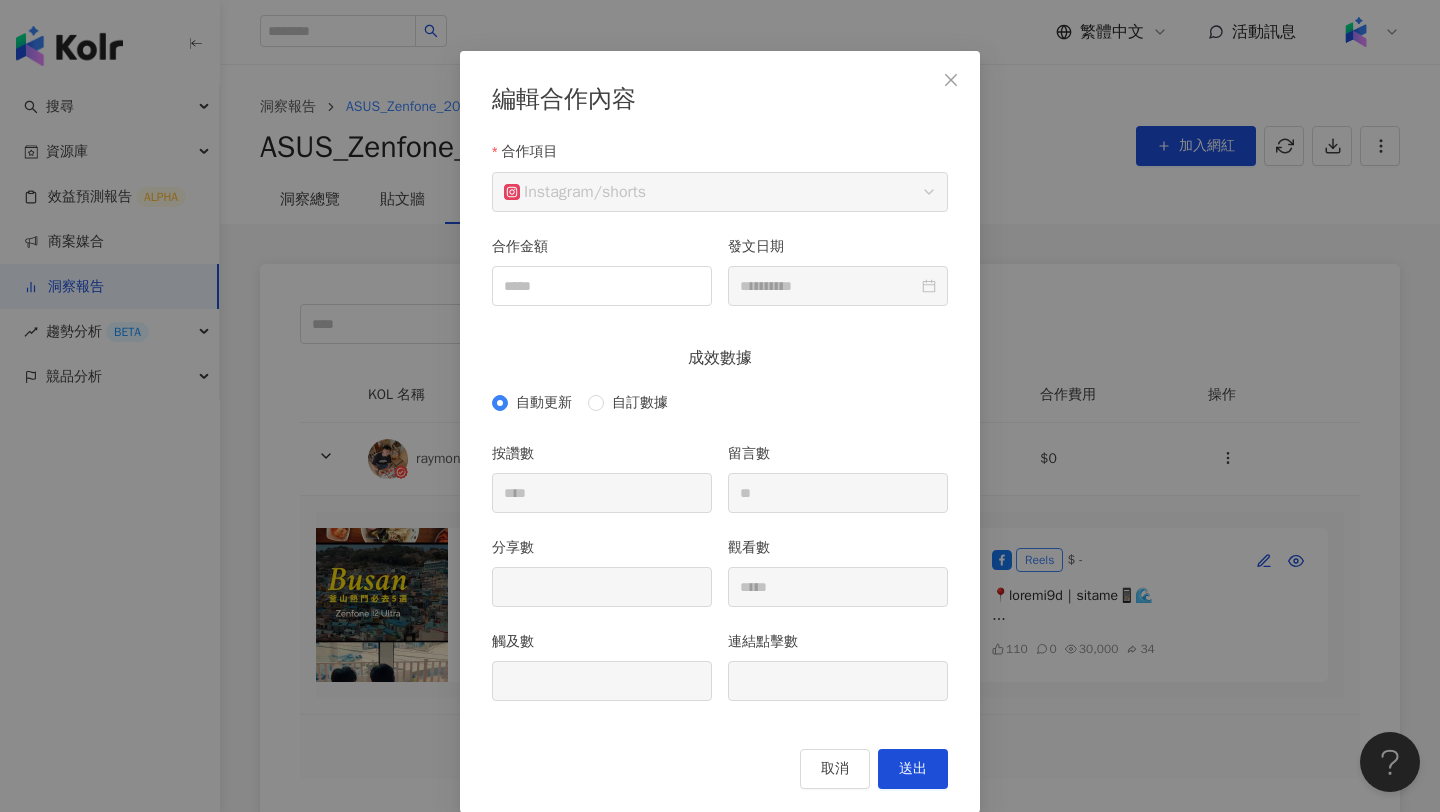 click 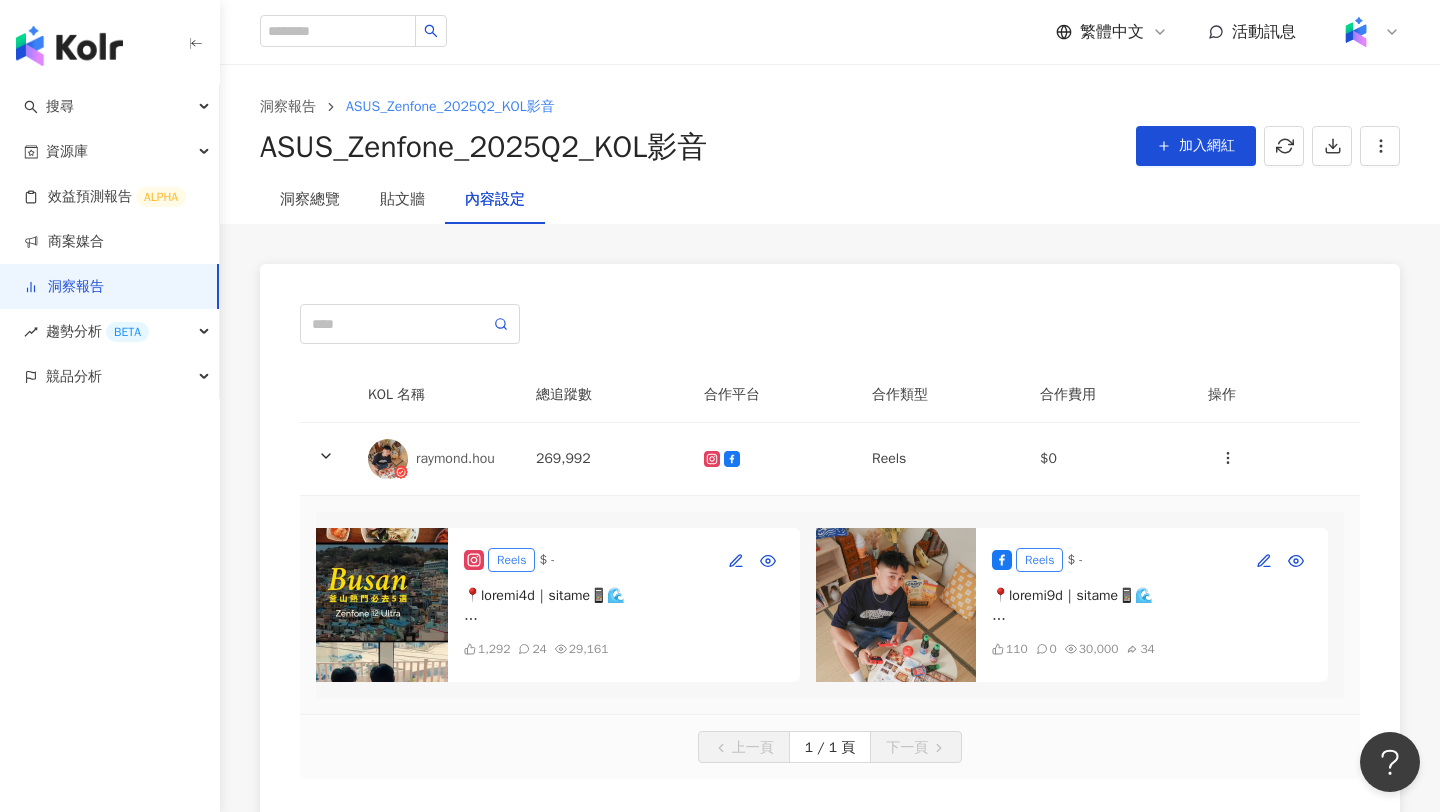 scroll, scrollTop: 0, scrollLeft: 0, axis: both 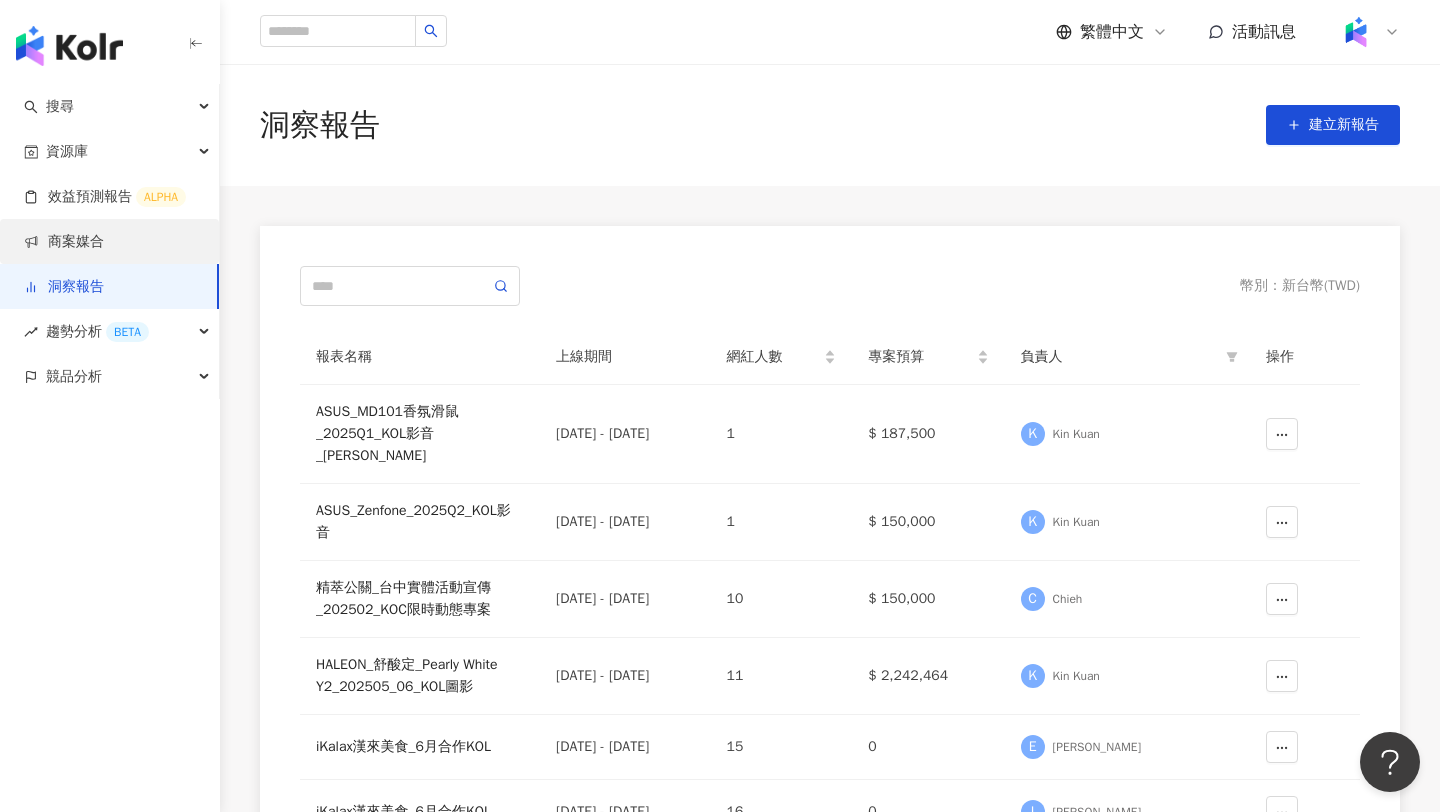 click on "商案媒合" at bounding box center (64, 242) 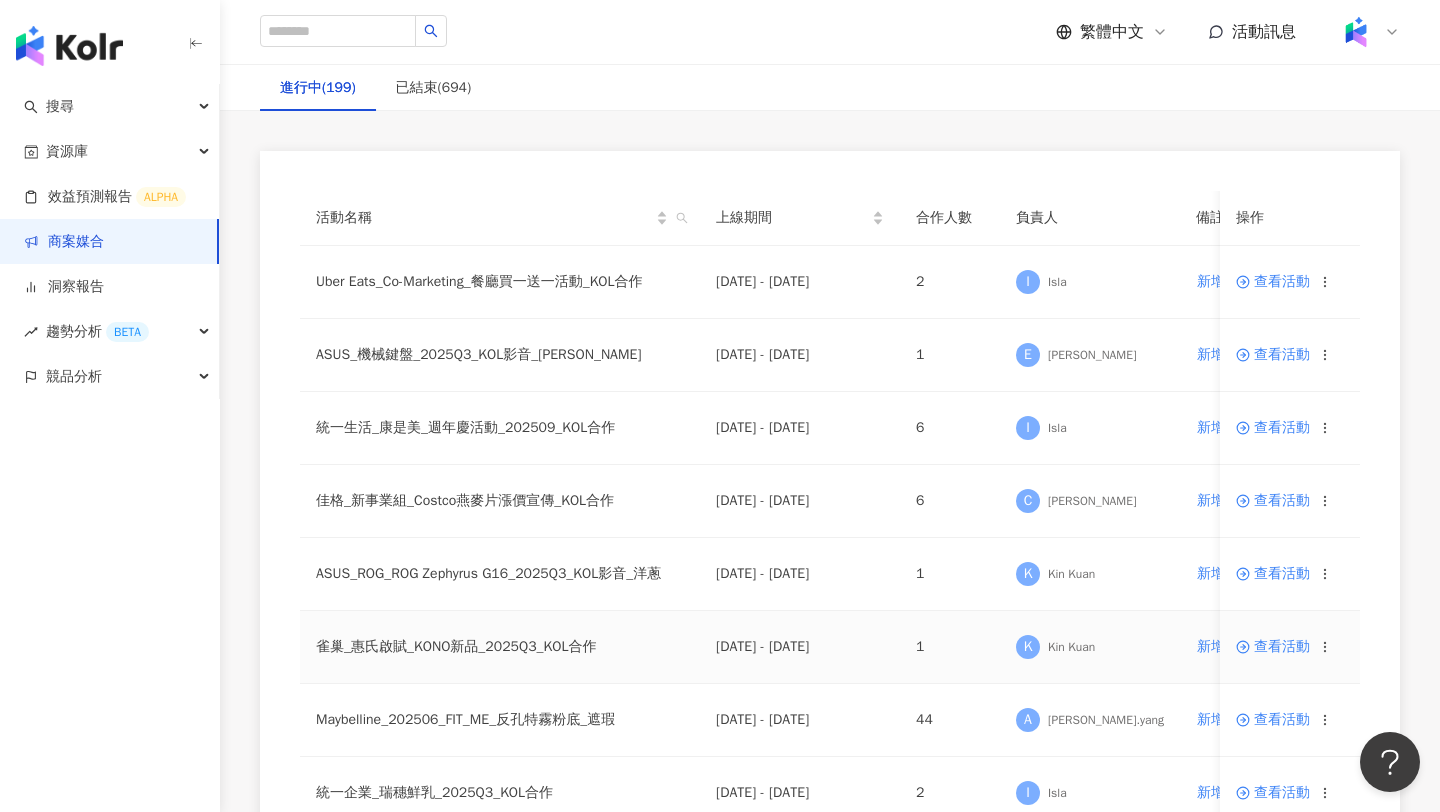 scroll, scrollTop: 245, scrollLeft: 0, axis: vertical 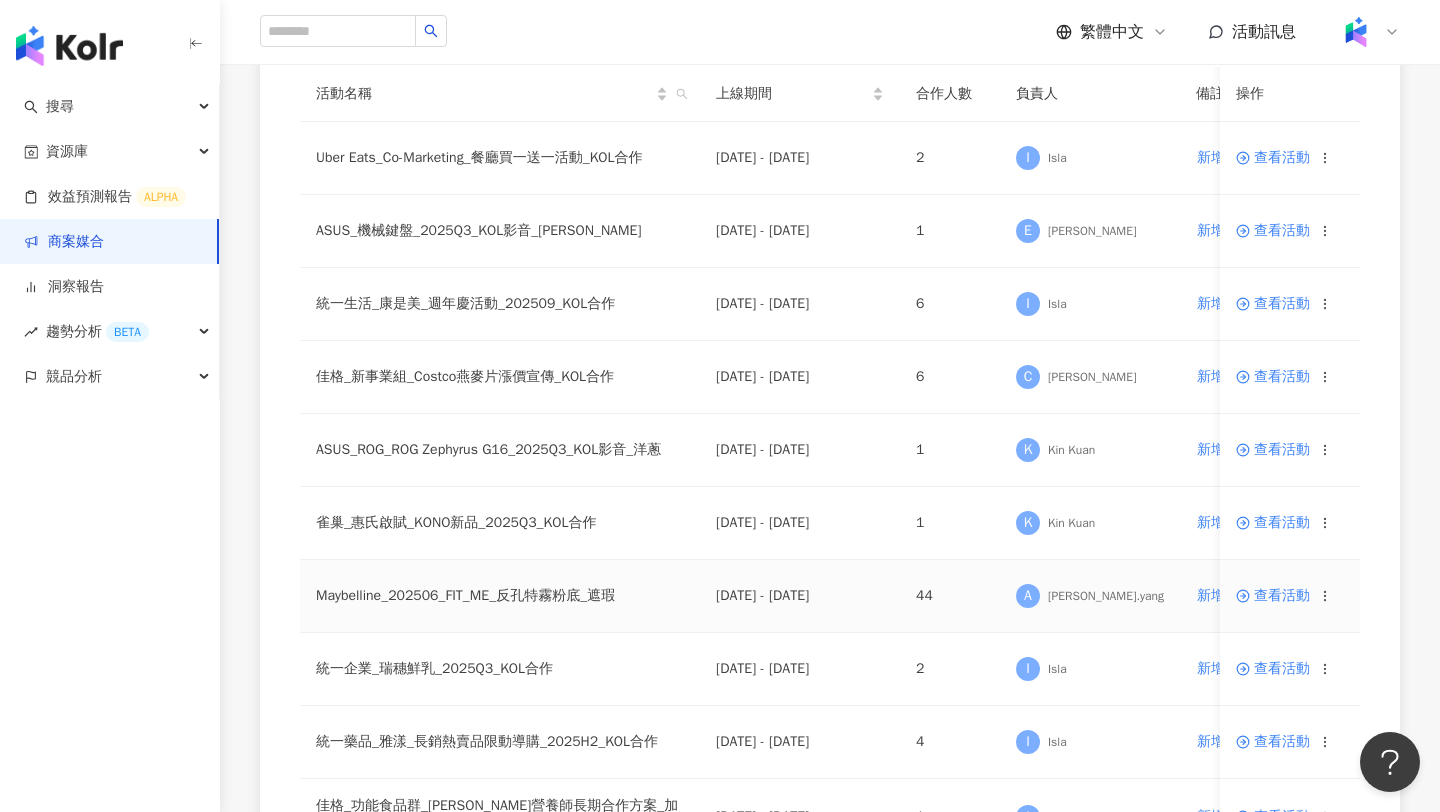 click on "查看活動" at bounding box center [1273, 596] 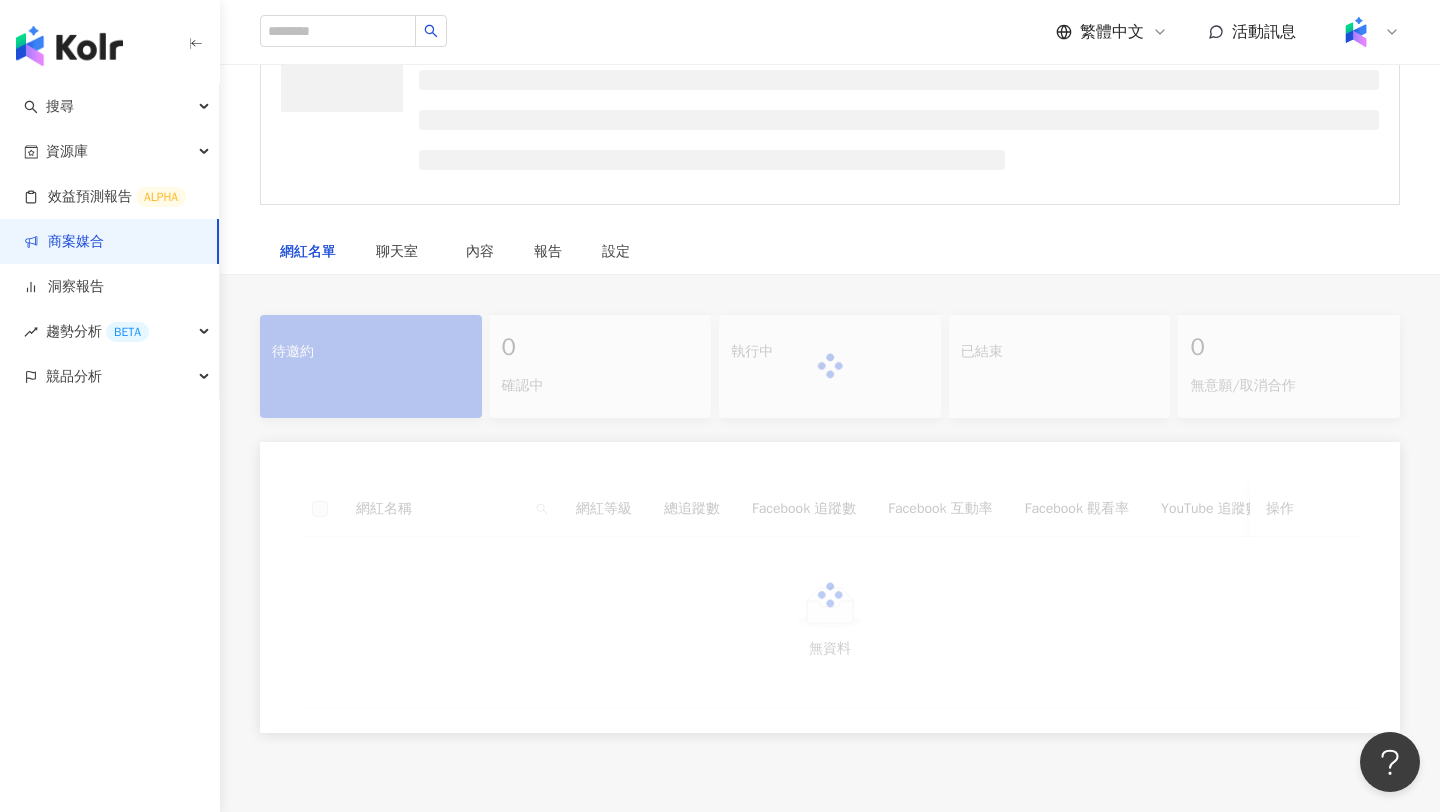 scroll, scrollTop: 0, scrollLeft: 0, axis: both 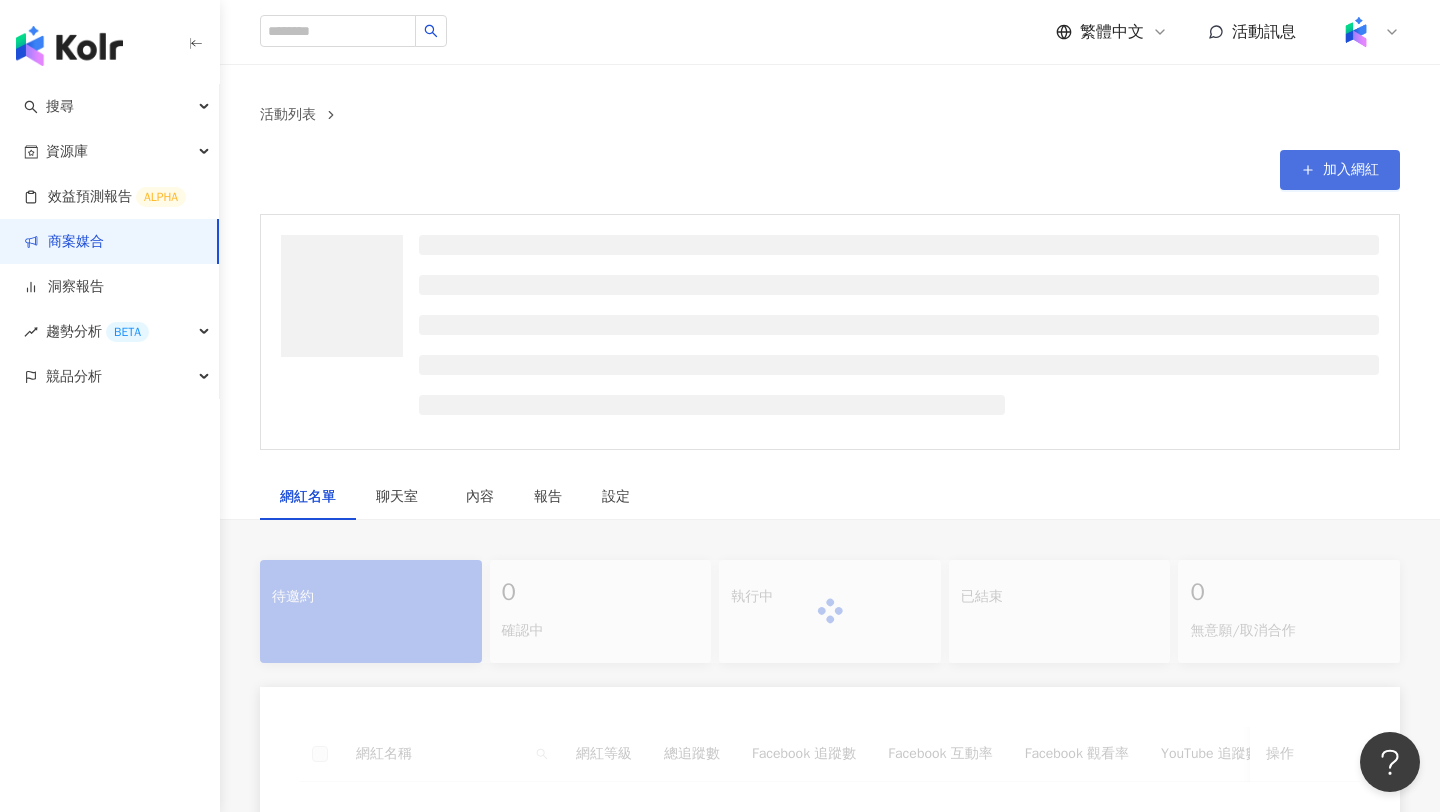 click on "加入網紅" at bounding box center [1351, 170] 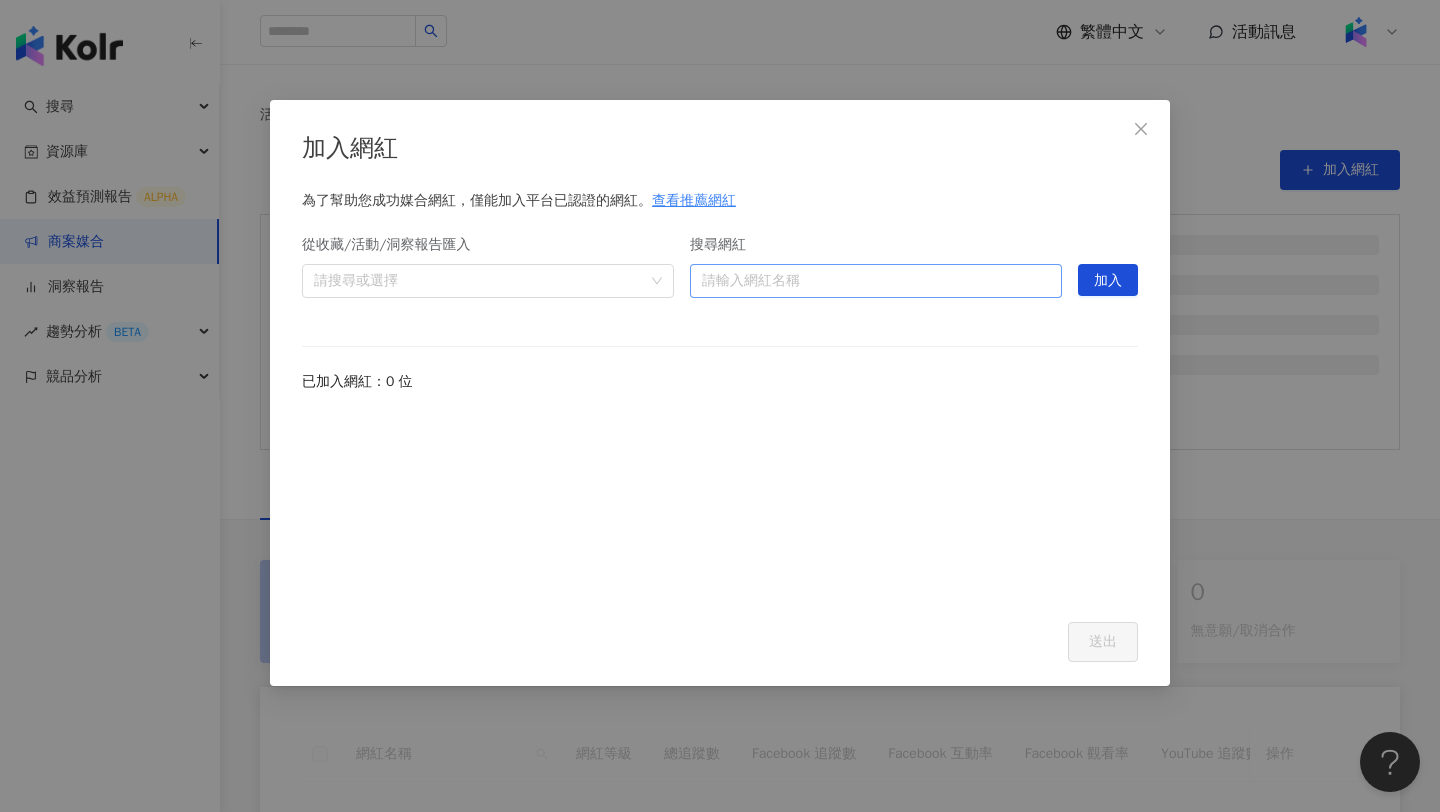 click on "搜尋網紅" at bounding box center [876, 281] 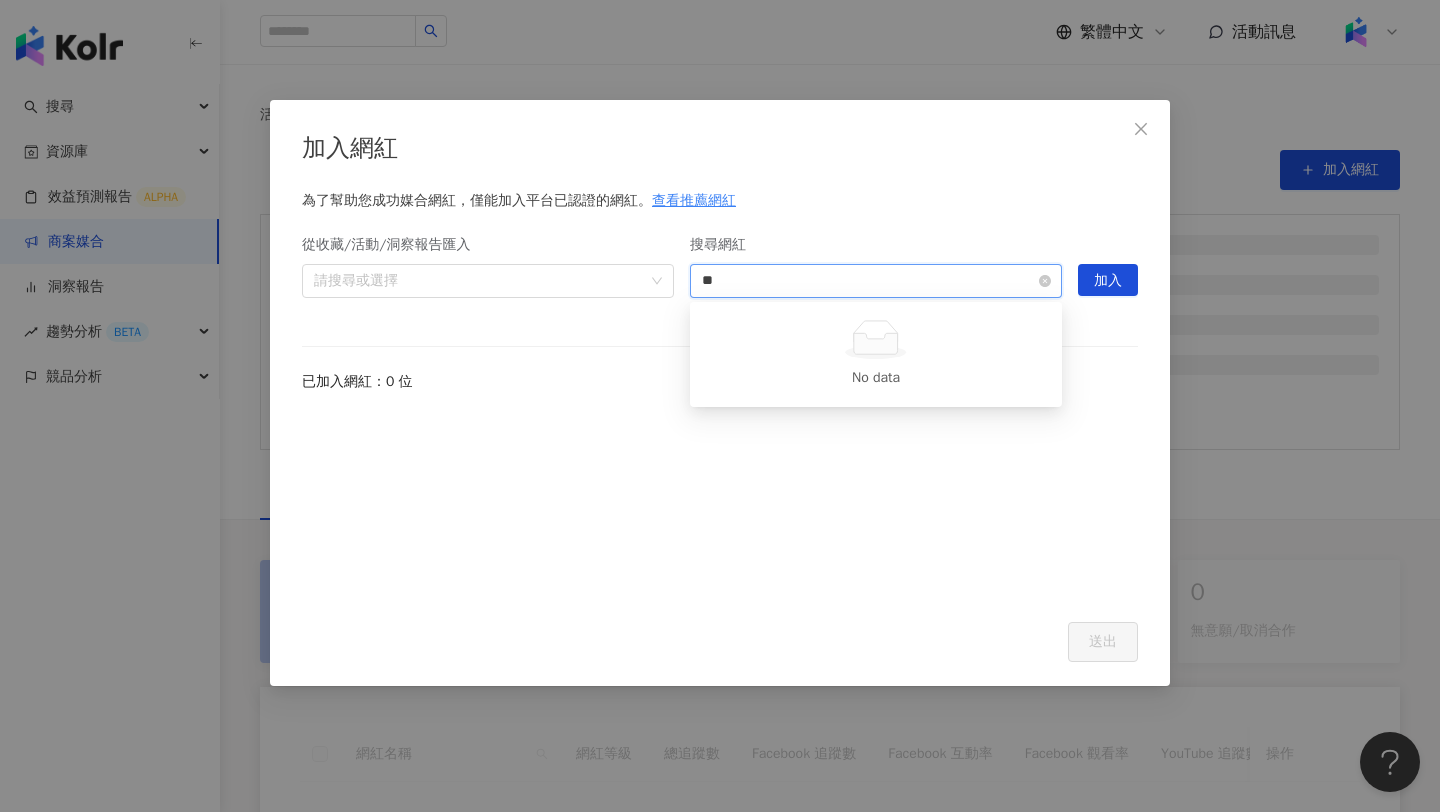 type on "*" 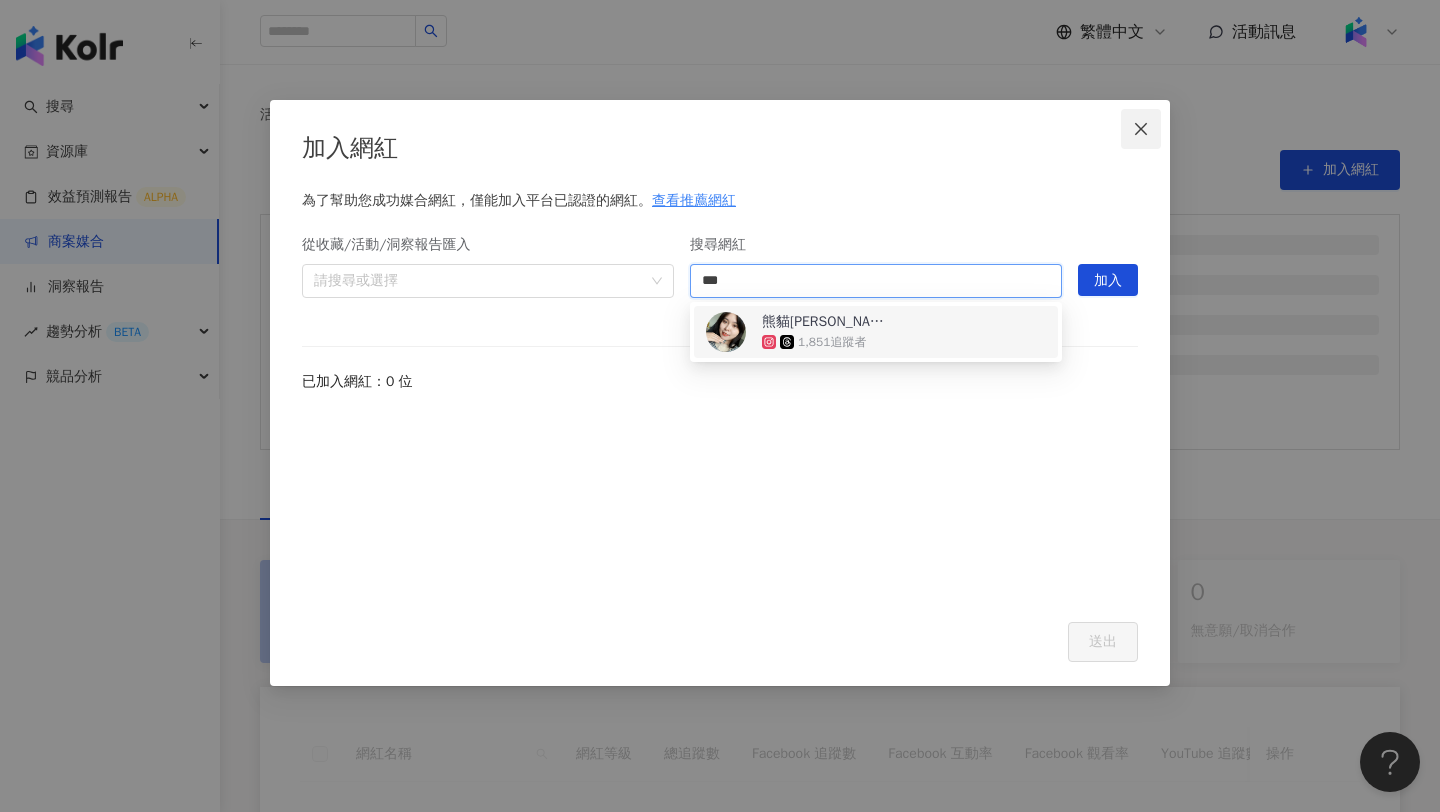 type on "***" 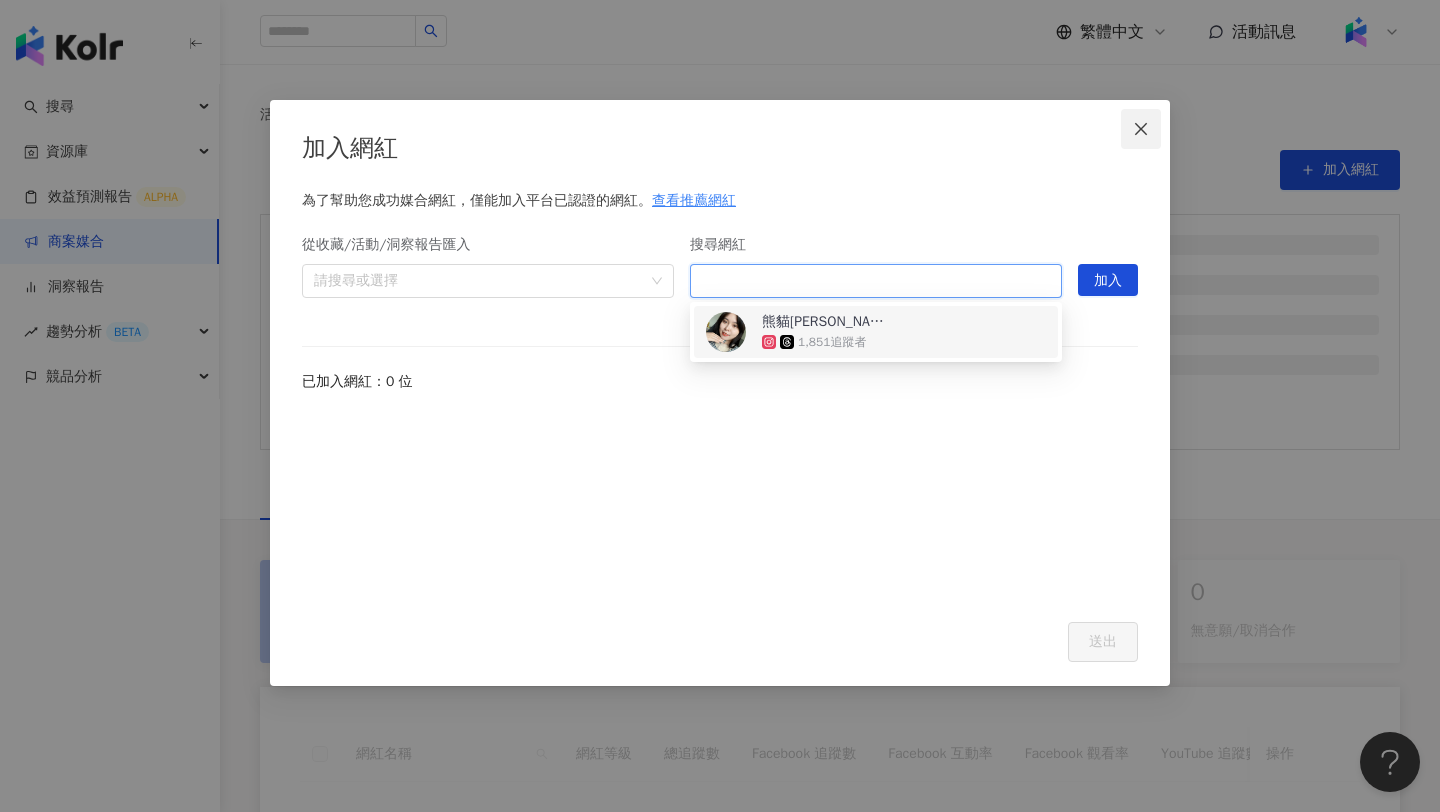 click at bounding box center (1141, 129) 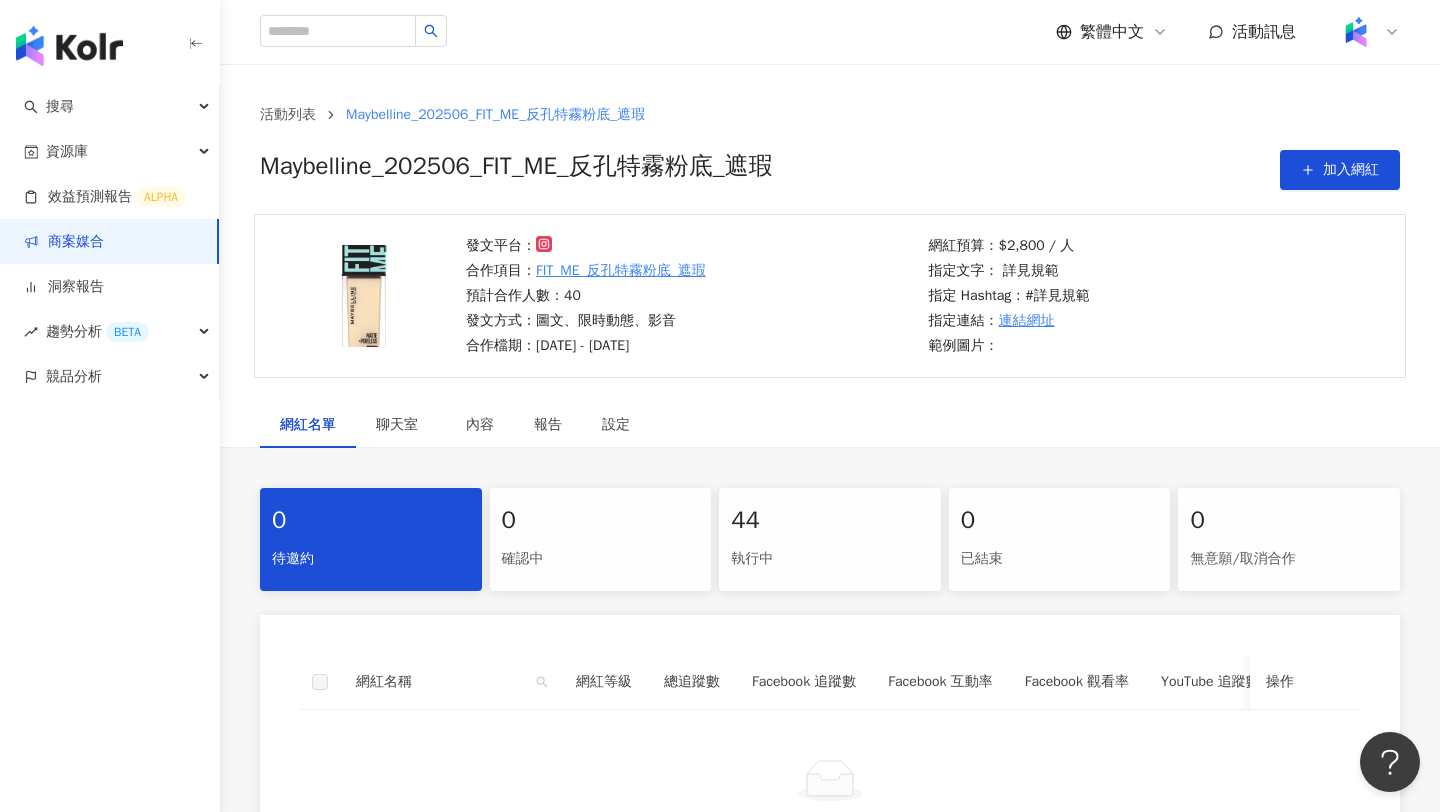 click on "執行中" at bounding box center (830, 559) 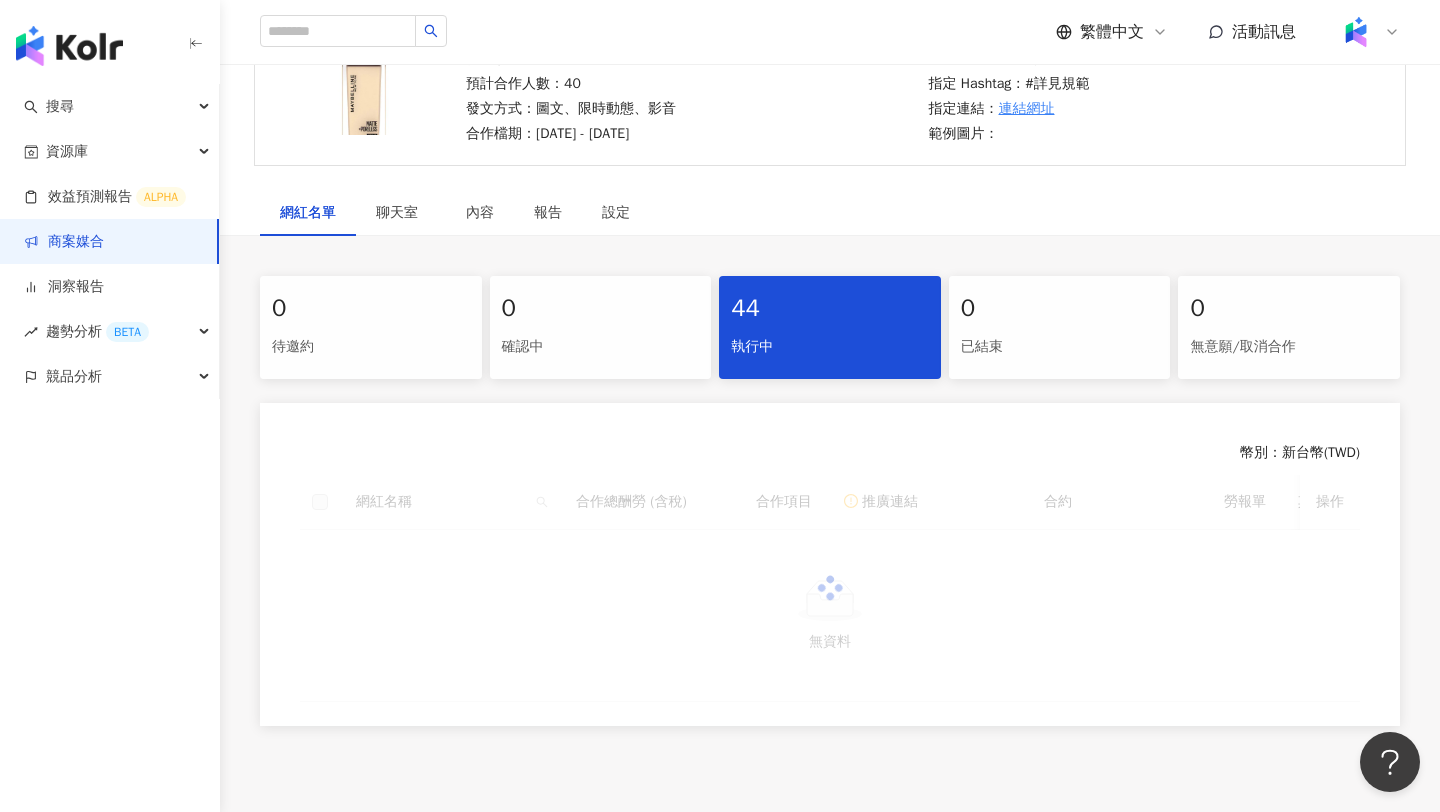 scroll, scrollTop: 360, scrollLeft: 0, axis: vertical 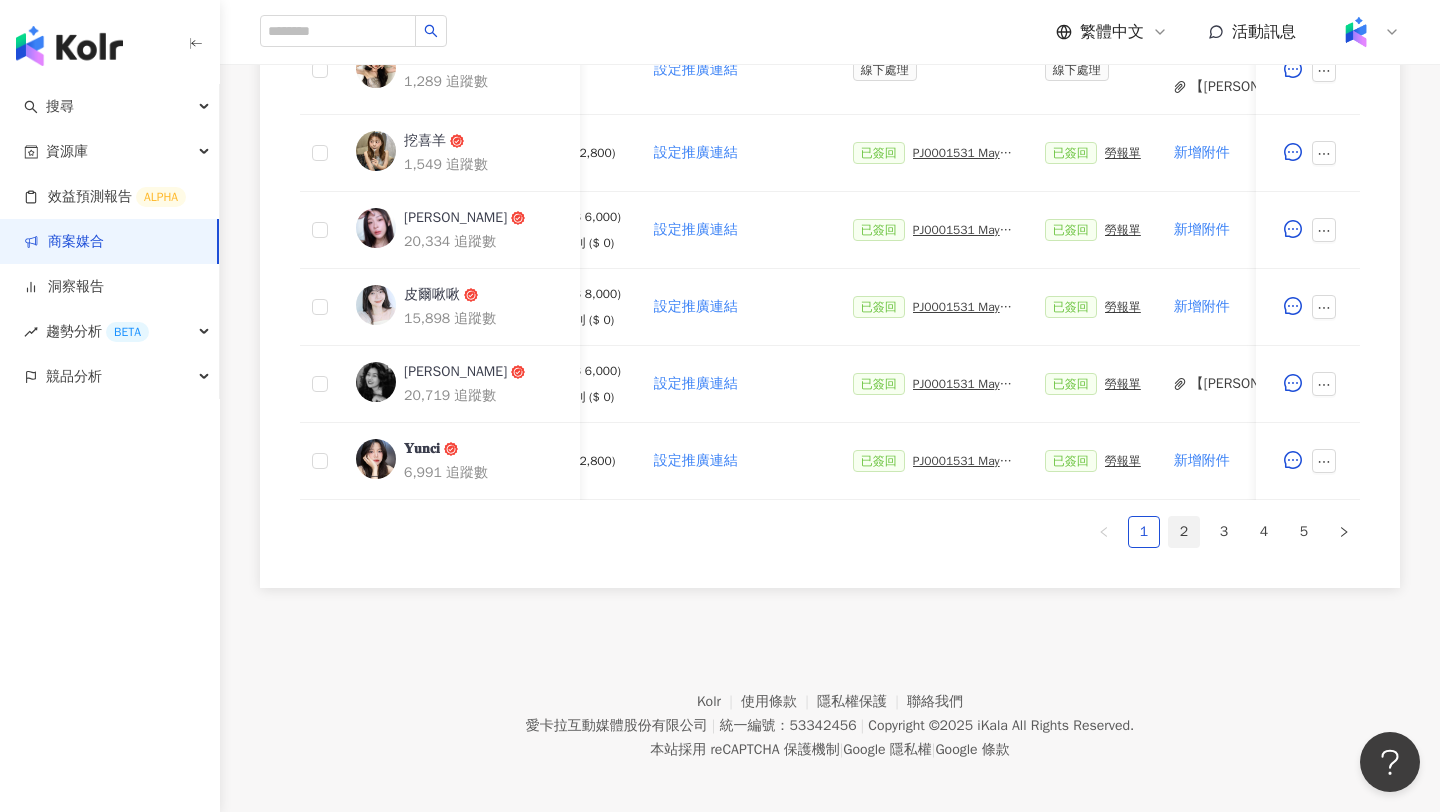 click on "2" at bounding box center [1184, 532] 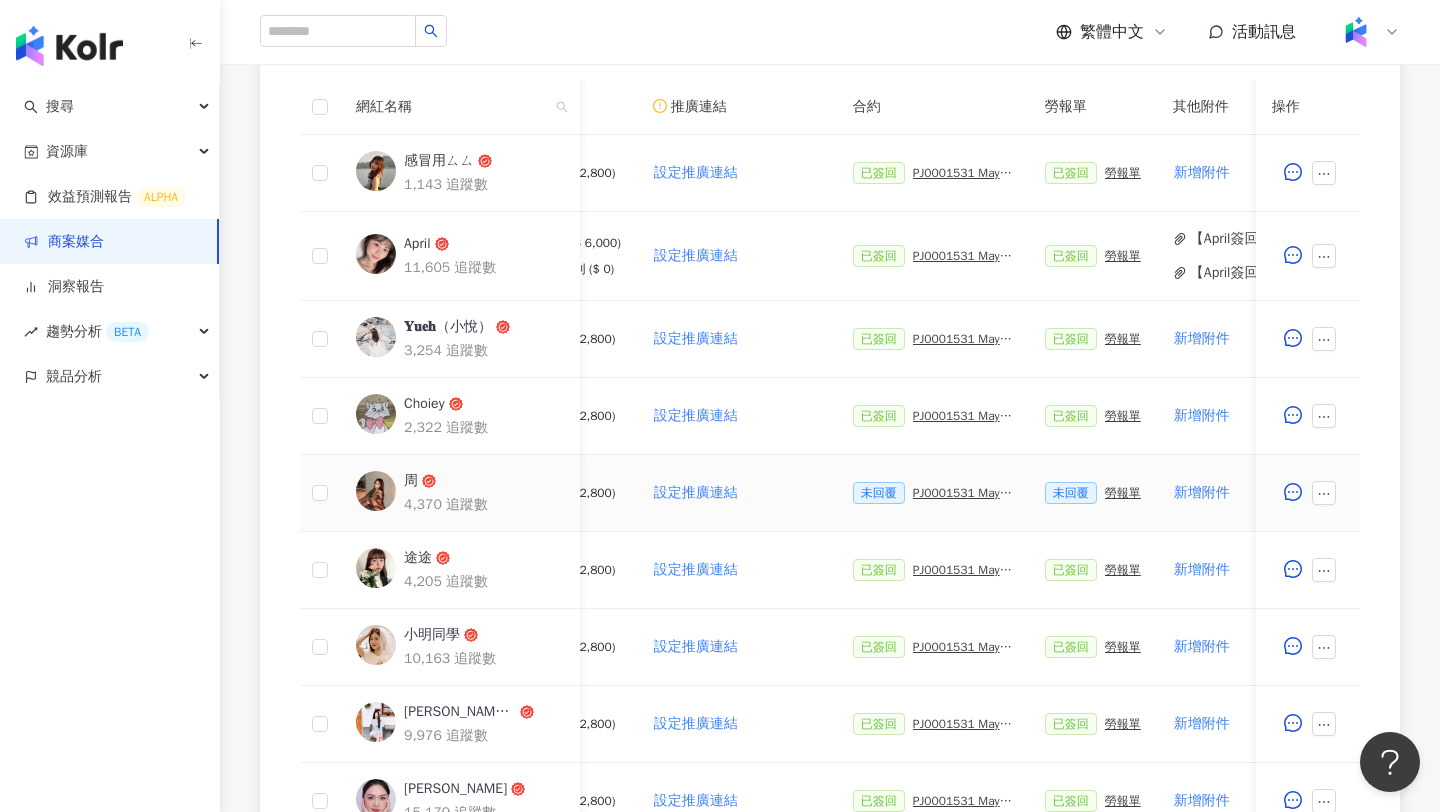 scroll, scrollTop: 623, scrollLeft: 0, axis: vertical 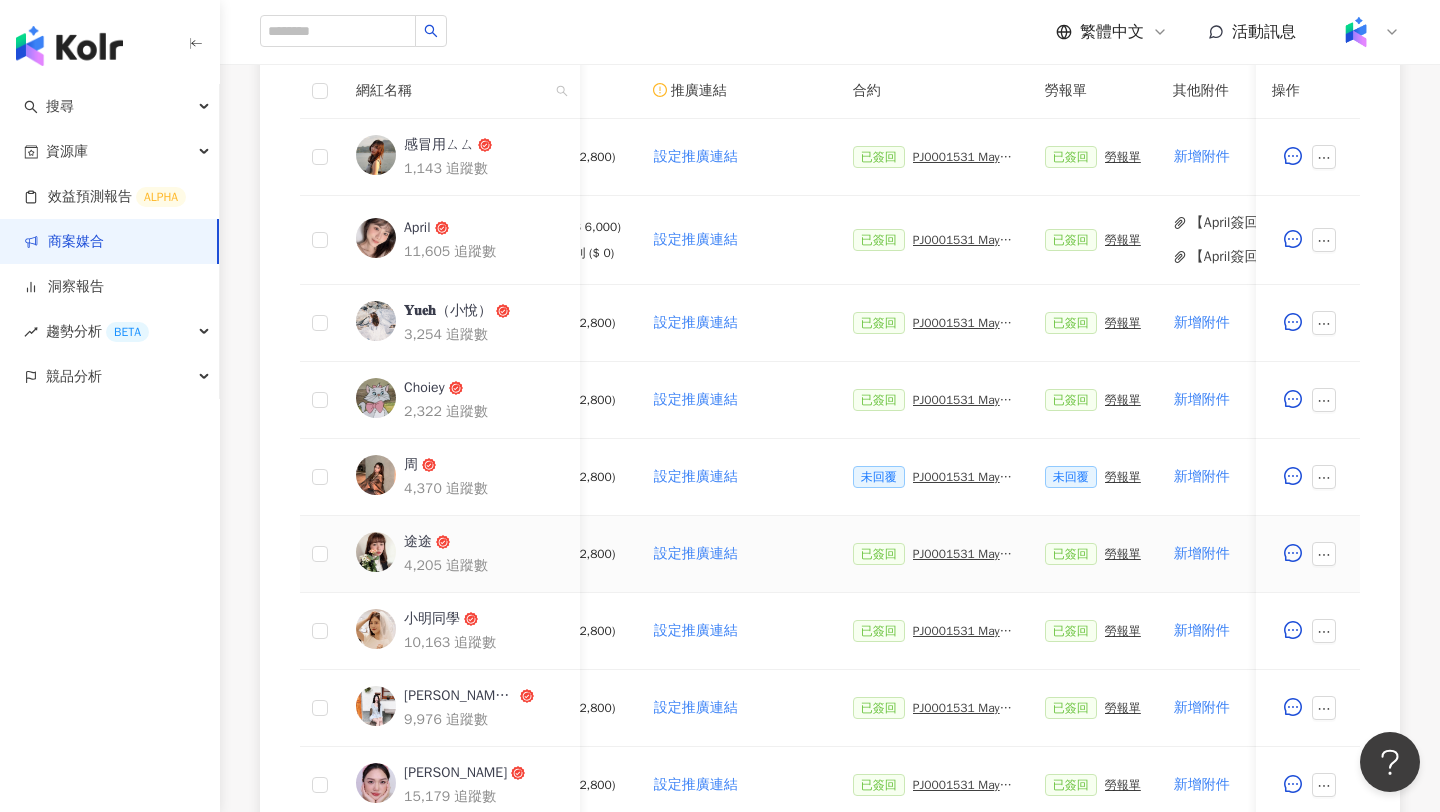 type 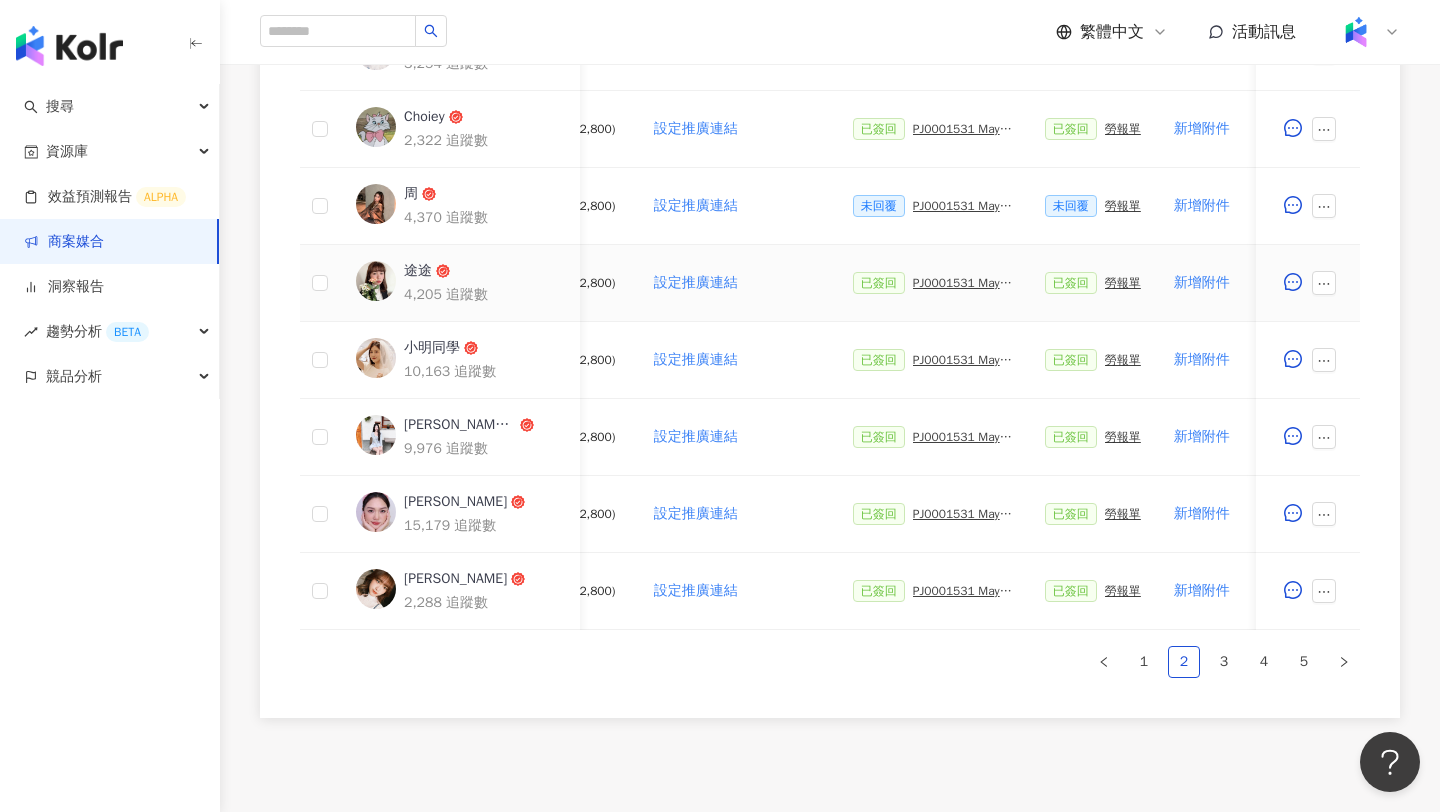 scroll, scrollTop: 902, scrollLeft: 0, axis: vertical 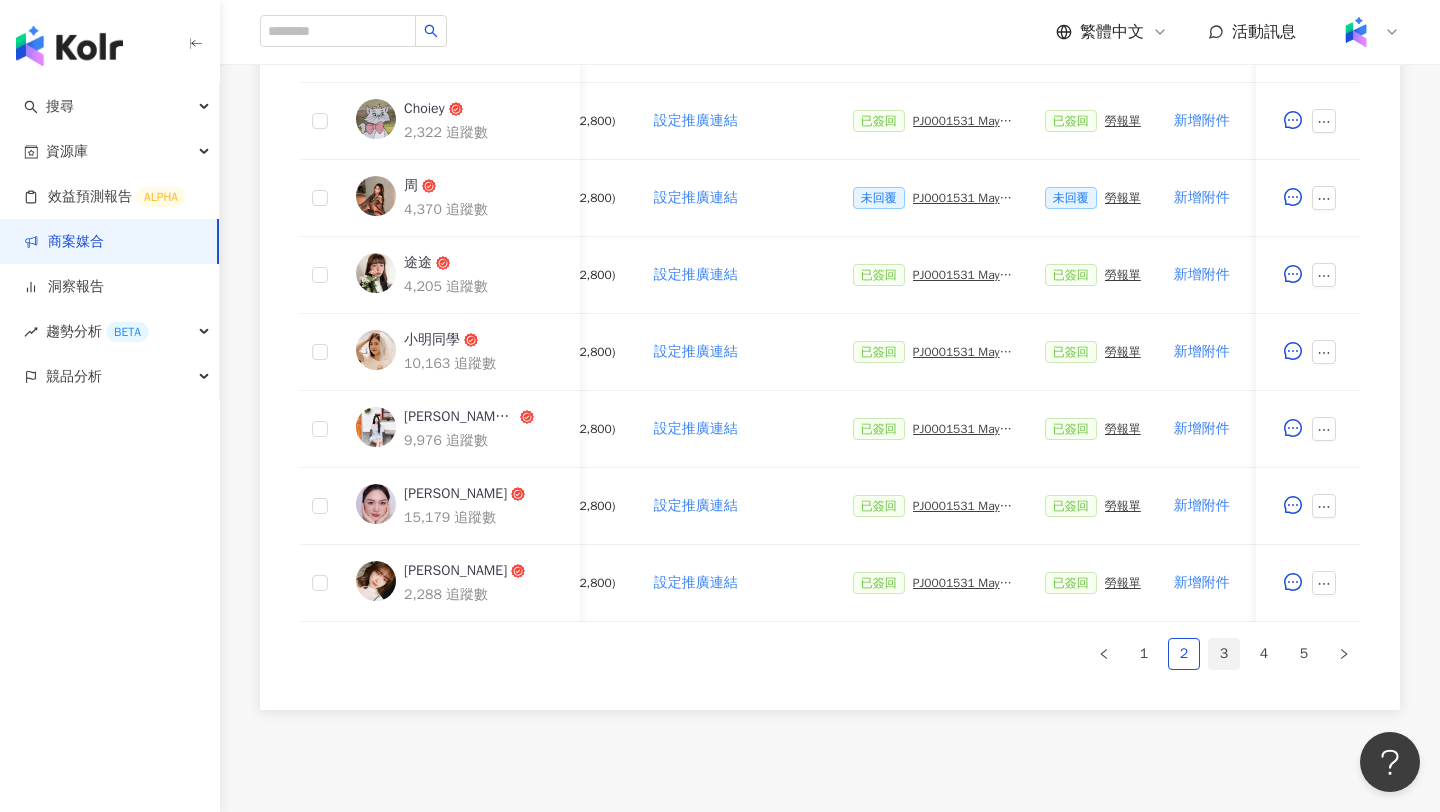 click on "3" at bounding box center (1224, 654) 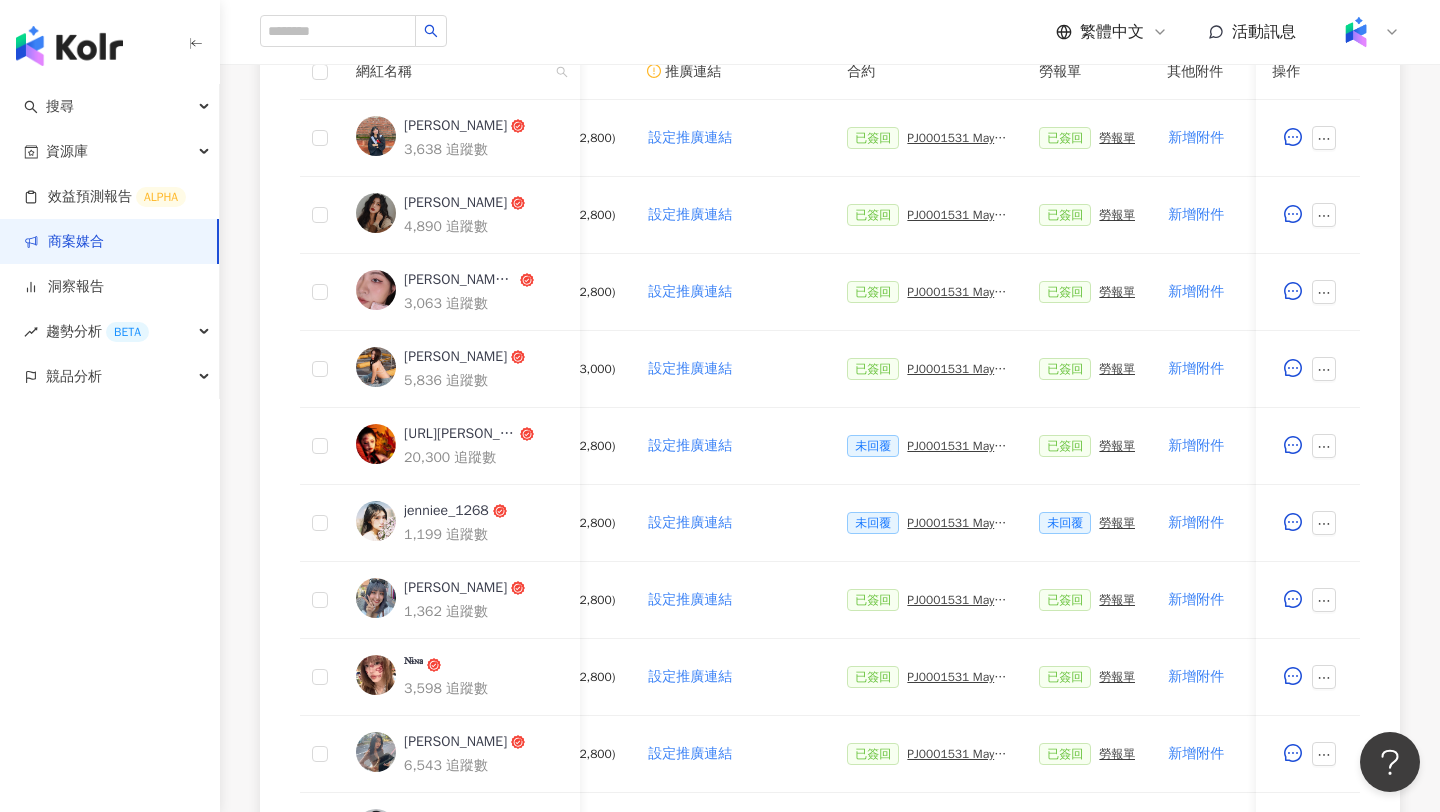 scroll, scrollTop: 761, scrollLeft: 0, axis: vertical 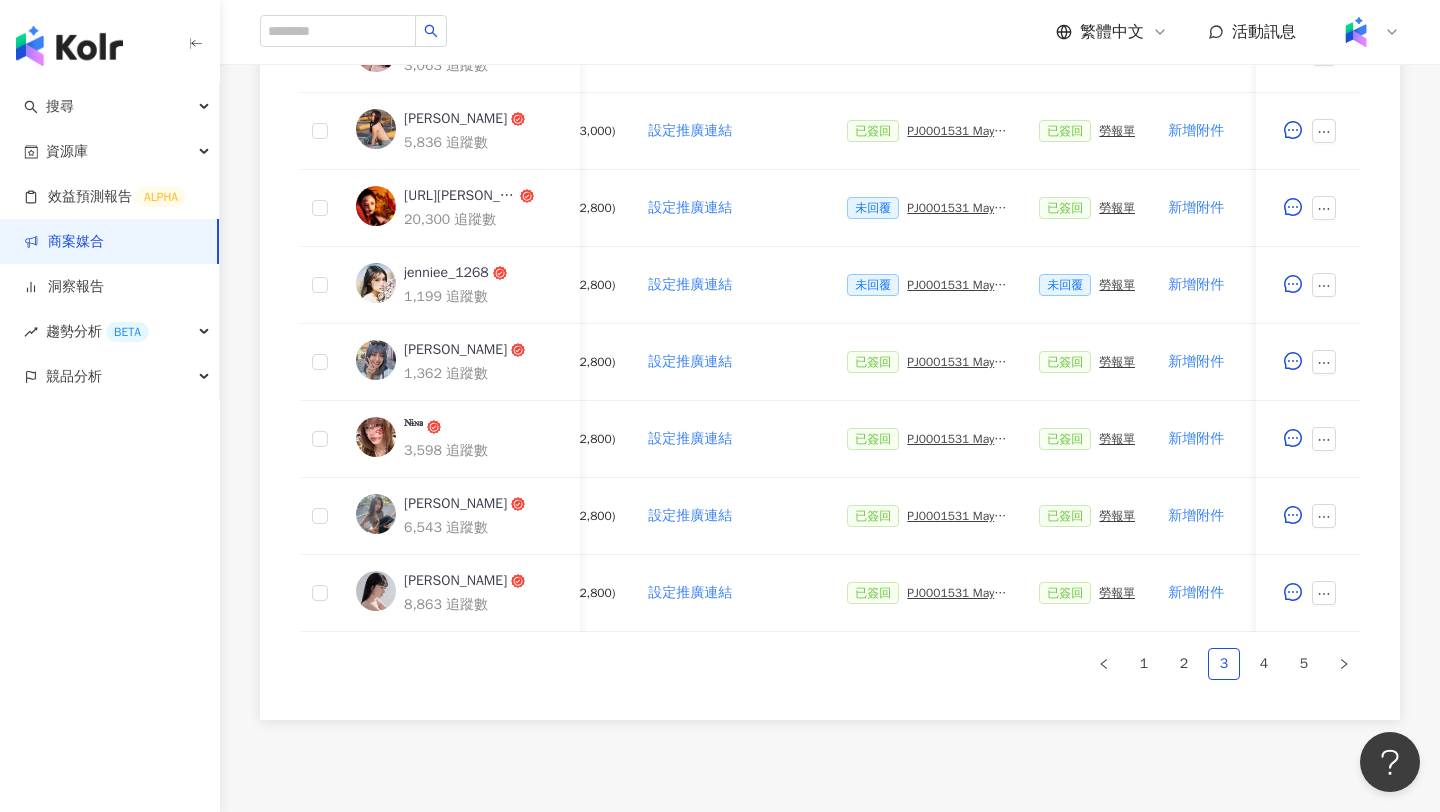 type 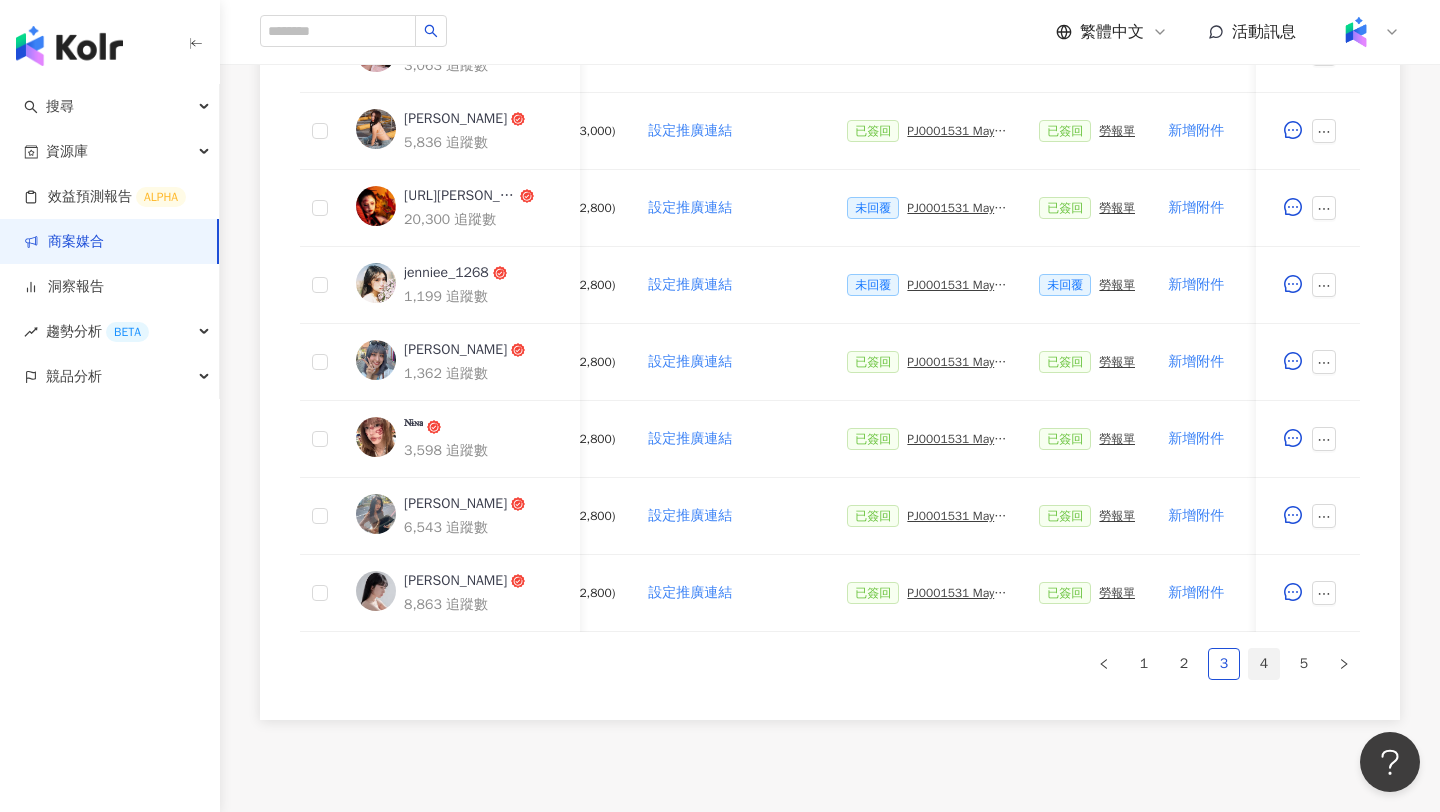click on "4" at bounding box center [1264, 664] 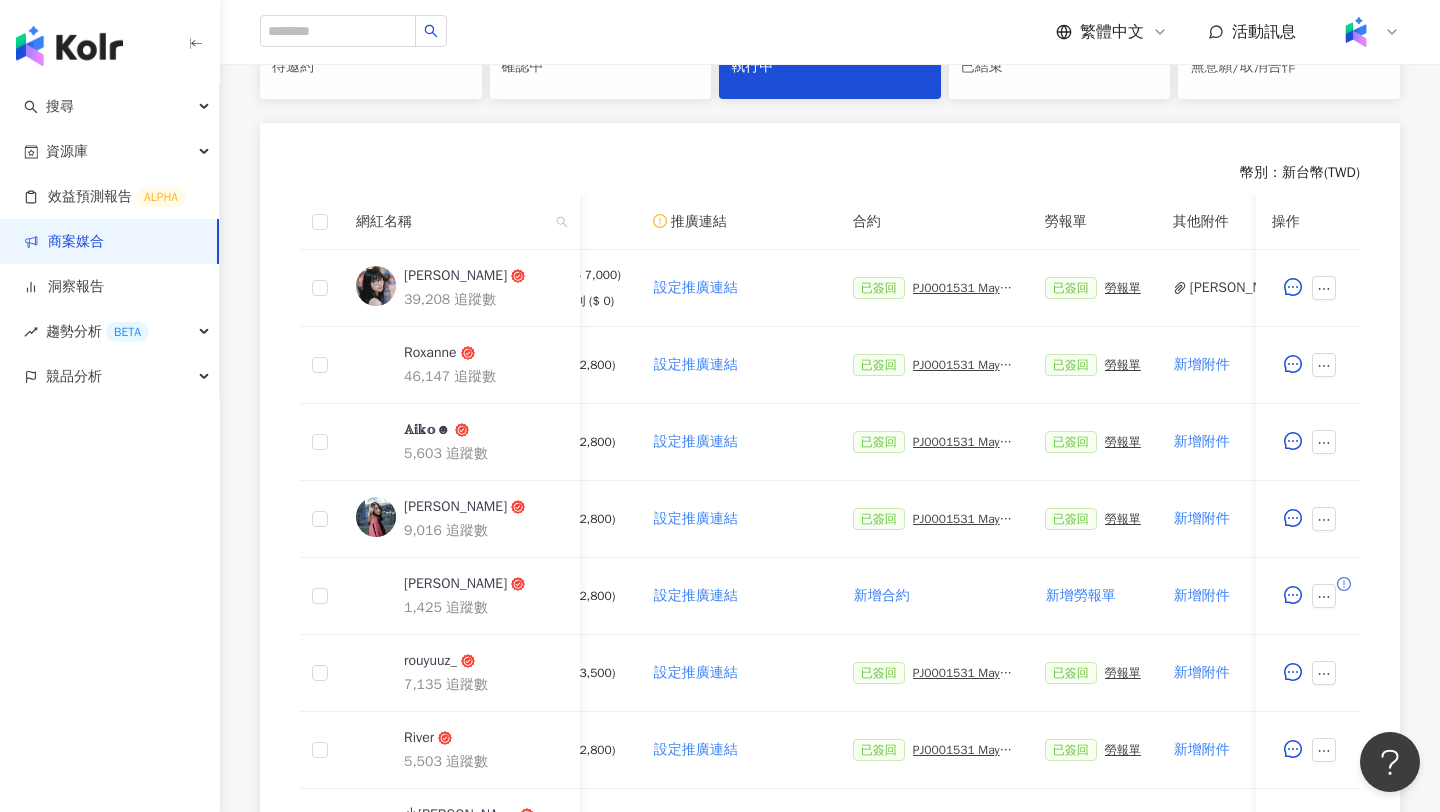 scroll, scrollTop: 619, scrollLeft: 0, axis: vertical 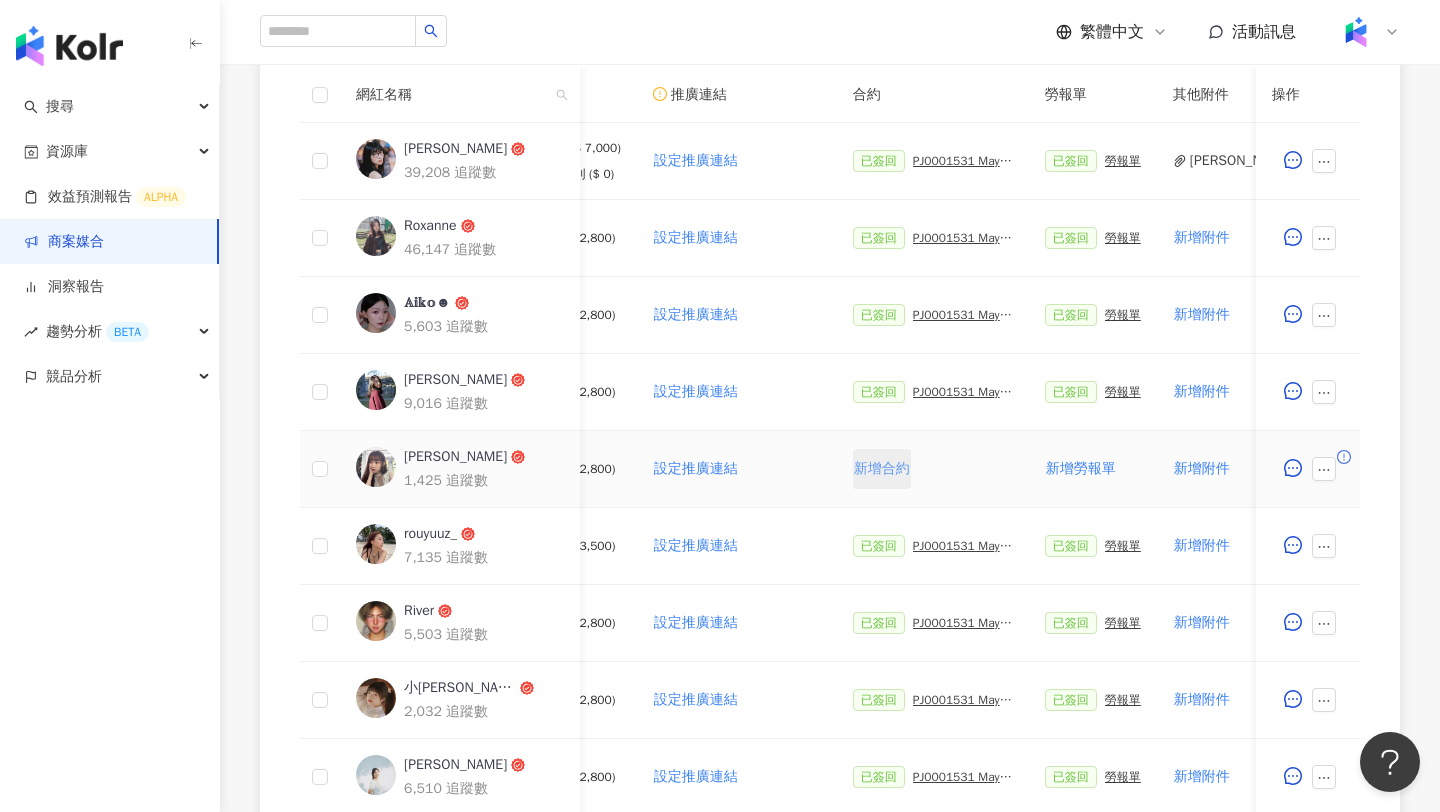 click on "新增合約" at bounding box center [882, 469] 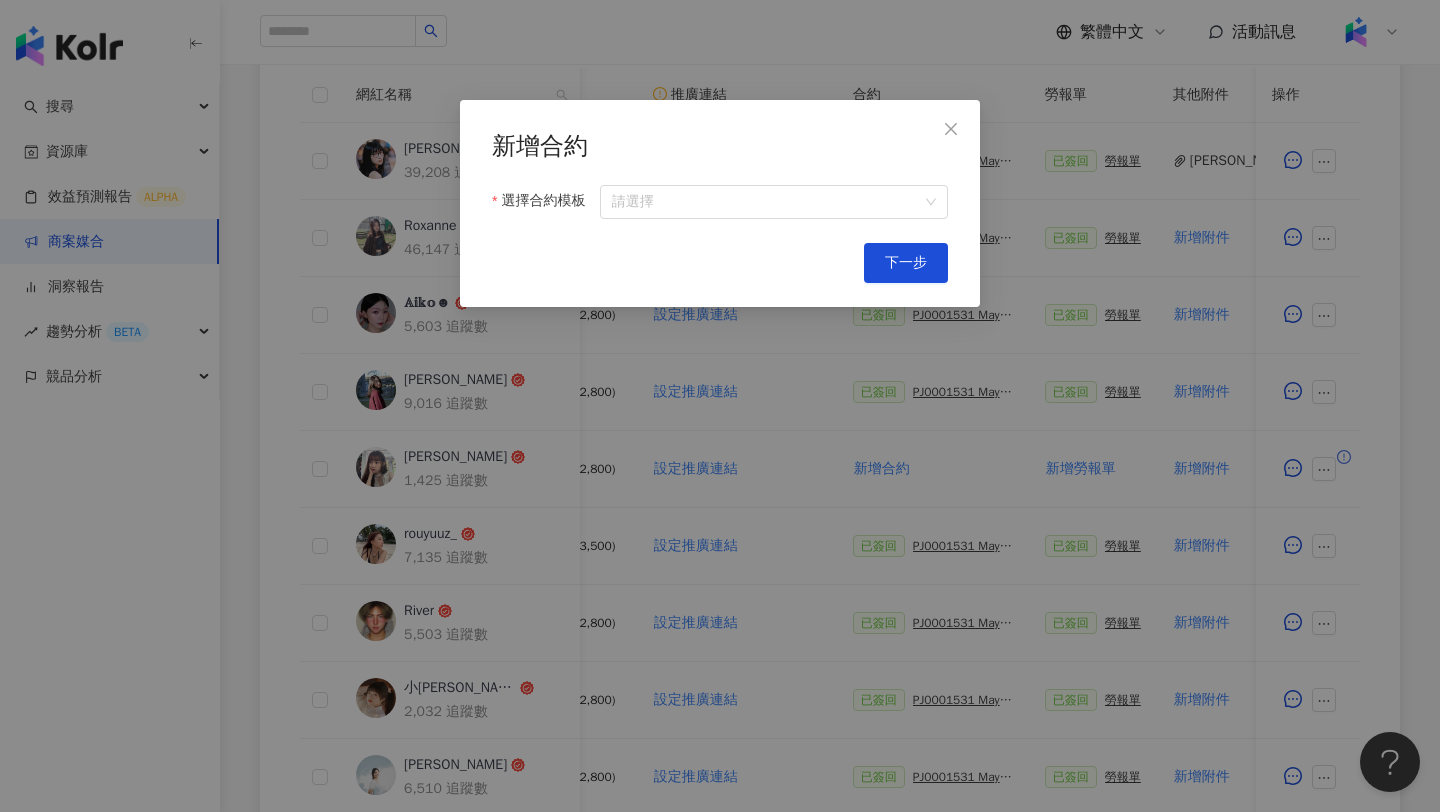click on "新增合約 選擇合約模板 請選擇 Cancel 下一步" at bounding box center [720, 406] 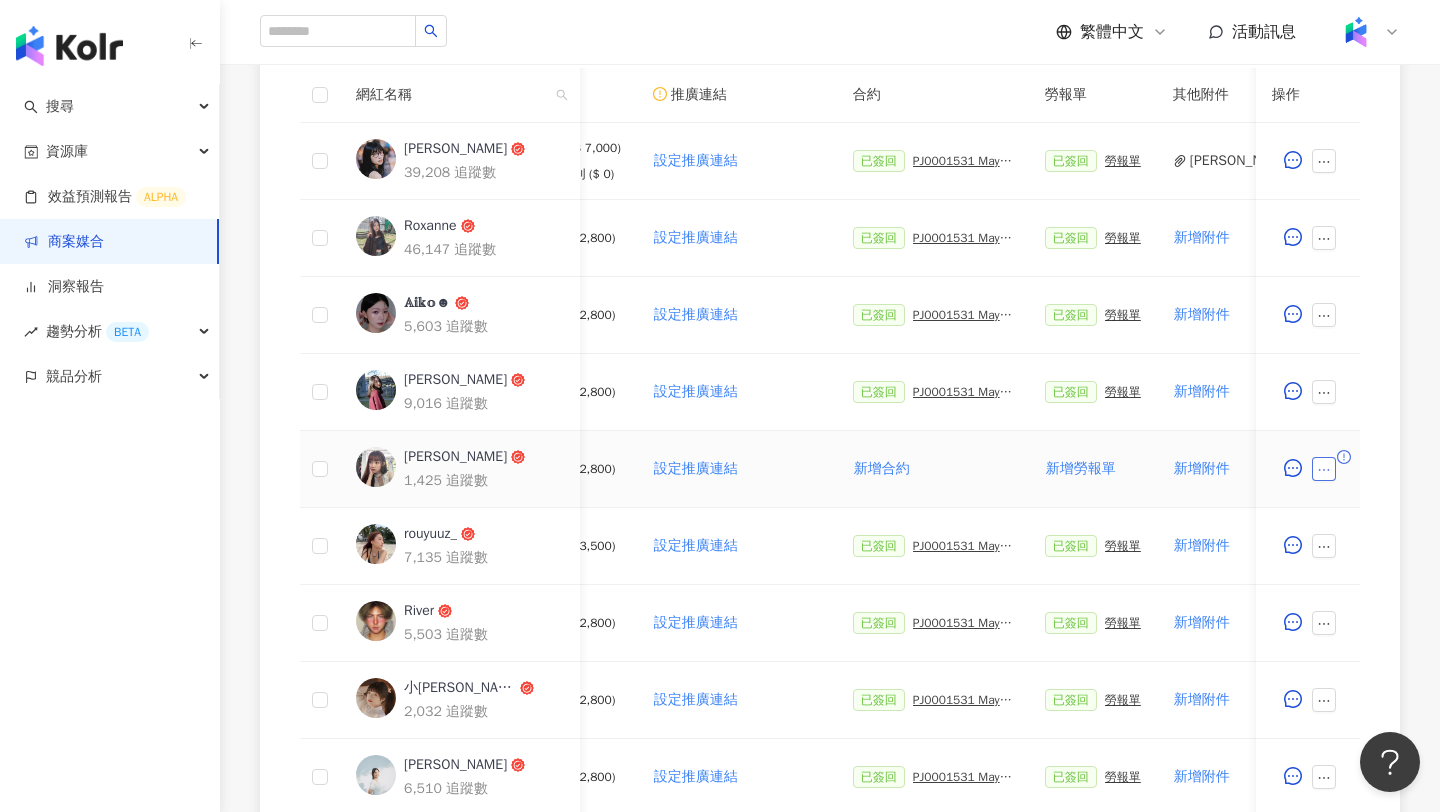click 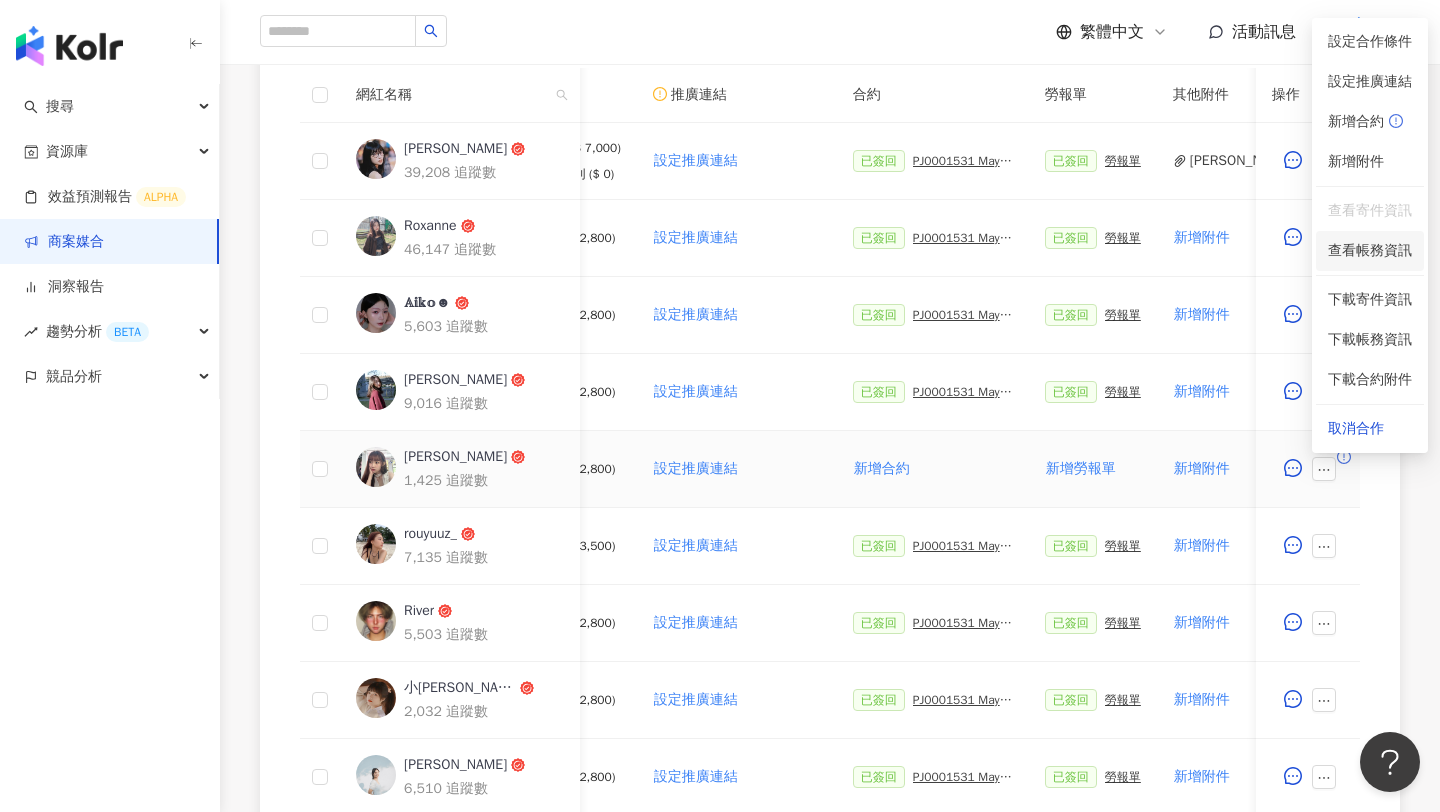click on "查看帳務資訊" at bounding box center [1370, 251] 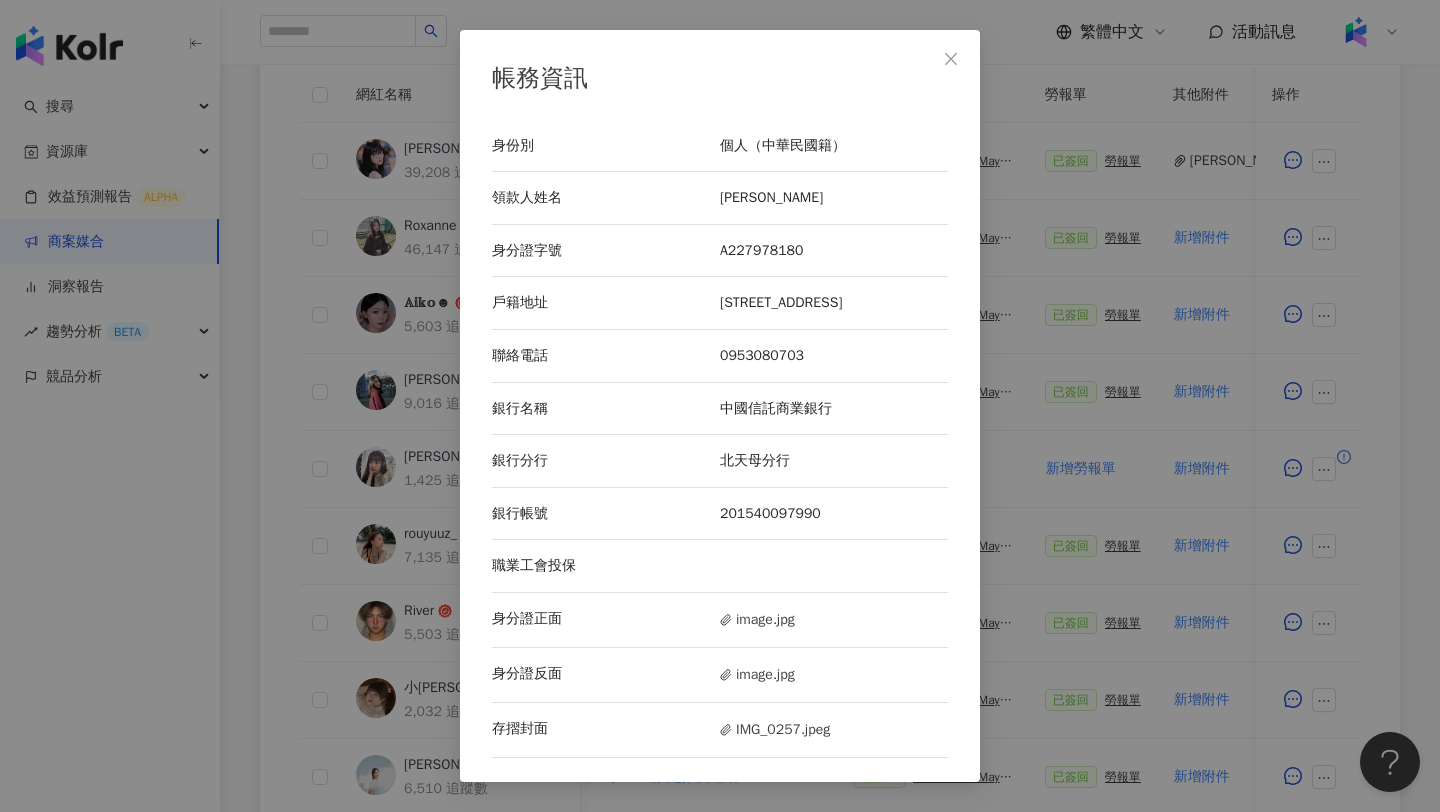click on "帳務資訊 身份別 個人（中華民國籍） 領款人姓名 詹萌雅 身分證字號 A227978180 戶籍地址 台北市士林區天山里19鄰中山北路七段150之1號七樓 聯絡電話 0953080703 銀行名稱 中國信託商業銀行 銀行分行 北天母分行 銀行帳號 201540097990 職業工會投保 身分證正面 image.jpg 身分證反面 image.jpg 存摺封面 IMG_0257.jpeg" at bounding box center (720, 406) 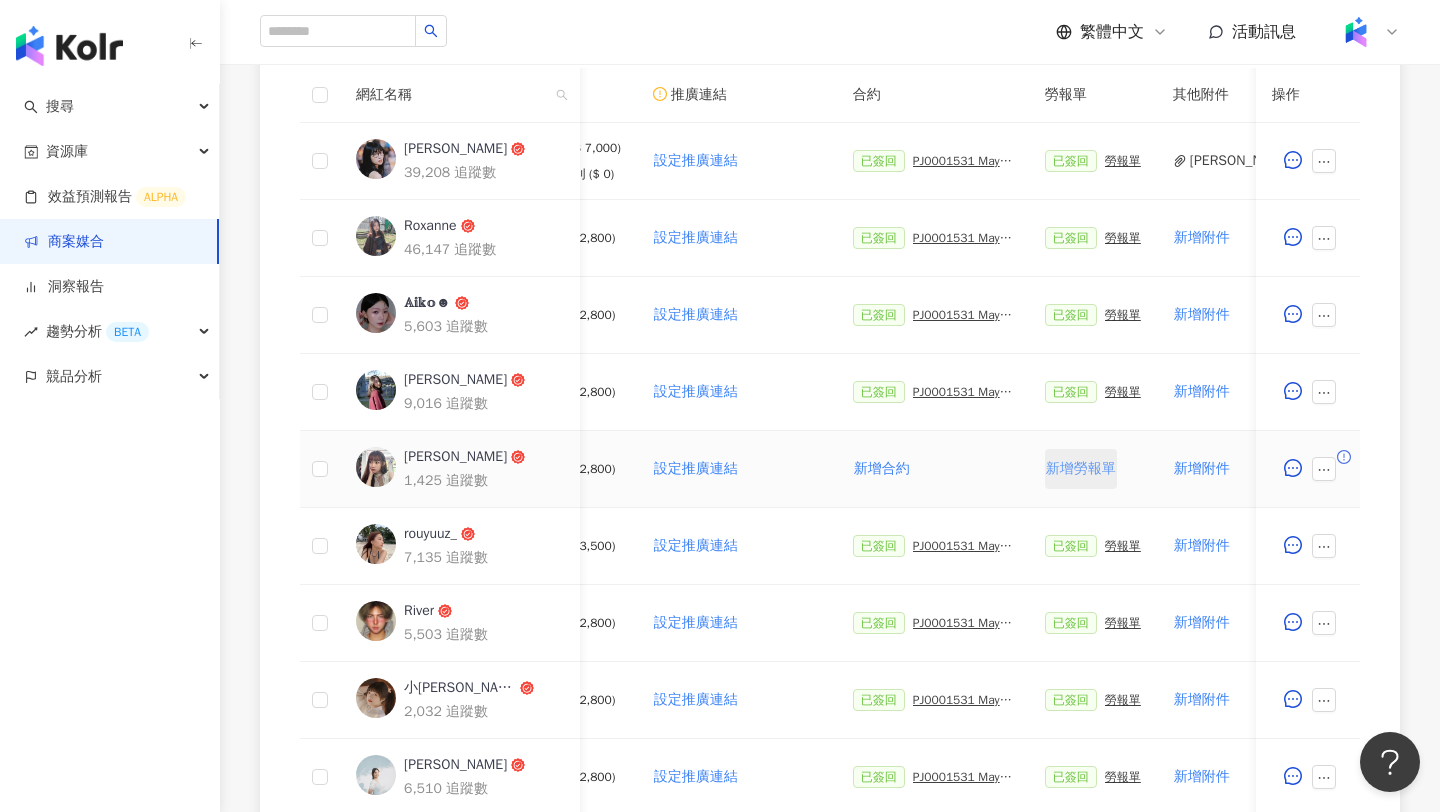 click on "新增勞報單" at bounding box center (1081, 469) 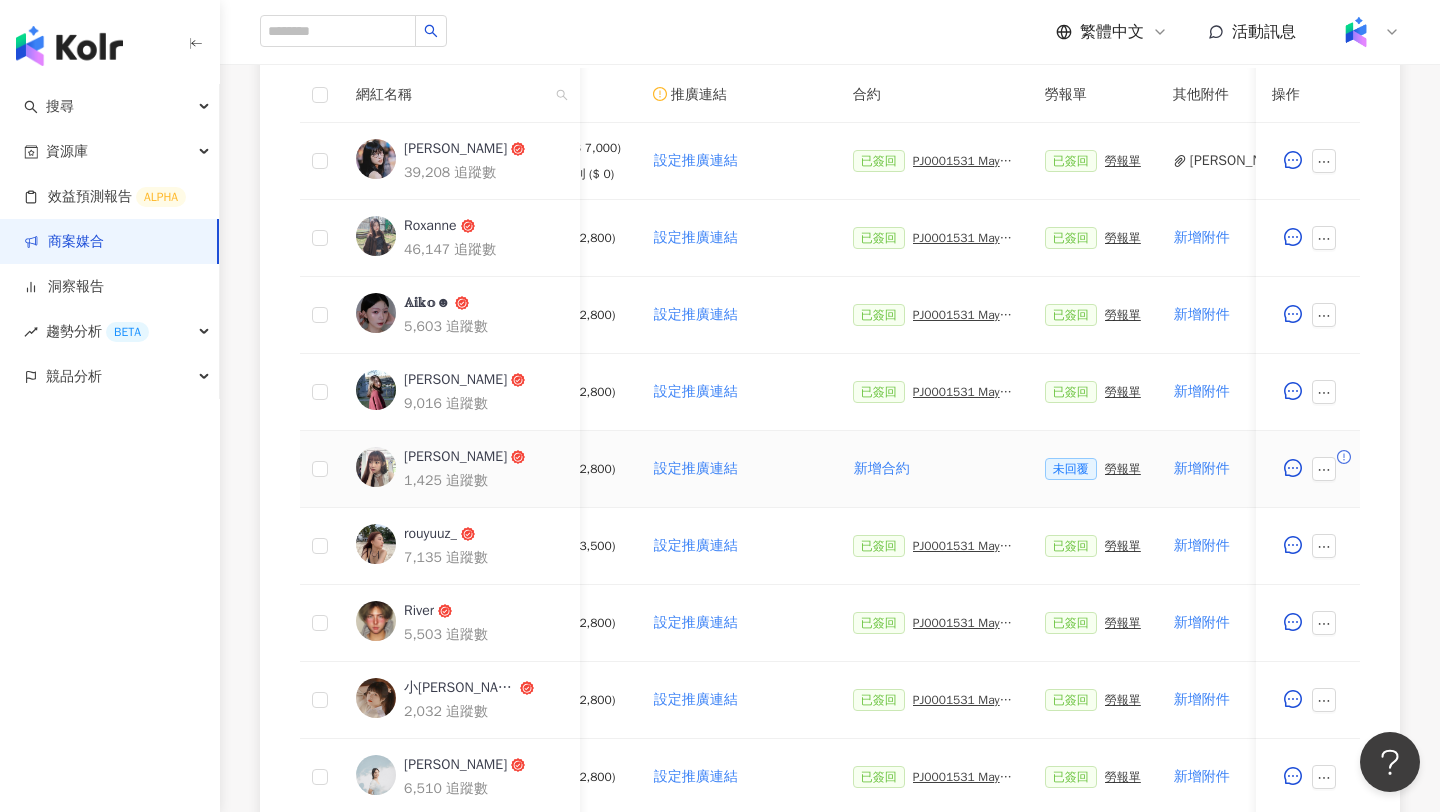 click on "勞報單" at bounding box center [1123, 469] 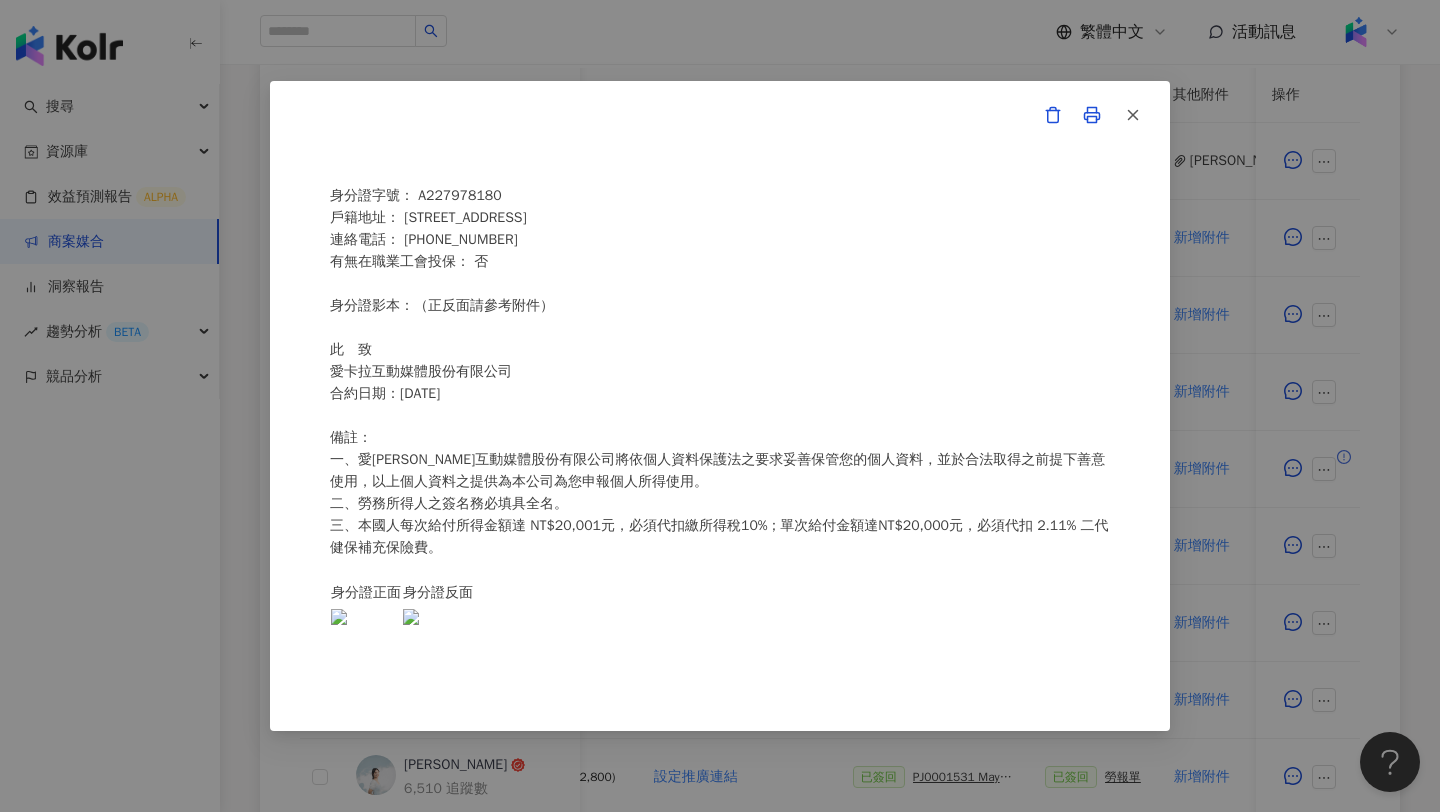 scroll, scrollTop: 519, scrollLeft: 0, axis: vertical 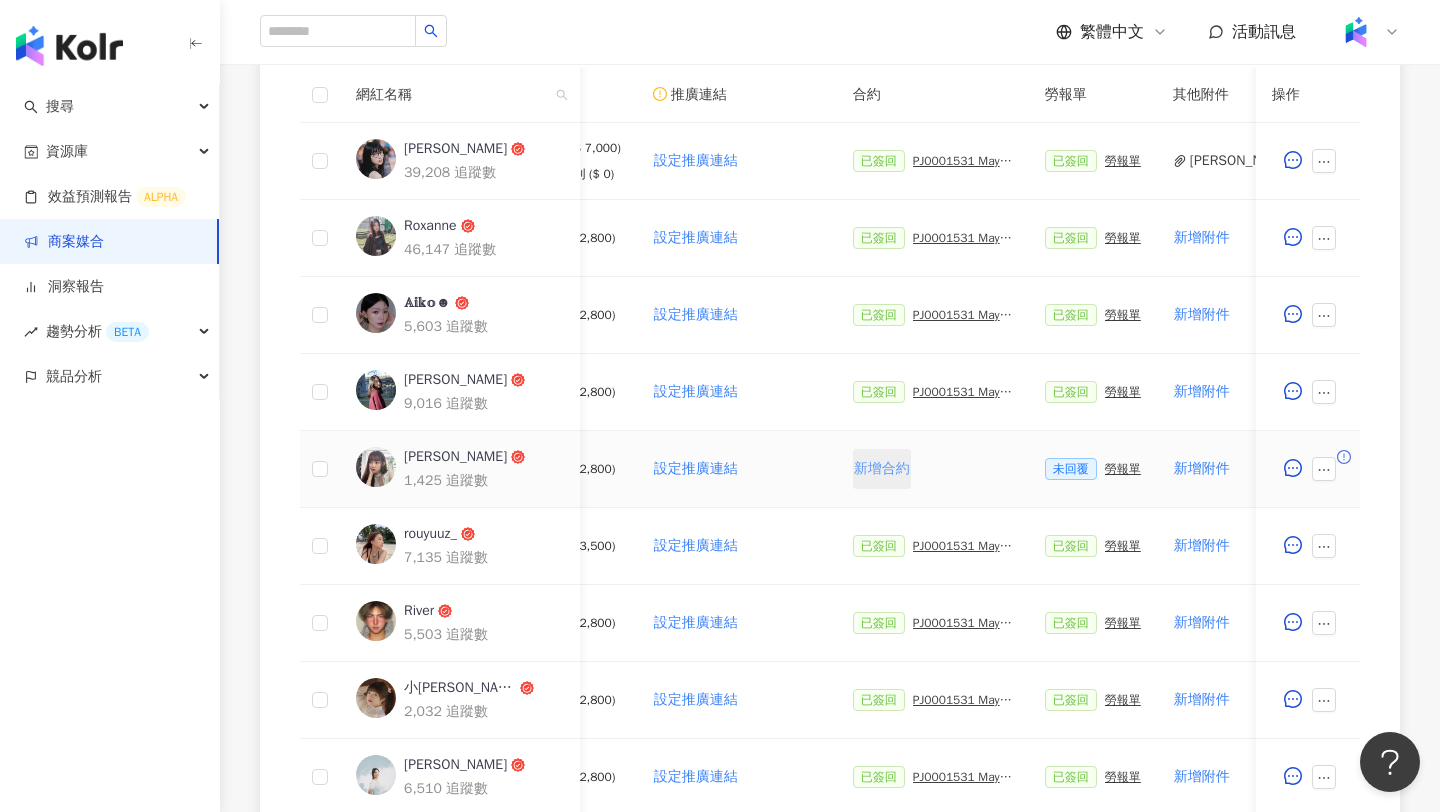 click on "新增合約" at bounding box center (882, 469) 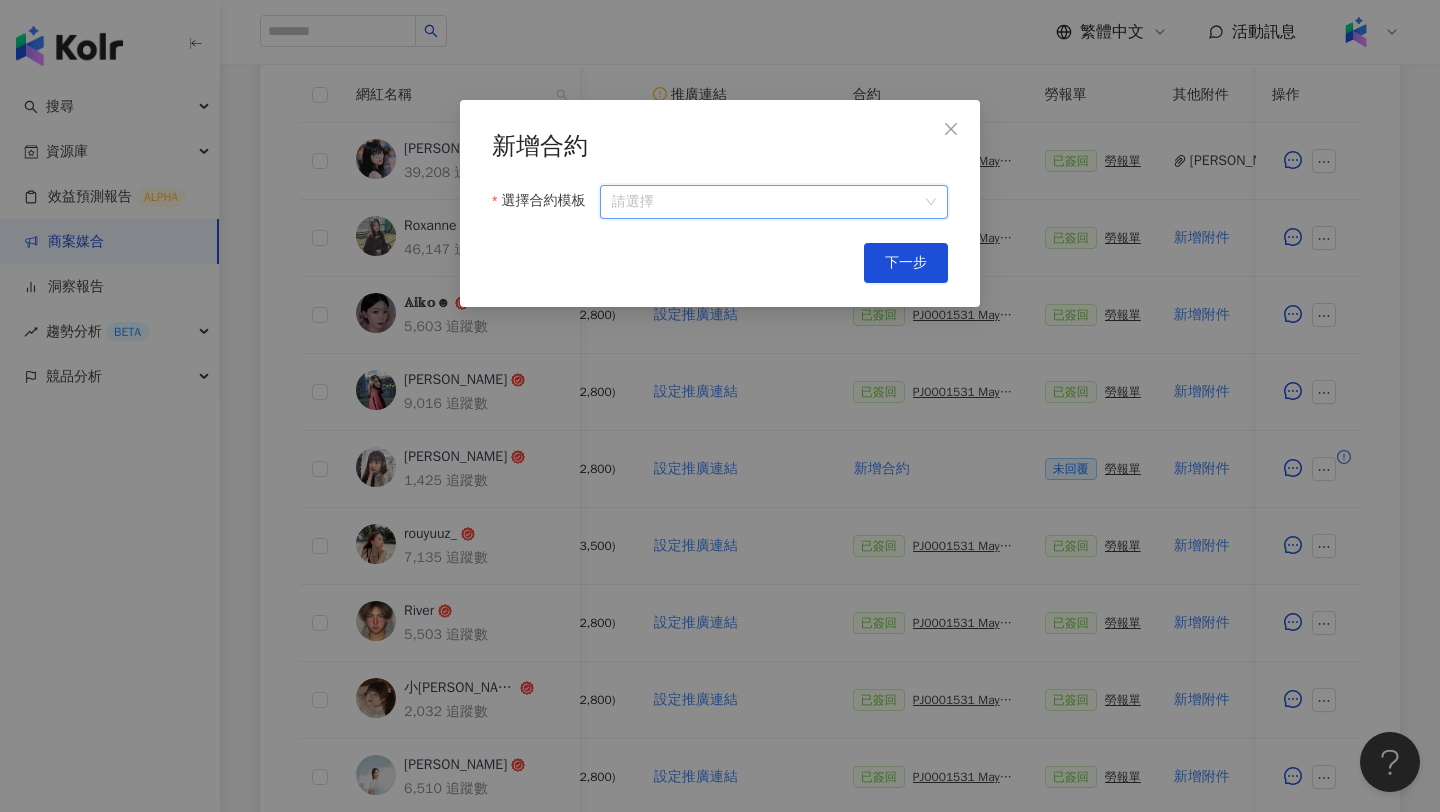 click on "選擇合約模板" at bounding box center (774, 202) 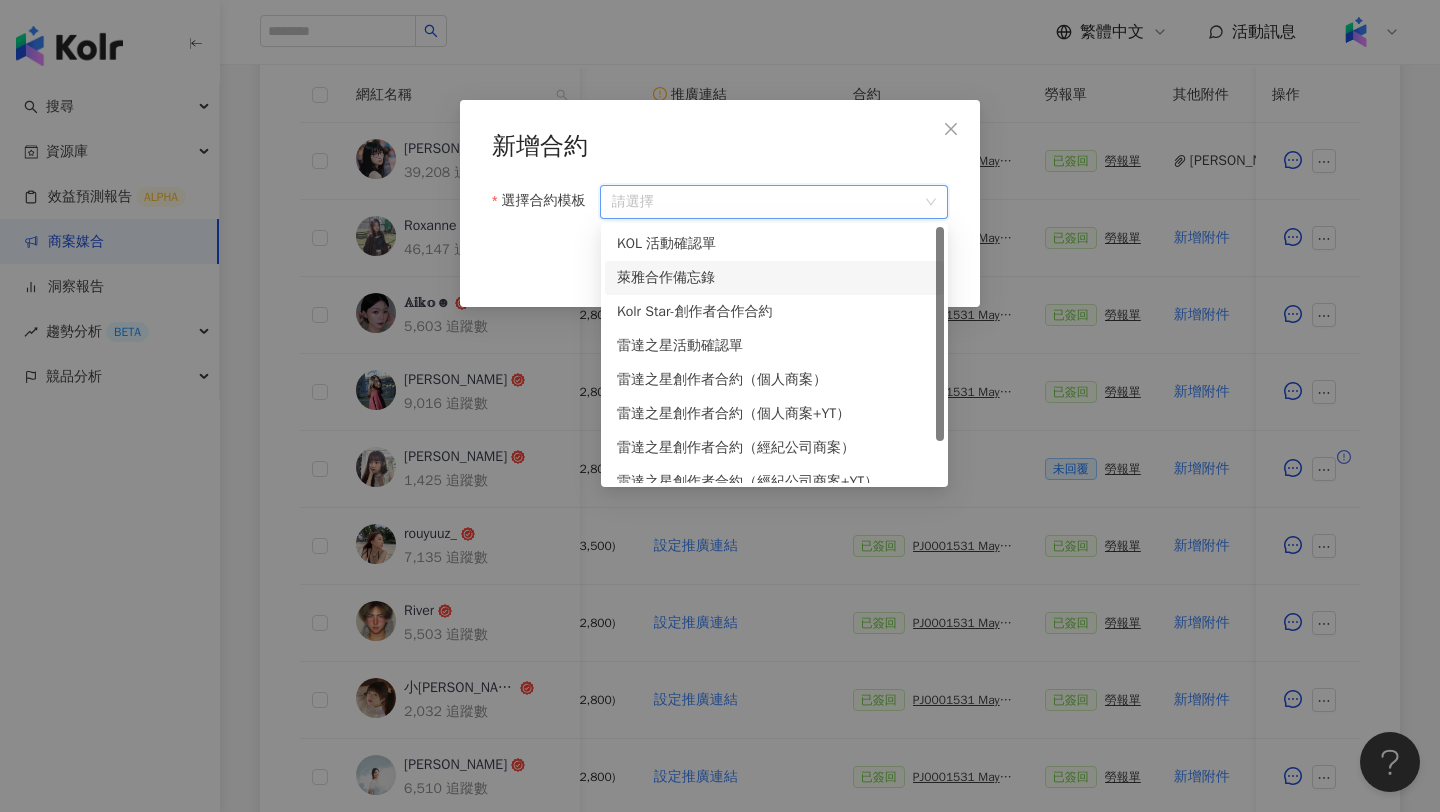 click on "萊雅合作備忘錄" at bounding box center [774, 278] 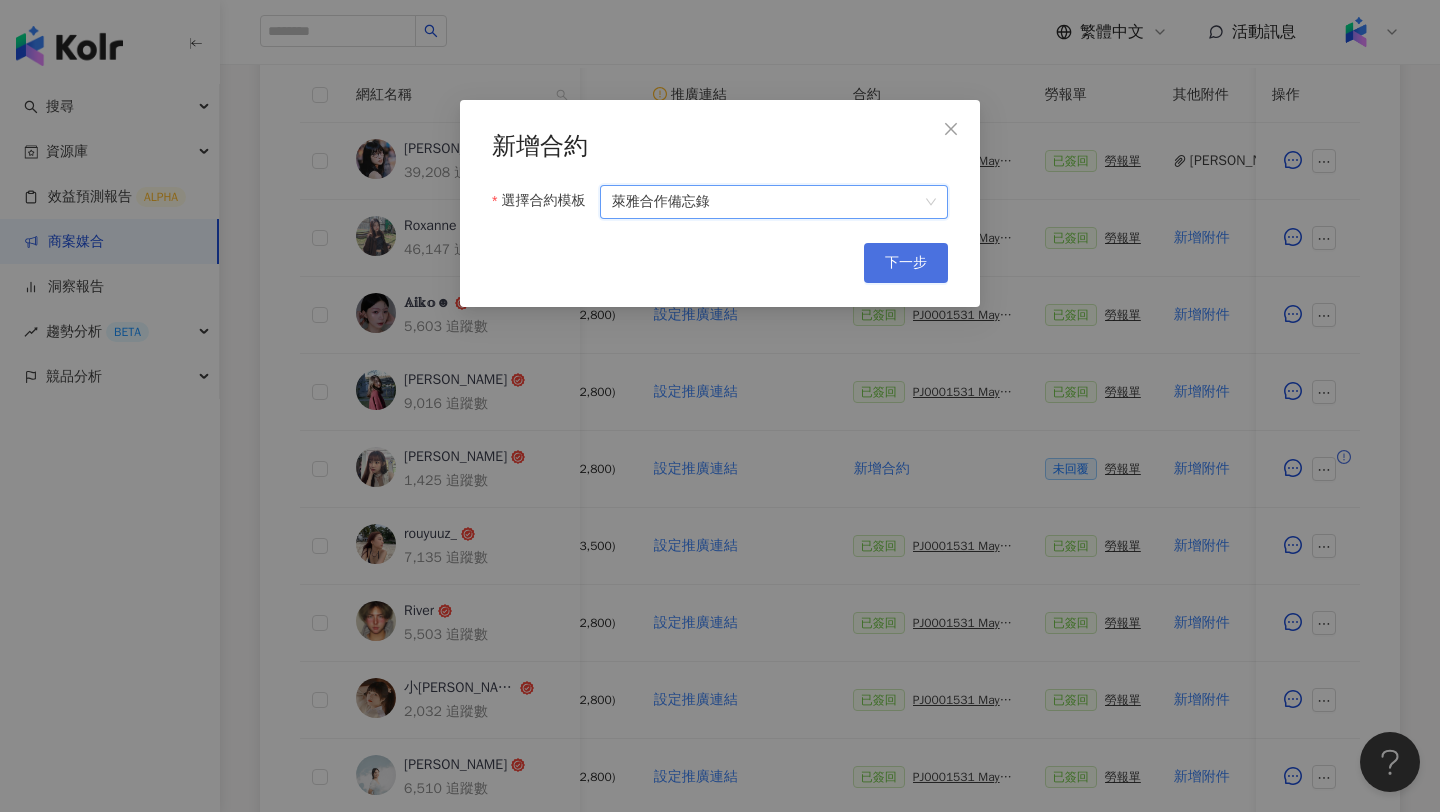 click on "下一步" at bounding box center [906, 263] 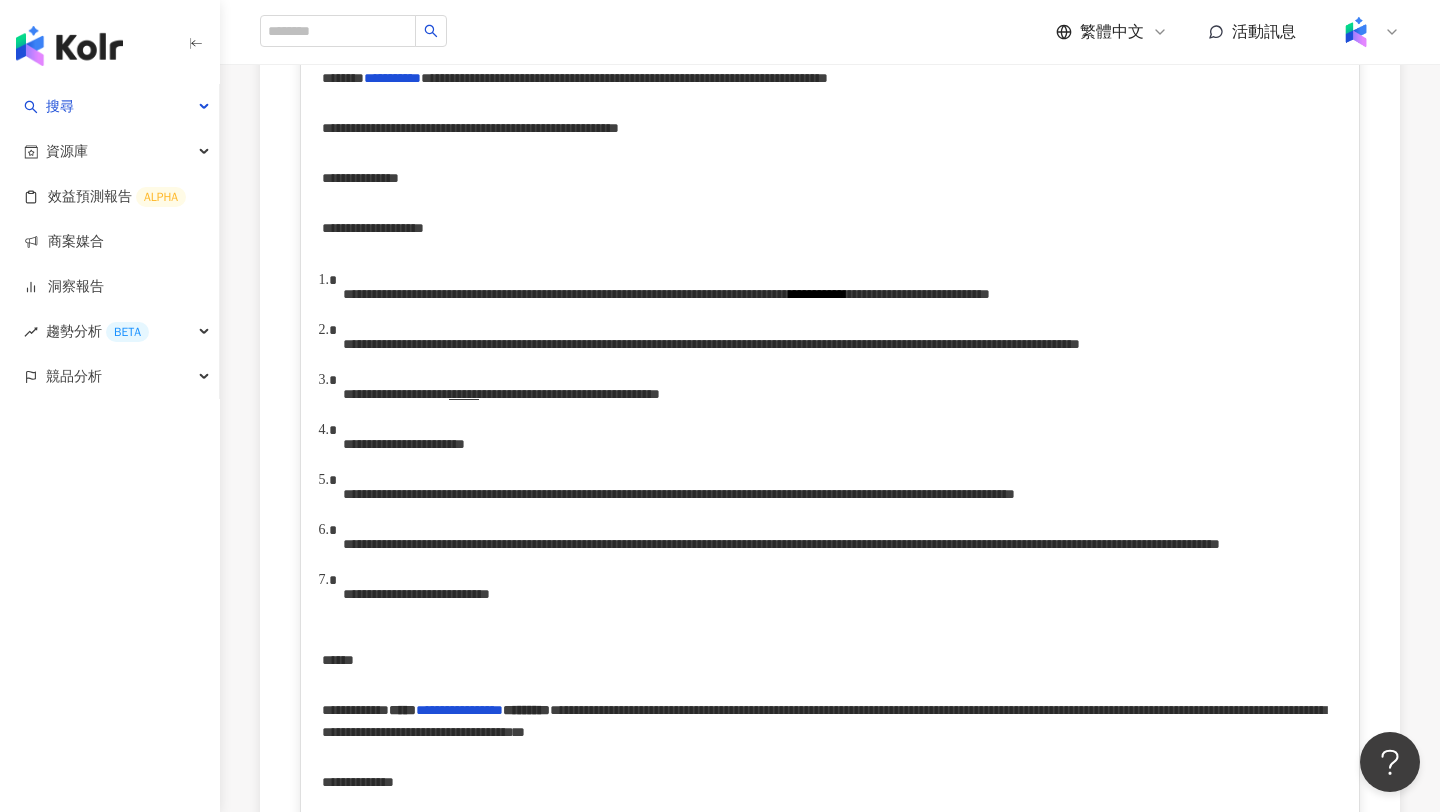 scroll, scrollTop: 0, scrollLeft: 0, axis: both 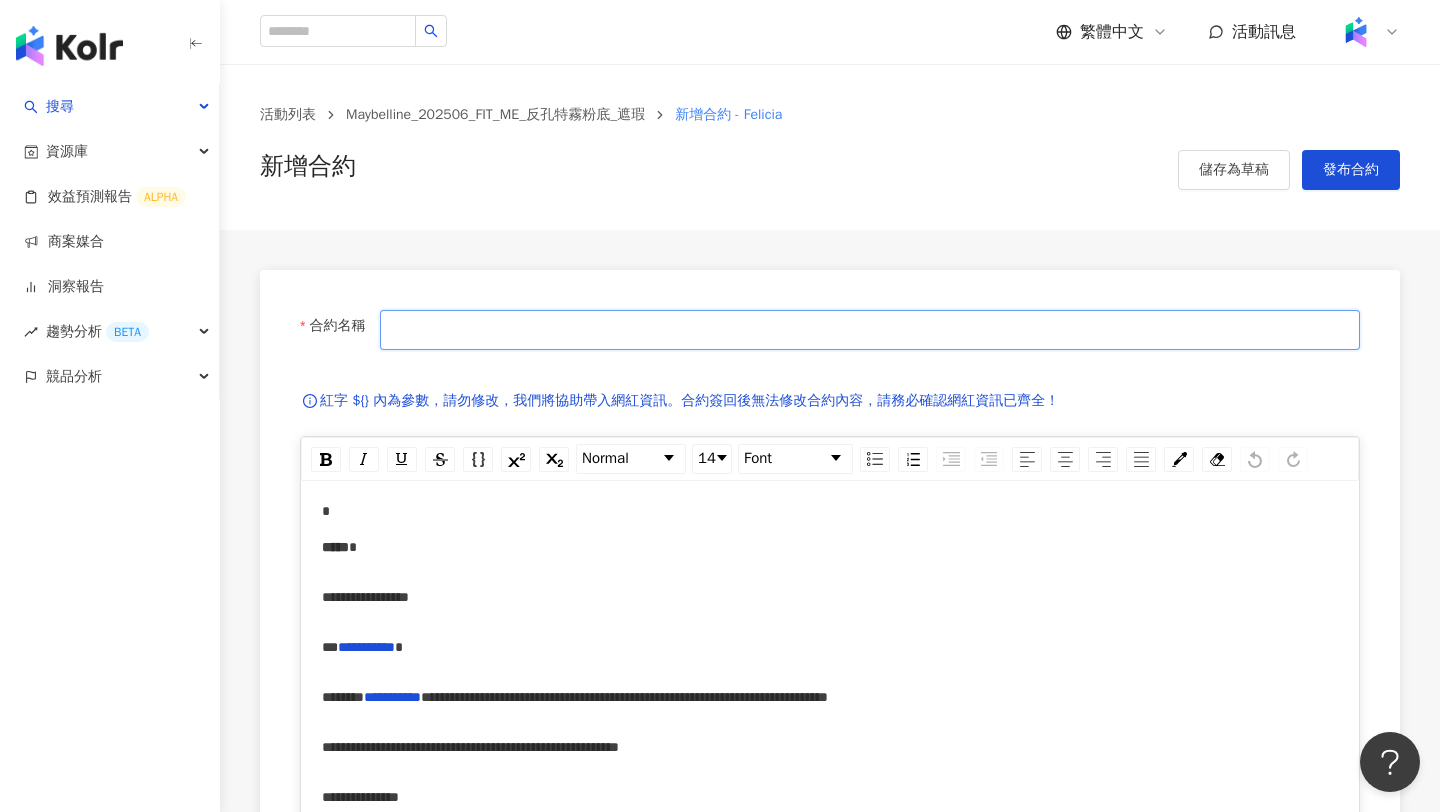 click on "合約名稱" at bounding box center (870, 330) 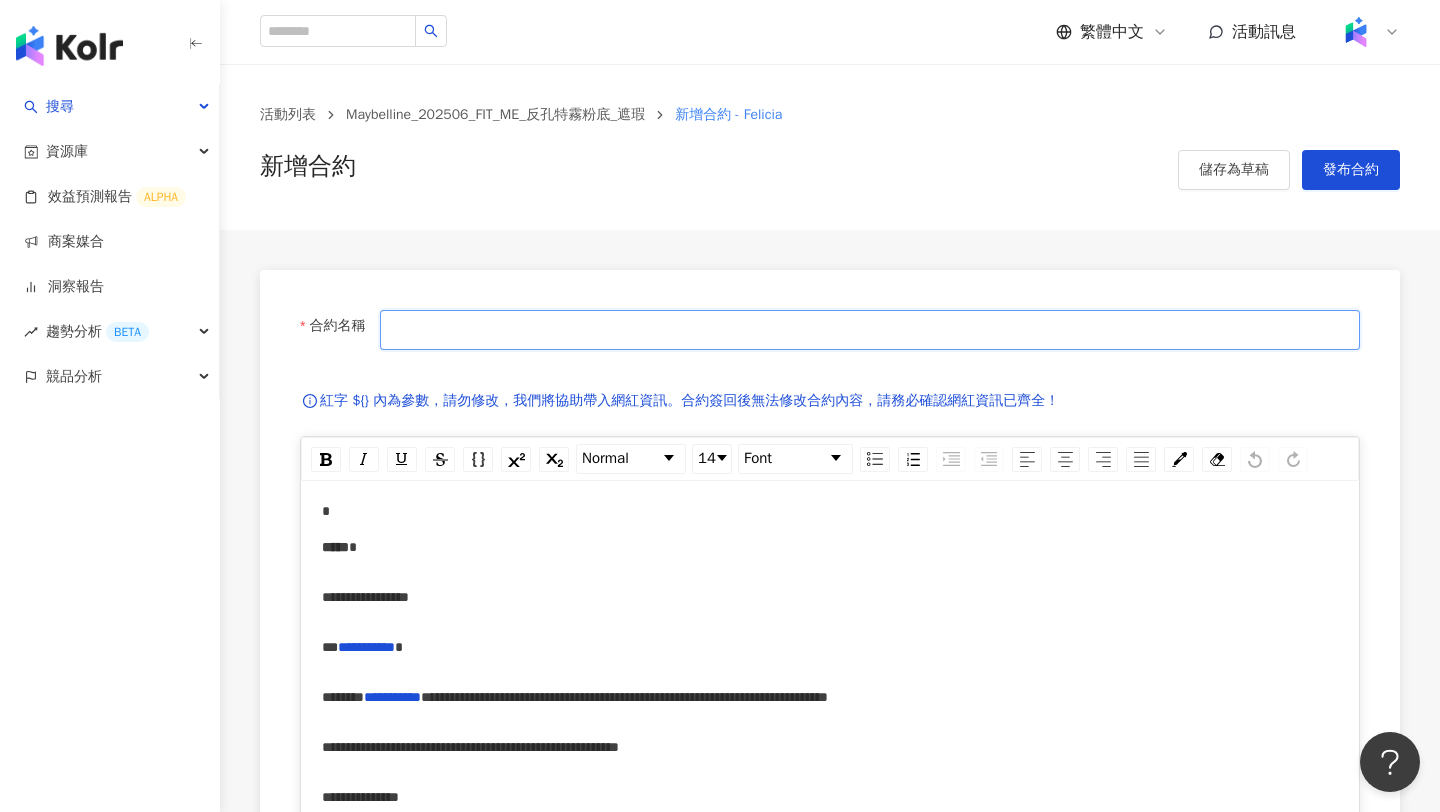 type on "**********" 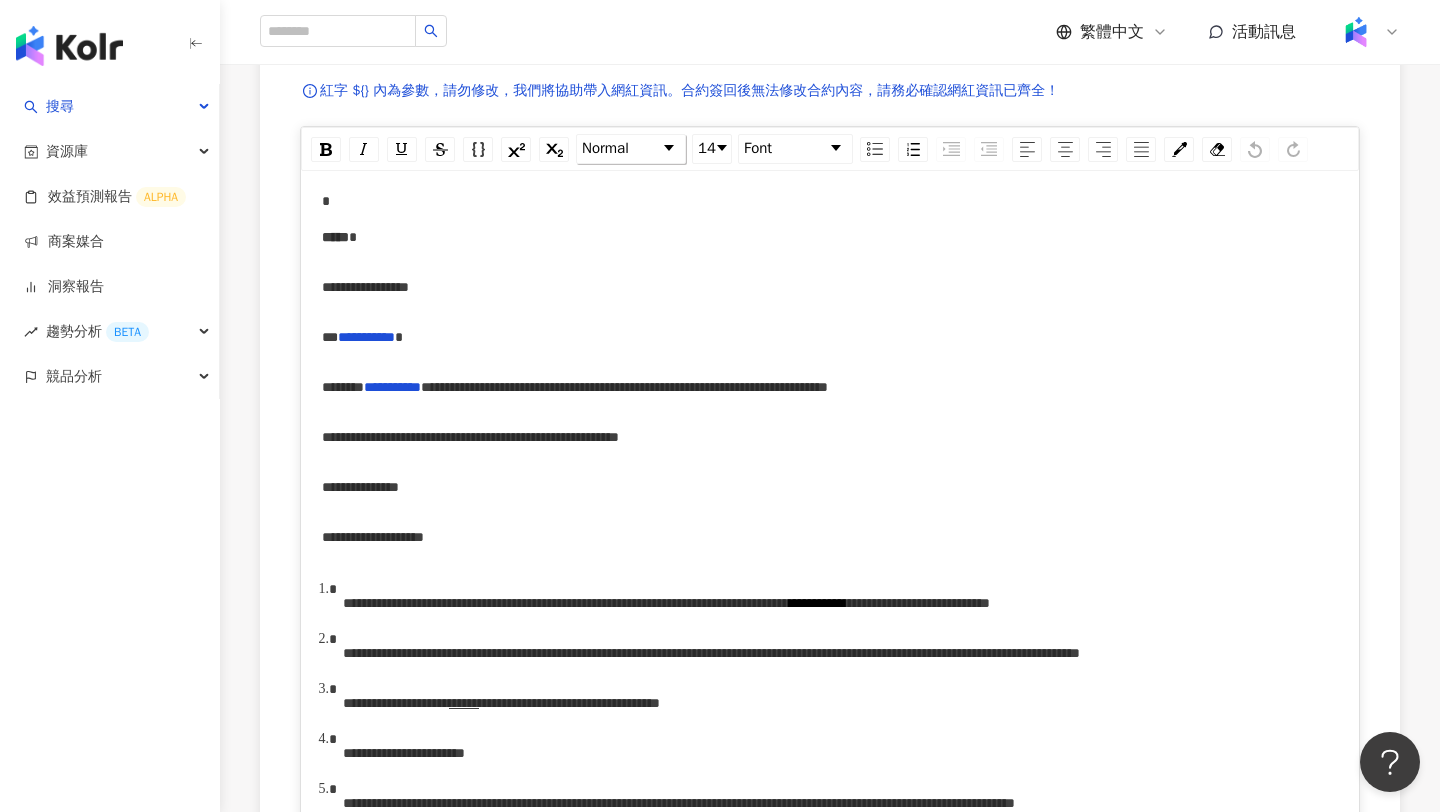 scroll, scrollTop: 311, scrollLeft: 0, axis: vertical 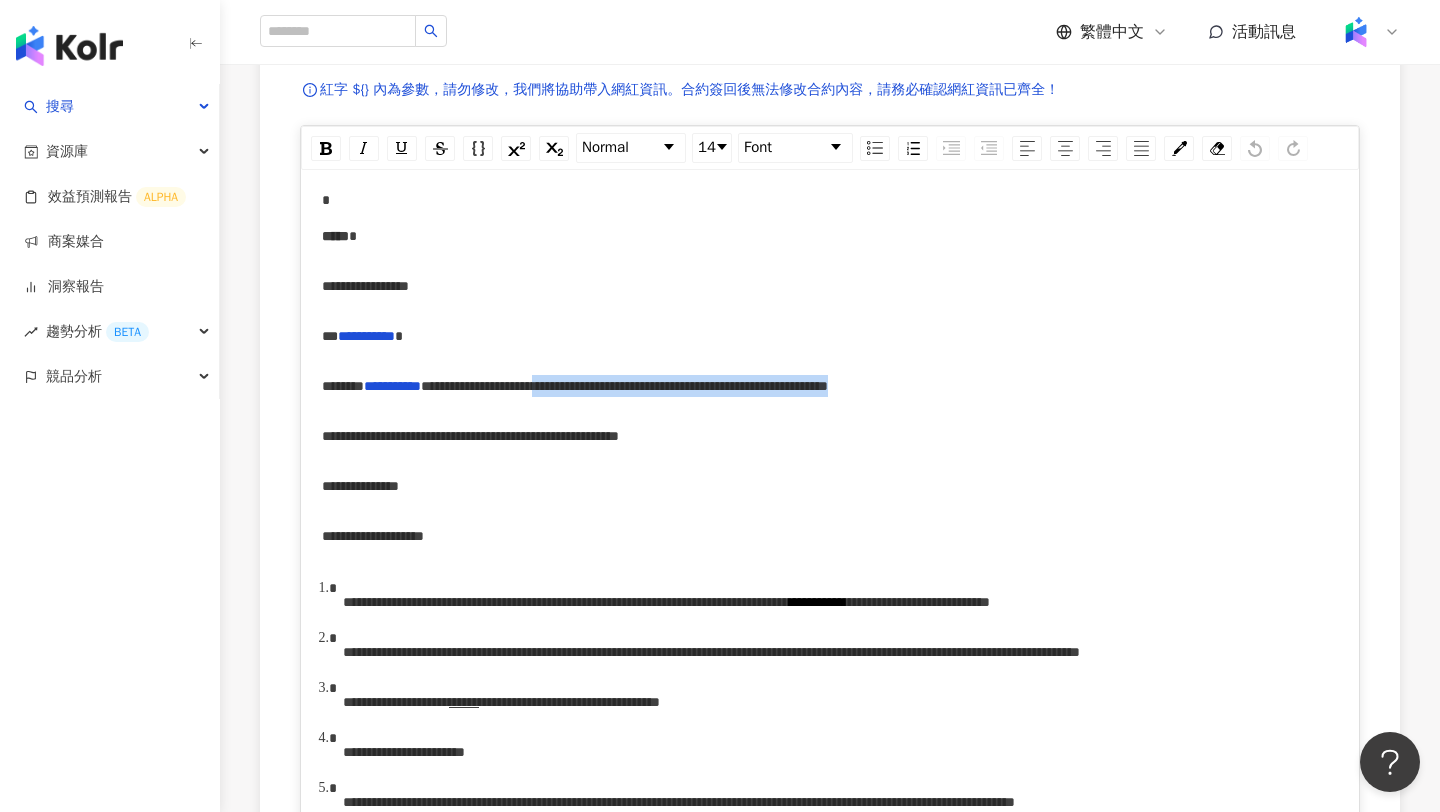 drag, startPoint x: 807, startPoint y: 391, endPoint x: 470, endPoint y: 411, distance: 337.59296 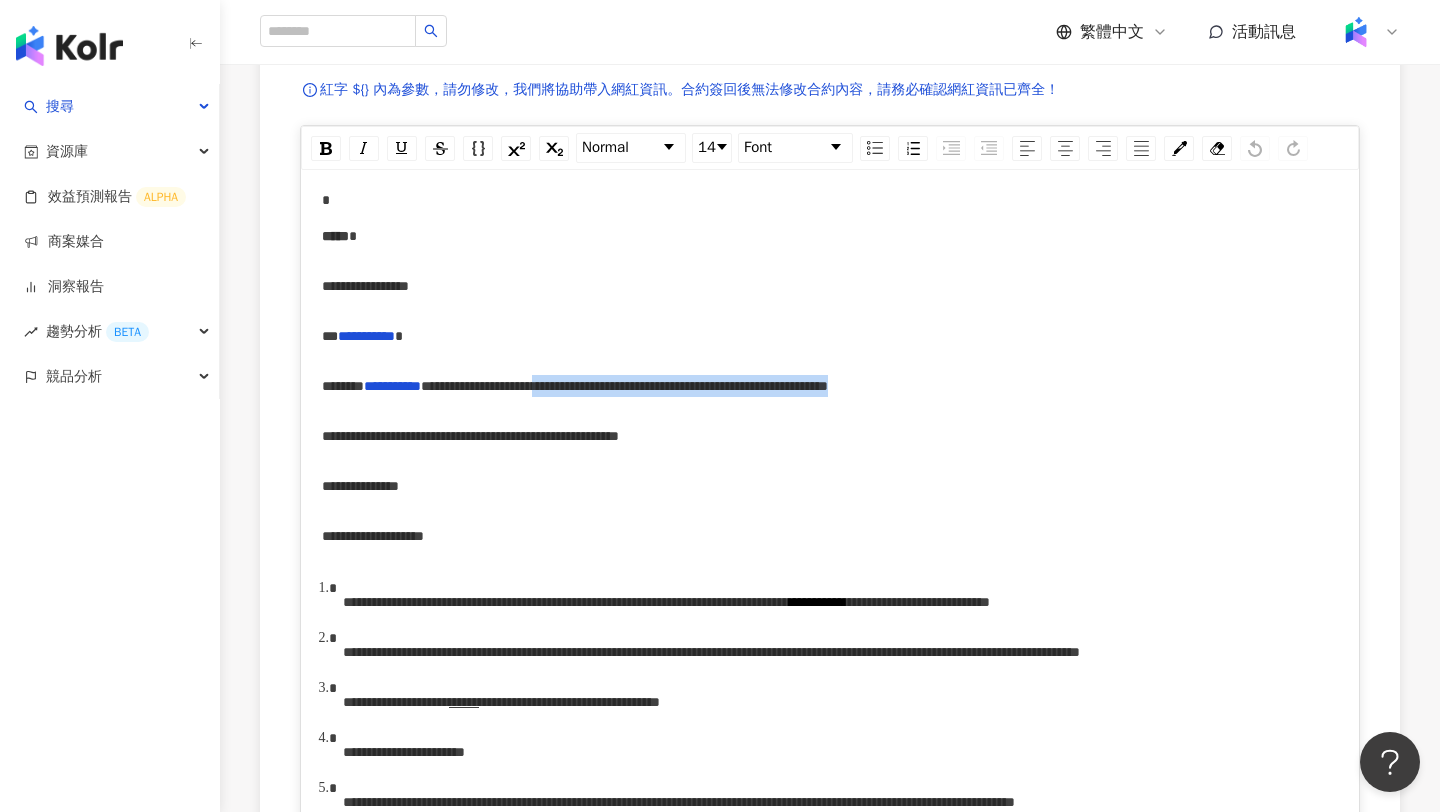 click on "**********" at bounding box center (575, 386) 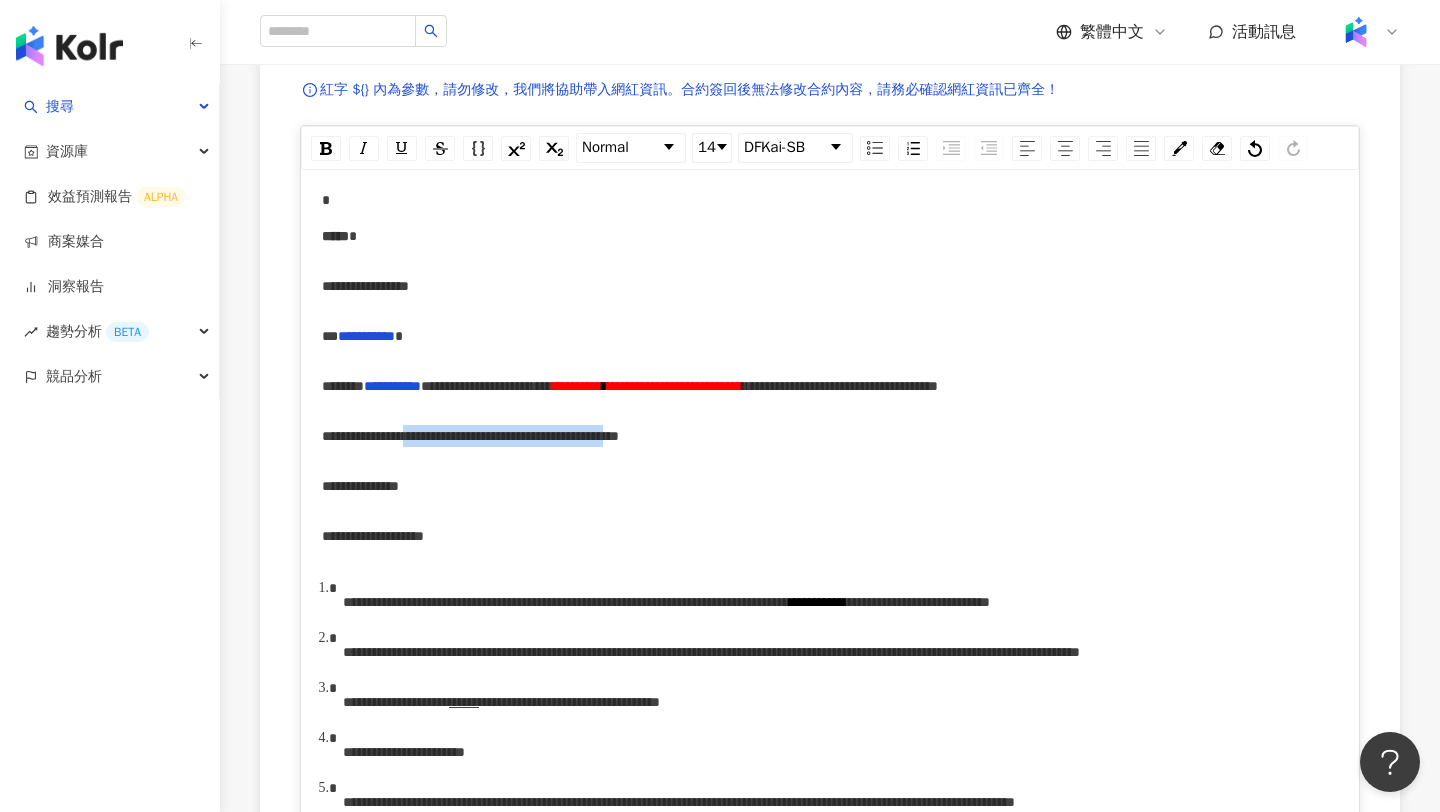 drag, startPoint x: 497, startPoint y: 456, endPoint x: 745, endPoint y: 454, distance: 248.00807 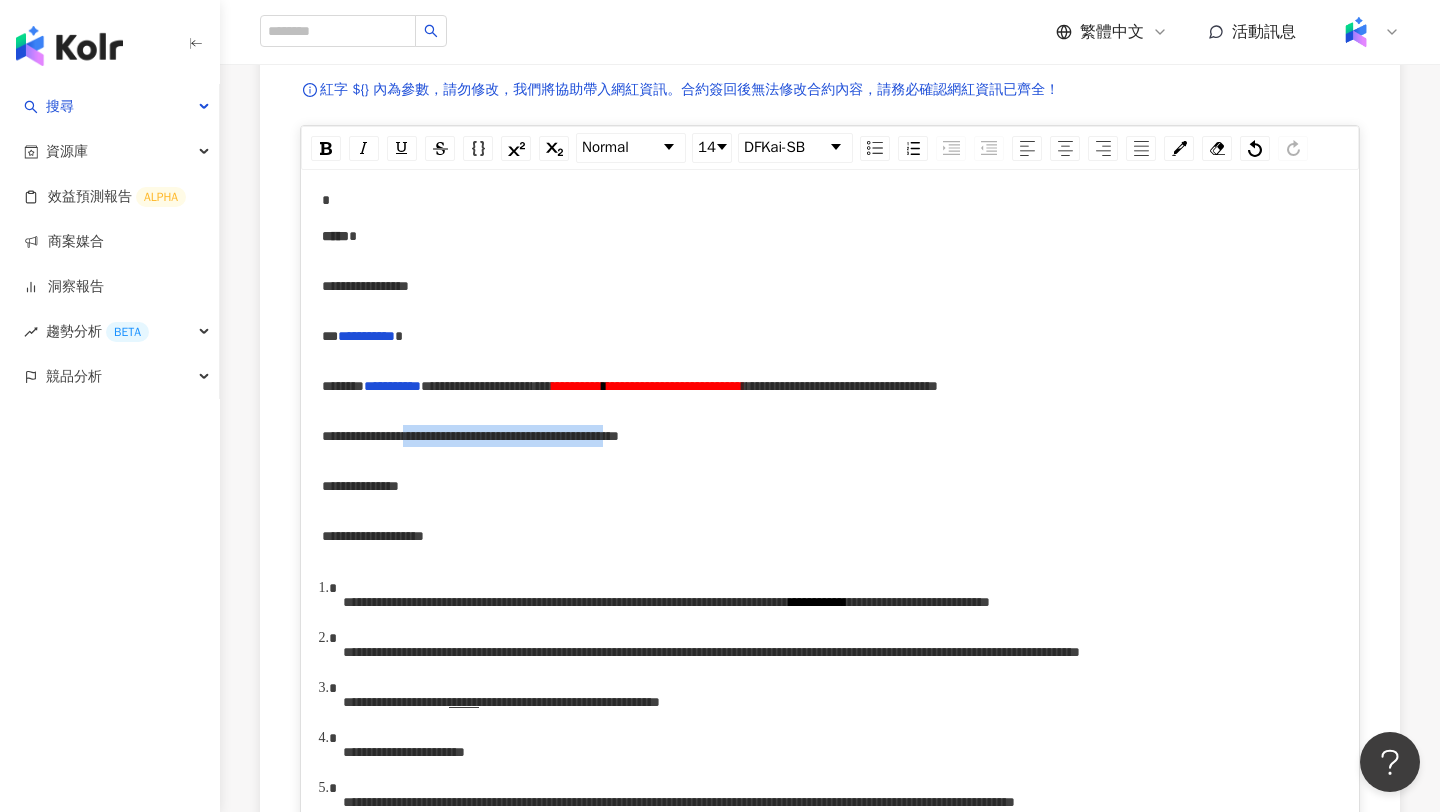 click on "**********" at bounding box center (478, 436) 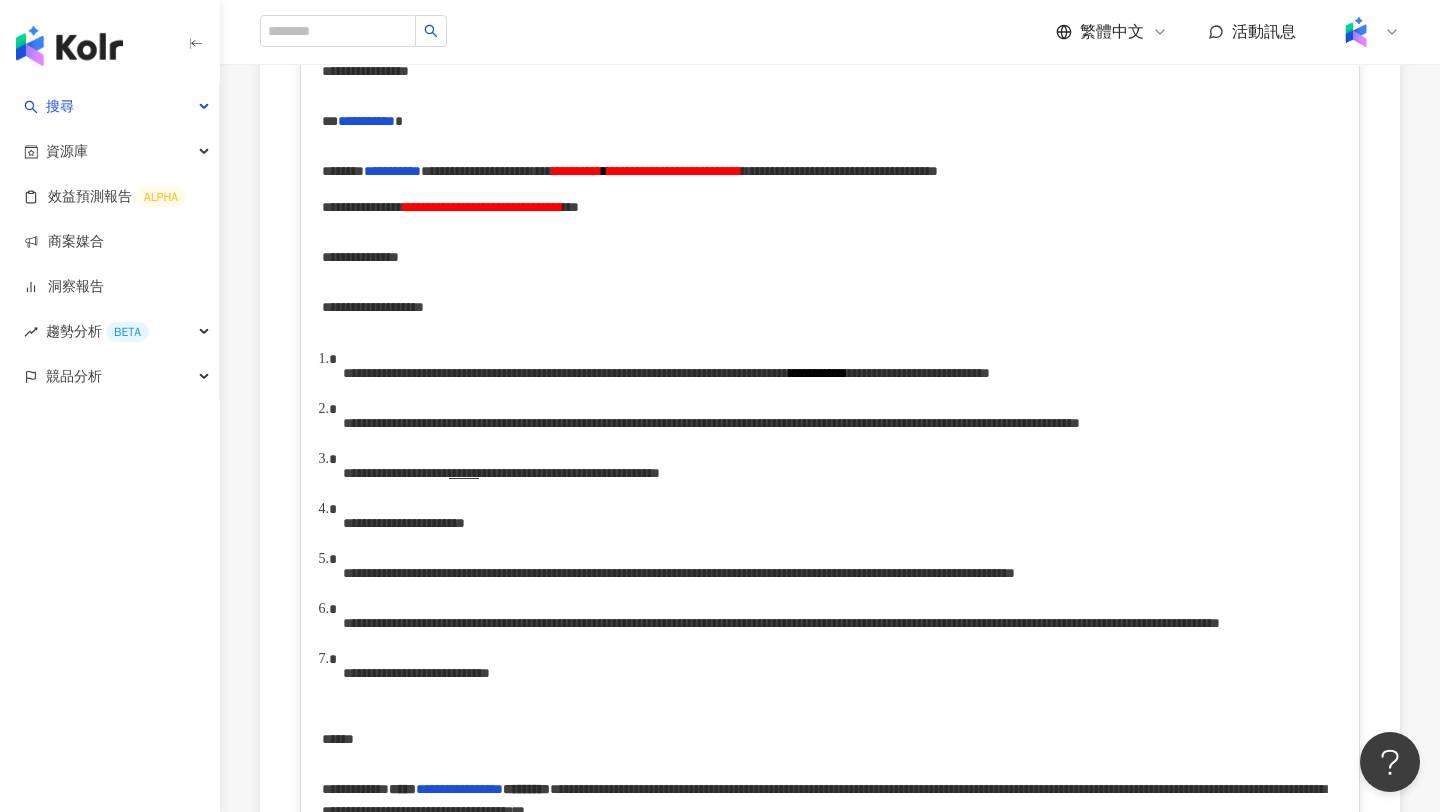scroll, scrollTop: 527, scrollLeft: 0, axis: vertical 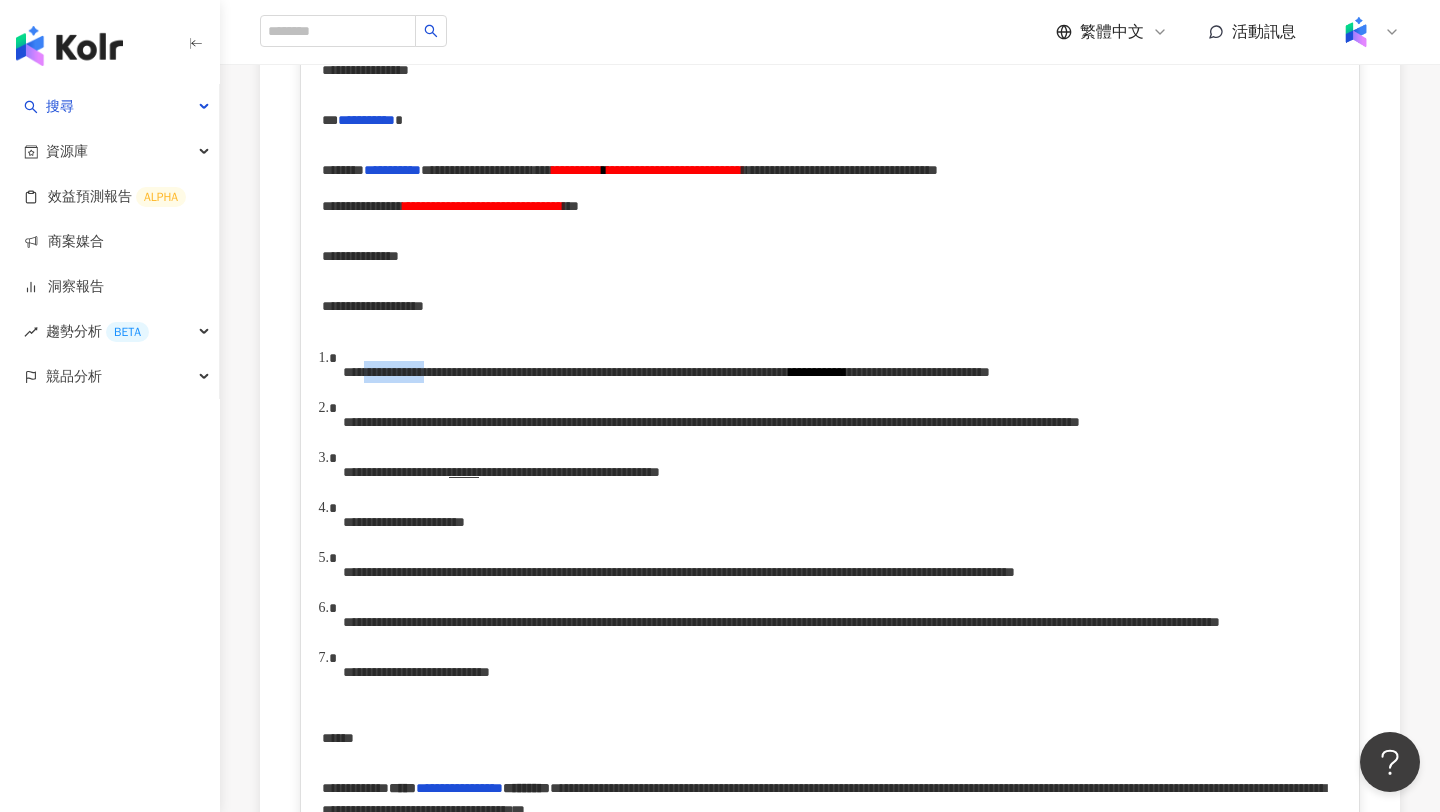 drag, startPoint x: 397, startPoint y: 396, endPoint x: 483, endPoint y: 397, distance: 86.00581 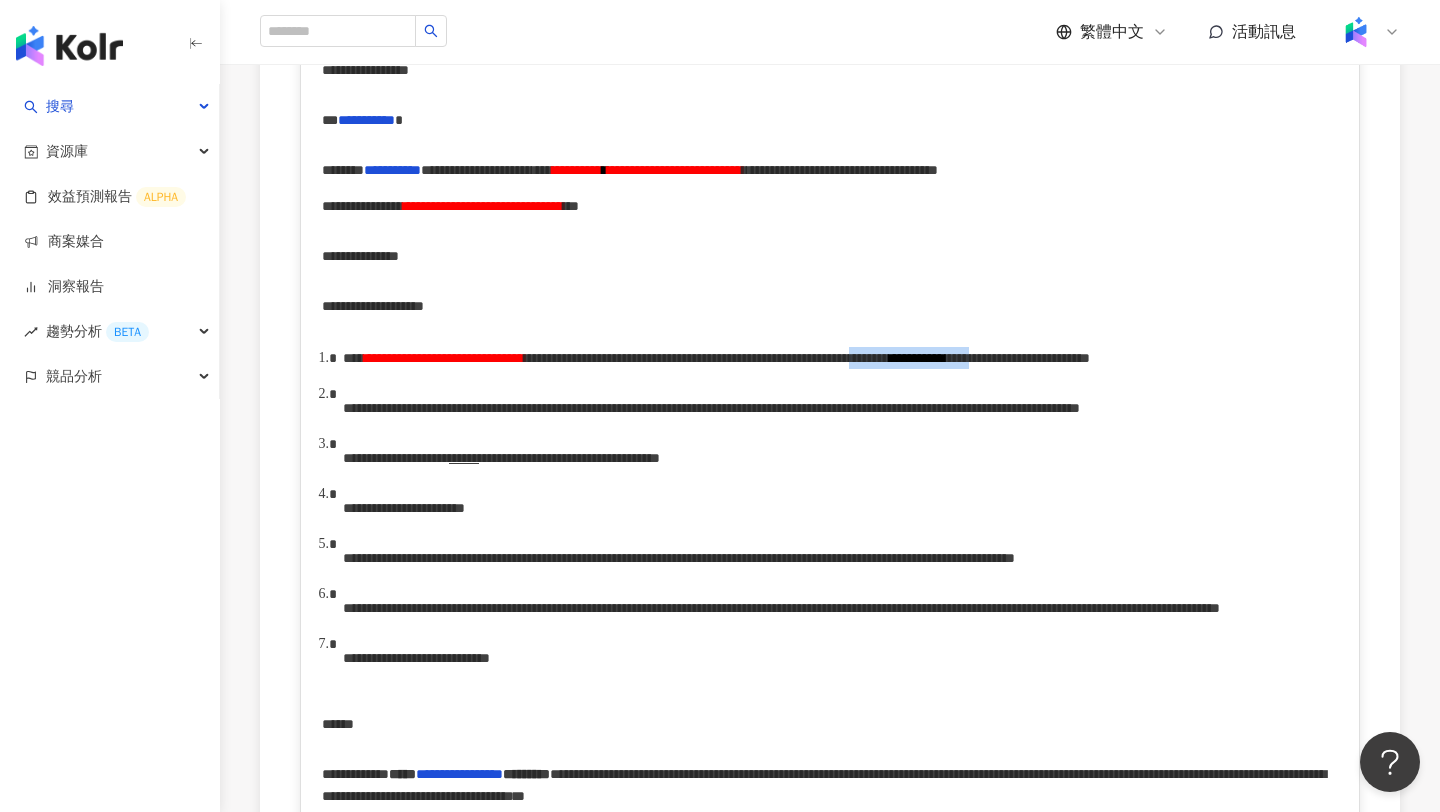 drag, startPoint x: 568, startPoint y: 407, endPoint x: 727, endPoint y: 405, distance: 159.01257 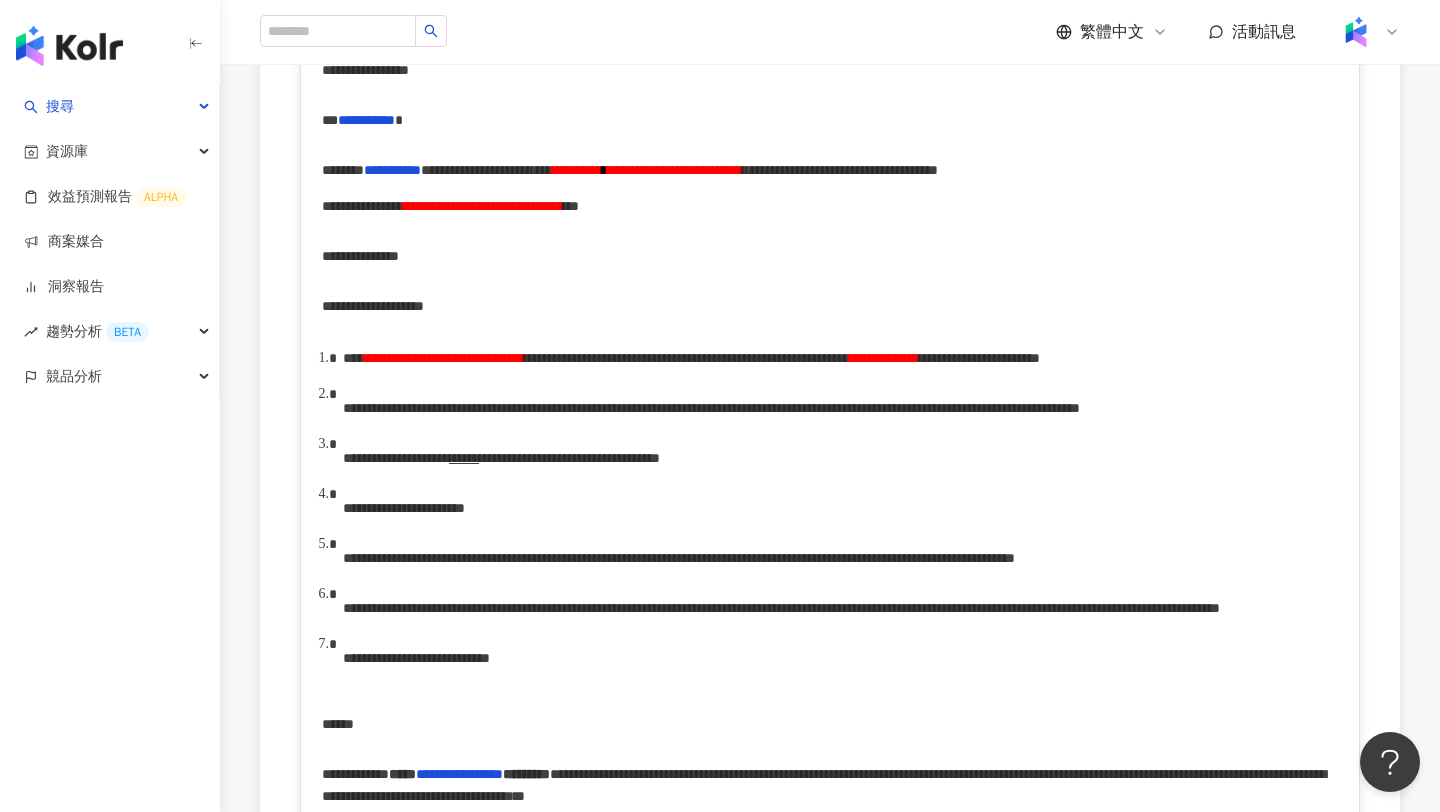type 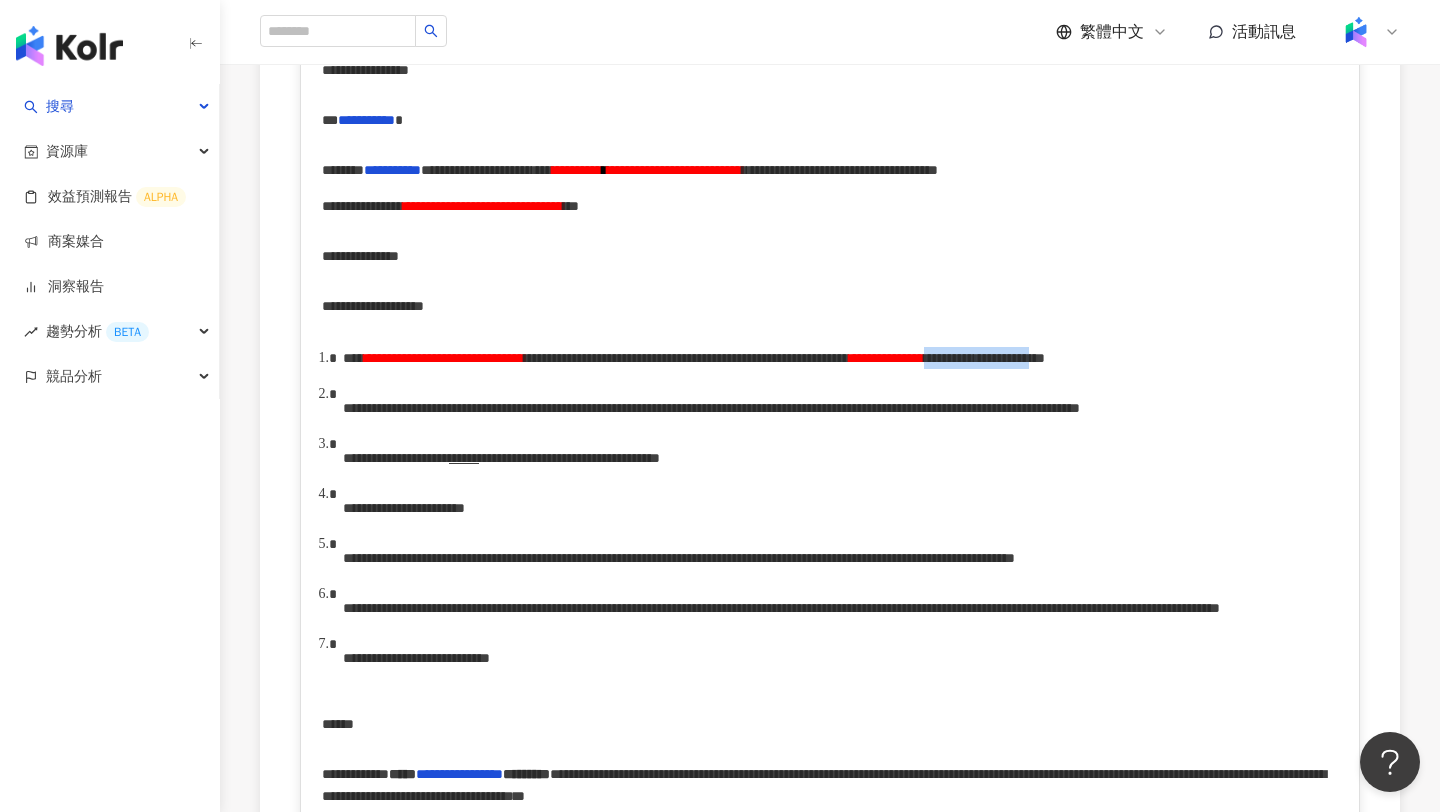 drag, startPoint x: 709, startPoint y: 405, endPoint x: 975, endPoint y: 405, distance: 266 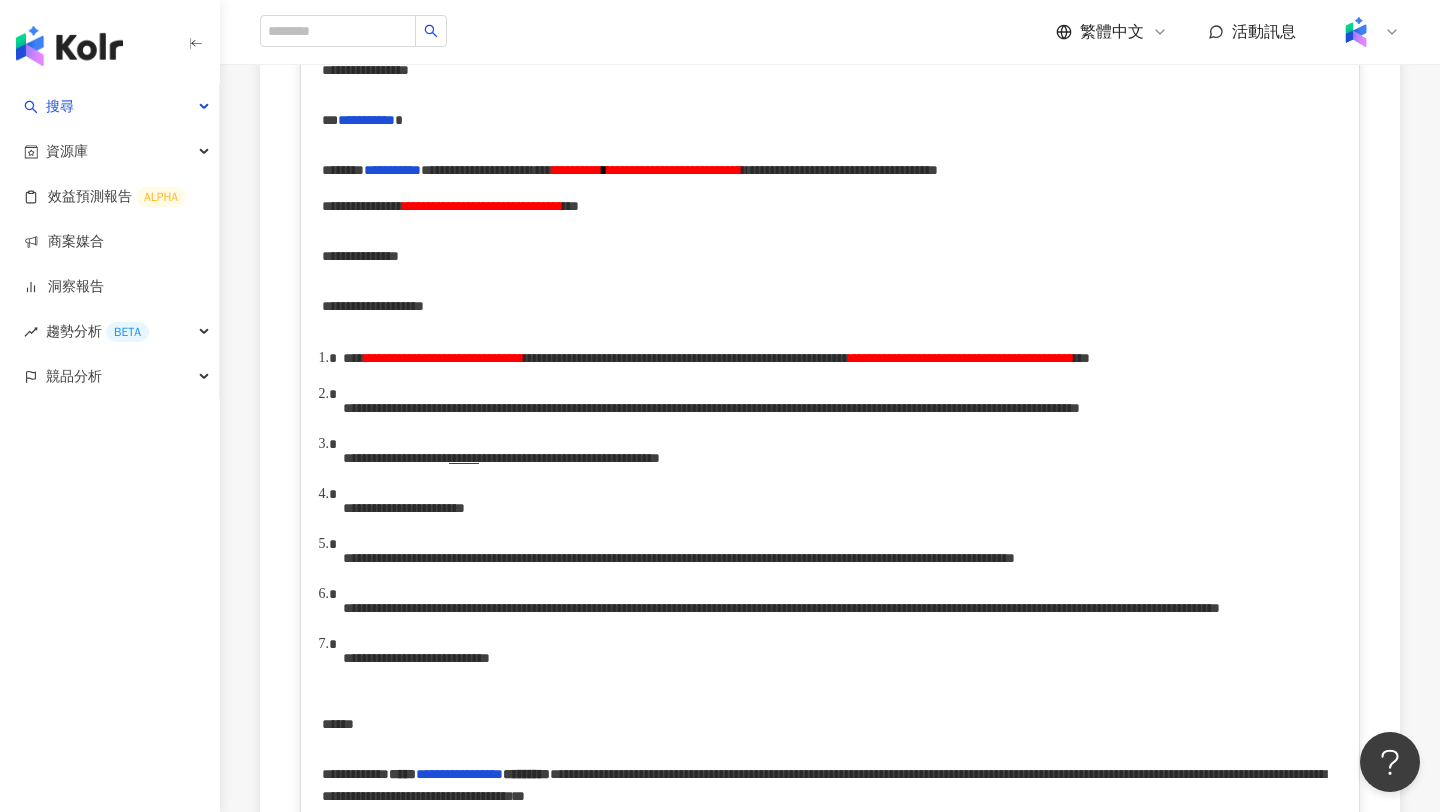 click on "**********" at bounding box center (841, 458) 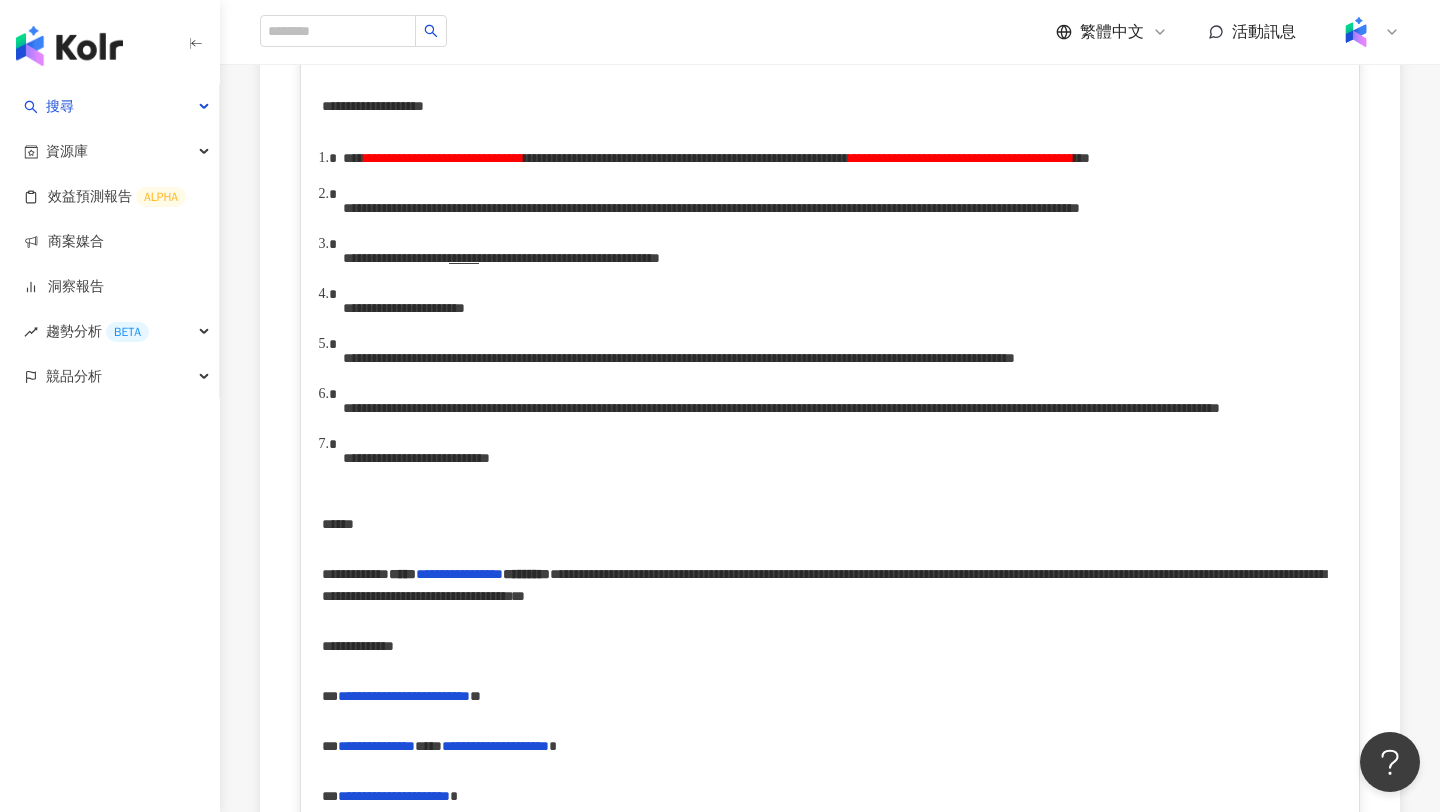 scroll, scrollTop: 728, scrollLeft: 0, axis: vertical 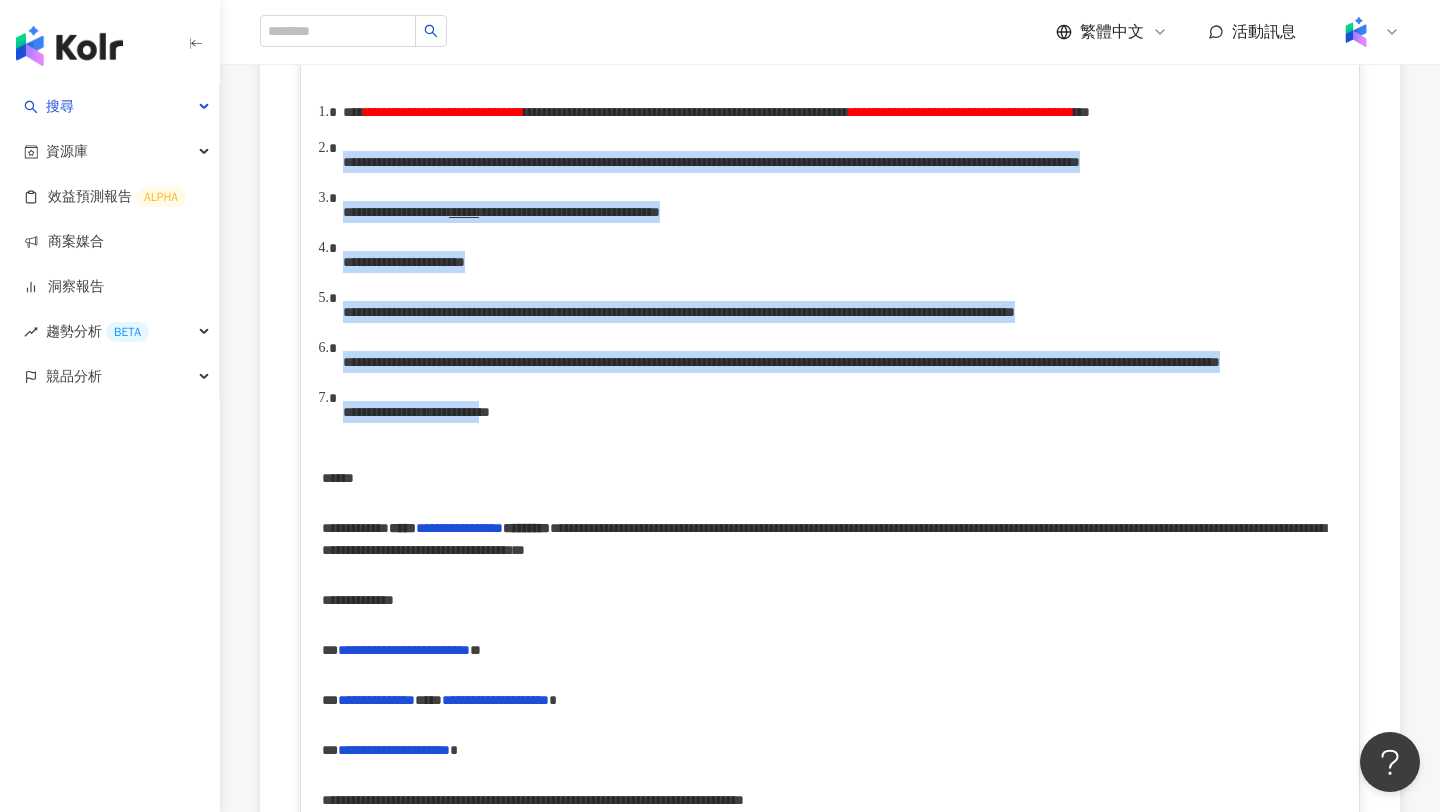drag, startPoint x: 321, startPoint y: 195, endPoint x: 688, endPoint y: 581, distance: 532.62085 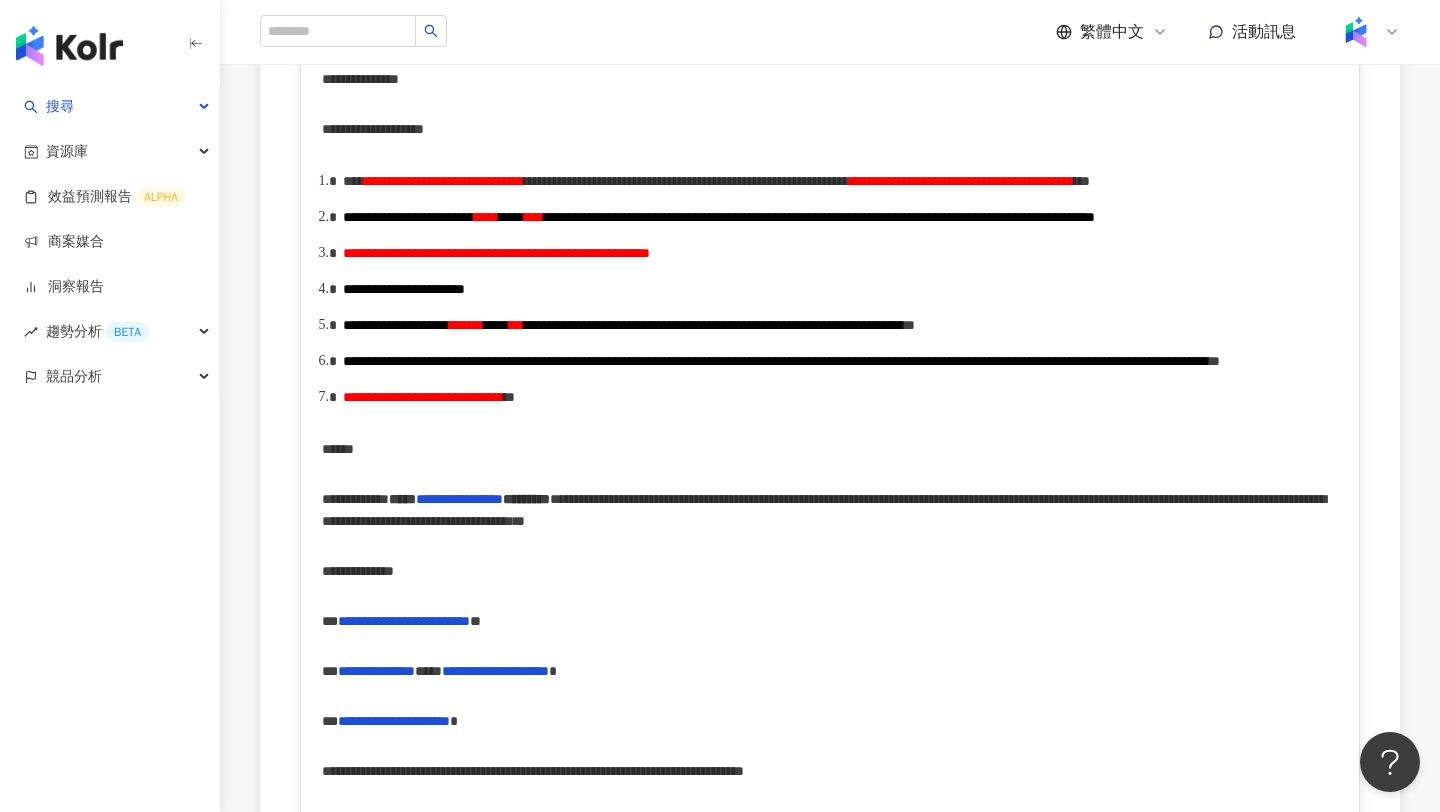 scroll, scrollTop: 706, scrollLeft: 0, axis: vertical 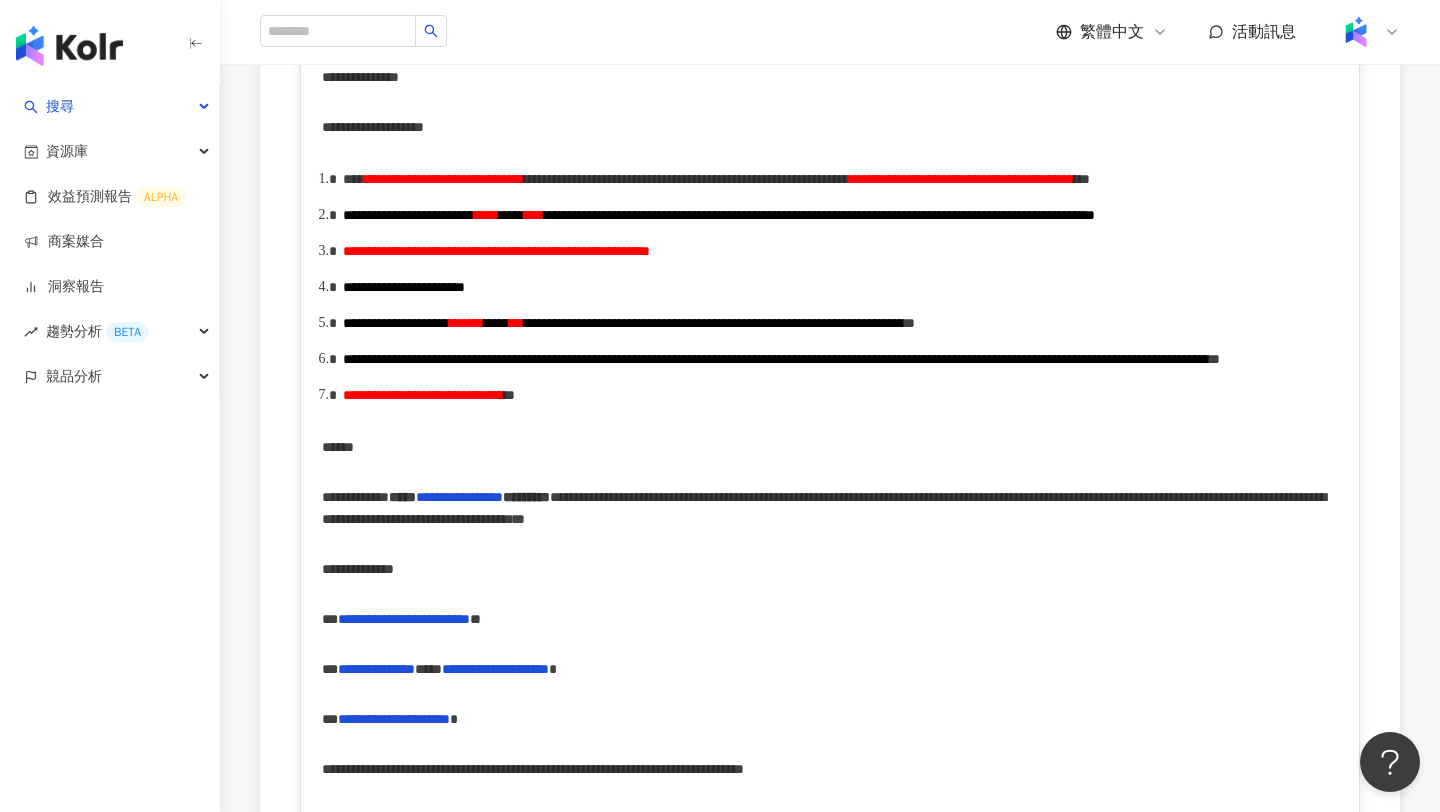 click on "**********" at bounding box center [961, 179] 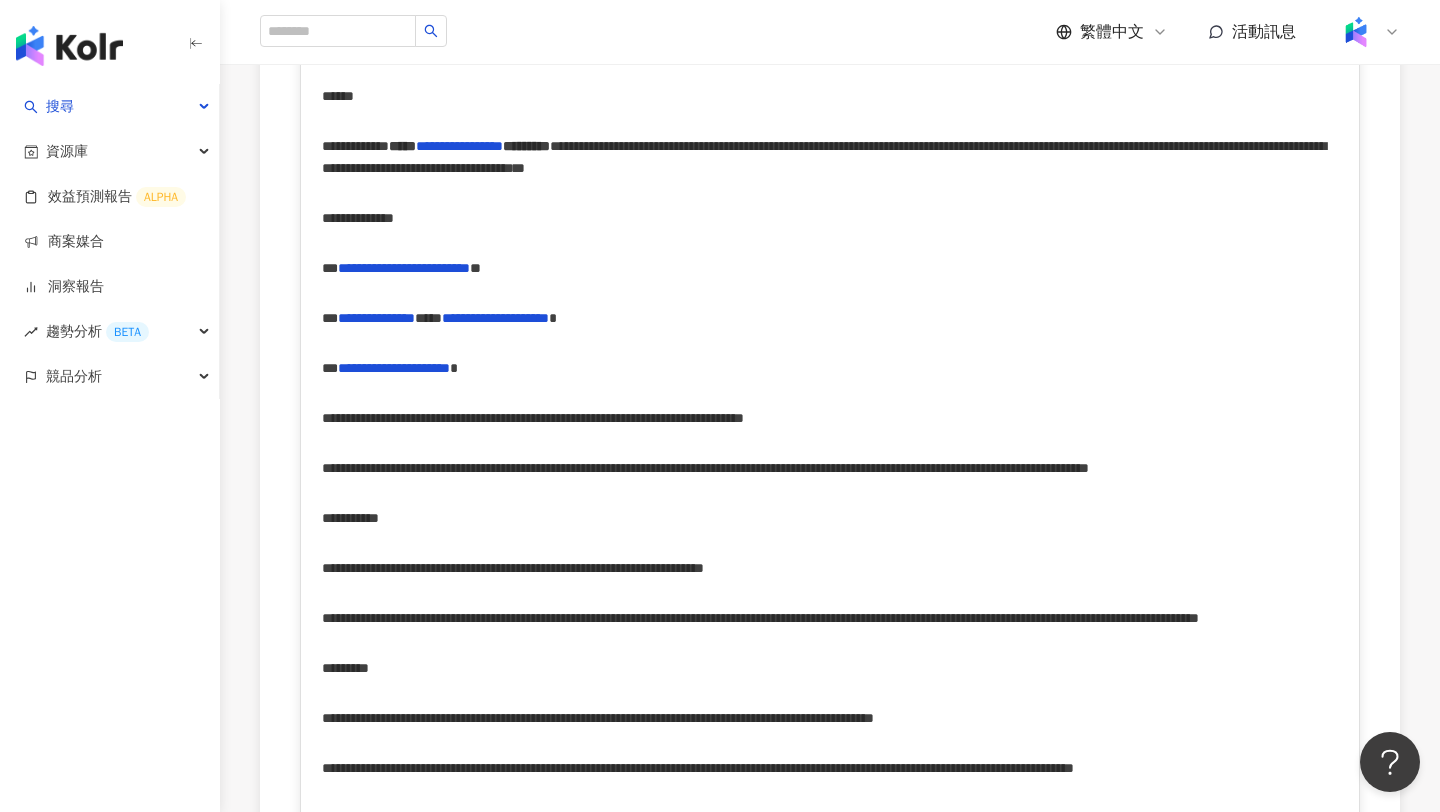 scroll, scrollTop: 1089, scrollLeft: 0, axis: vertical 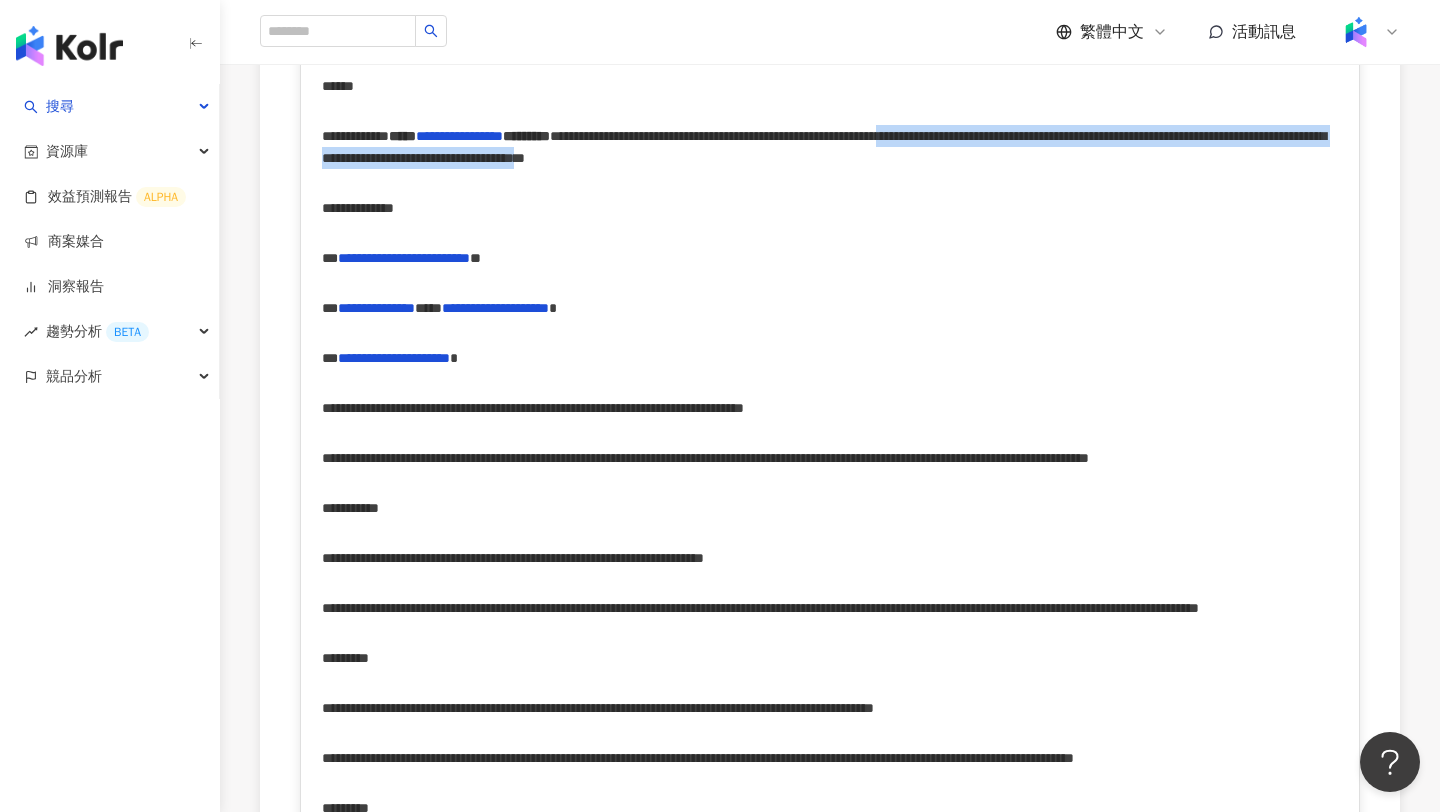 drag, startPoint x: 661, startPoint y: 318, endPoint x: 342, endPoint y: 371, distance: 323.37286 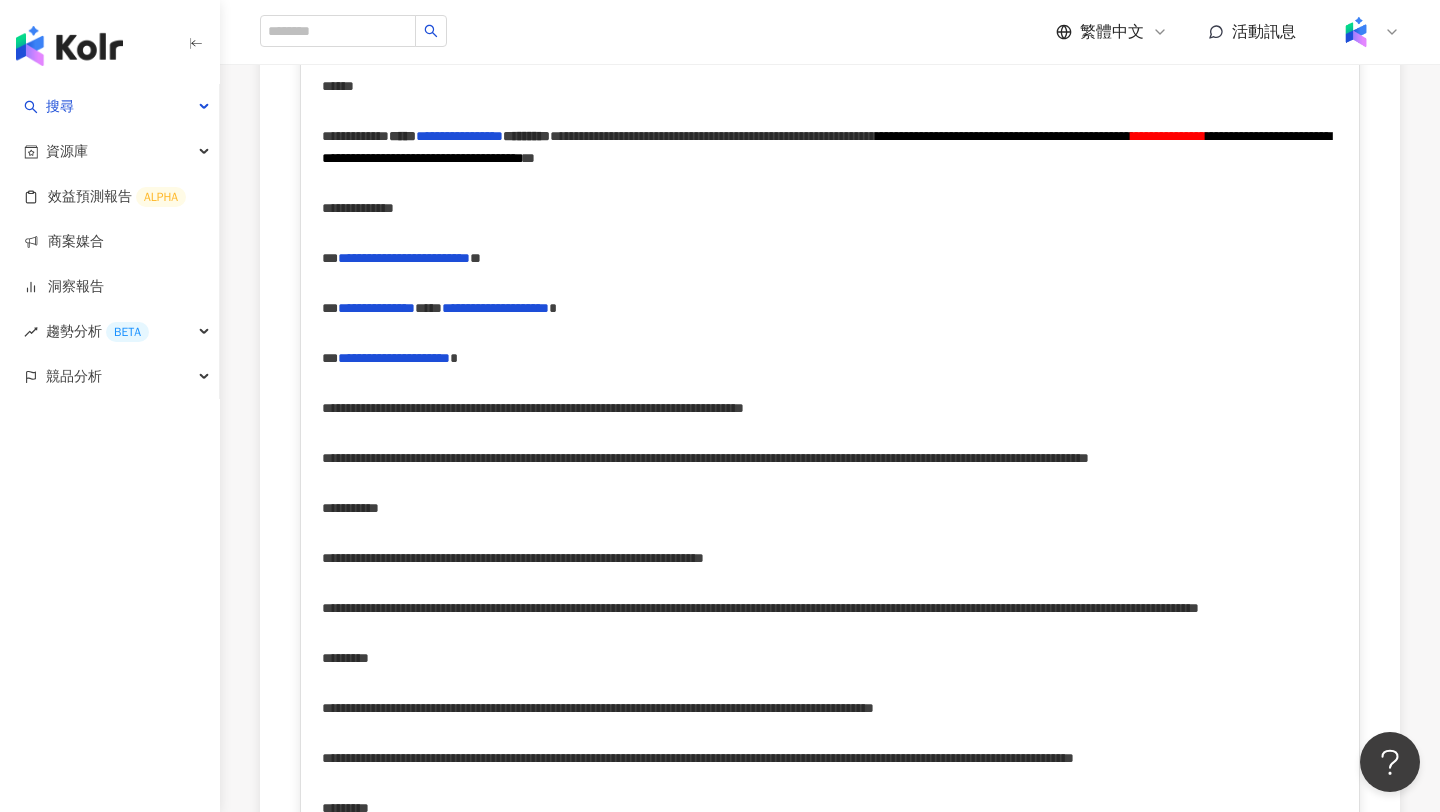 click on "**********" at bounding box center [830, 258] 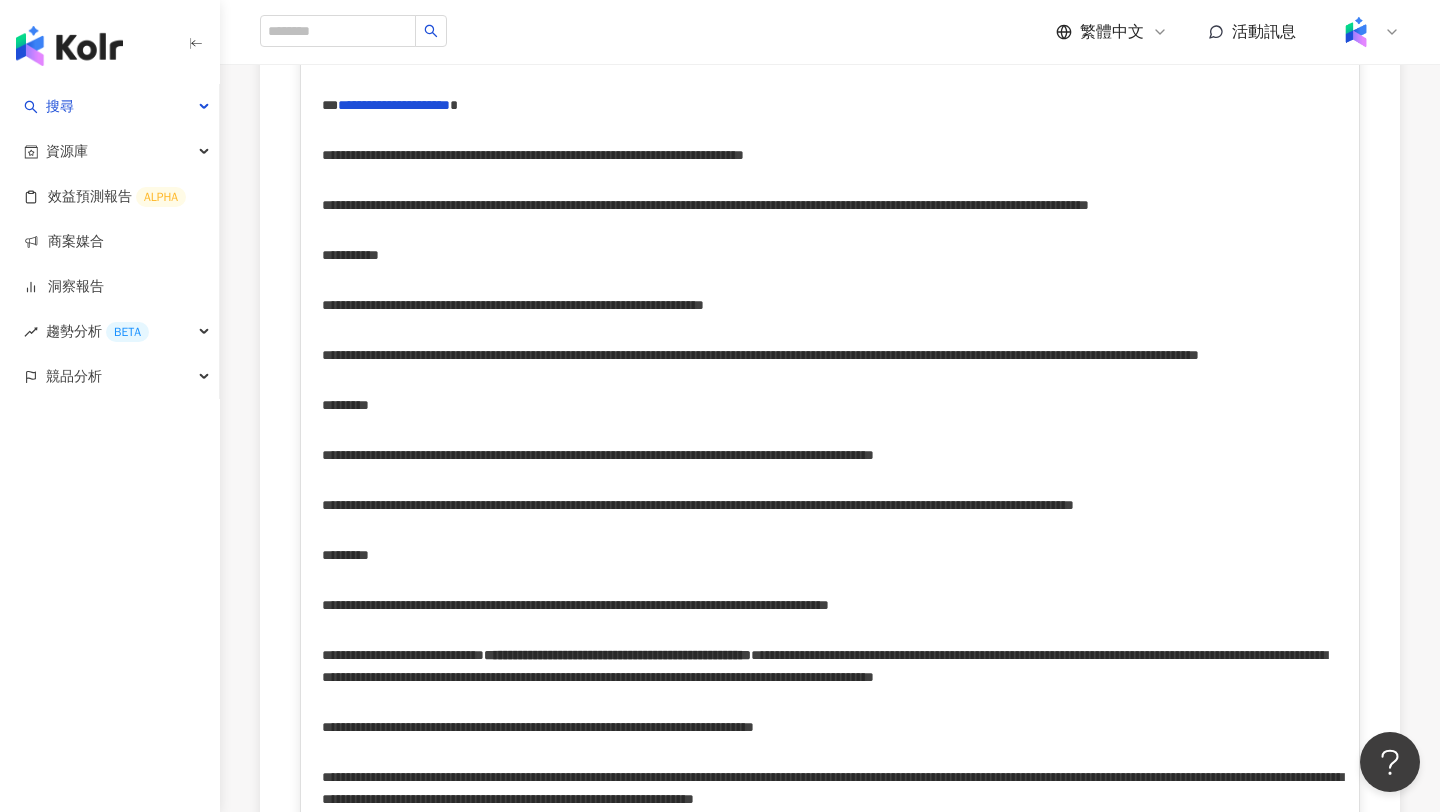scroll, scrollTop: 1345, scrollLeft: 0, axis: vertical 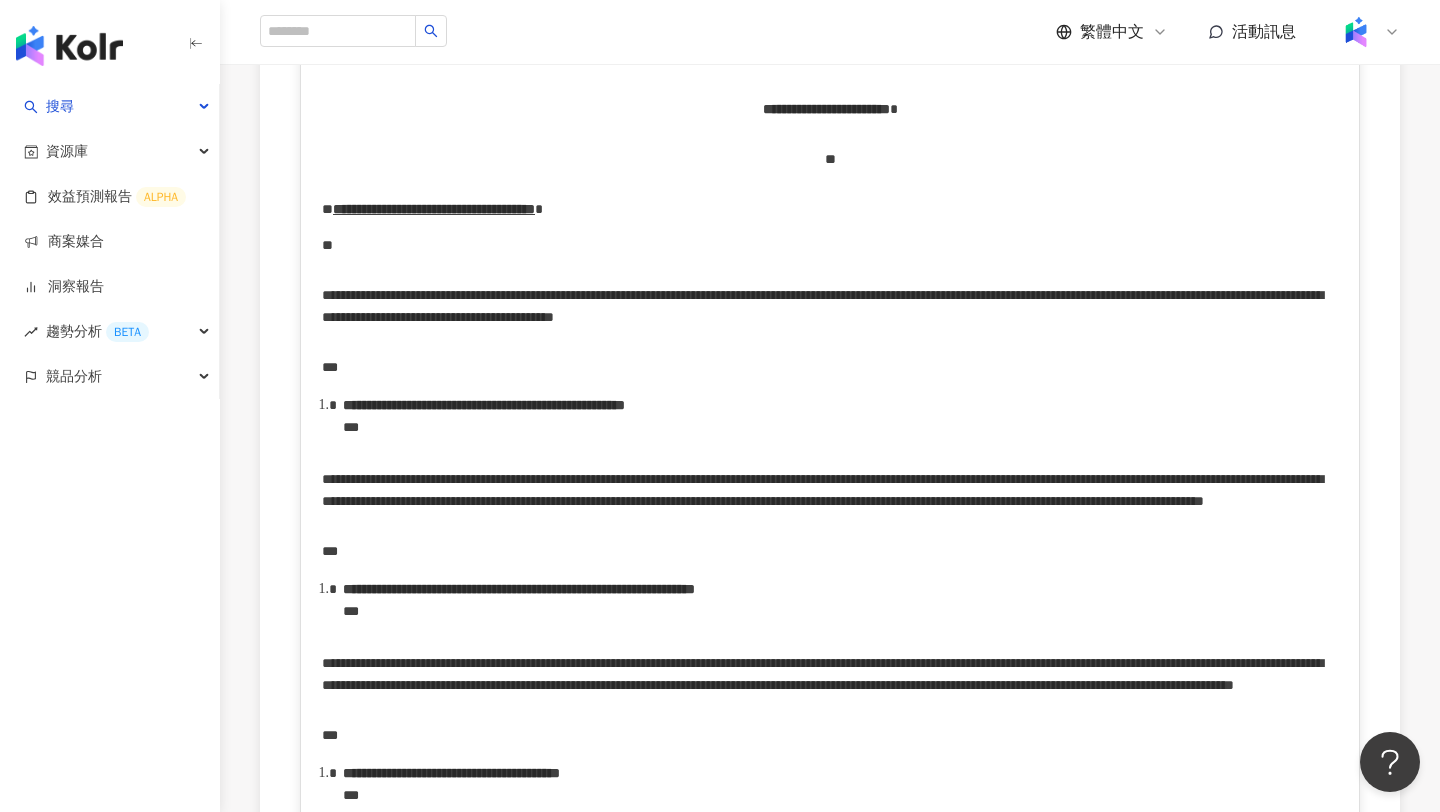 drag, startPoint x: 326, startPoint y: 535, endPoint x: 594, endPoint y: 542, distance: 268.0914 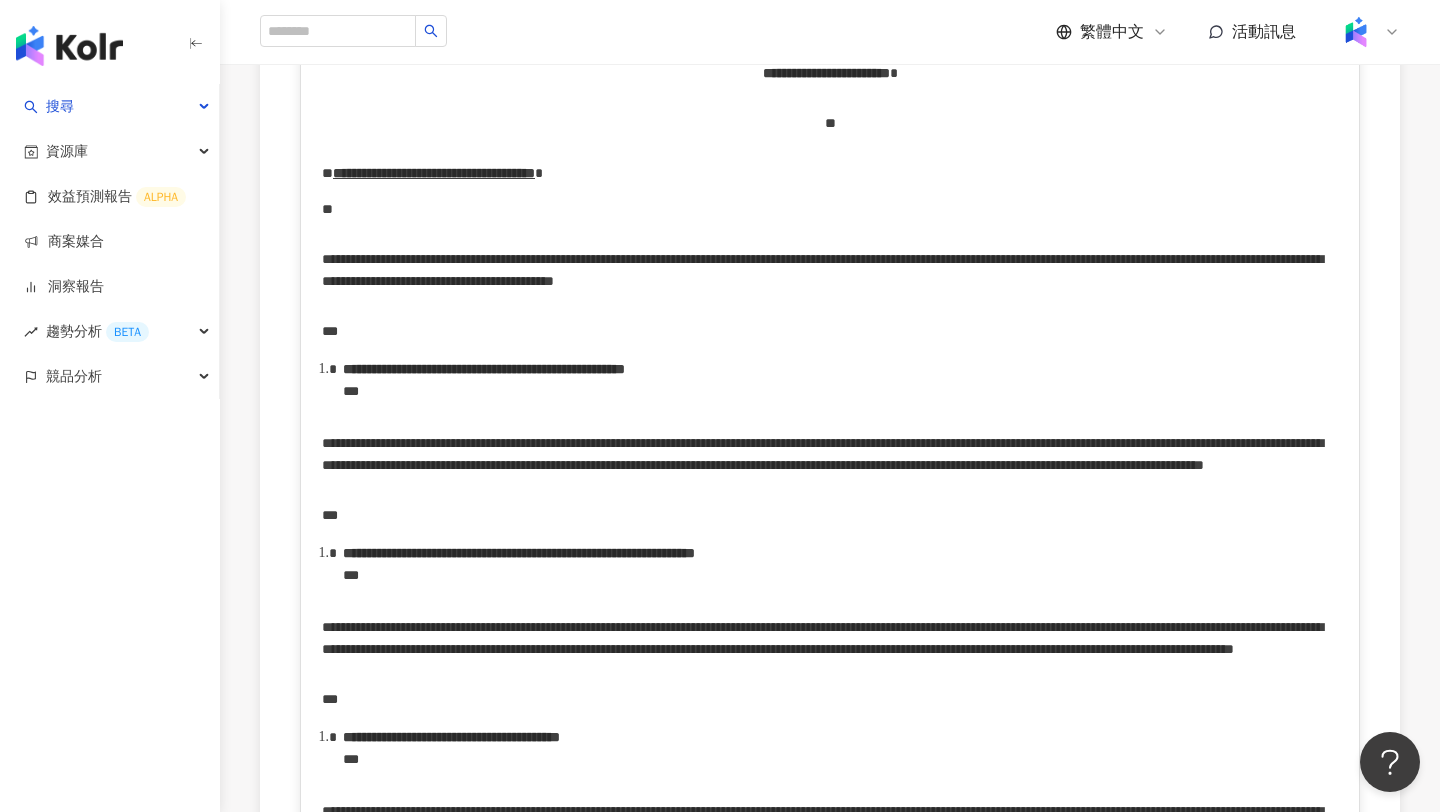 drag, startPoint x: 389, startPoint y: 616, endPoint x: 450, endPoint y: 614, distance: 61.03278 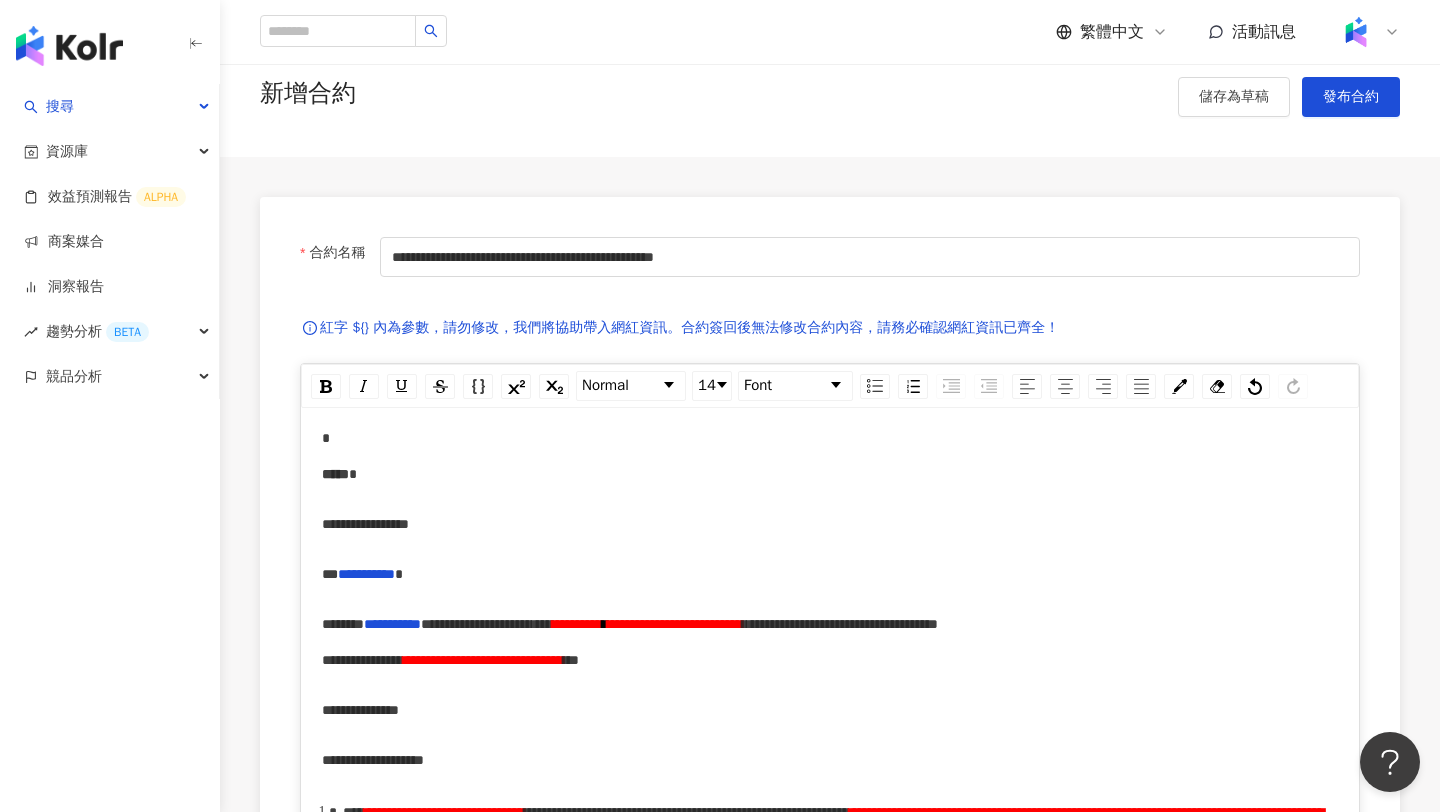 scroll, scrollTop: 0, scrollLeft: 0, axis: both 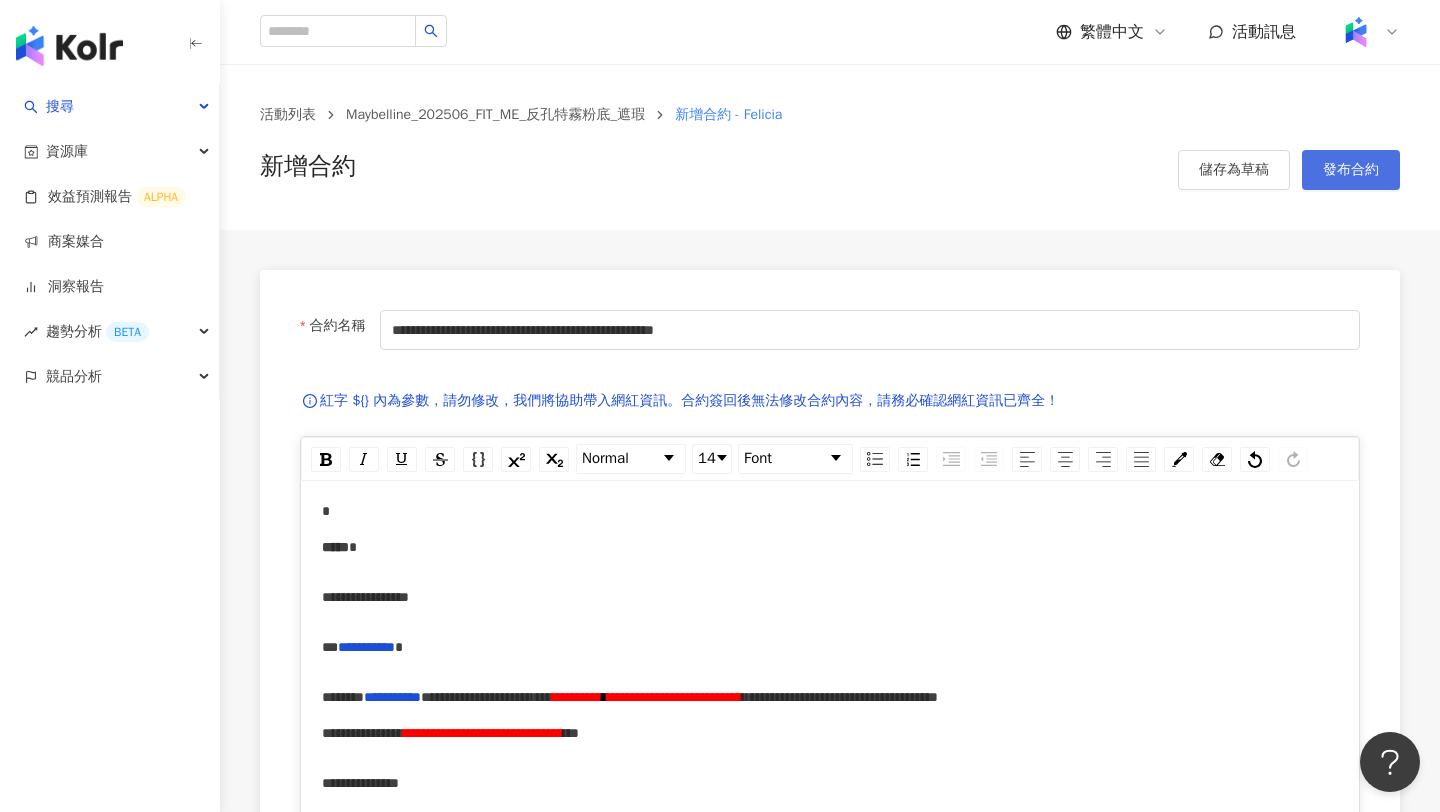 click on "發布合約" at bounding box center (1351, 170) 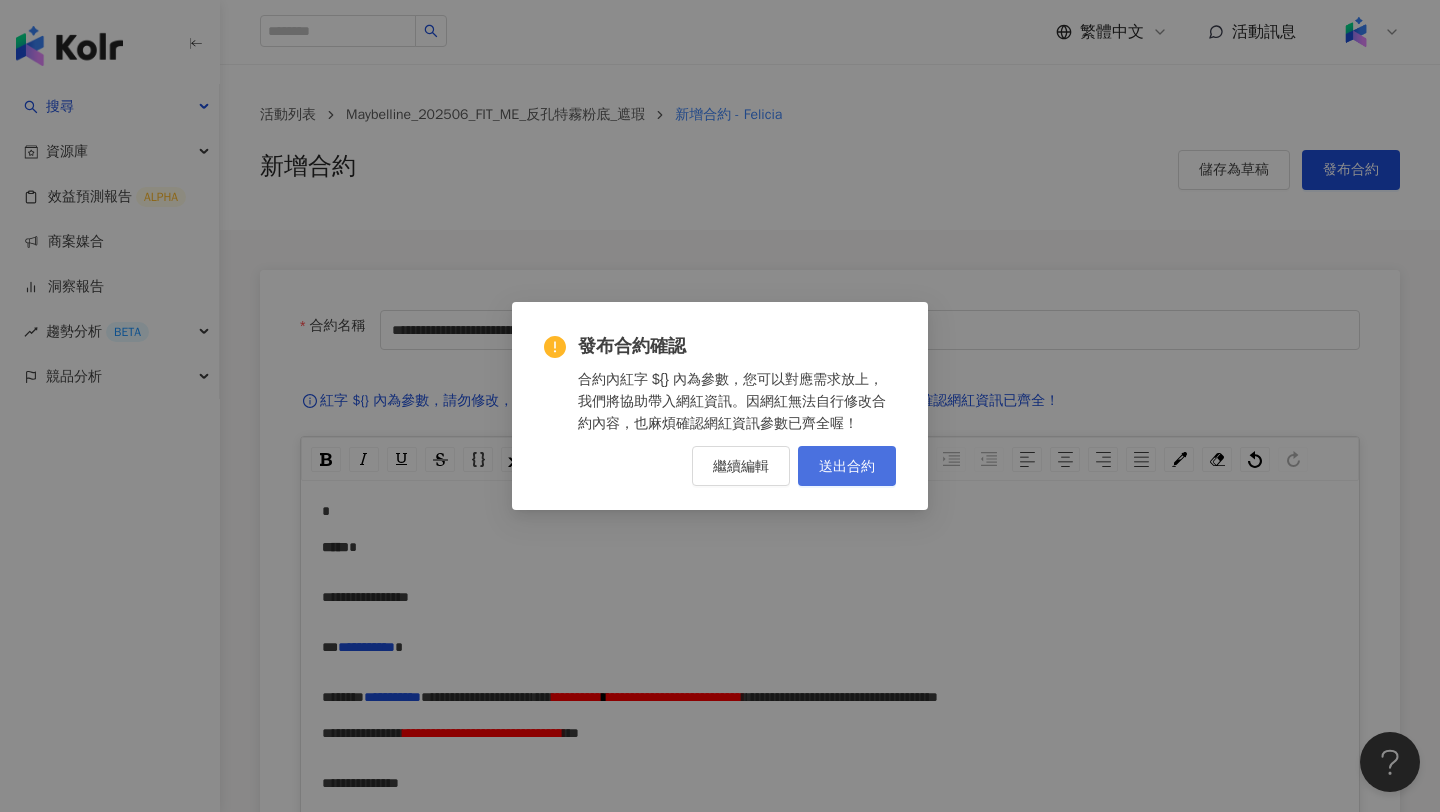 click on "送出合約" at bounding box center (847, 466) 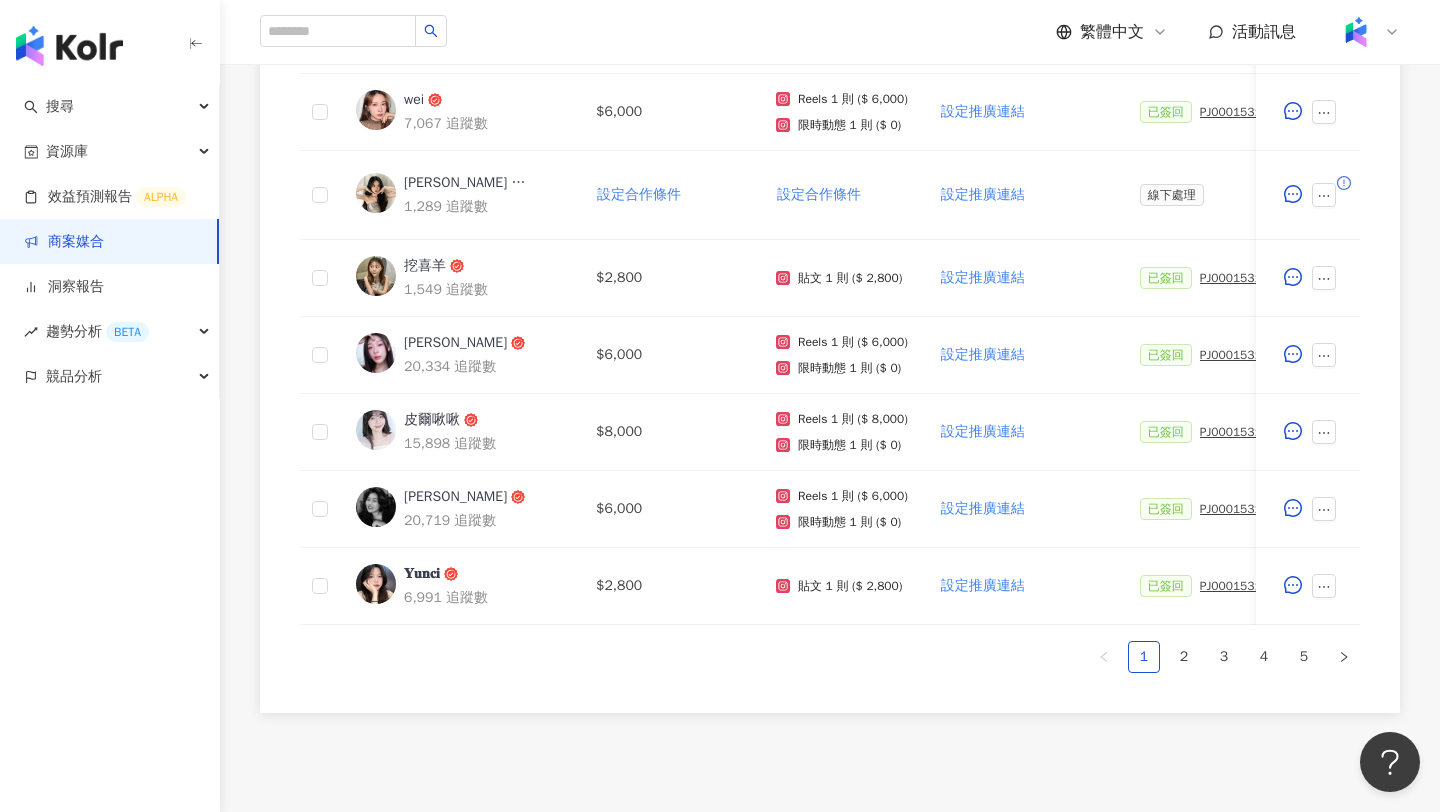 scroll, scrollTop: 1034, scrollLeft: 0, axis: vertical 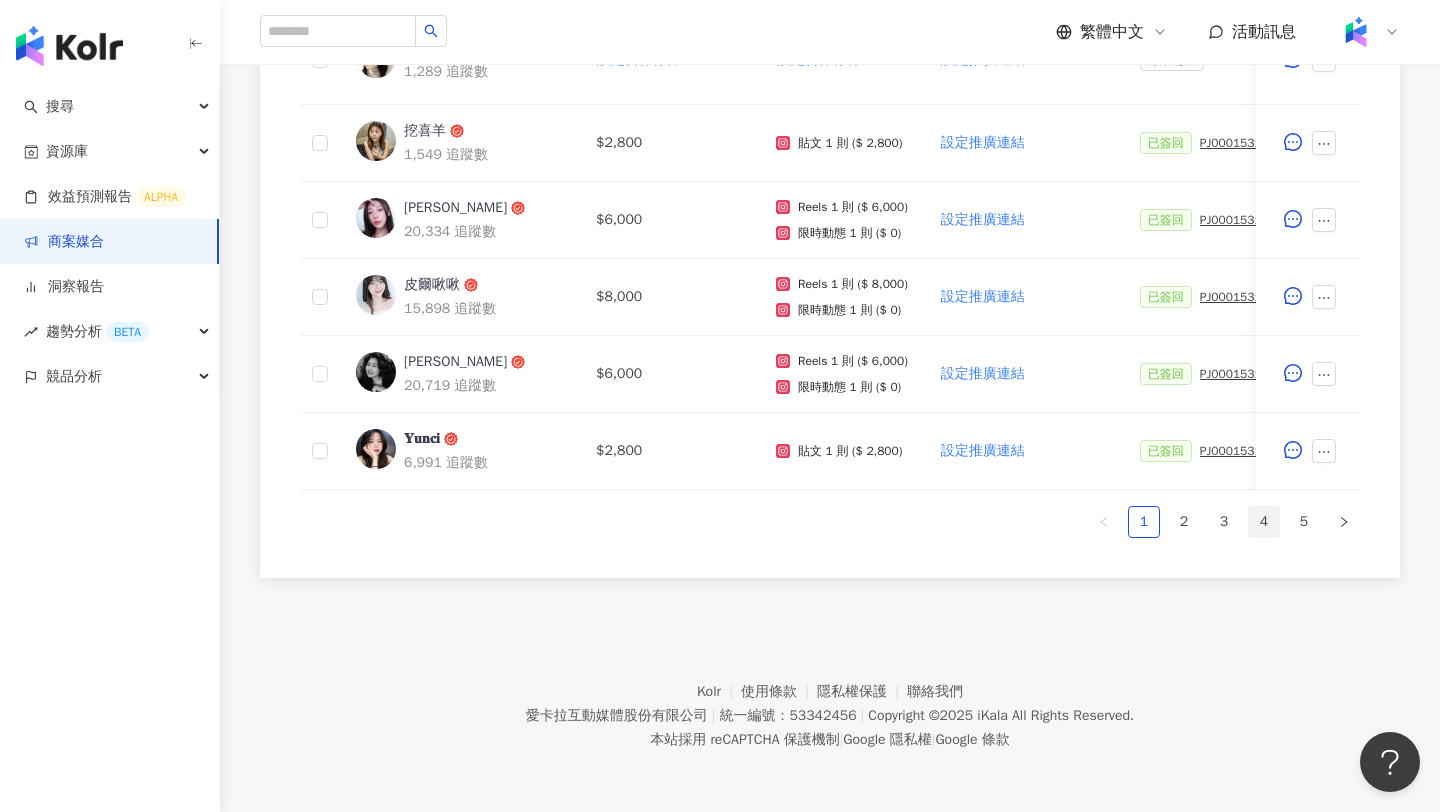 click on "4" at bounding box center (1264, 522) 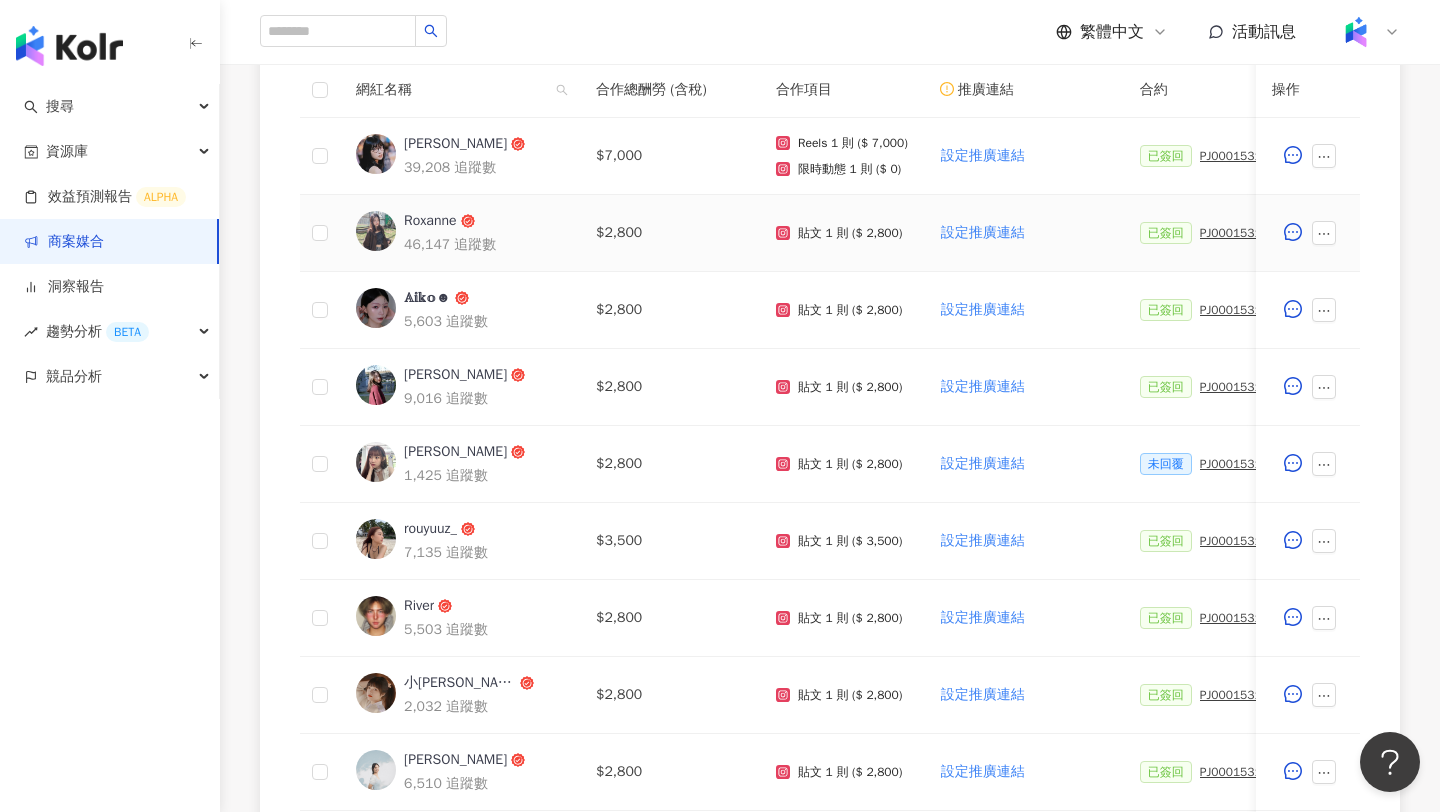scroll, scrollTop: 625, scrollLeft: 0, axis: vertical 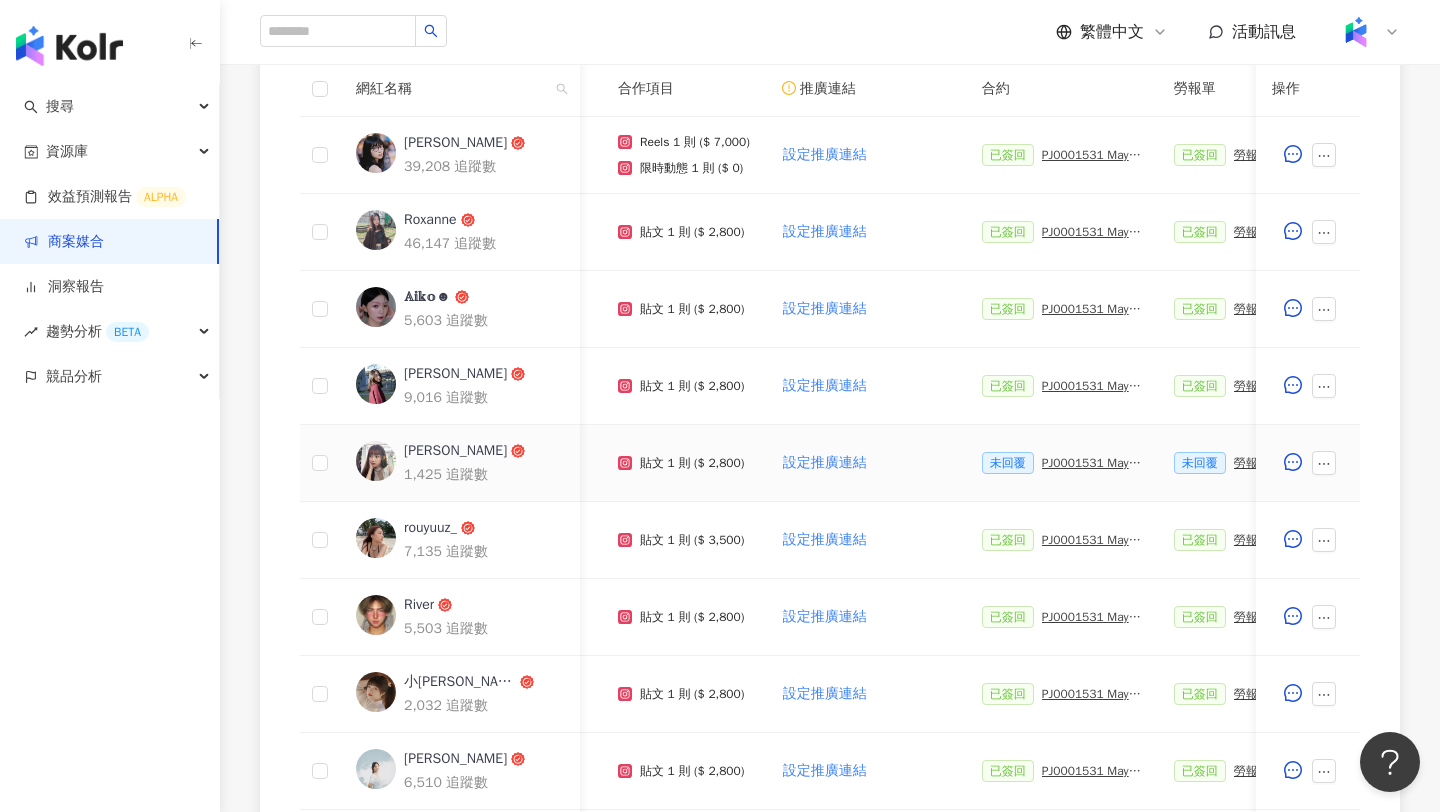 click on "PJ0001531 Maybelline_202506_FIT_ME_反孔特霧粉底_遮瑕_萊雅合作備忘錄" at bounding box center (1092, 463) 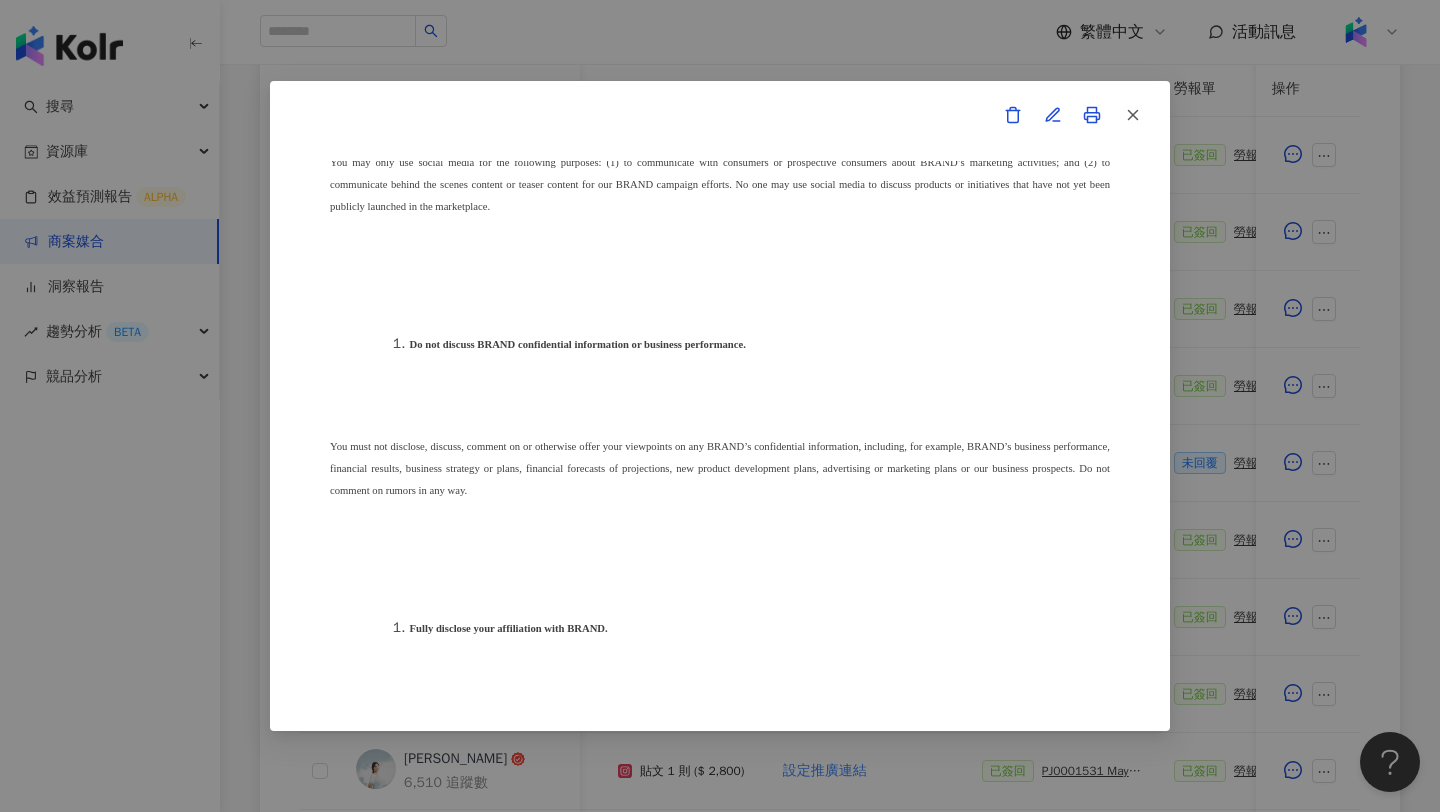 scroll, scrollTop: 5855, scrollLeft: 0, axis: vertical 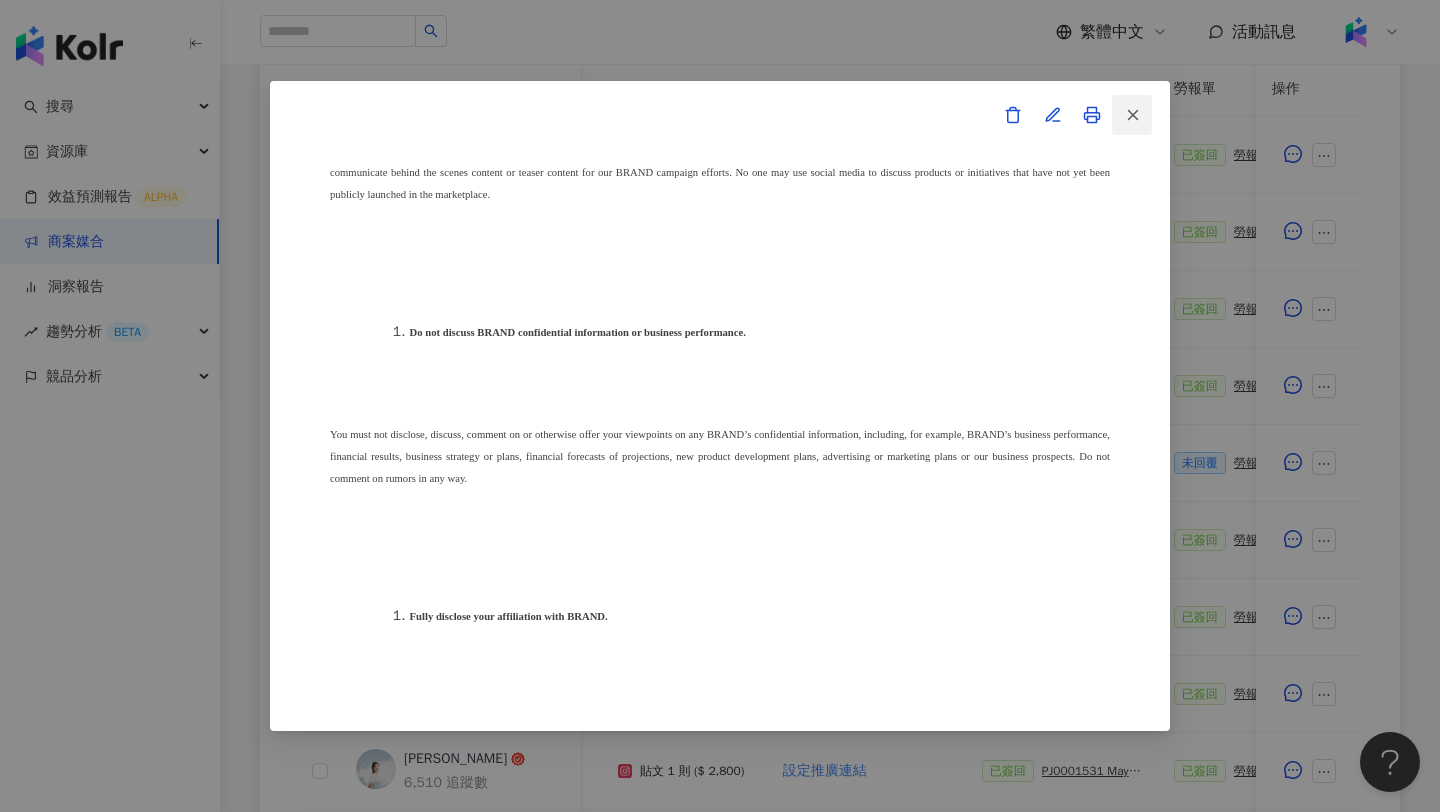 click 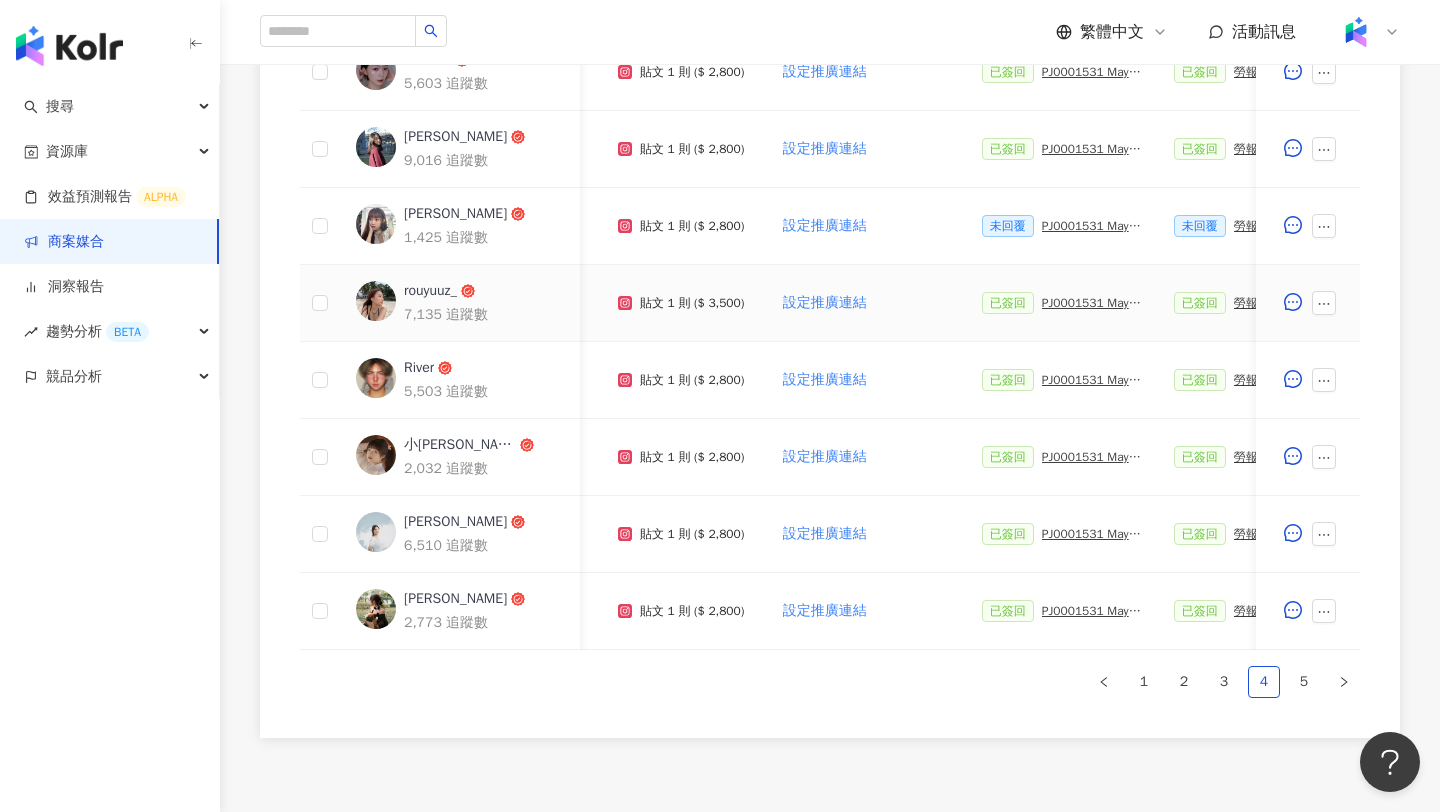 scroll, scrollTop: 924, scrollLeft: 0, axis: vertical 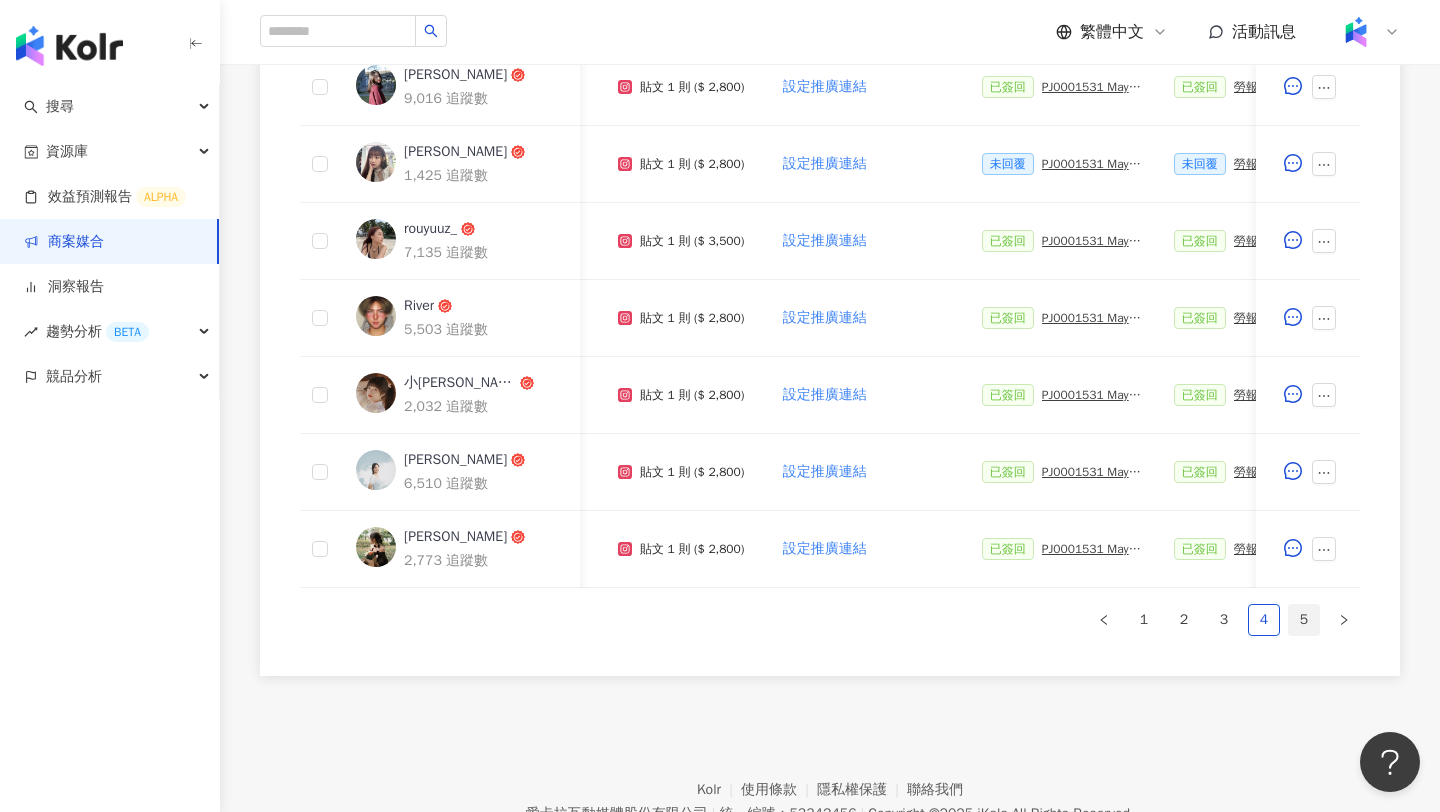 click on "5" at bounding box center [1304, 620] 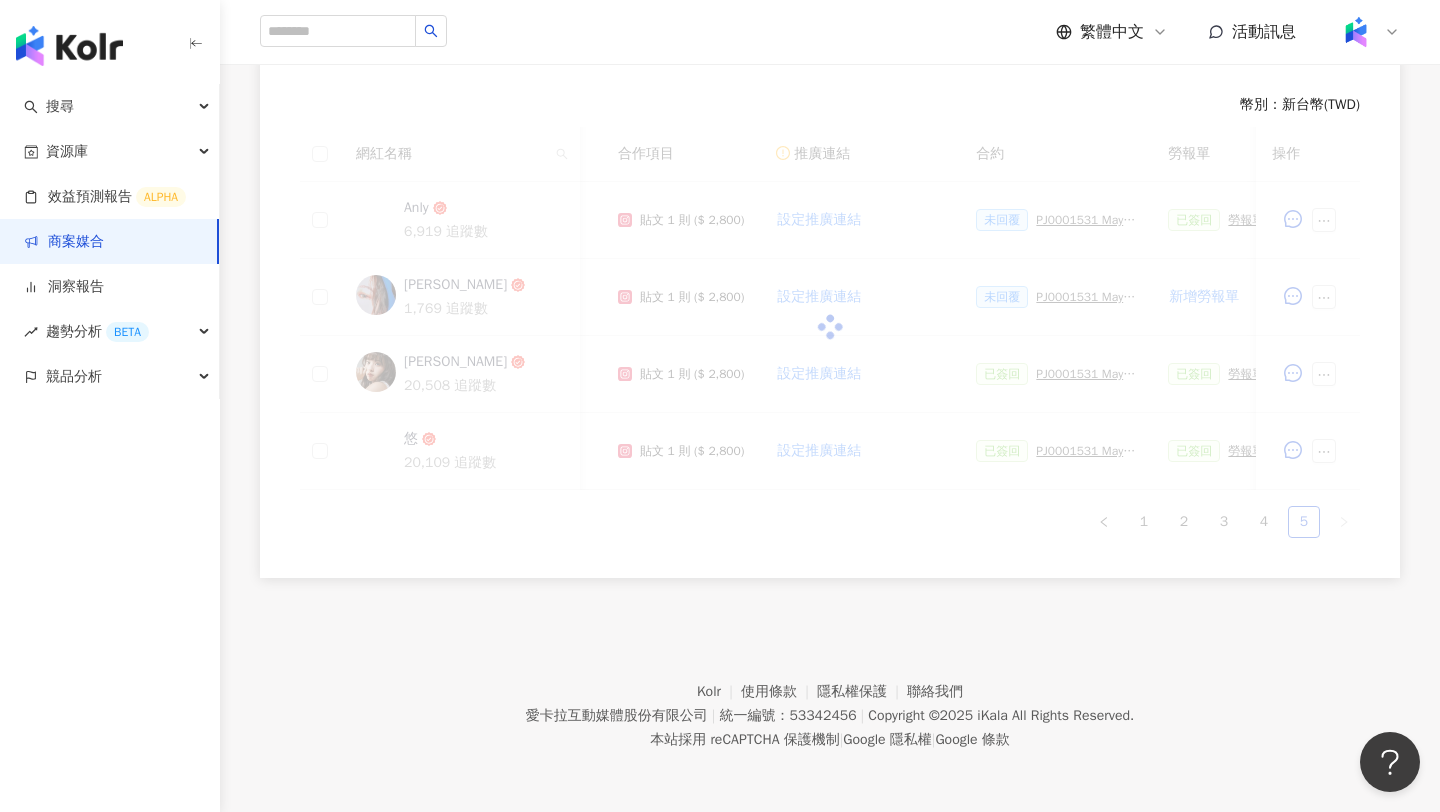 scroll, scrollTop: 560, scrollLeft: 0, axis: vertical 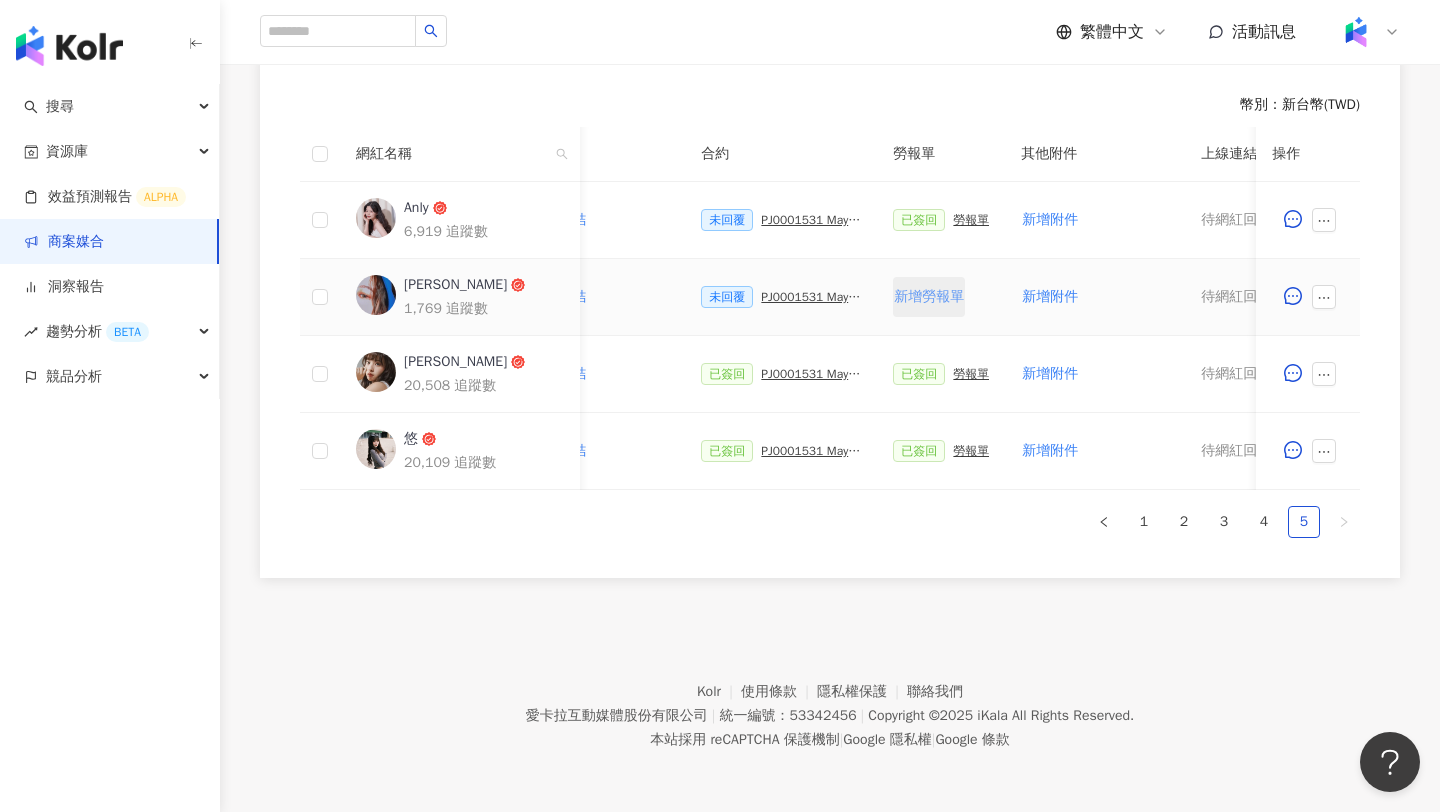 click on "新增勞報單" at bounding box center [929, 297] 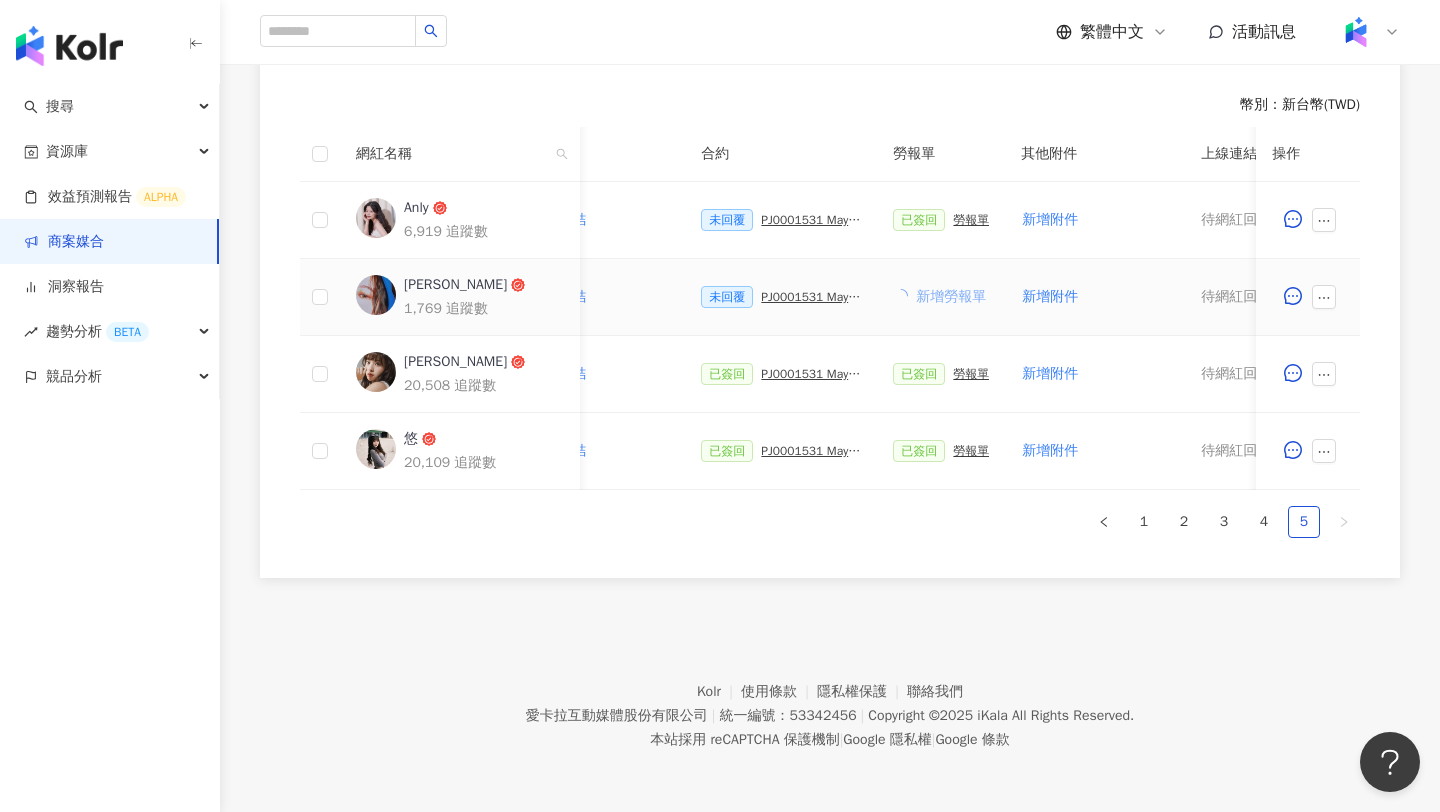 click on "PJ0001531 Maybelline_202506_FIT_ME_反孔特霧粉底_遮瑕_萊雅合作備忘錄" at bounding box center [811, 297] 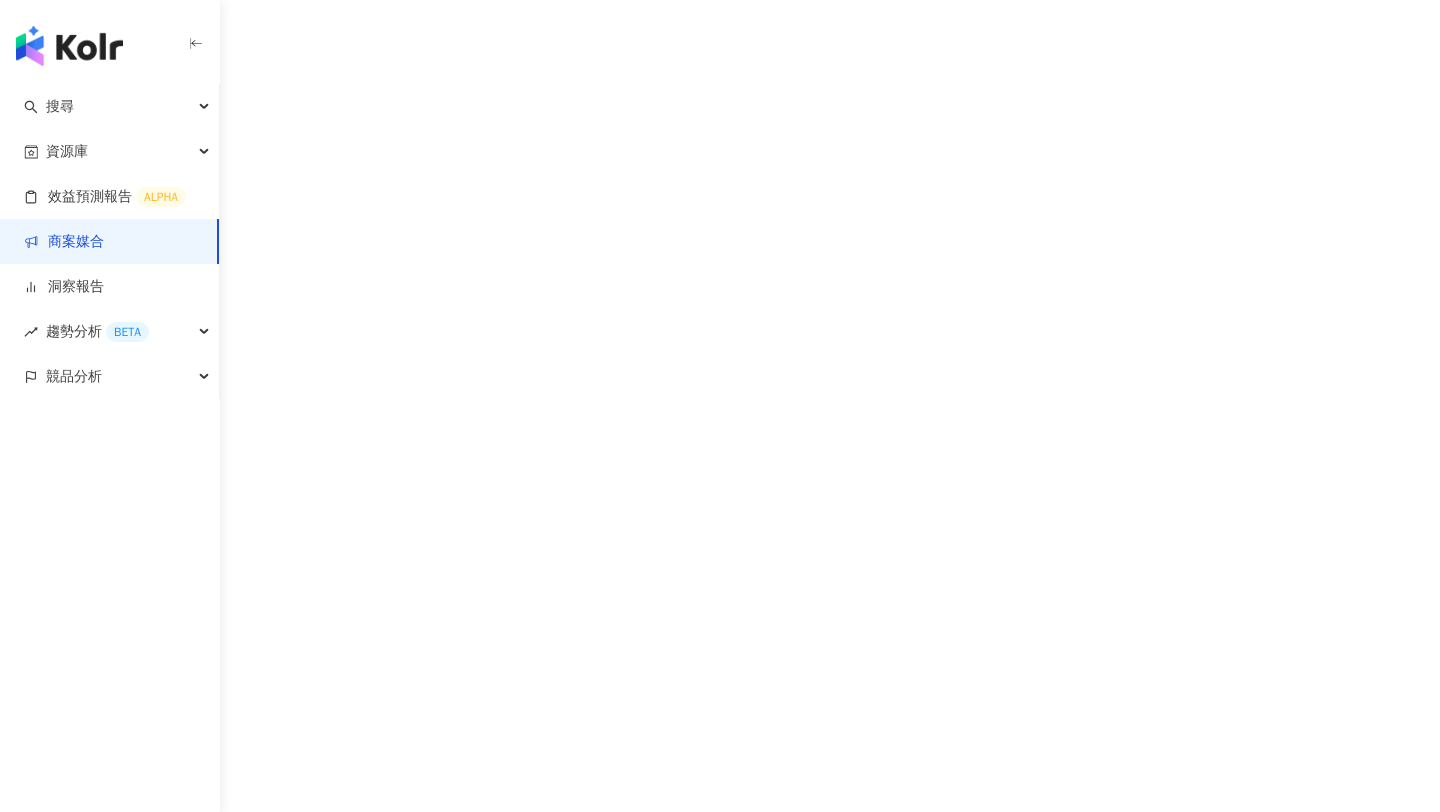 scroll, scrollTop: 0, scrollLeft: 0, axis: both 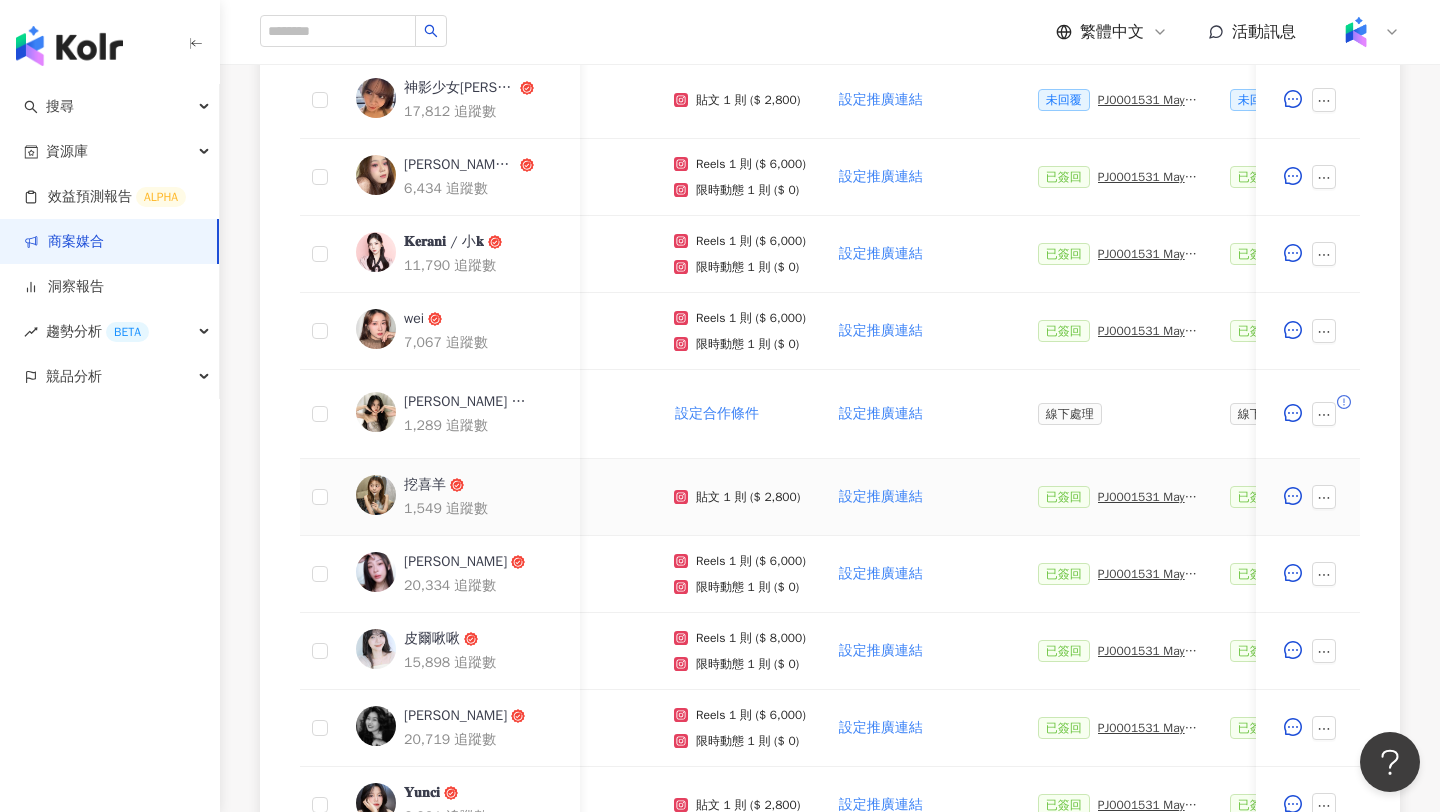 click on "PJ0001531 Maybelline_202506_FIT_ME_反孔特霧粉底_遮瑕_萊雅合作備忘錄" at bounding box center (1148, 497) 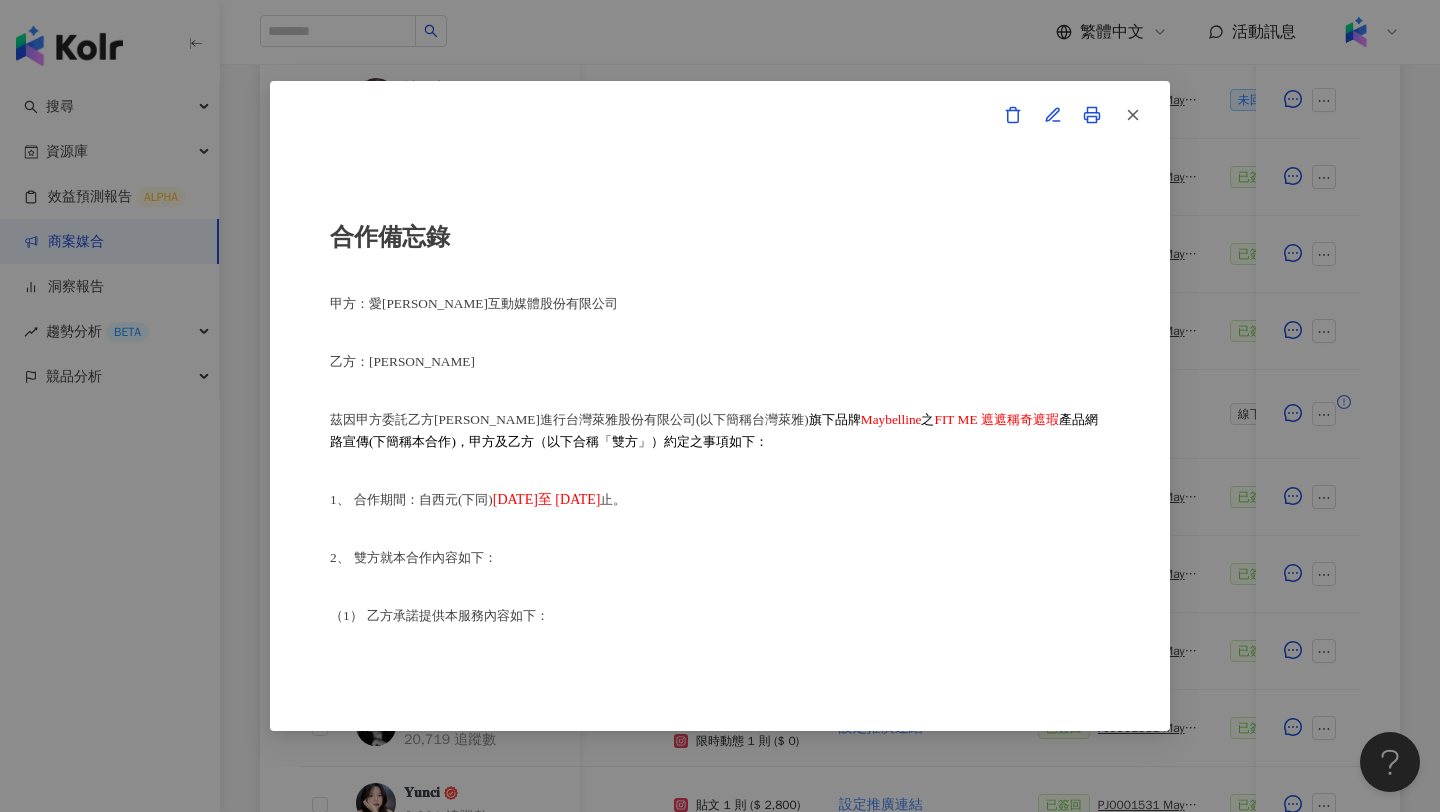 click on "合作備忘錄
甲方：愛[PERSON_NAME]互動媒體股份有限公司
乙方：[PERSON_NAME]因甲方委託乙方[PERSON_NAME]進行台灣萊雅股份有限公司(以下簡稱台灣萊雅) 旗下品牌 Maybelline 之 FIT ME 遮遮稱奇遮瑕 產品網路宣傳(下簡稱本合作)，甲方及乙方（以下合稱「雙方」）約定之事項如下：
1、   合作期間：自西元(下同) [DATE]至 [DATE] 止。
2、   雙方就本合作內容如下：
（1）   [PERSON_NAME]提供本服務內容如下：
乙方應於 [DATE]至 [DATE] 日 前或於甲方所指定之時間，完成台灣萊雅品牌產品之圖文撰寫或影音拍攝(以下簡稱貼文)，並公開發布至乙方下列之社群媒體進行網路推廣宣傳：  Threads平台 (網址：[URL][DOMAIN_NAME]) ， 貼文共一則，合作產品資訊置入Threads貼文回文共一則。" at bounding box center [720, 406] 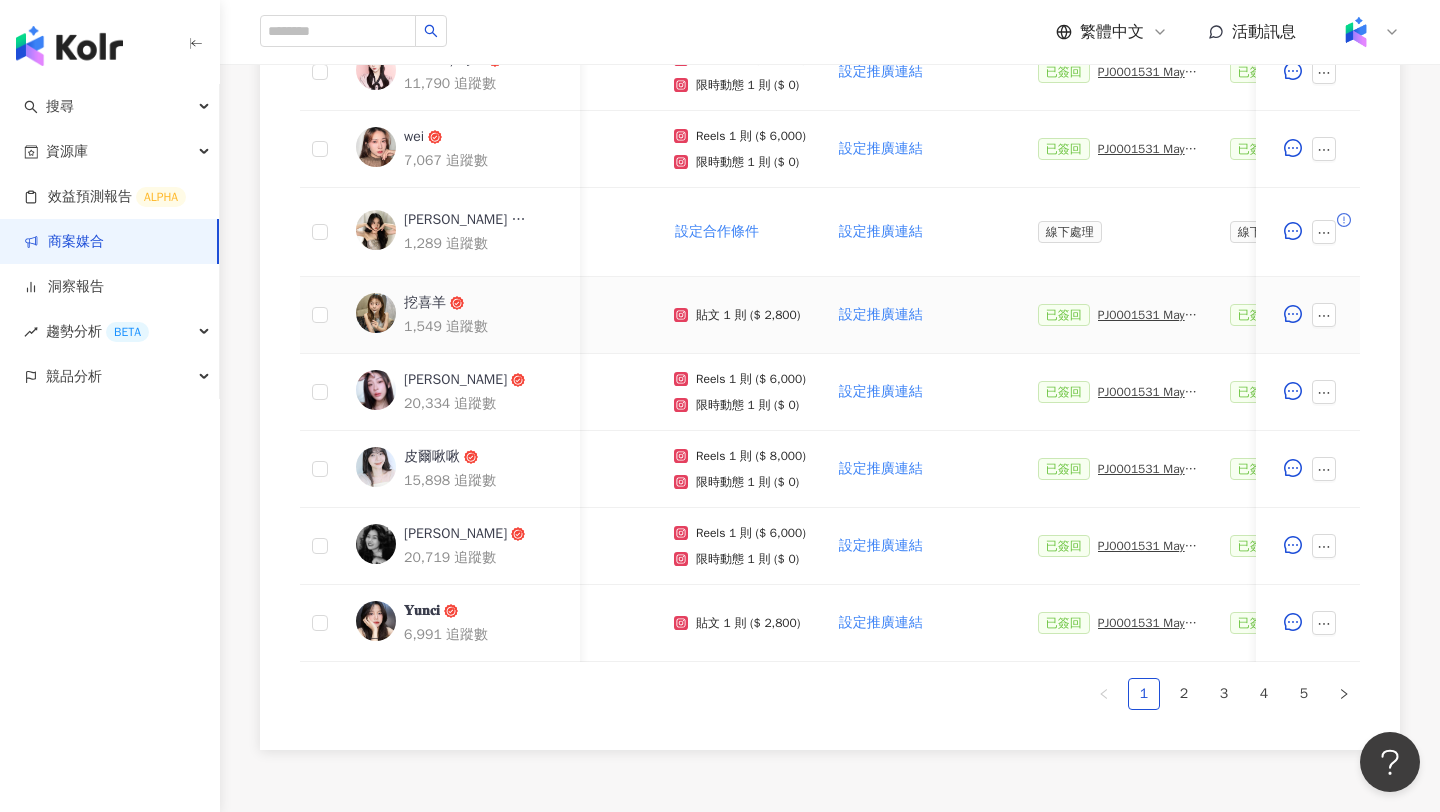 scroll, scrollTop: 863, scrollLeft: 0, axis: vertical 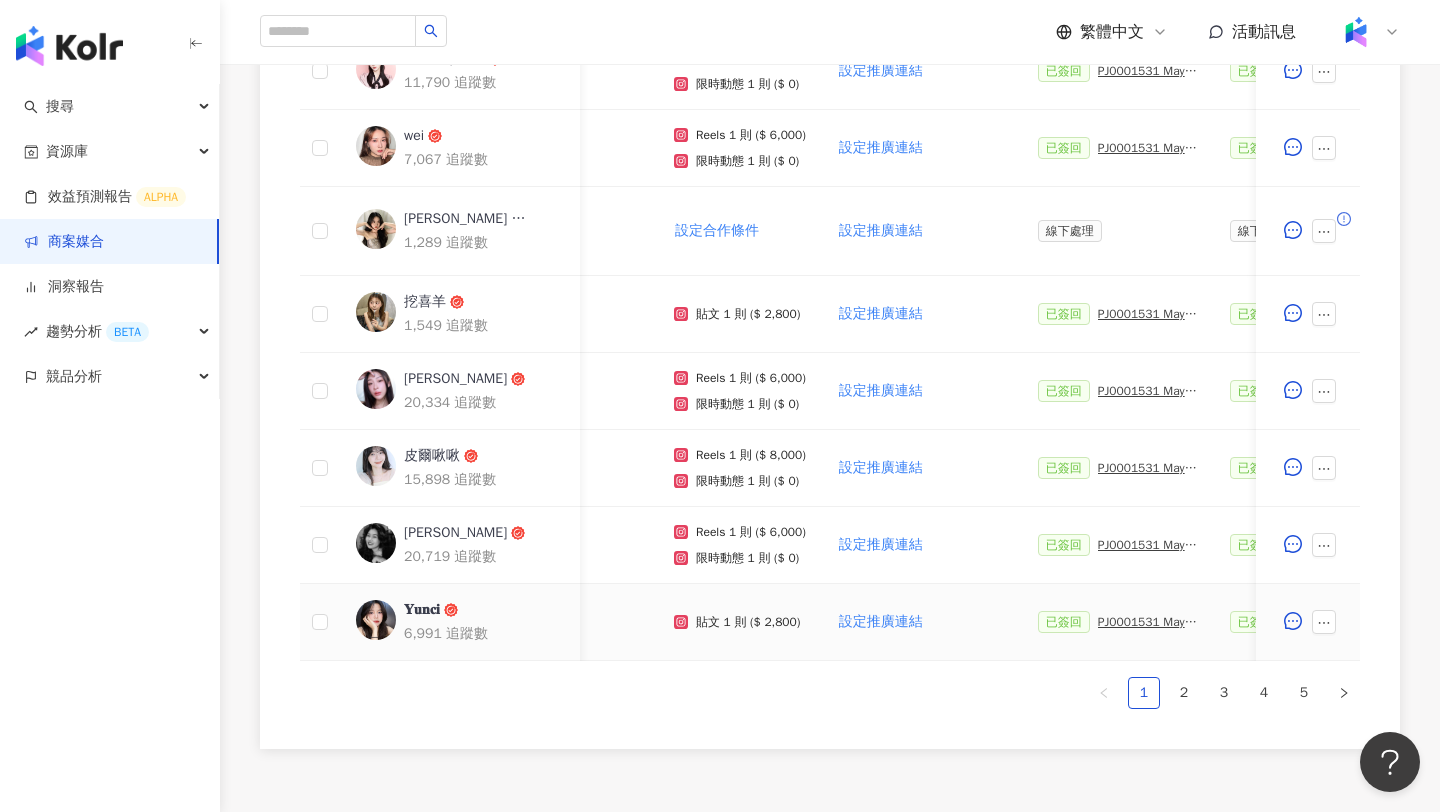 click on "PJ0001531 Maybelline_202506_FIT_ME_反孔特霧粉底_遮瑕_萊雅合作備忘錄" at bounding box center [1148, 622] 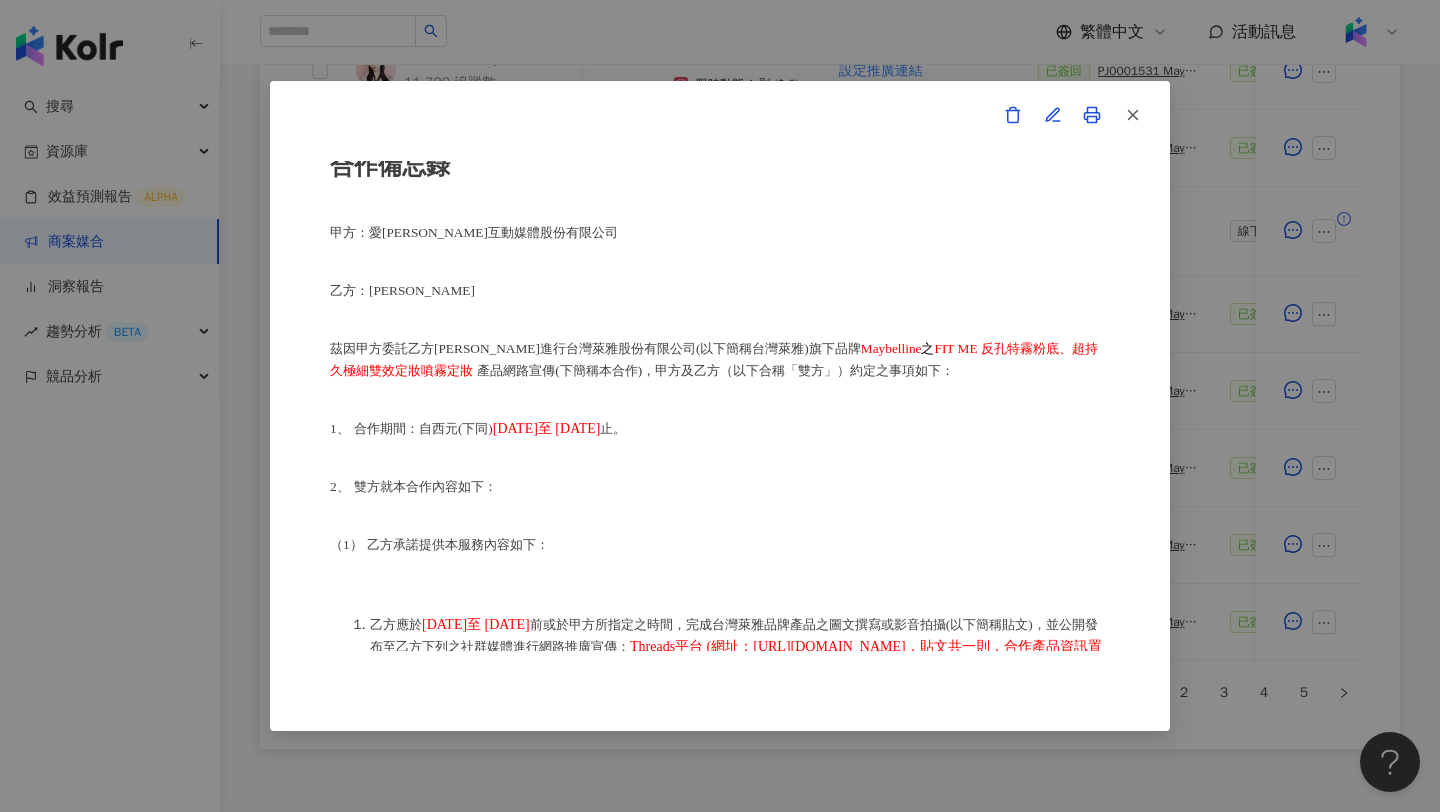 scroll, scrollTop: 164, scrollLeft: 0, axis: vertical 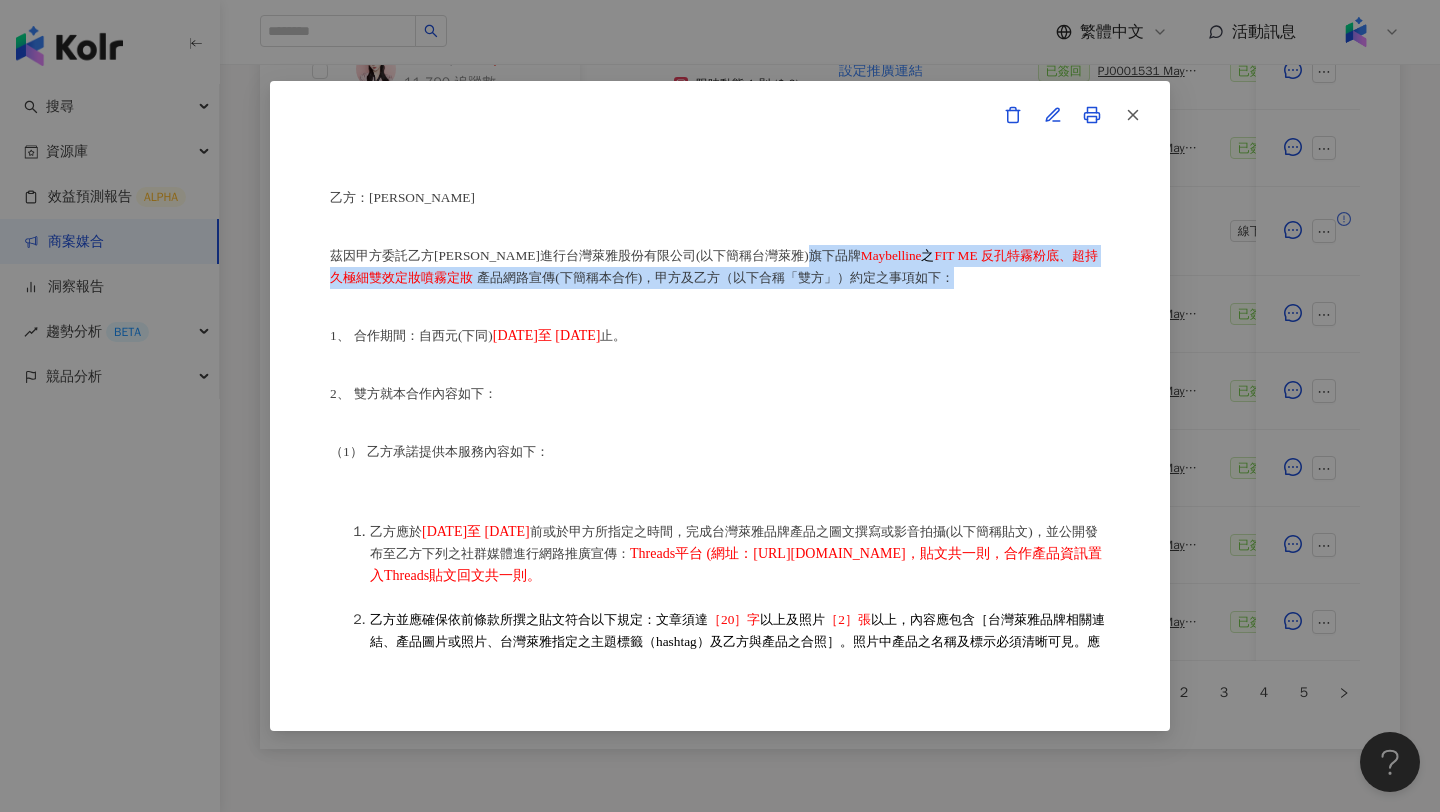 drag, startPoint x: 753, startPoint y: 258, endPoint x: 902, endPoint y: 279, distance: 150.4726 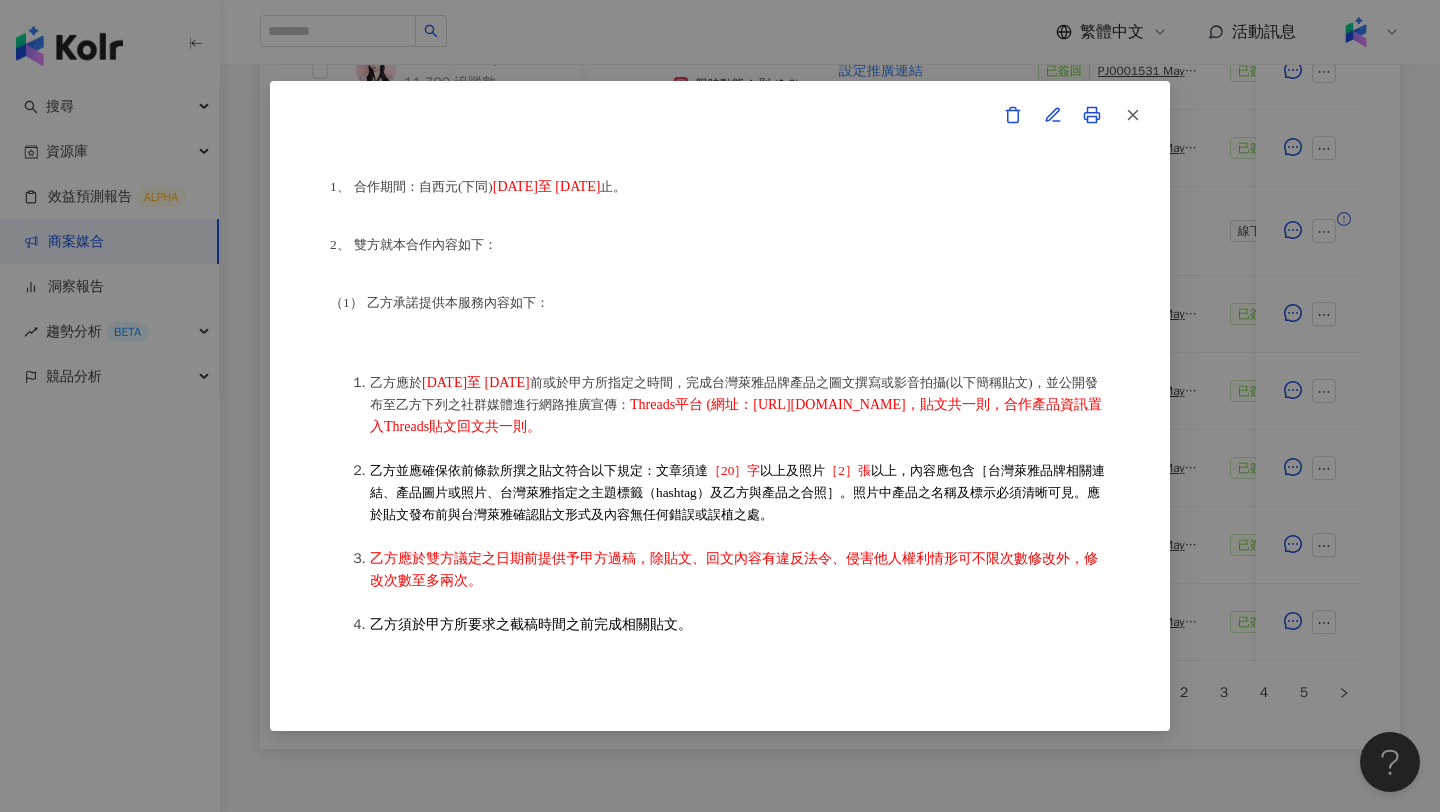 scroll, scrollTop: 314, scrollLeft: 0, axis: vertical 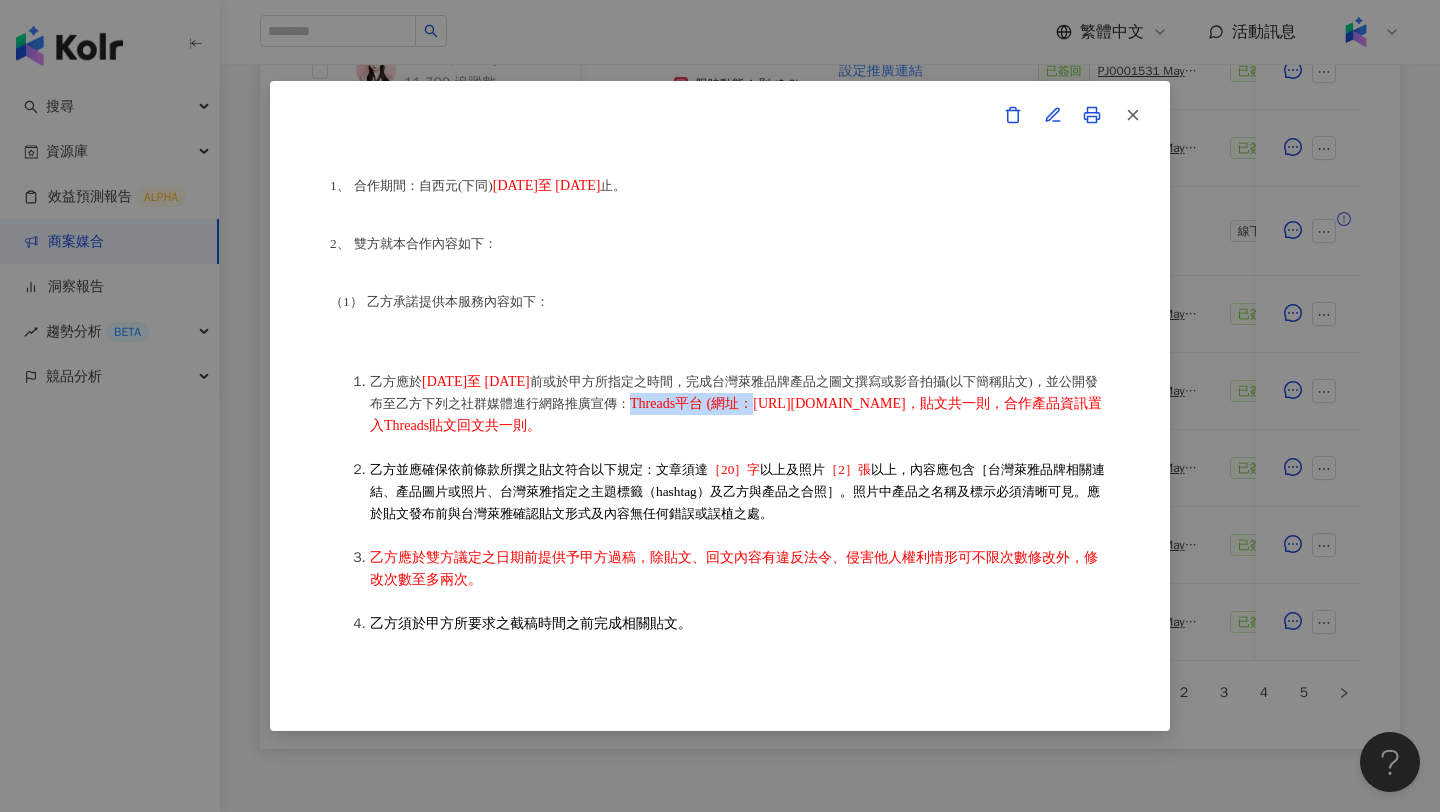 drag, startPoint x: 811, startPoint y: 404, endPoint x: 943, endPoint y: 409, distance: 132.09467 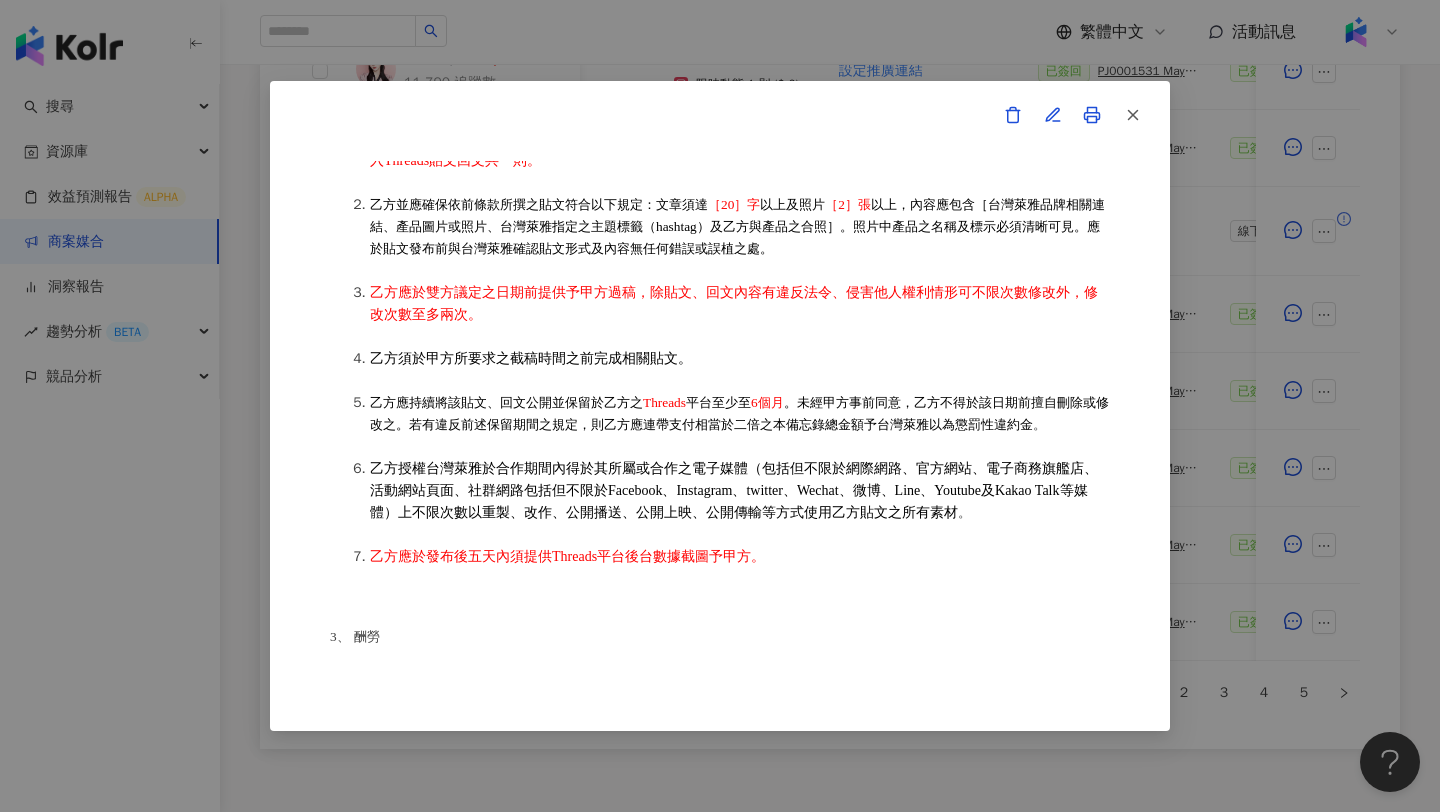 scroll, scrollTop: 595, scrollLeft: 0, axis: vertical 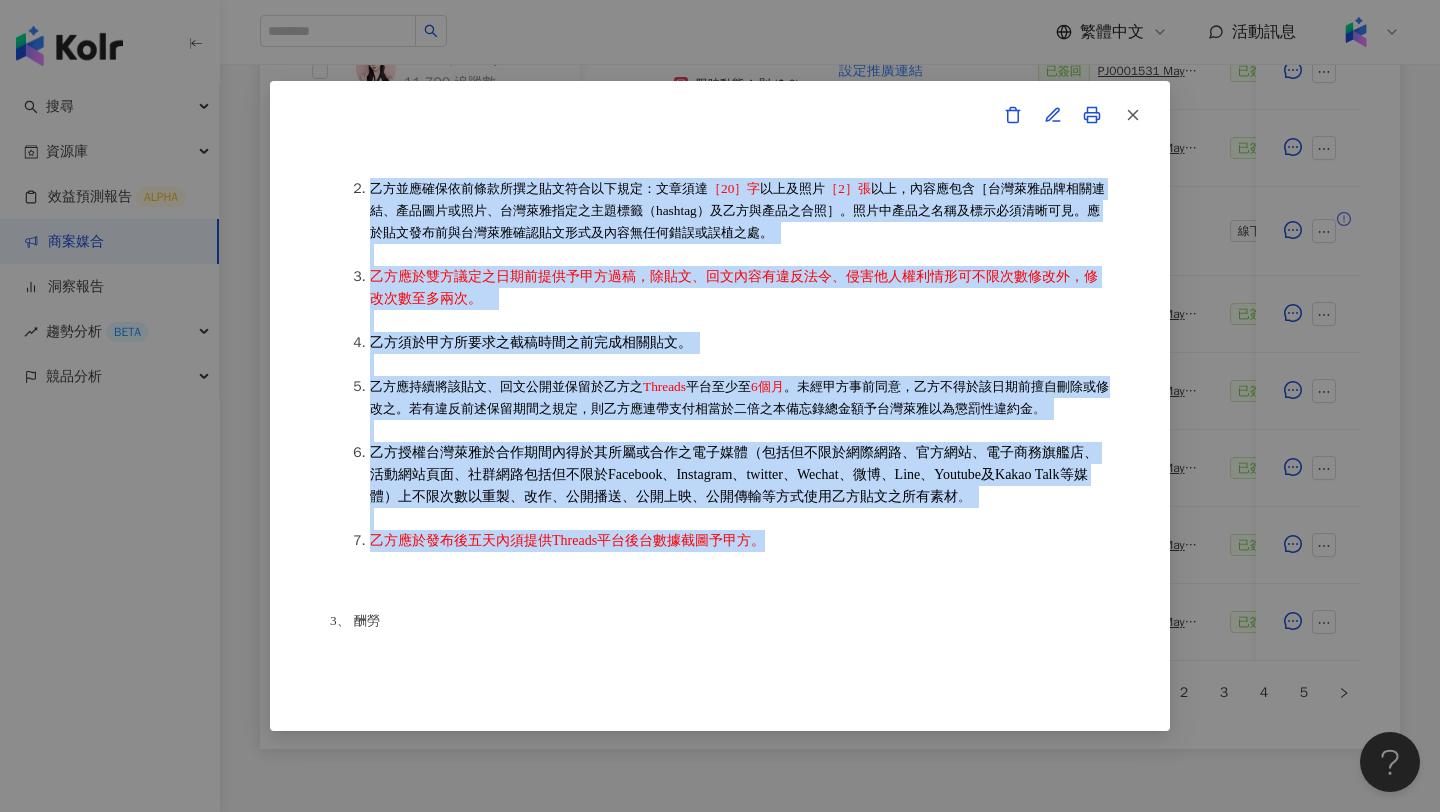 drag, startPoint x: 358, startPoint y: 216, endPoint x: 766, endPoint y: 574, distance: 542.79645 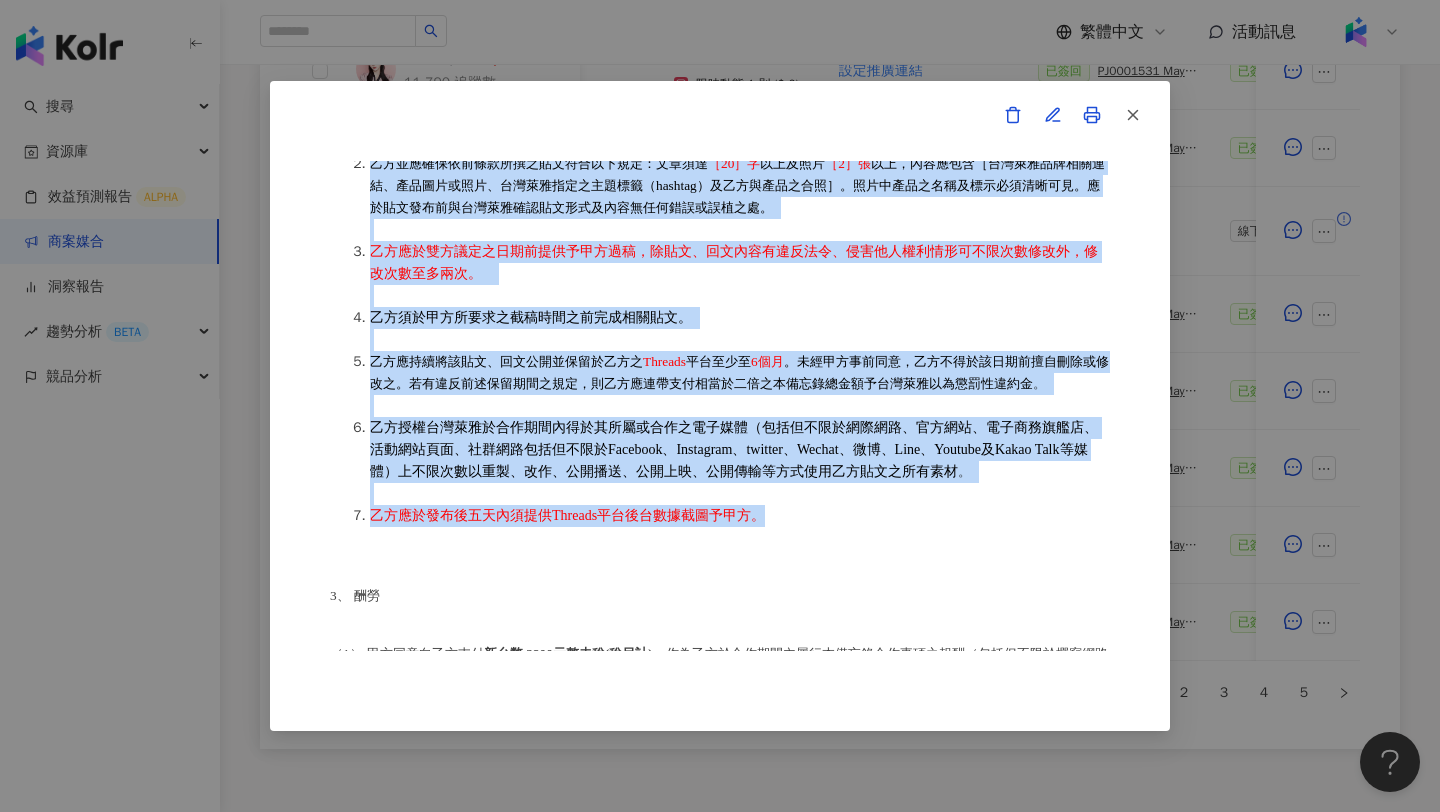 click on "乙方應於雙方議定之日期前提供予甲方過稿，除貼文、回文內容有違反法令、侵害他人權利情形可不限次數修改外，修改次數至多兩次。" at bounding box center [740, 263] 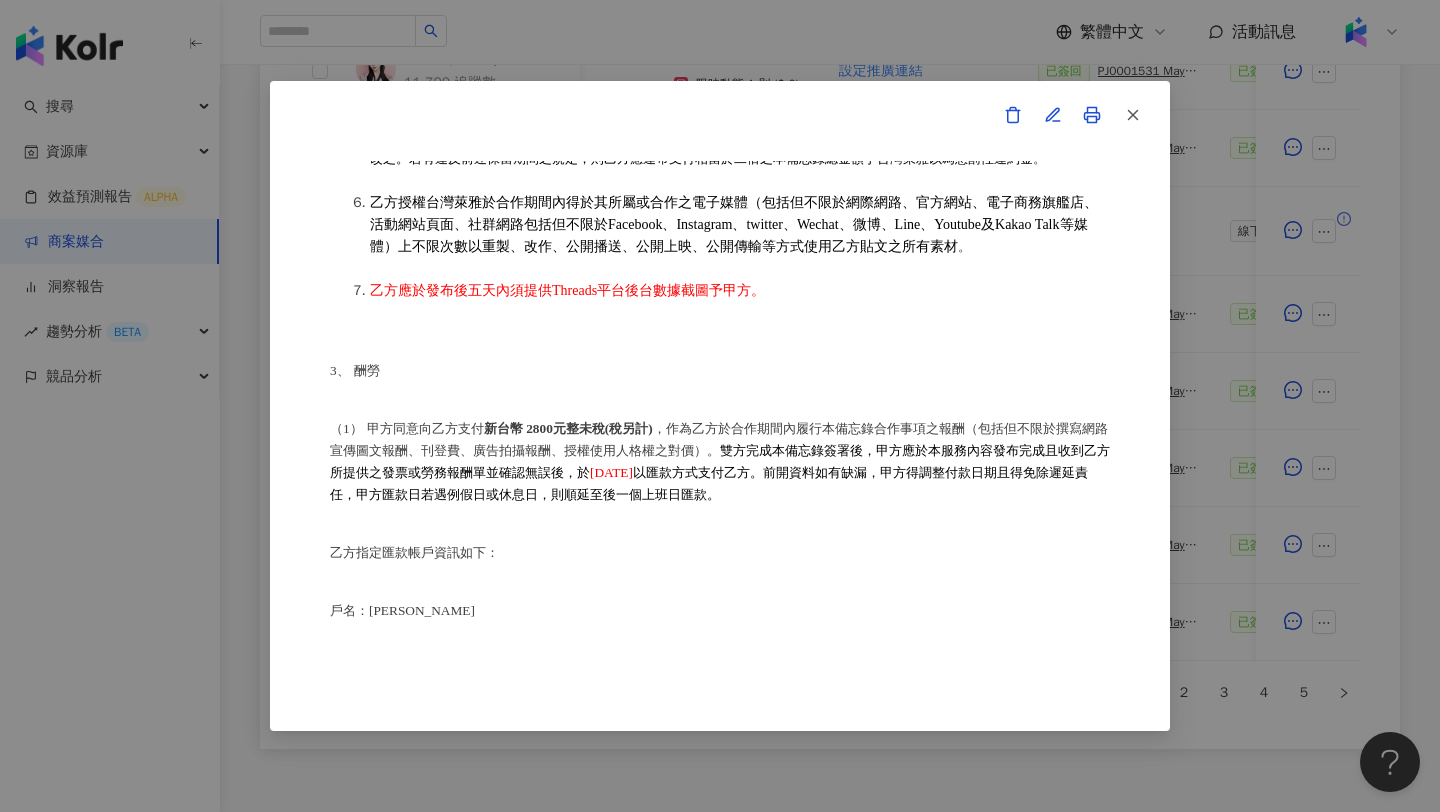 scroll, scrollTop: 939, scrollLeft: 0, axis: vertical 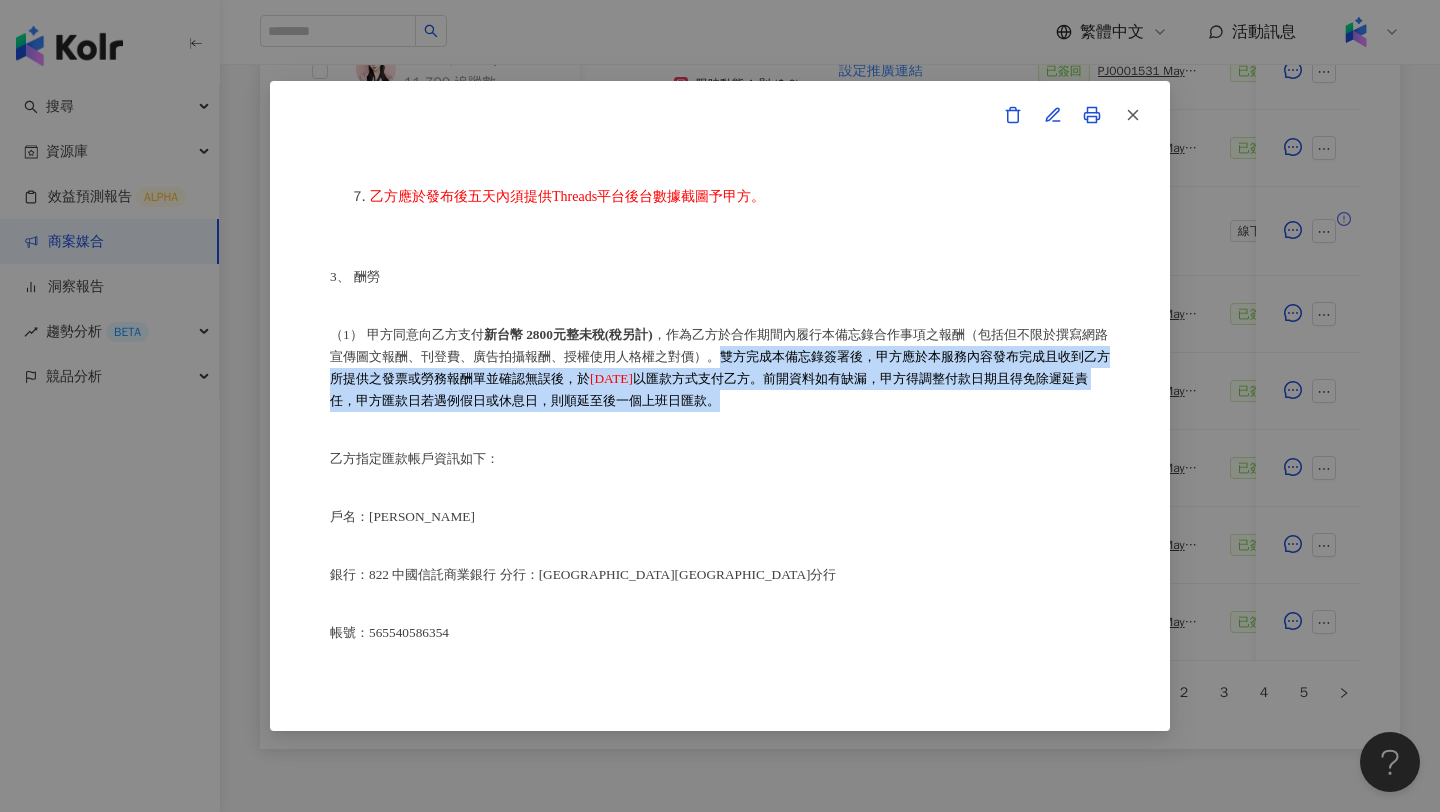 drag, startPoint x: 749, startPoint y: 393, endPoint x: 845, endPoint y: 442, distance: 107.78219 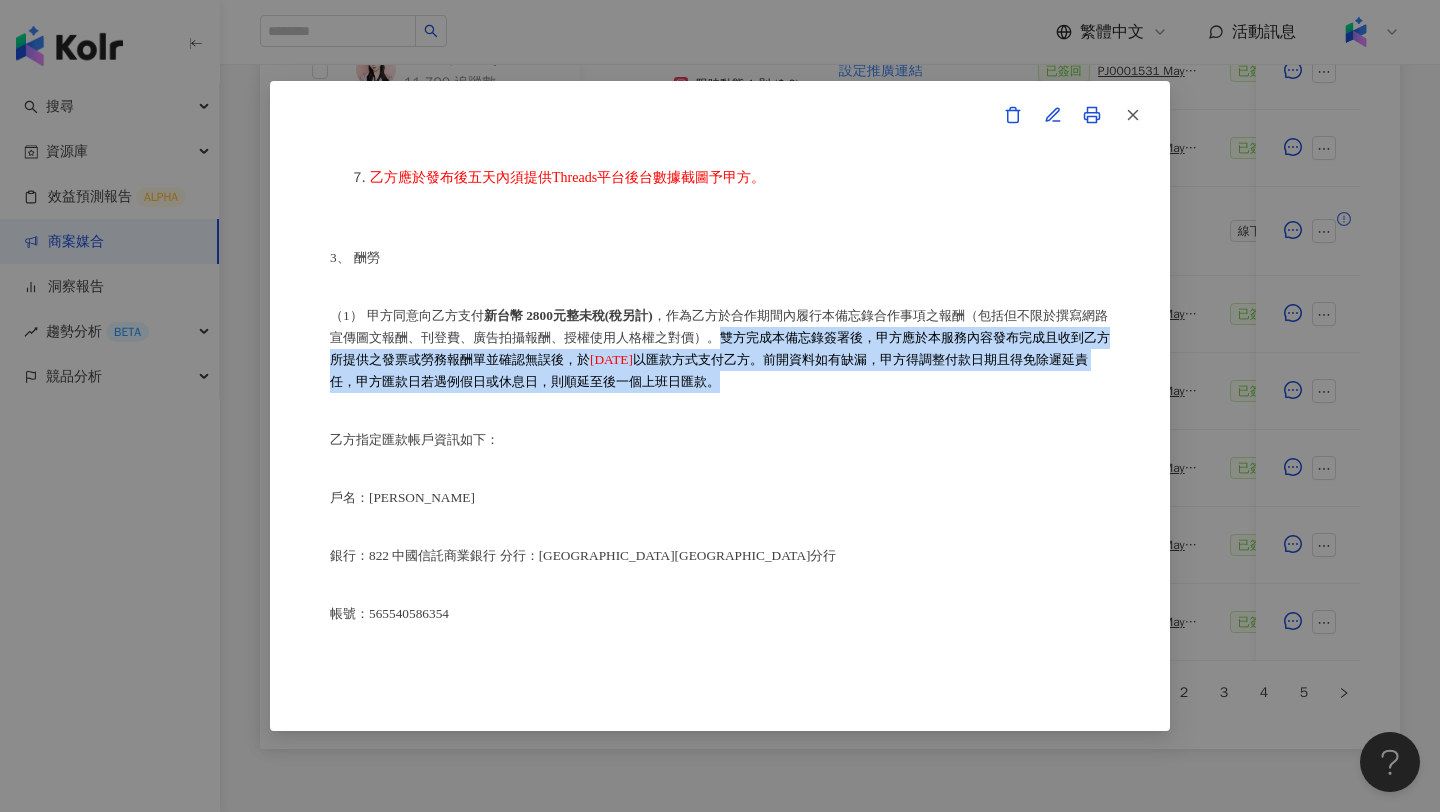 scroll, scrollTop: 963, scrollLeft: 0, axis: vertical 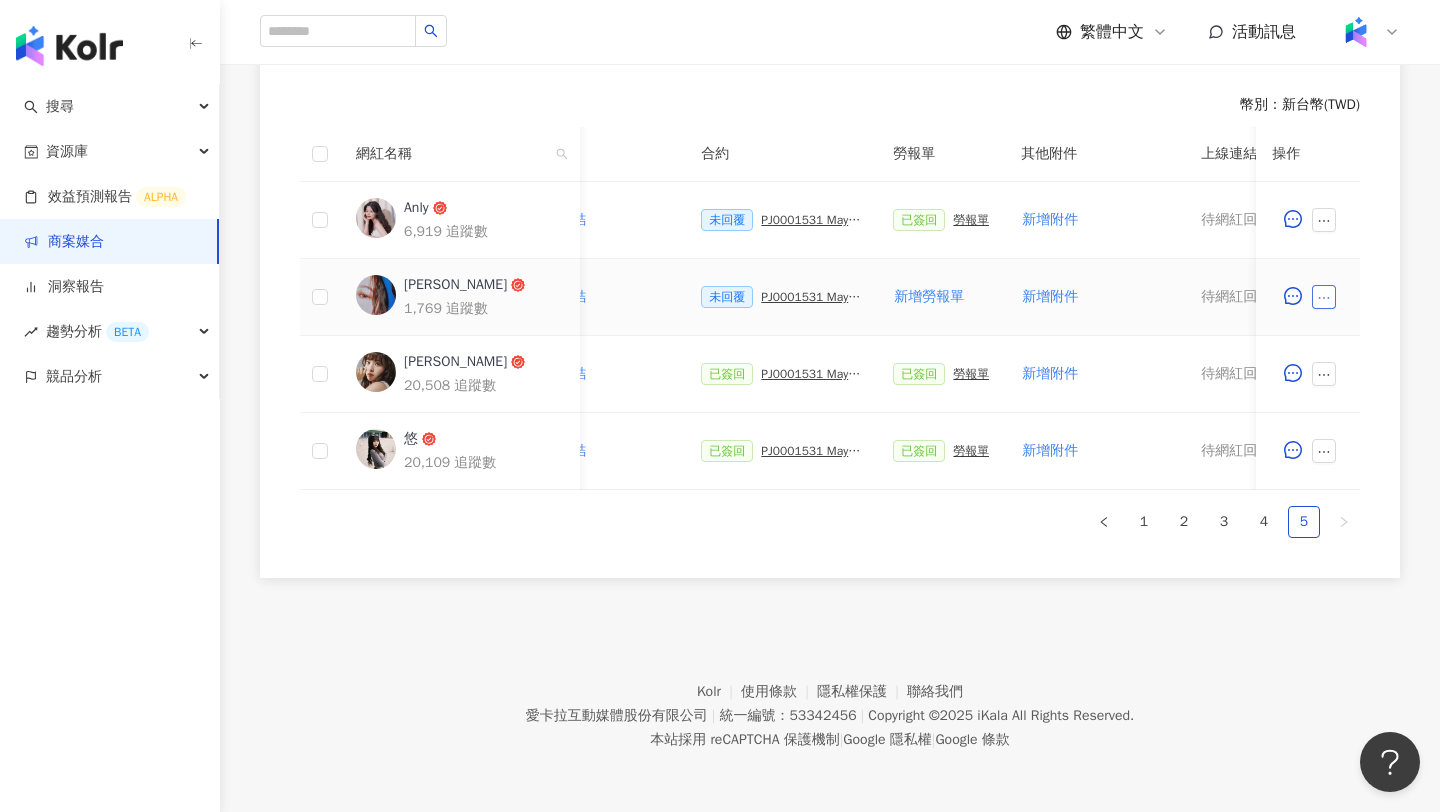 click at bounding box center [1324, 297] 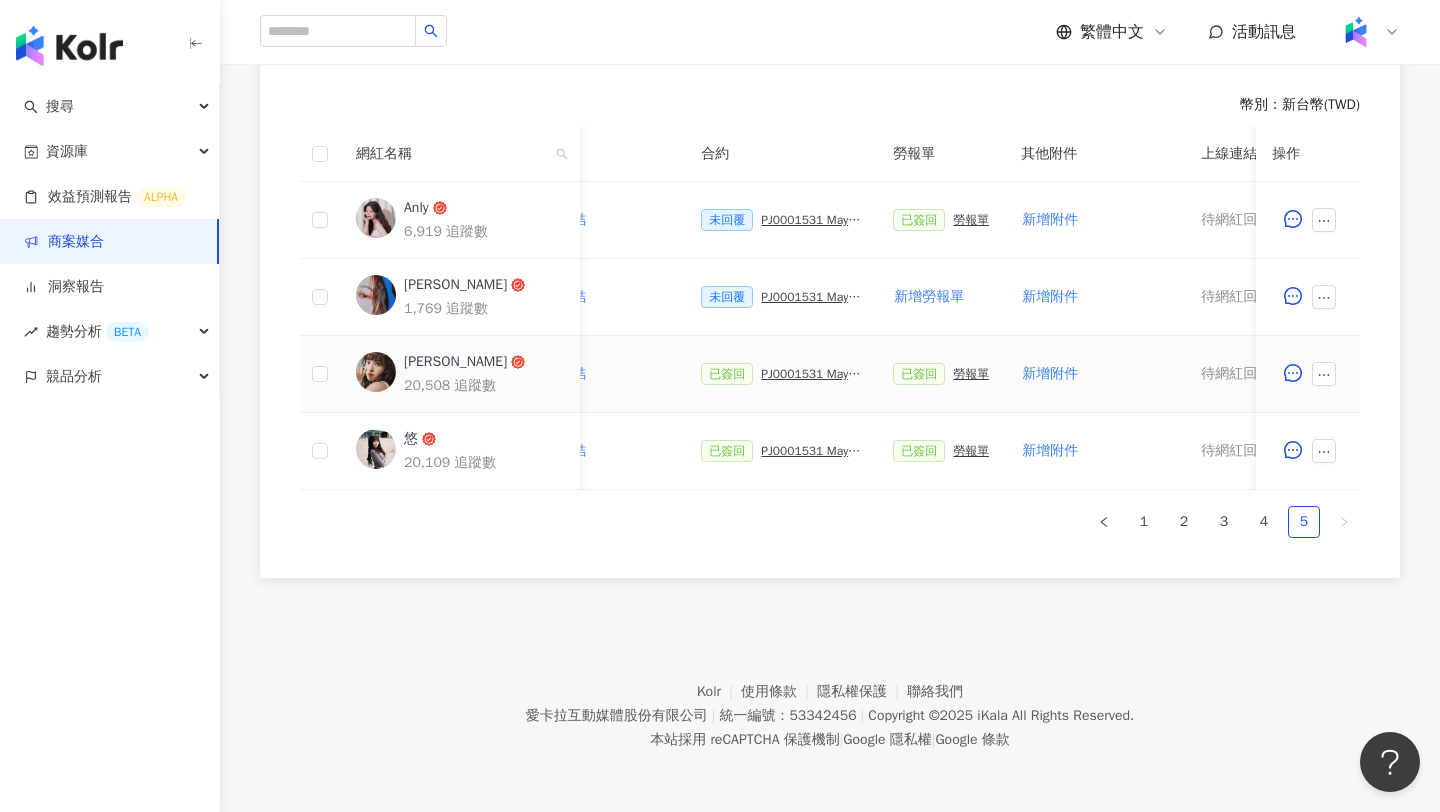 click on "已簽回 PJ0001531 Maybelline_202506_FIT_ME_反孔特霧粉底_遮瑕_萊雅合作備忘錄" at bounding box center [781, 374] 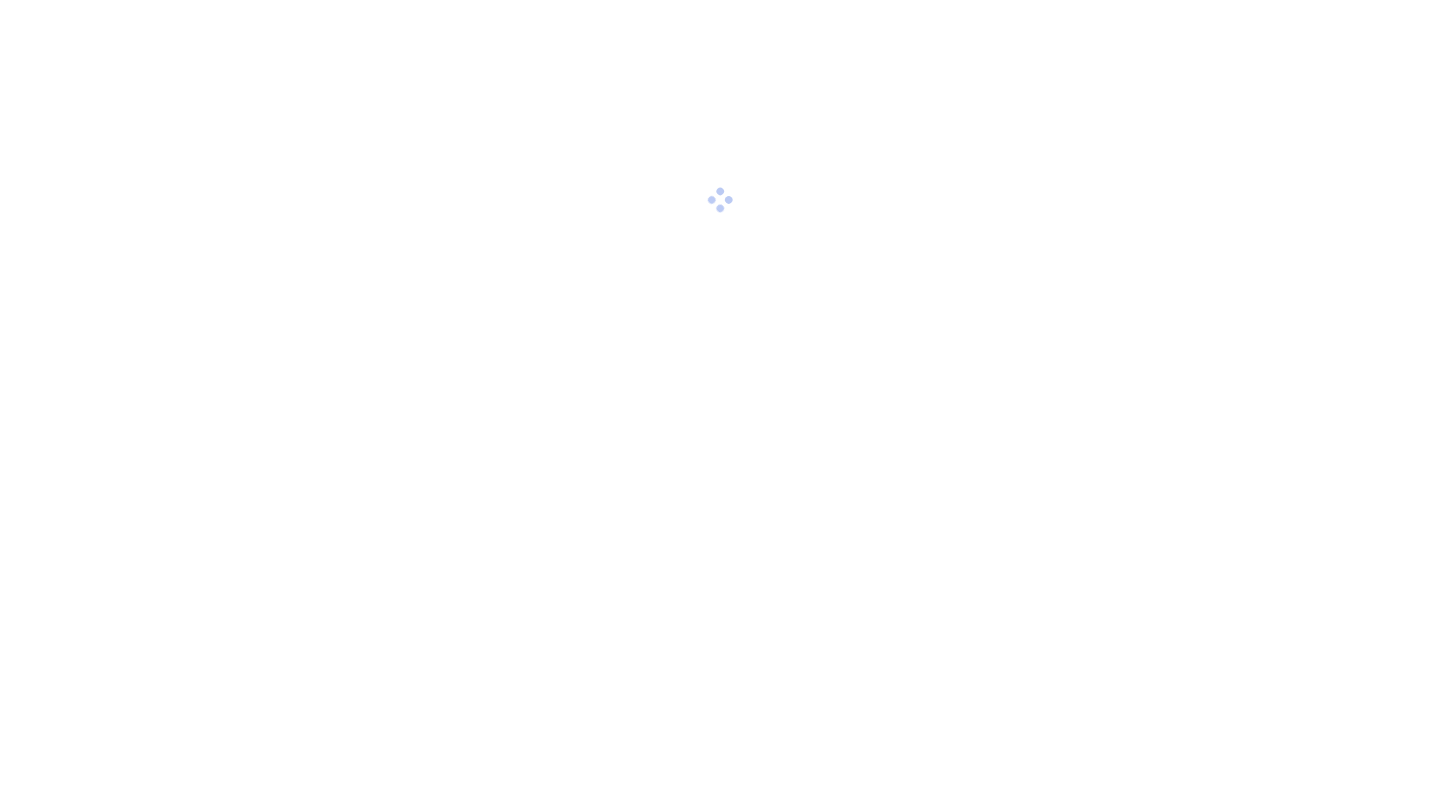 scroll, scrollTop: 0, scrollLeft: 0, axis: both 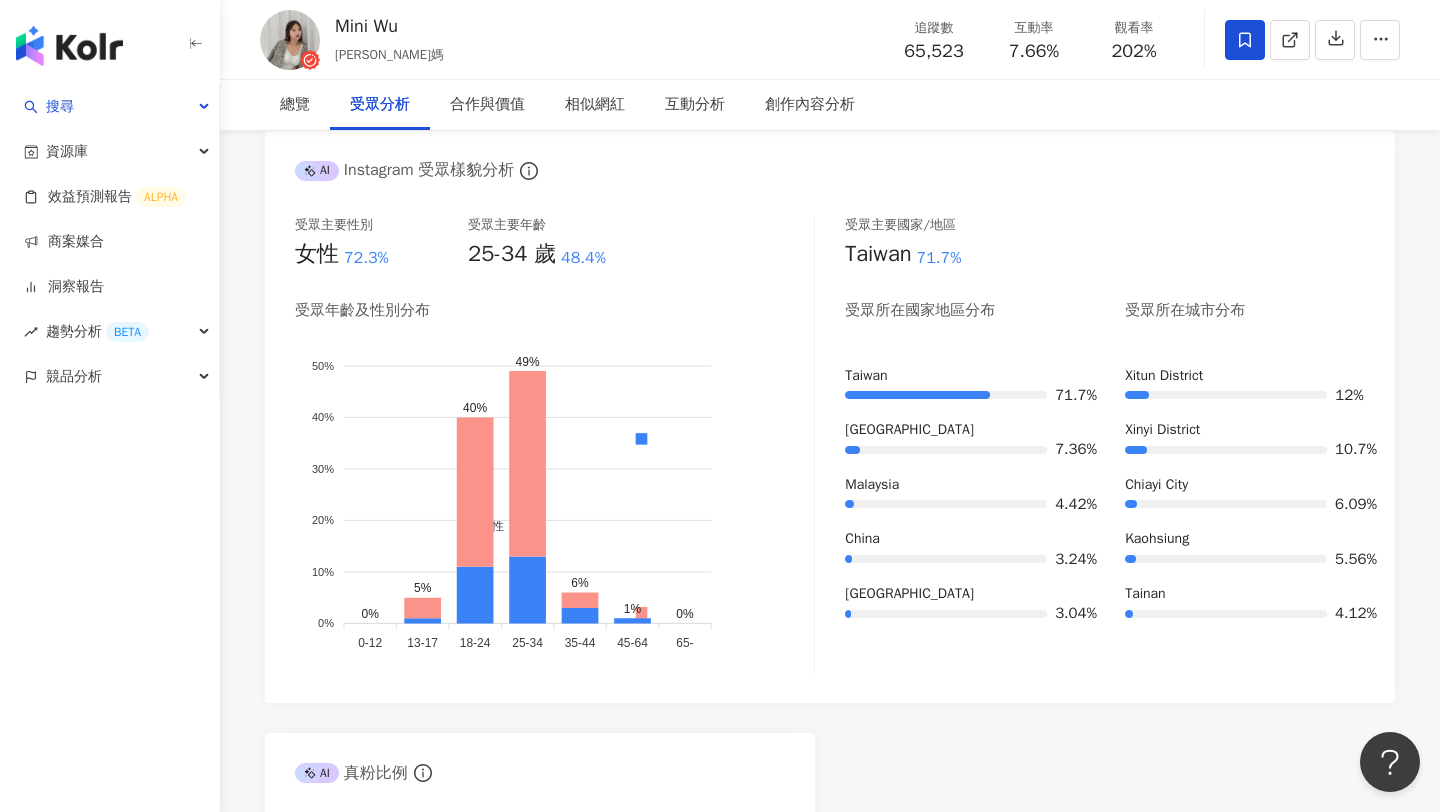 click on "7.66%" at bounding box center (1034, 52) 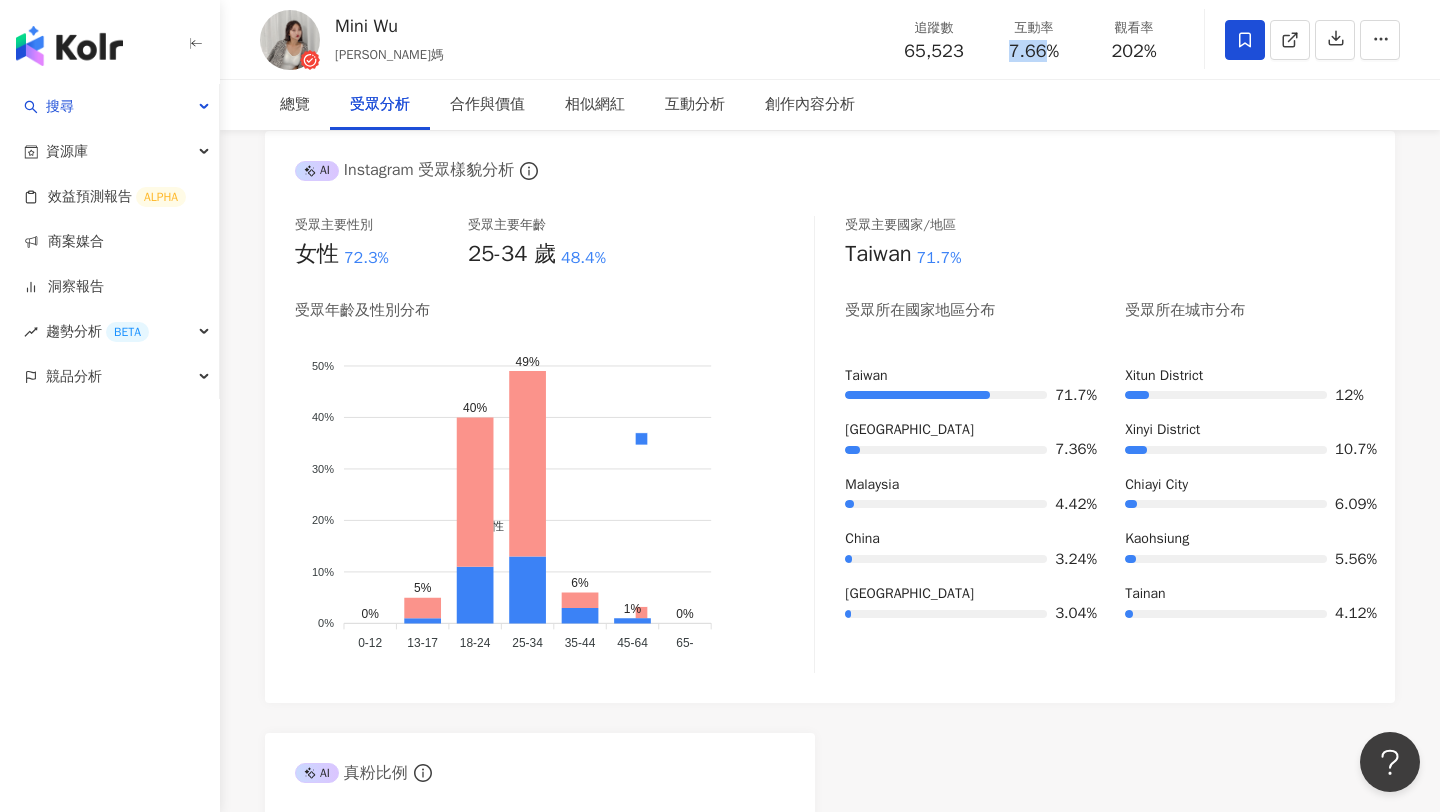 click on "7.66%" at bounding box center [1034, 52] 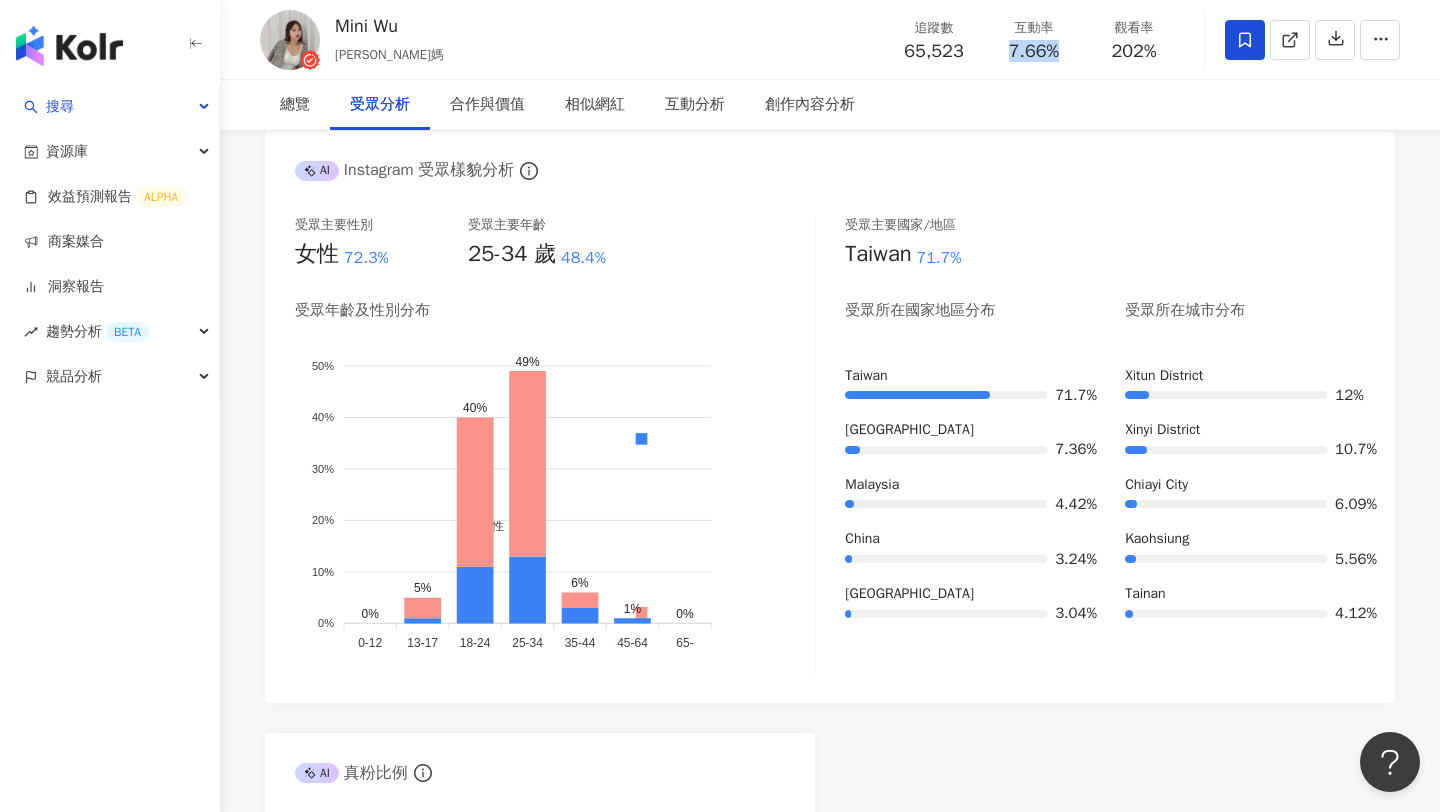 click on "7.66%" at bounding box center [1034, 52] 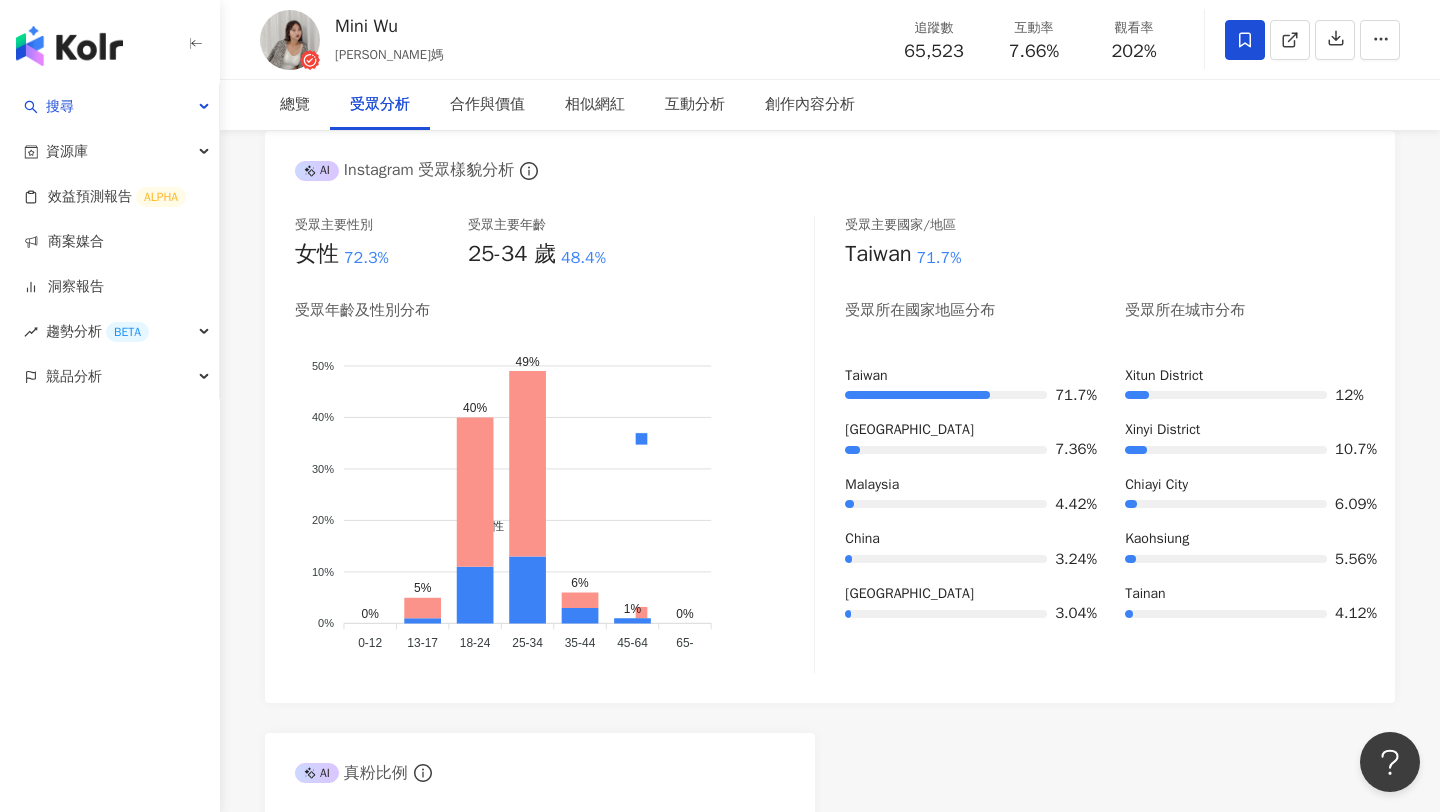 click on "202%" at bounding box center [1134, 52] 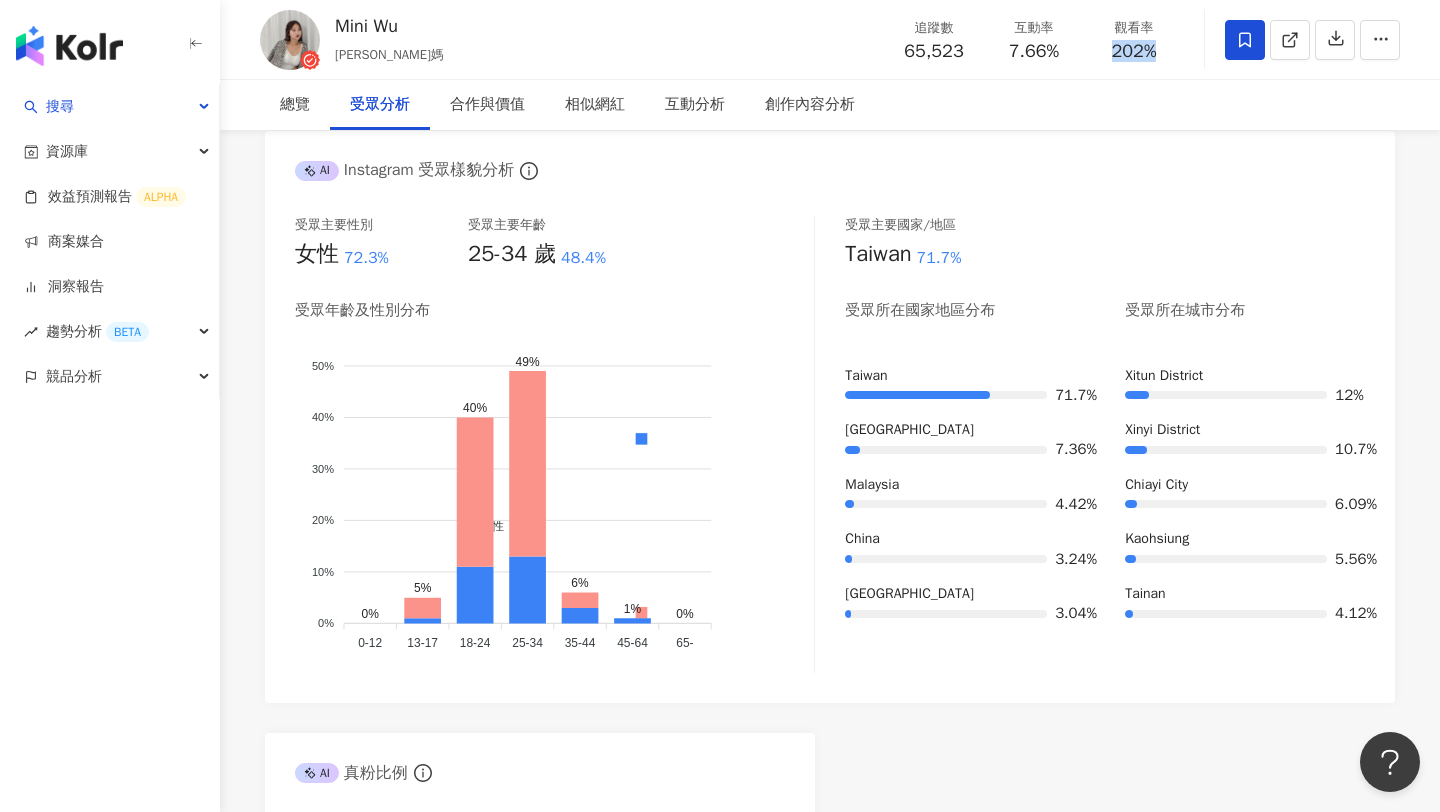 click on "202%" at bounding box center [1134, 52] 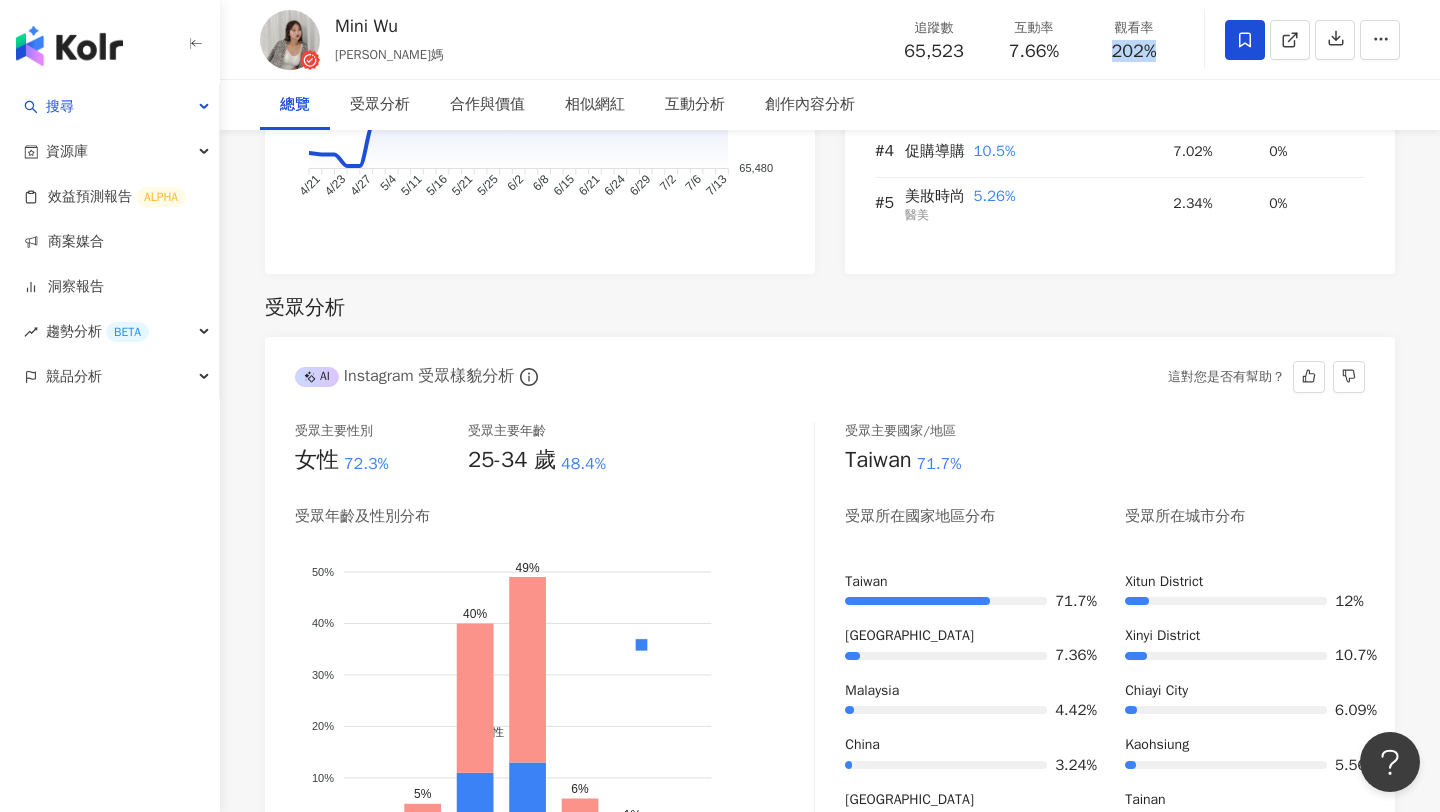 scroll, scrollTop: 0, scrollLeft: 0, axis: both 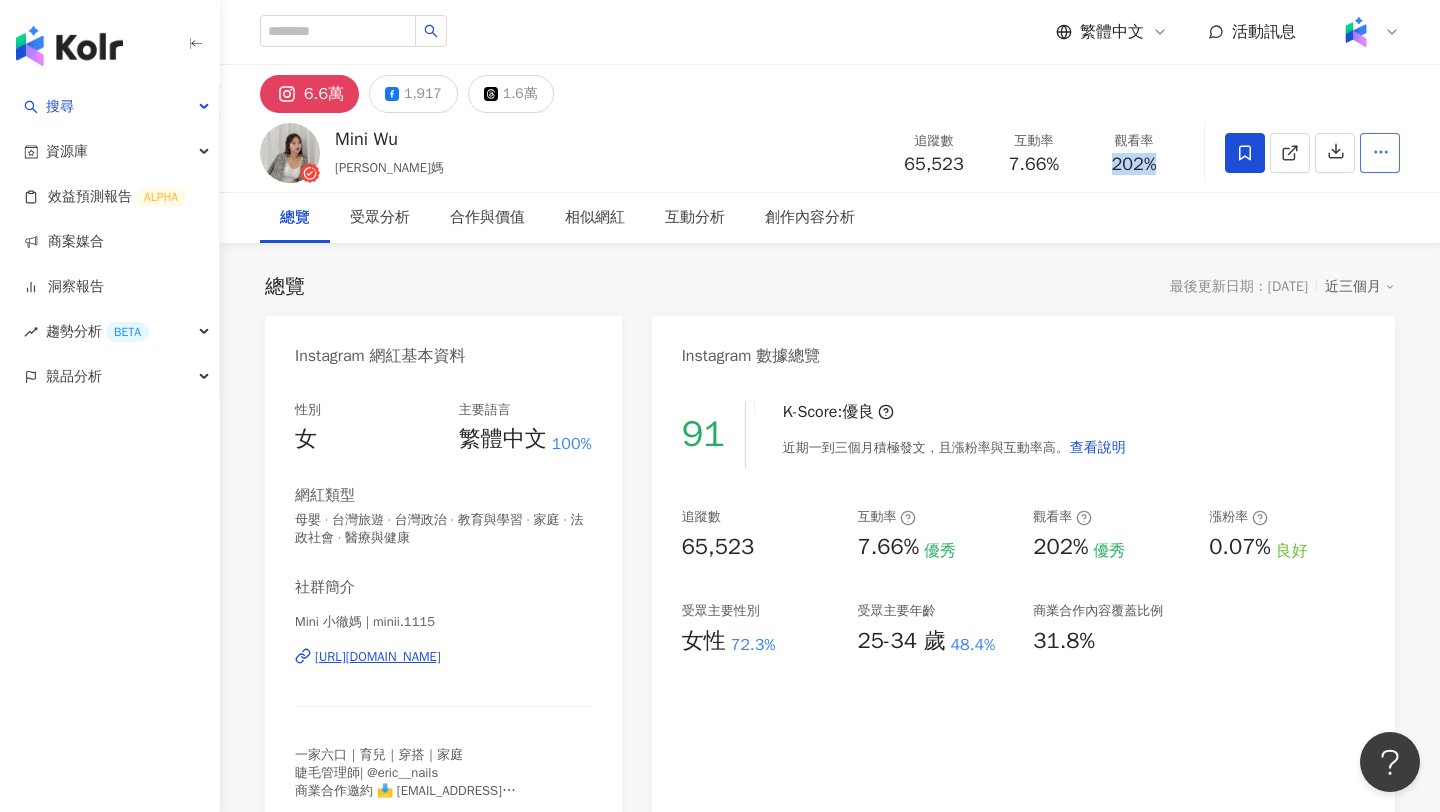 click at bounding box center (1380, 153) 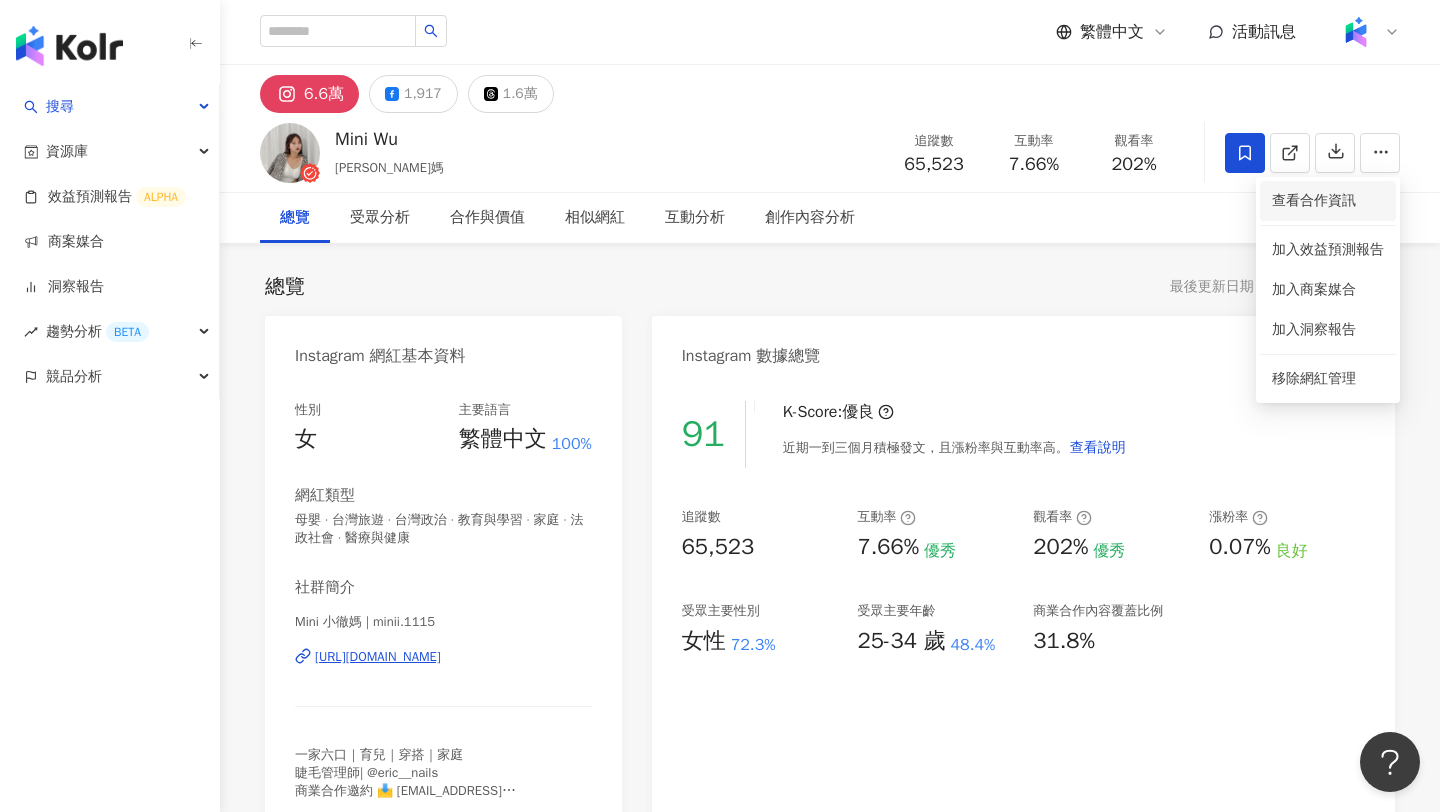 click on "查看合作資訊" at bounding box center [1328, 201] 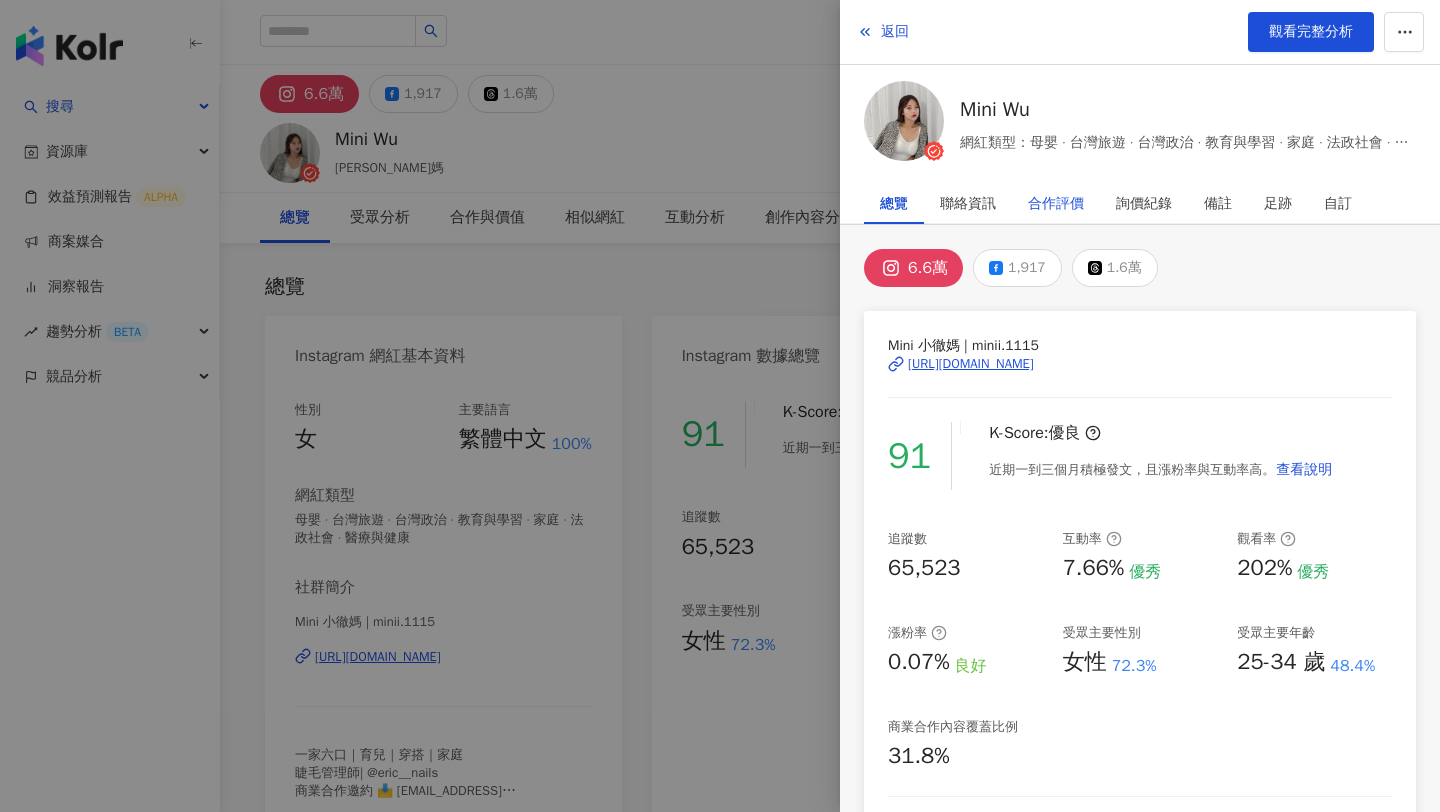 click on "合作評價" at bounding box center [1056, 204] 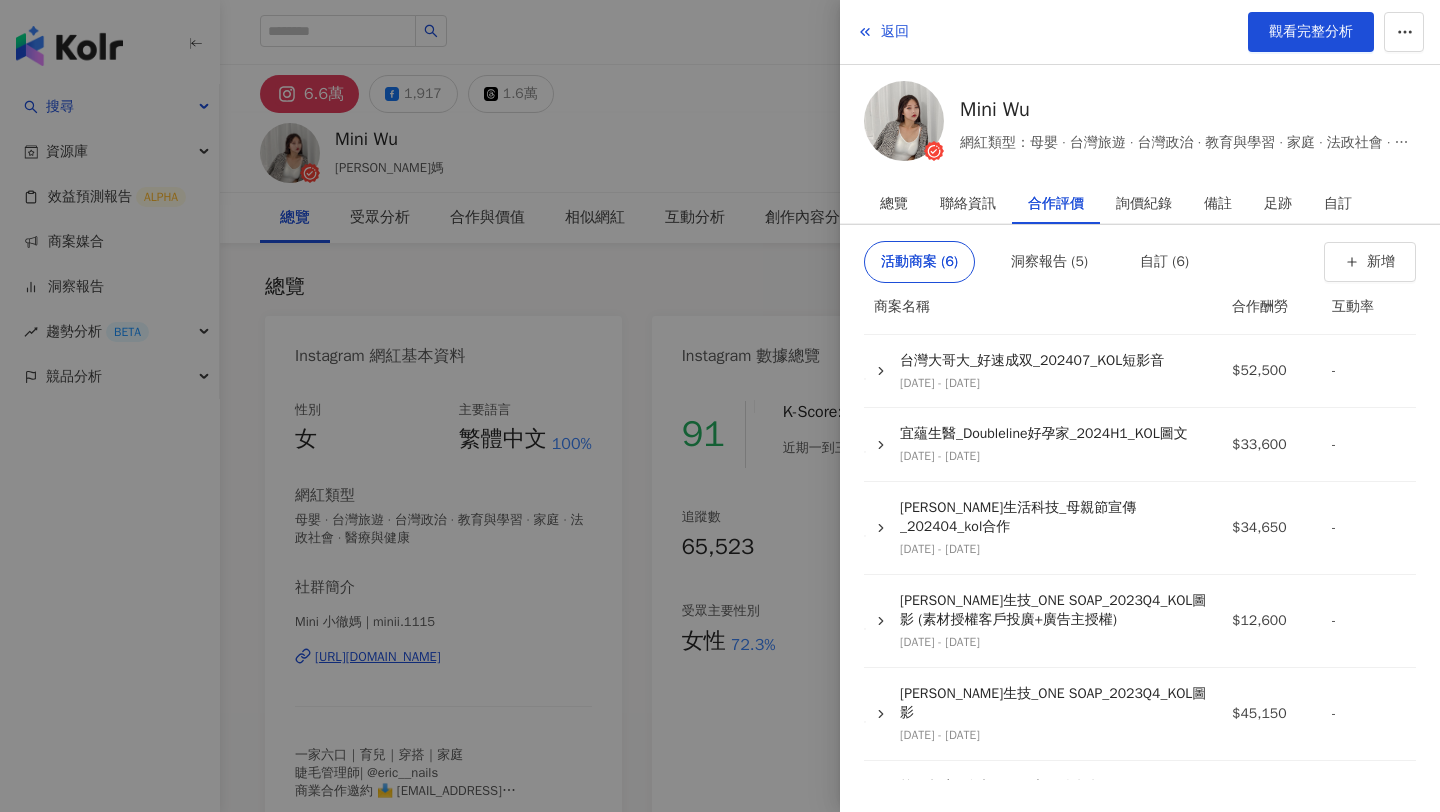 scroll, scrollTop: 0, scrollLeft: 0, axis: both 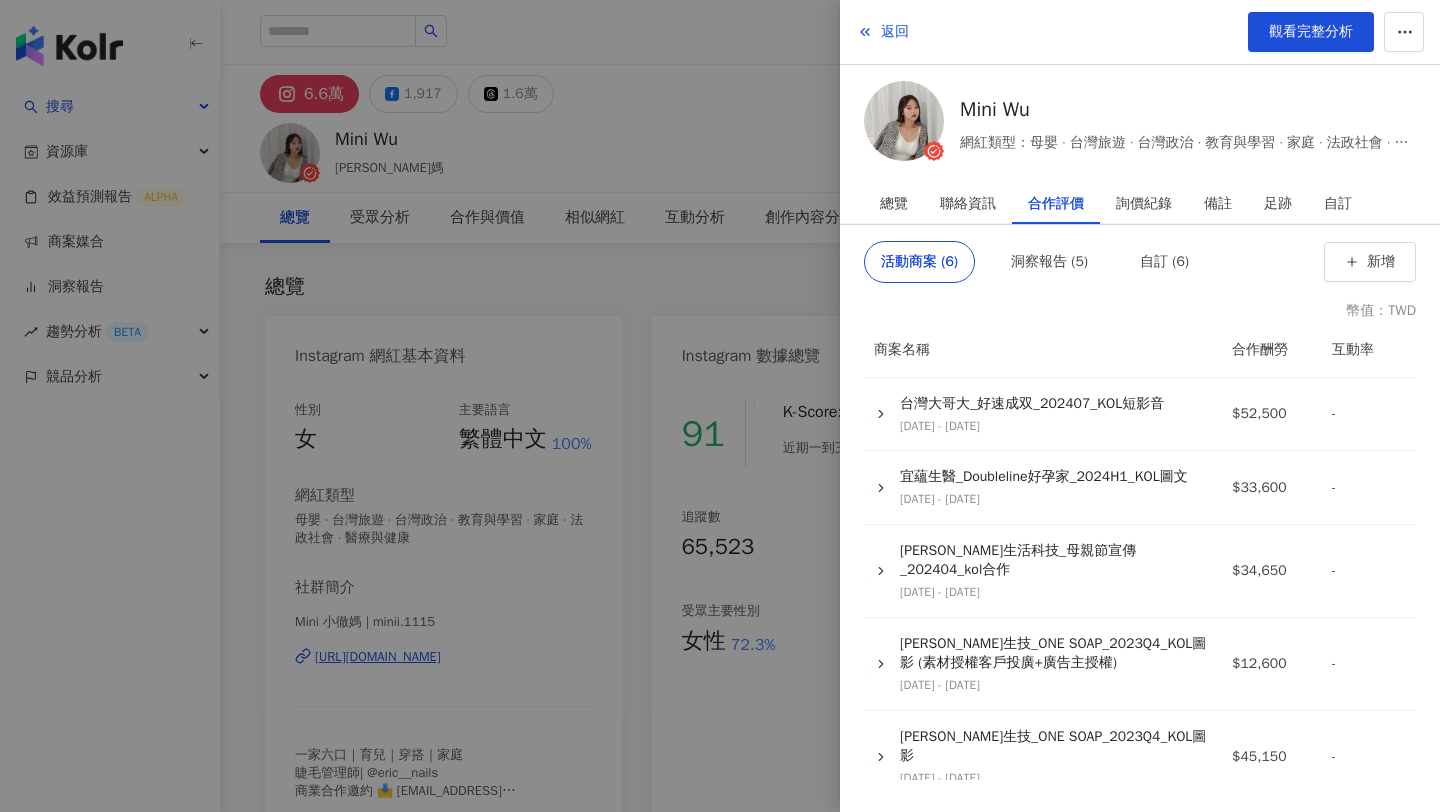 click at bounding box center [720, 406] 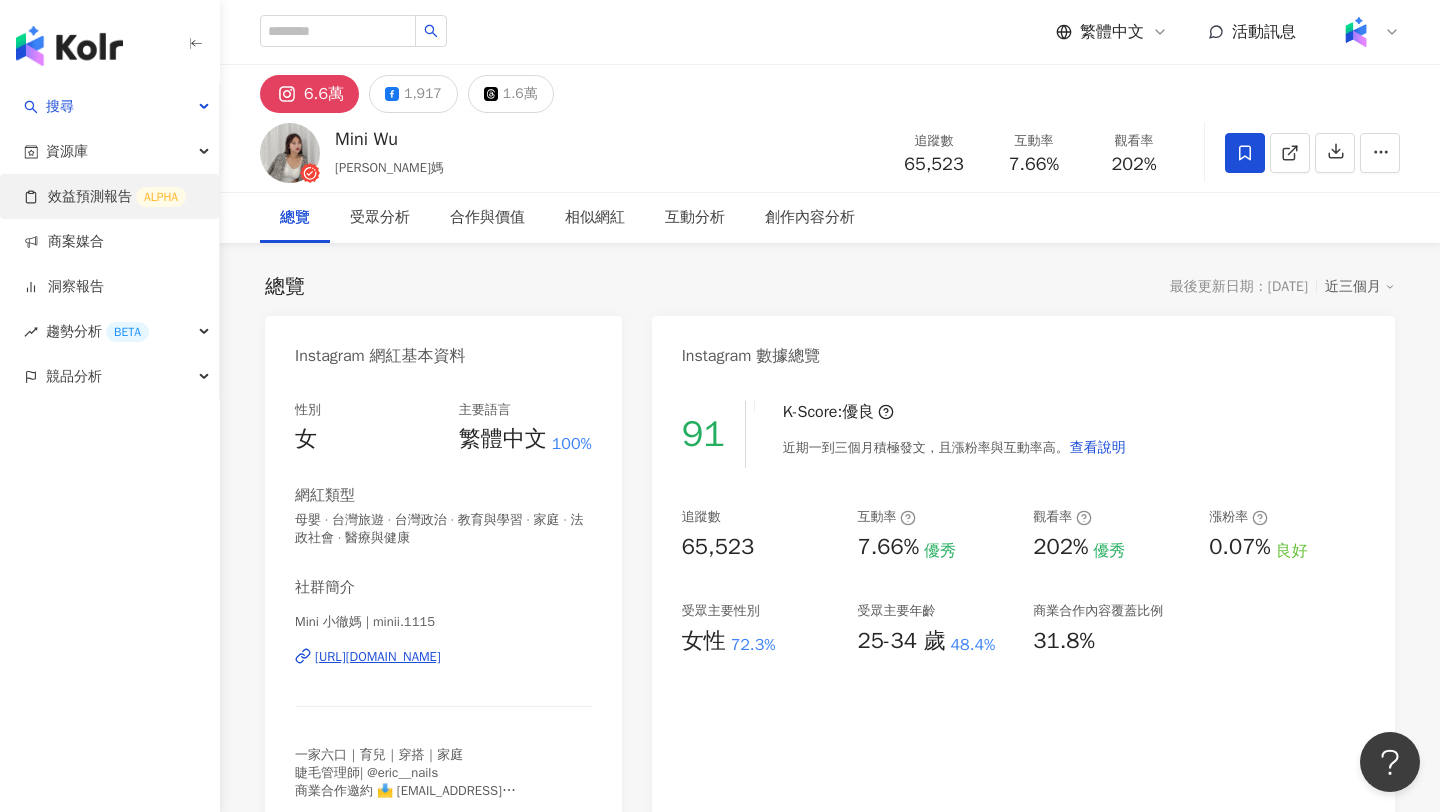 click on "效益預測報告 ALPHA" at bounding box center (105, 197) 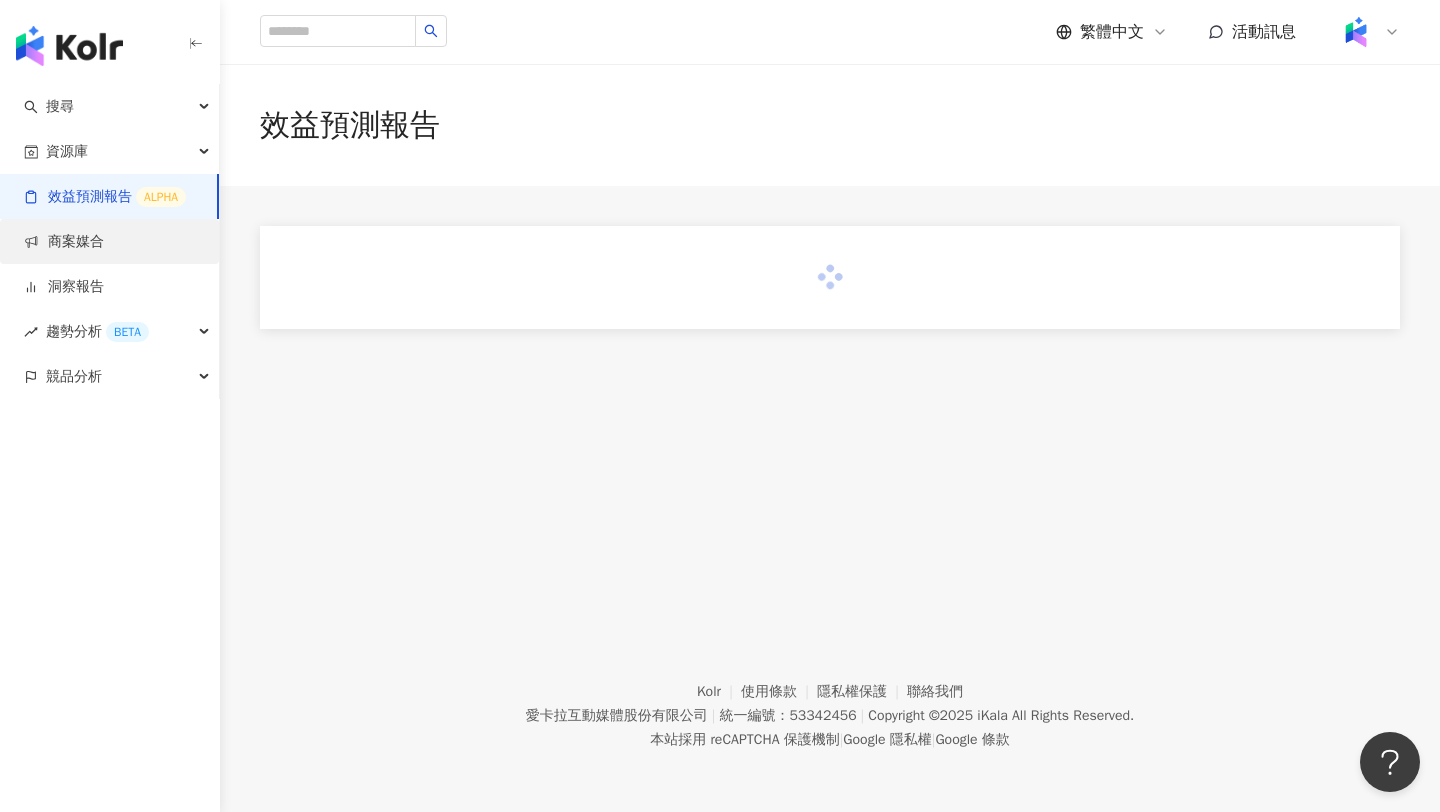 click on "商案媒合" at bounding box center [64, 242] 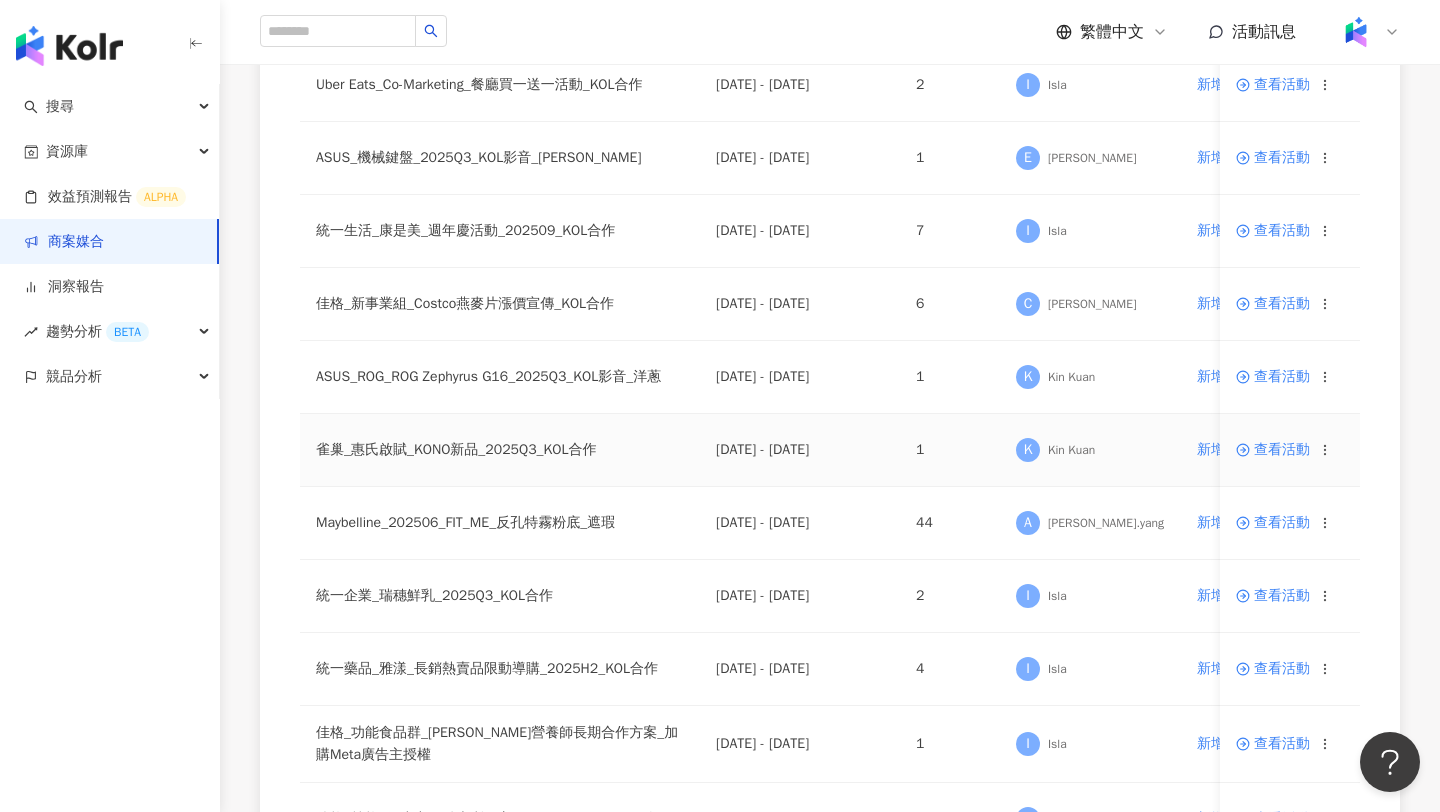 scroll, scrollTop: 338, scrollLeft: 0, axis: vertical 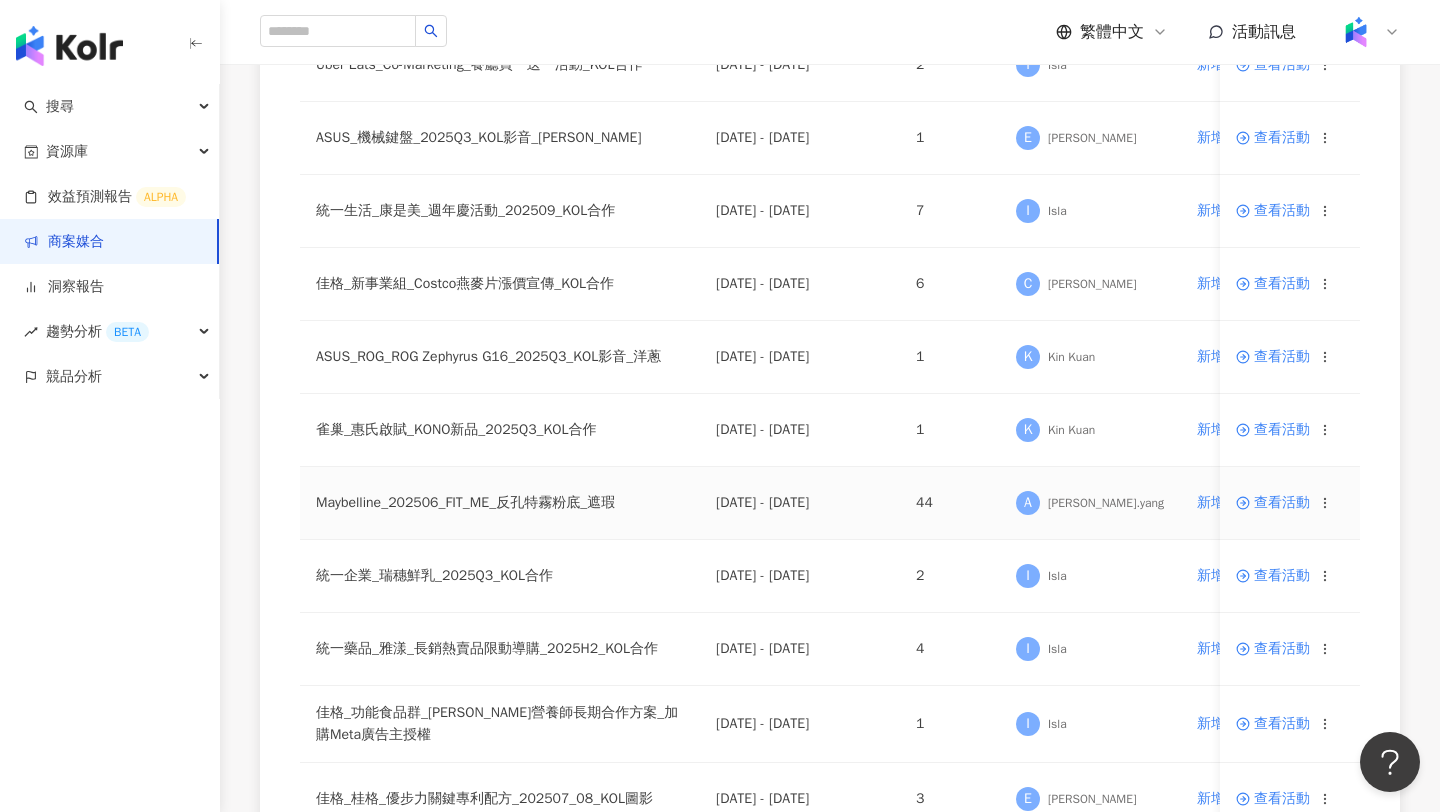 click 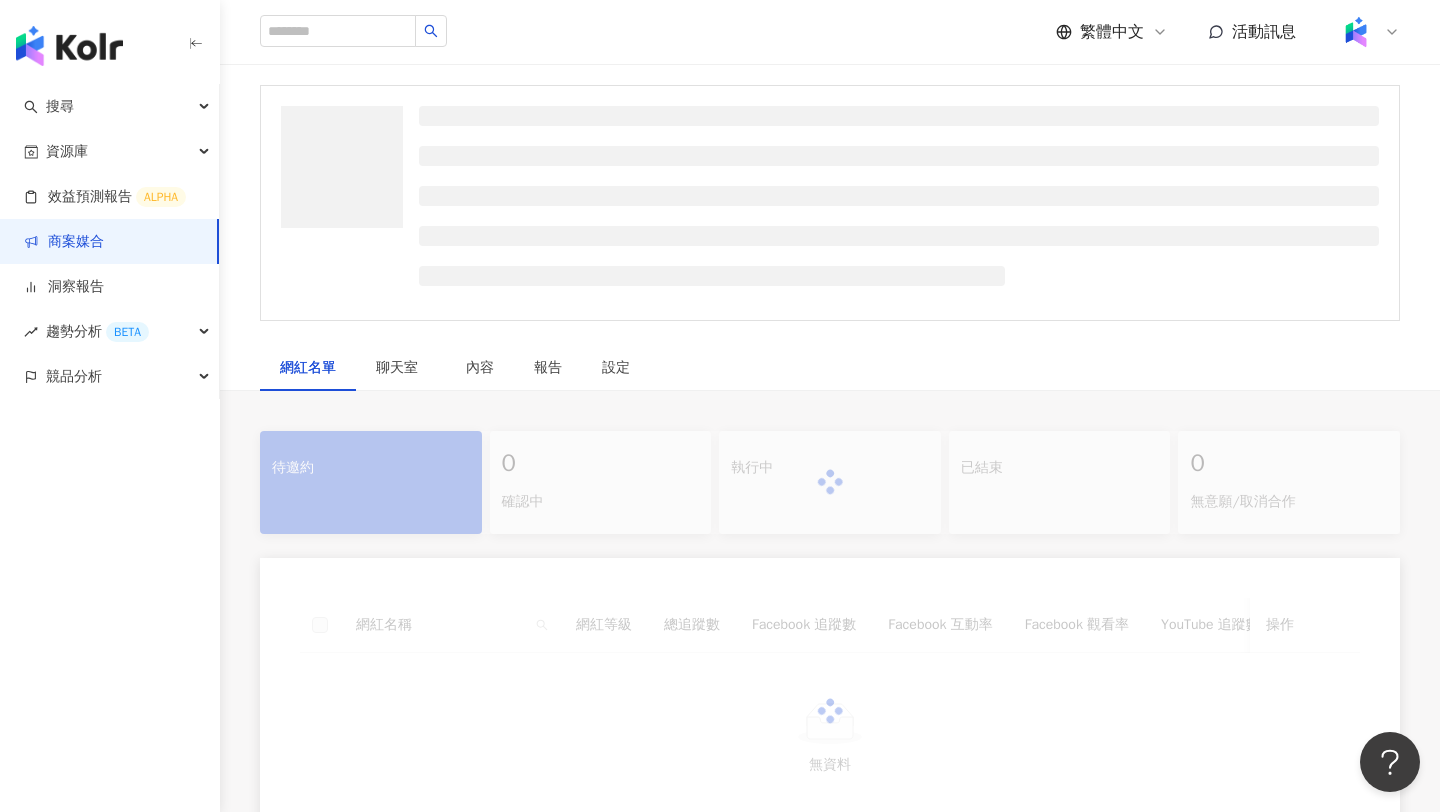 scroll, scrollTop: 179, scrollLeft: 0, axis: vertical 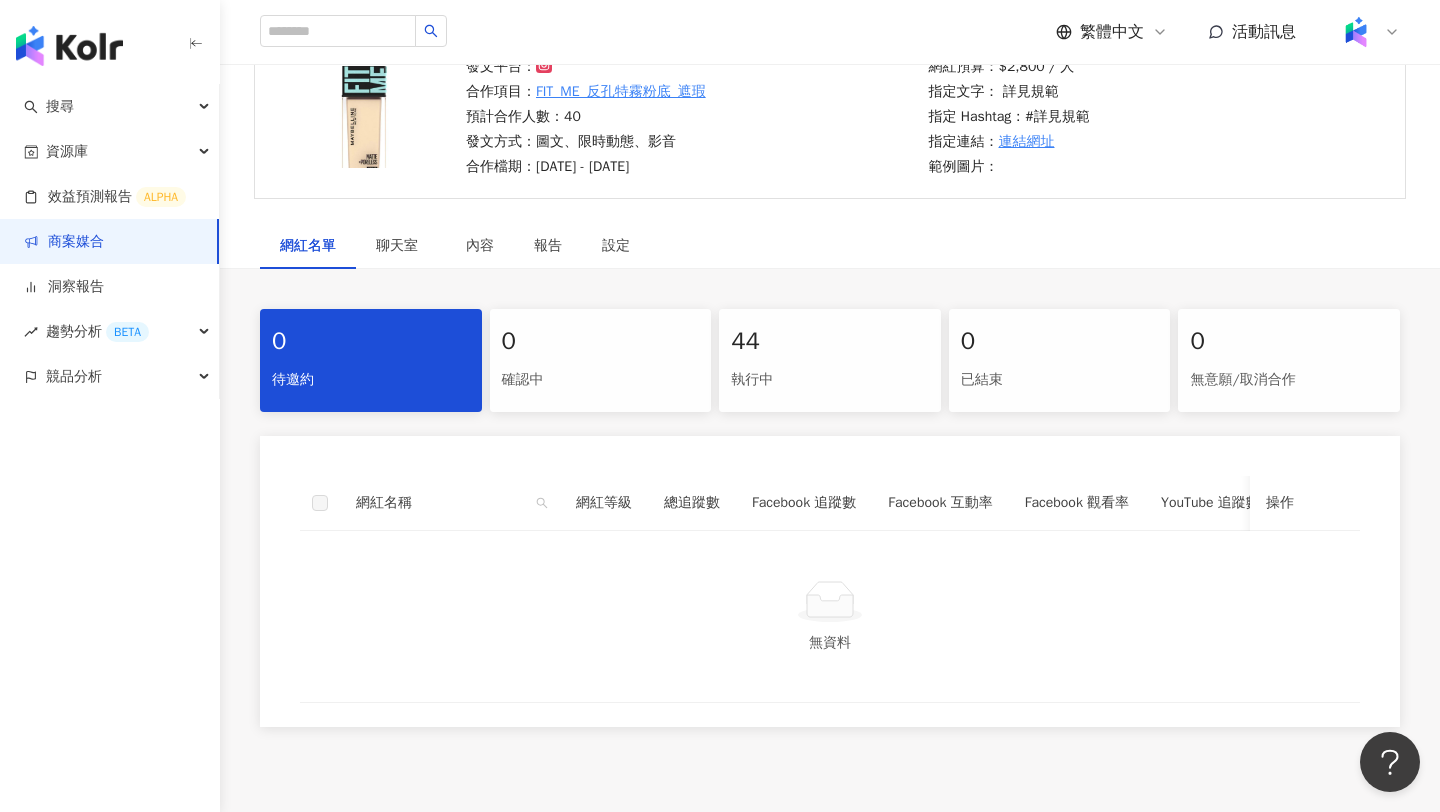 click on "44" at bounding box center (830, 342) 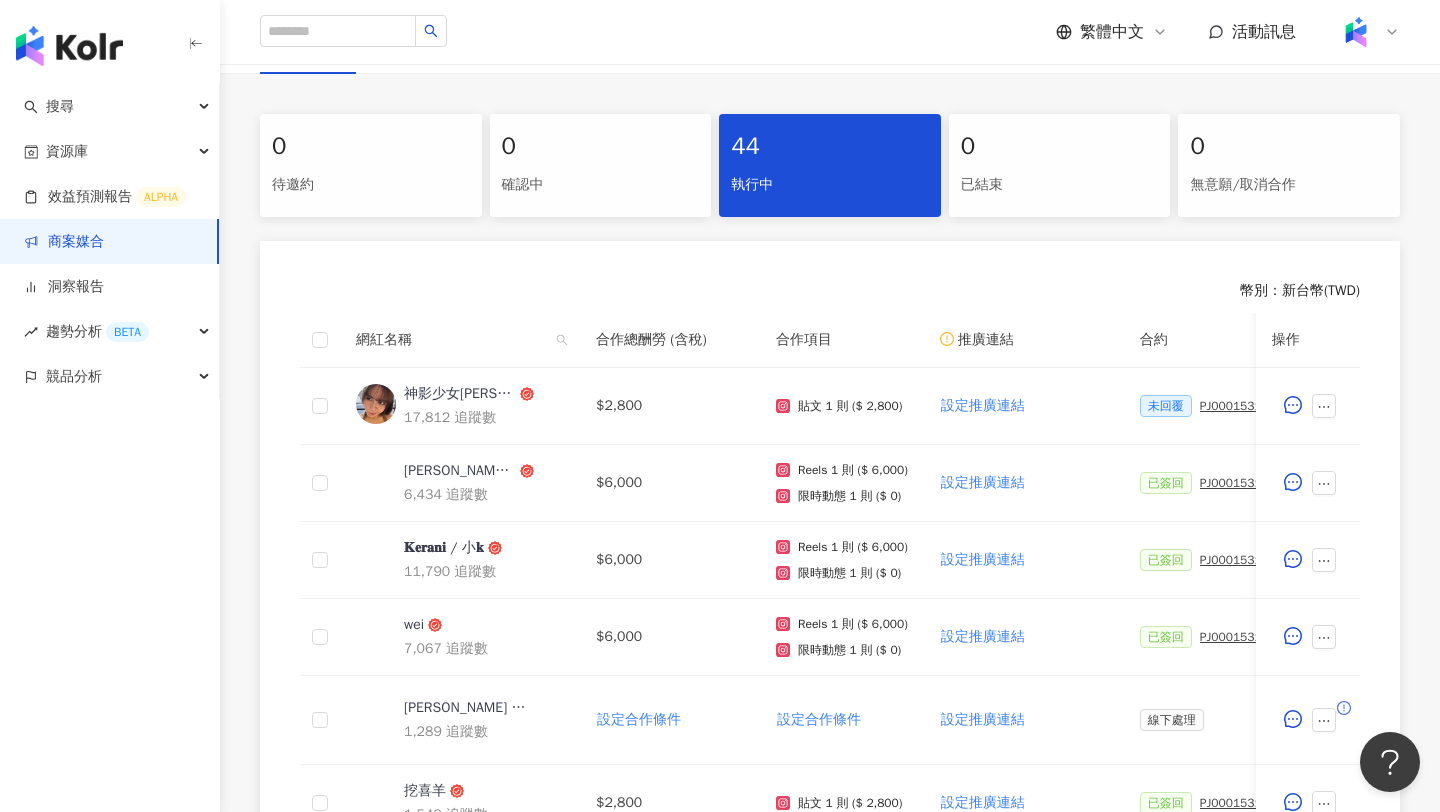 scroll, scrollTop: 445, scrollLeft: 0, axis: vertical 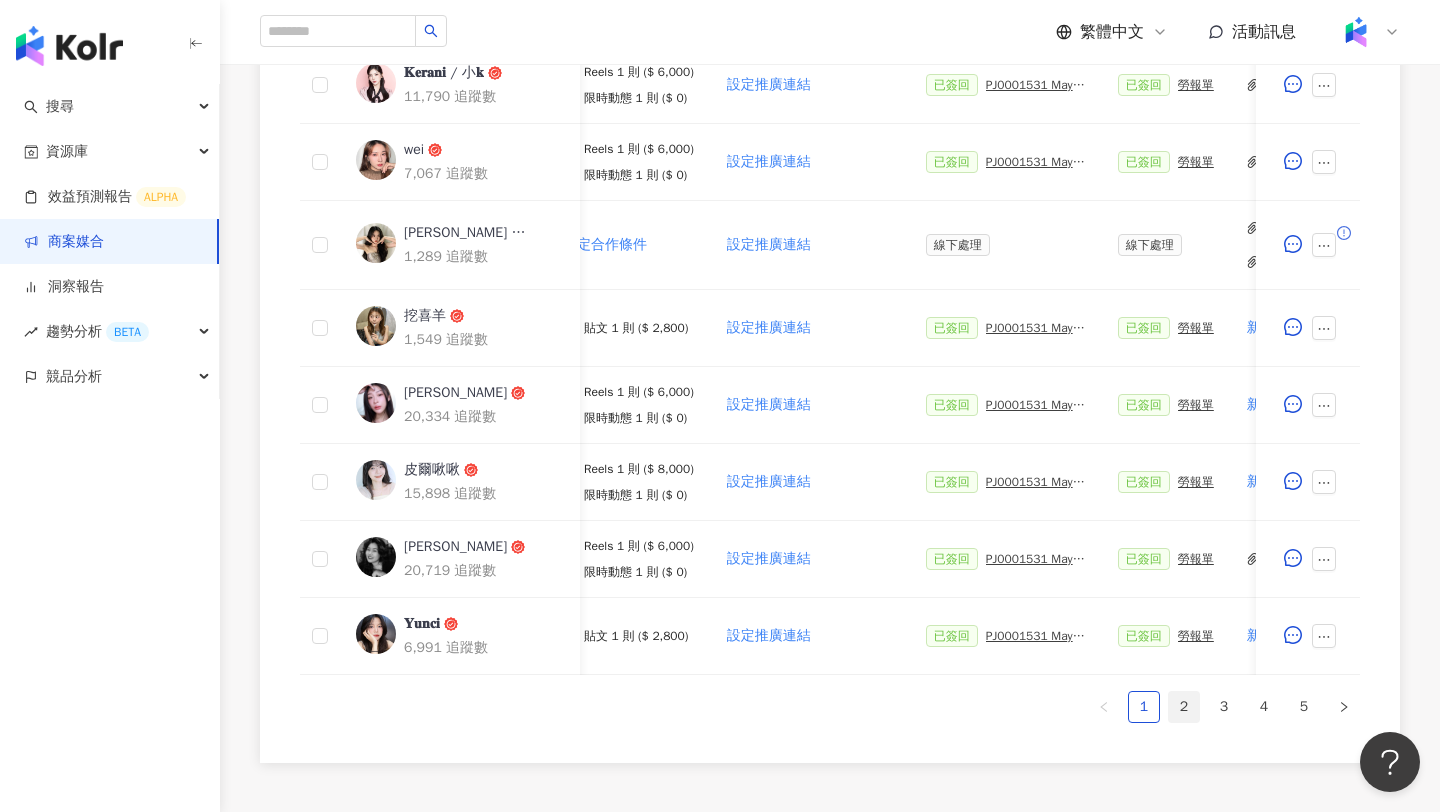 click on "2" at bounding box center (1184, 707) 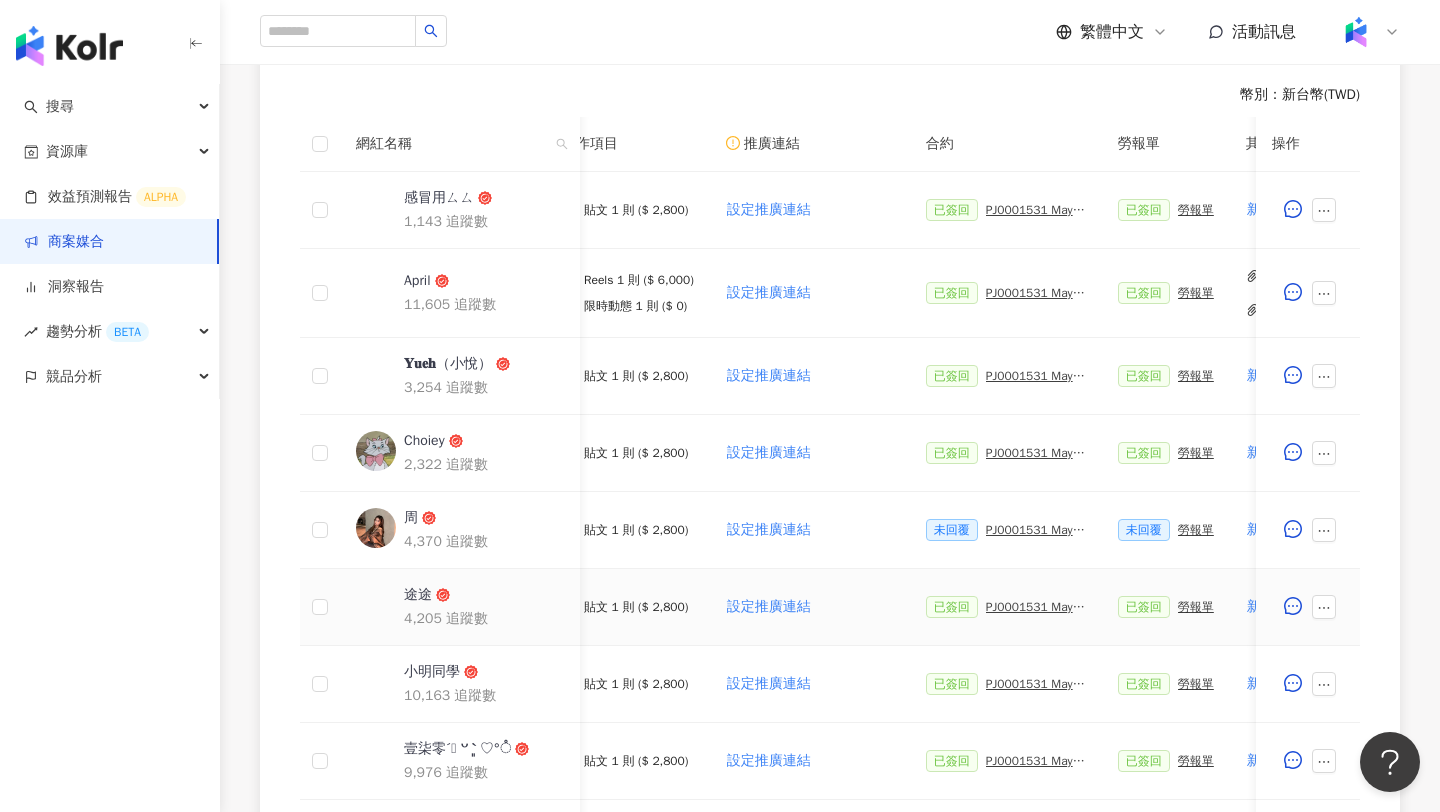 scroll, scrollTop: 707, scrollLeft: 0, axis: vertical 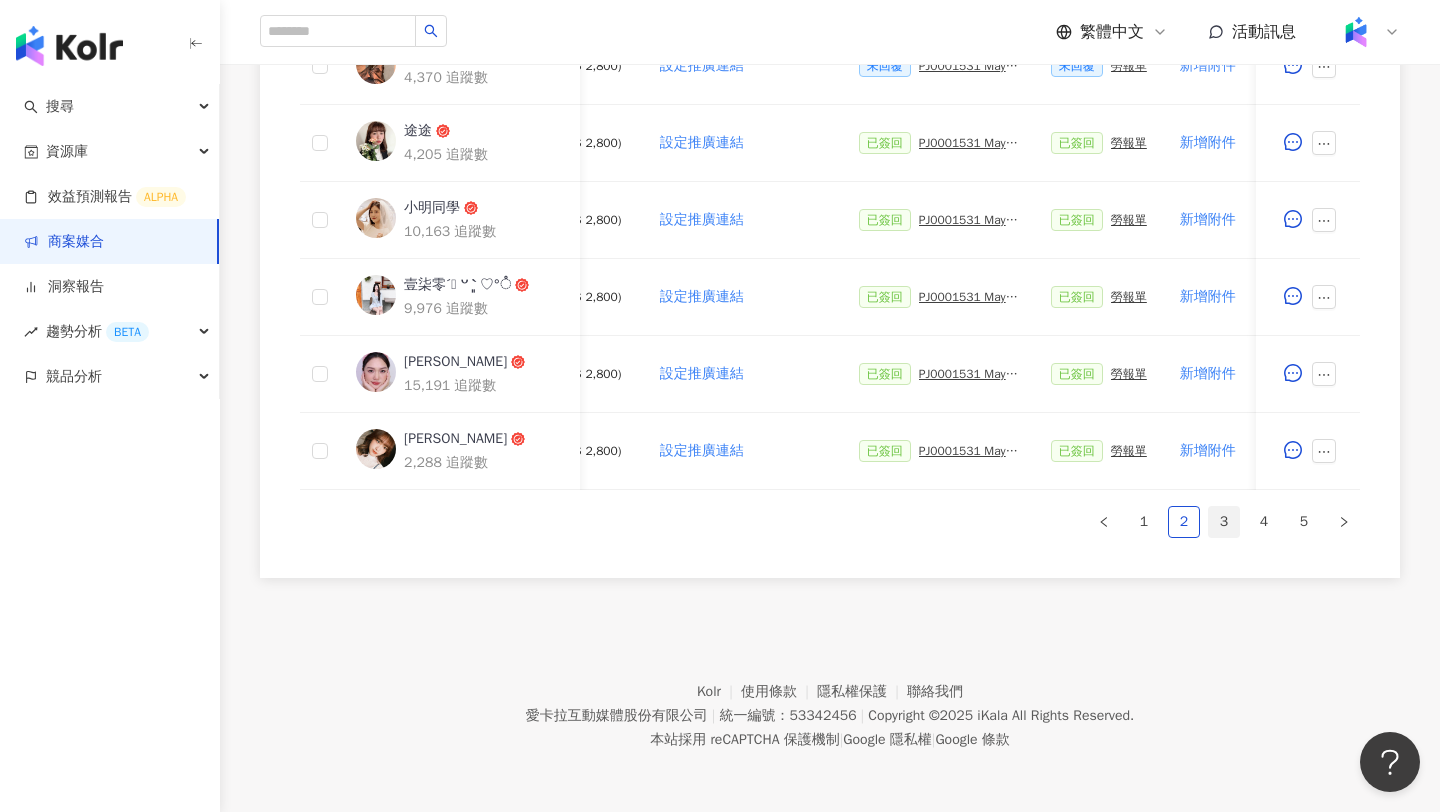 click on "3" at bounding box center [1224, 522] 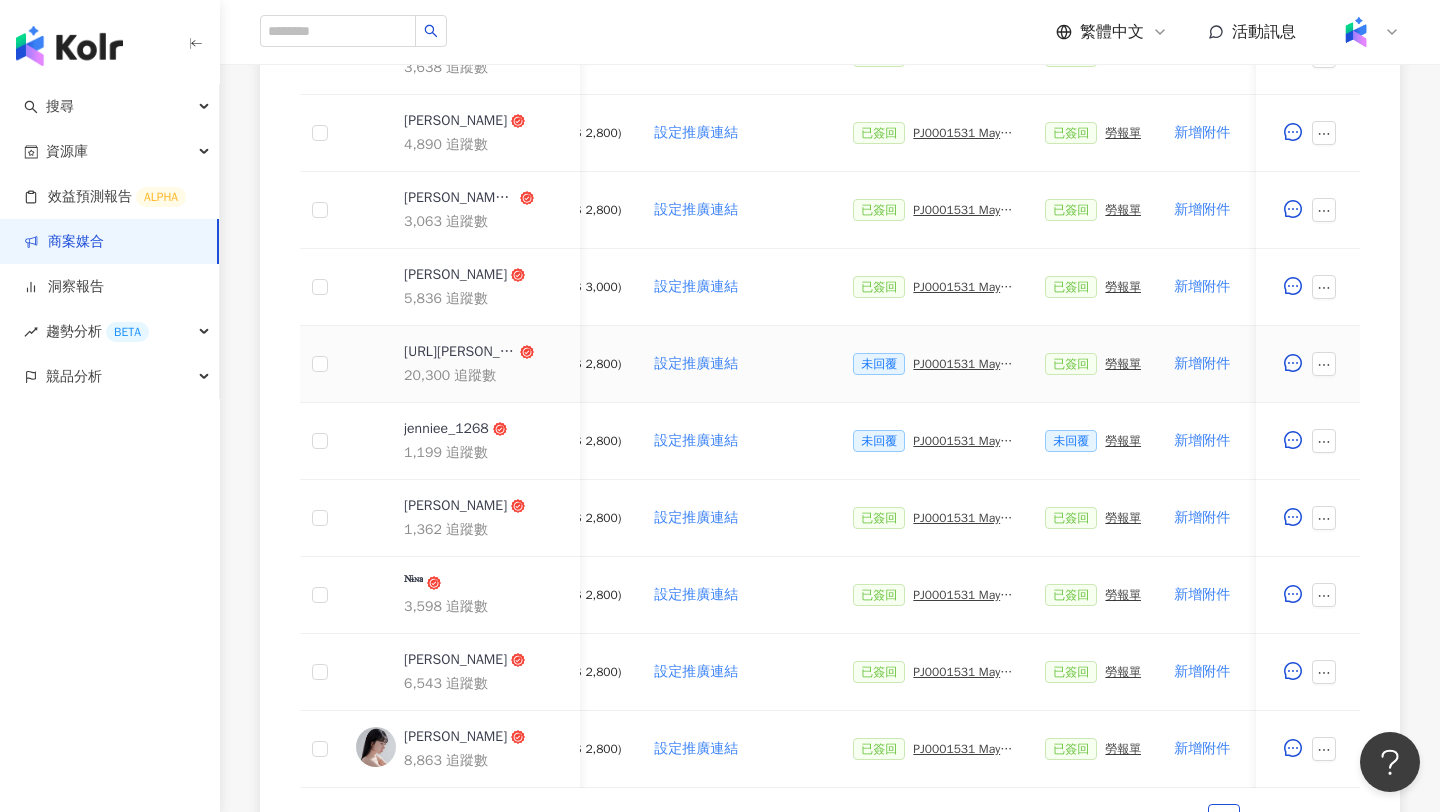 scroll, scrollTop: 723, scrollLeft: 0, axis: vertical 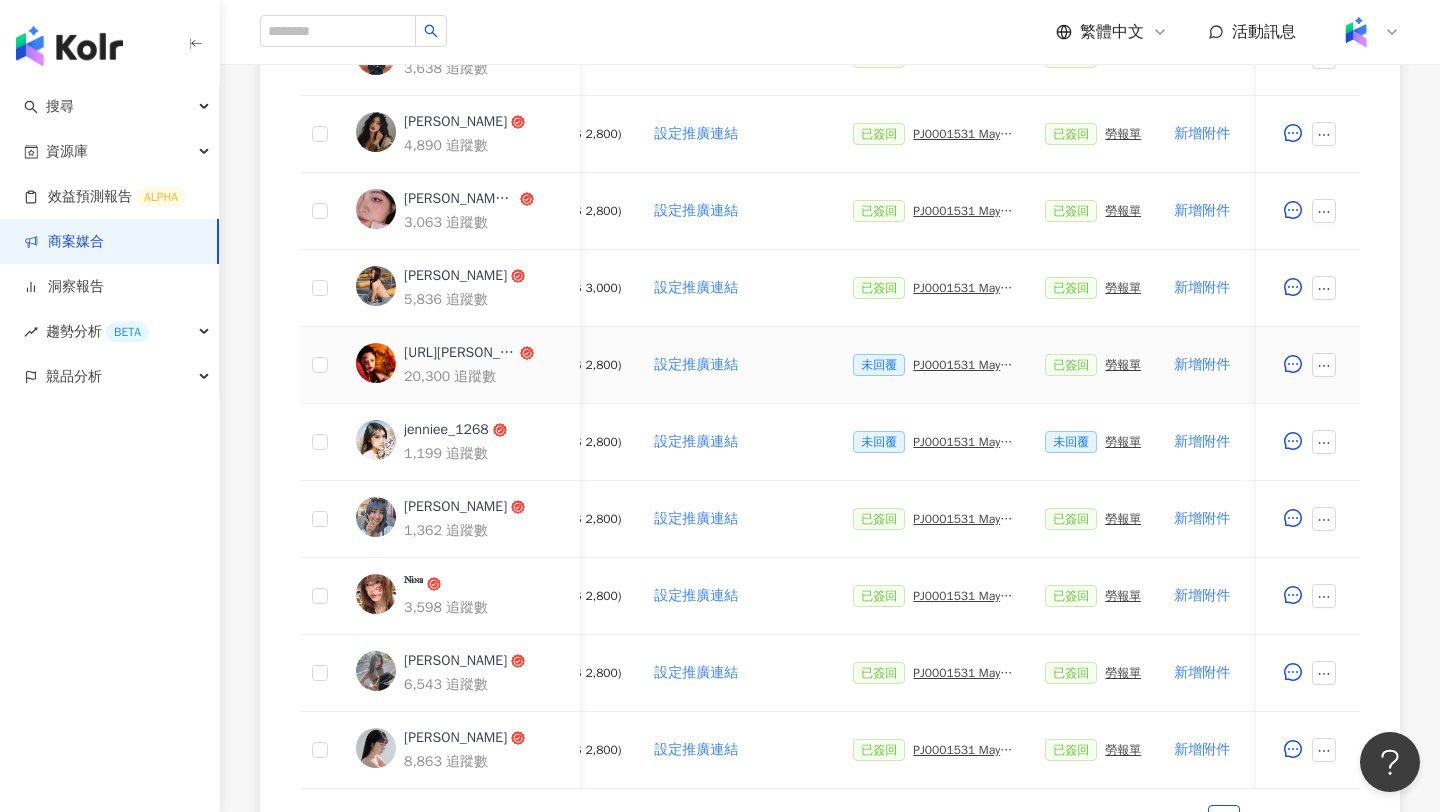 click on "PJ0001531 Maybelline_202506_FIT_ME_反孔特霧粉底_遮瑕_萊雅合作備忘錄" at bounding box center (963, 365) 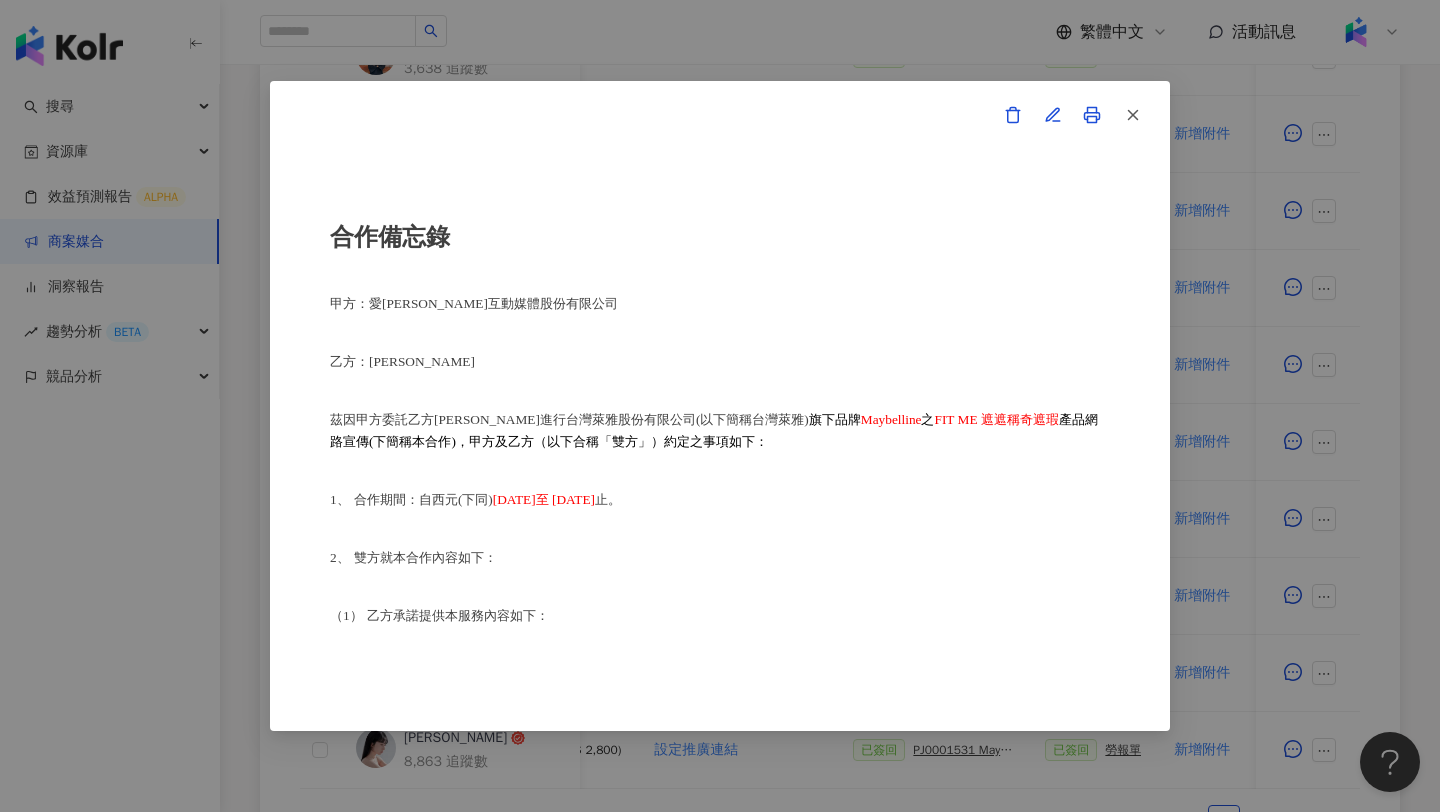 click on "合作備忘錄
甲方：愛[PERSON_NAME]互動媒體股份有限公司
乙方：[PERSON_NAME]因甲方委託乙方[PERSON_NAME]進行台灣萊雅股份有限公司(以下簡稱台灣萊雅) 旗下品牌 Maybelline 之 FIT ME 遮遮稱奇遮瑕 產品網路宣傳(下簡稱本合作)，甲方及乙方（以下合稱「雙方」）約定之事項如下：
1、   合作期間：自西元(下同)  [DATE]至 [DATE] 止。
2、   雙方就本合作內容如下：
（1）   [PERSON_NAME]提供本服務內容如下：
乙方應於 [DATE]至 [DATE] 日 前或於甲方所指定之時間，完成台灣萊雅品牌產品之圖文撰寫或影音拍攝(以下簡稱貼文)，並公開發布至乙方下列之社群媒體進行網路推廣宣傳：  Threads平台 (網址：[URL][DOMAIN_NAME]，貼文共一則，合作產品資訊置入Threads貼文回文共一則。
文章須達 ［20］字 以上及照片" at bounding box center (720, 406) 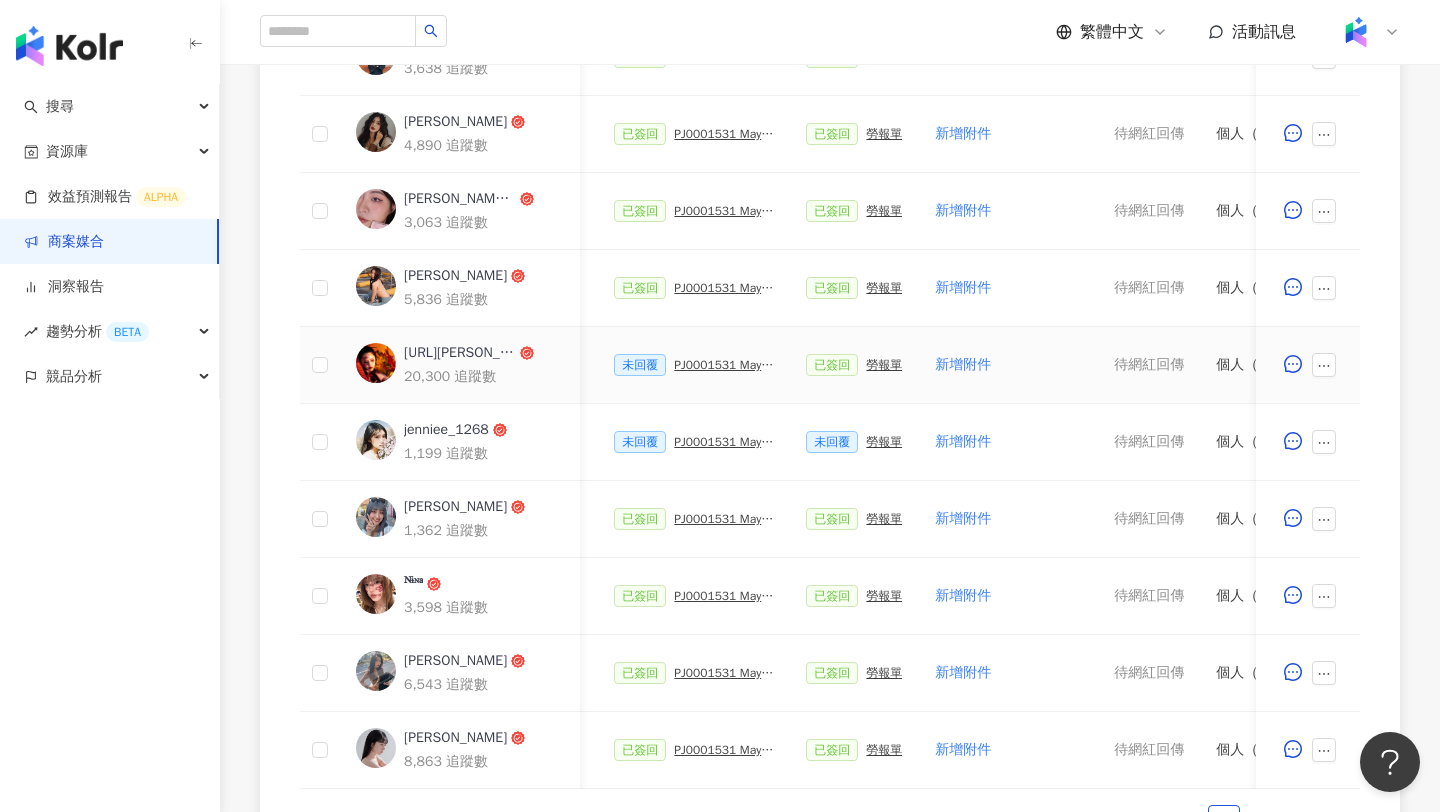 scroll, scrollTop: 0, scrollLeft: 512, axis: horizontal 